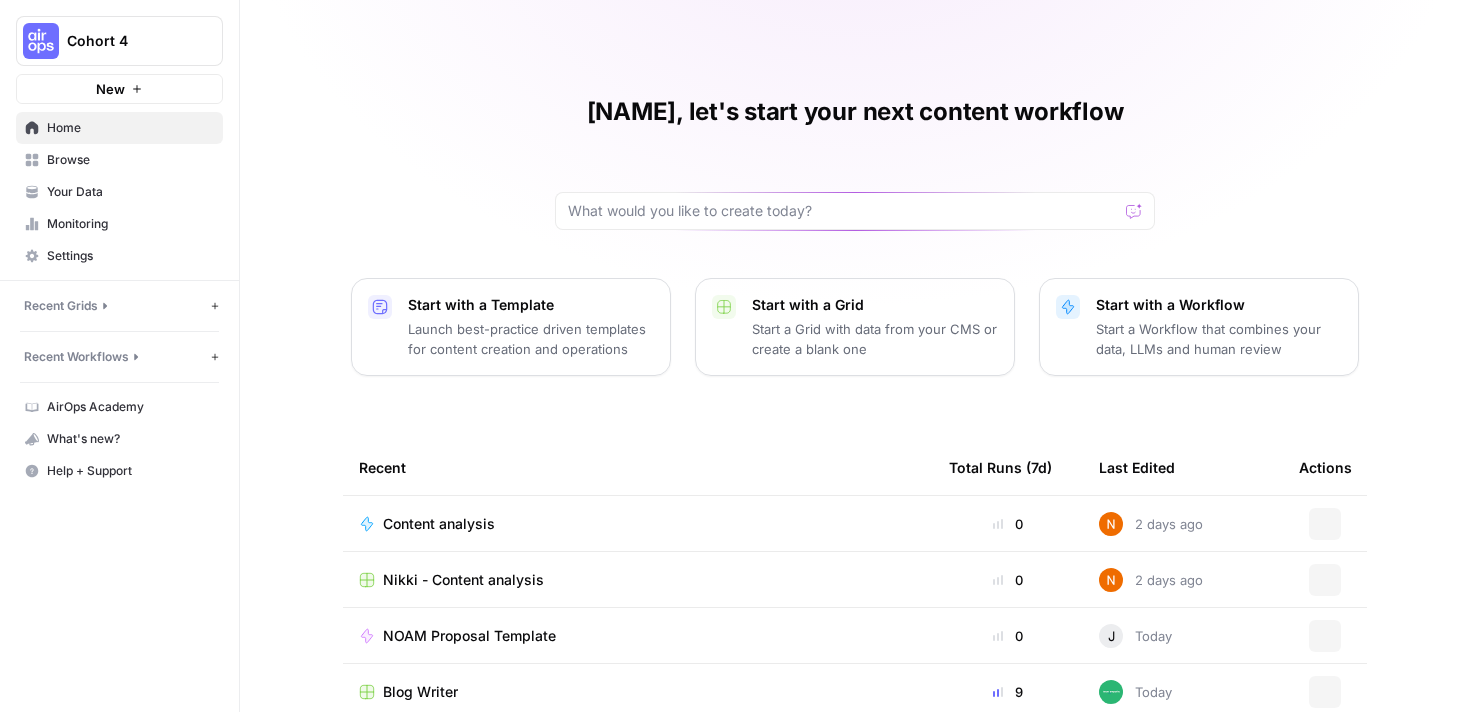 scroll, scrollTop: 0, scrollLeft: 0, axis: both 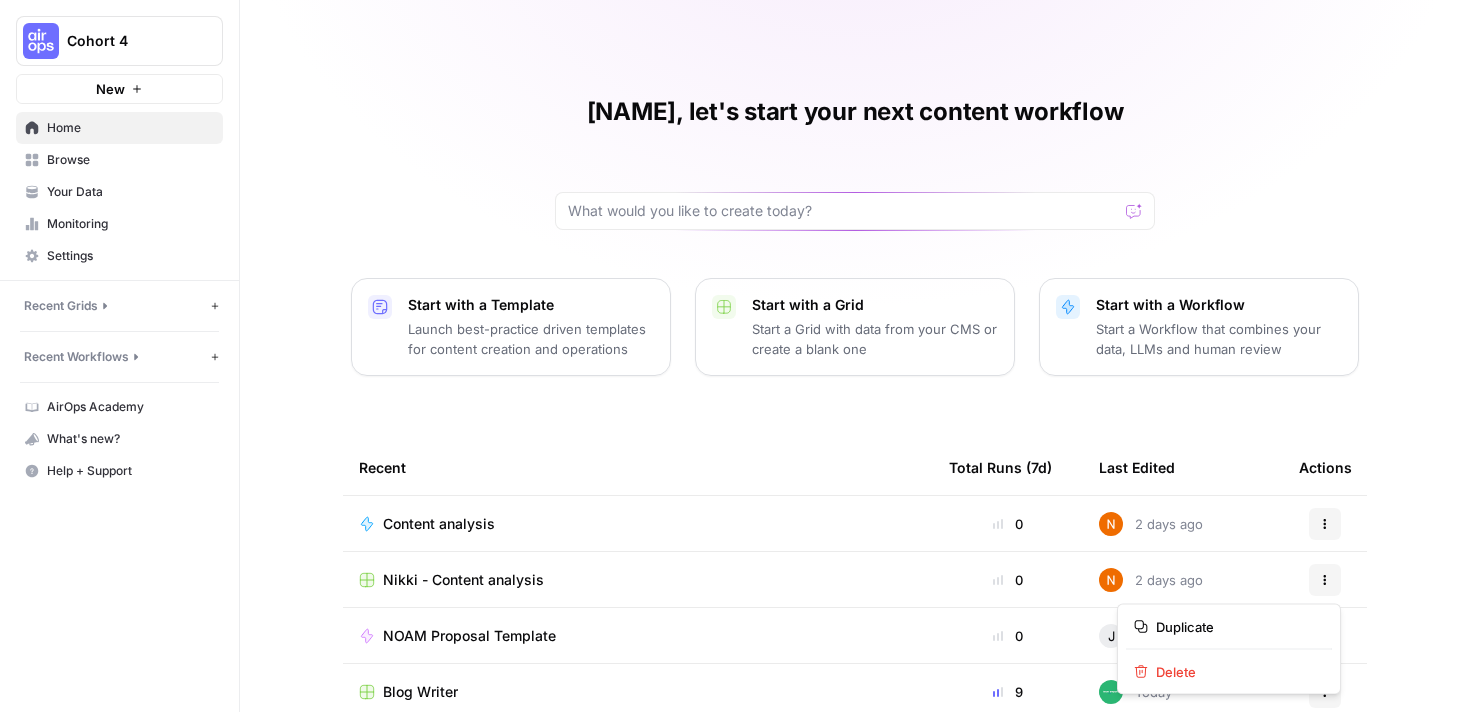 click 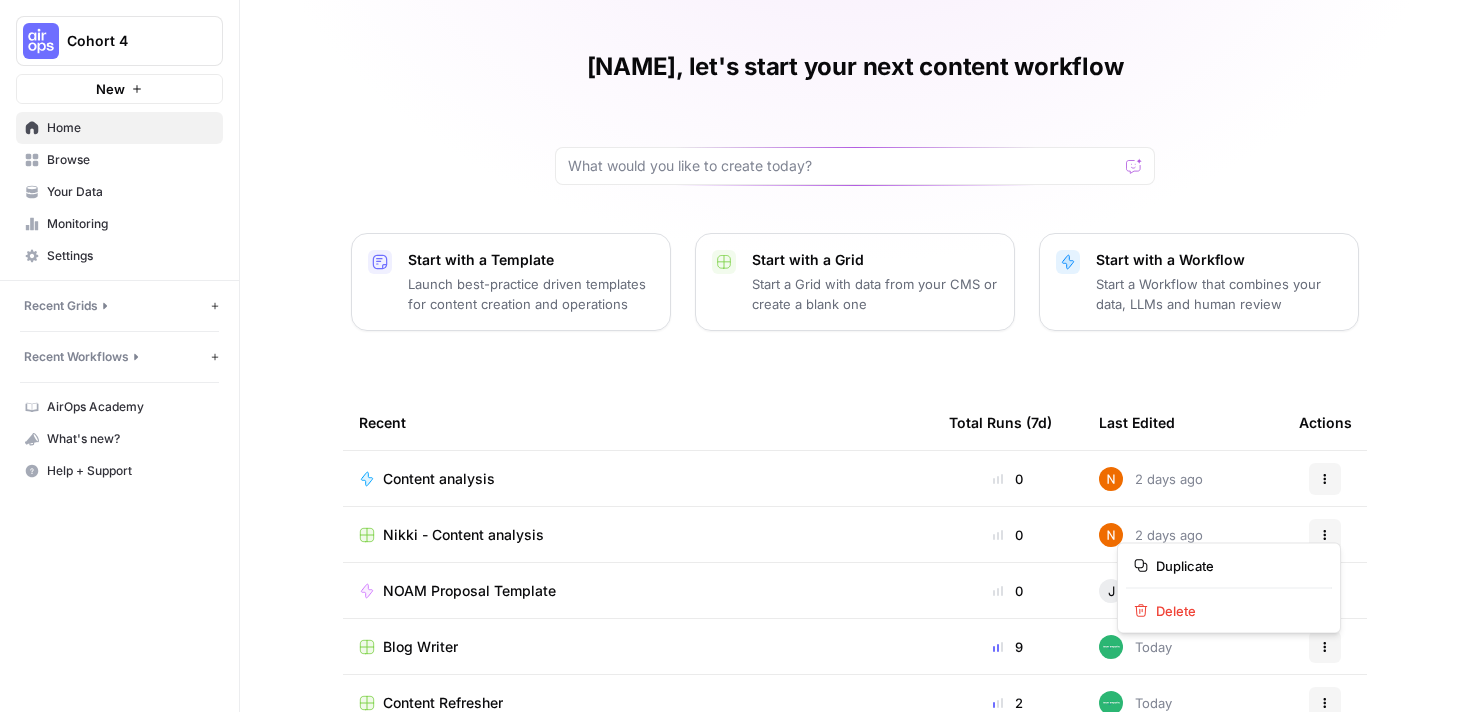 scroll, scrollTop: 62, scrollLeft: 0, axis: vertical 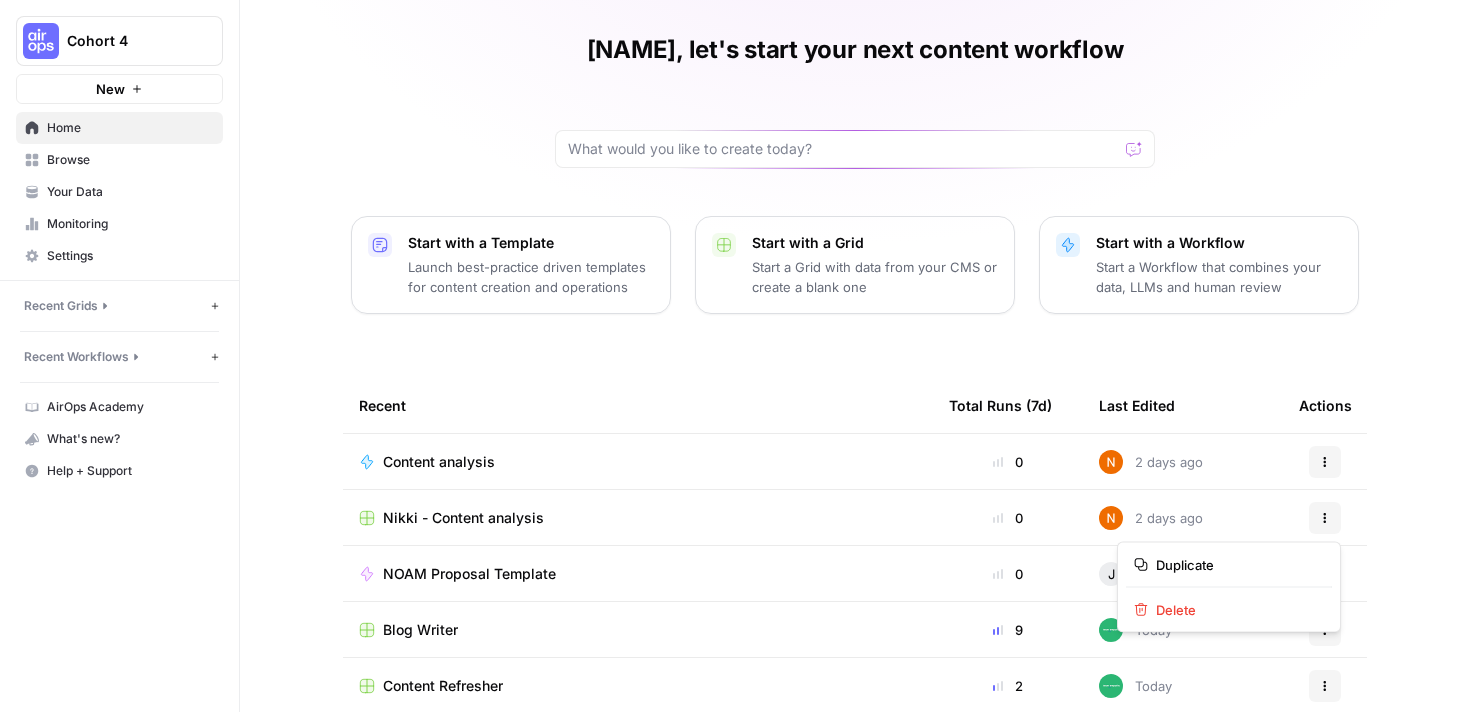 click on "[NAME], let's start your next content workflow Start with a Template Launch best-practice driven templates for content creation and operations Start with a Grid Start a Grid with data from your CMS or create a blank one Start with a Workflow Start a Workflow that combines your data, LLMs and human review Recent Total Runs (7d) Last Edited Actions Content analysis 0 2 days ago Actions [NAME] - Content analysis 0 2 days ago Actions NOAM Proposal Template 0 J Today Actions Blog Writer 9 Today Actions Content Refresher 2 Today Actions [NAME]'s First Flow Grid 23 Yesterday Actions Quality Check Workflow 0 Yesterday Actions" at bounding box center (855, 398) 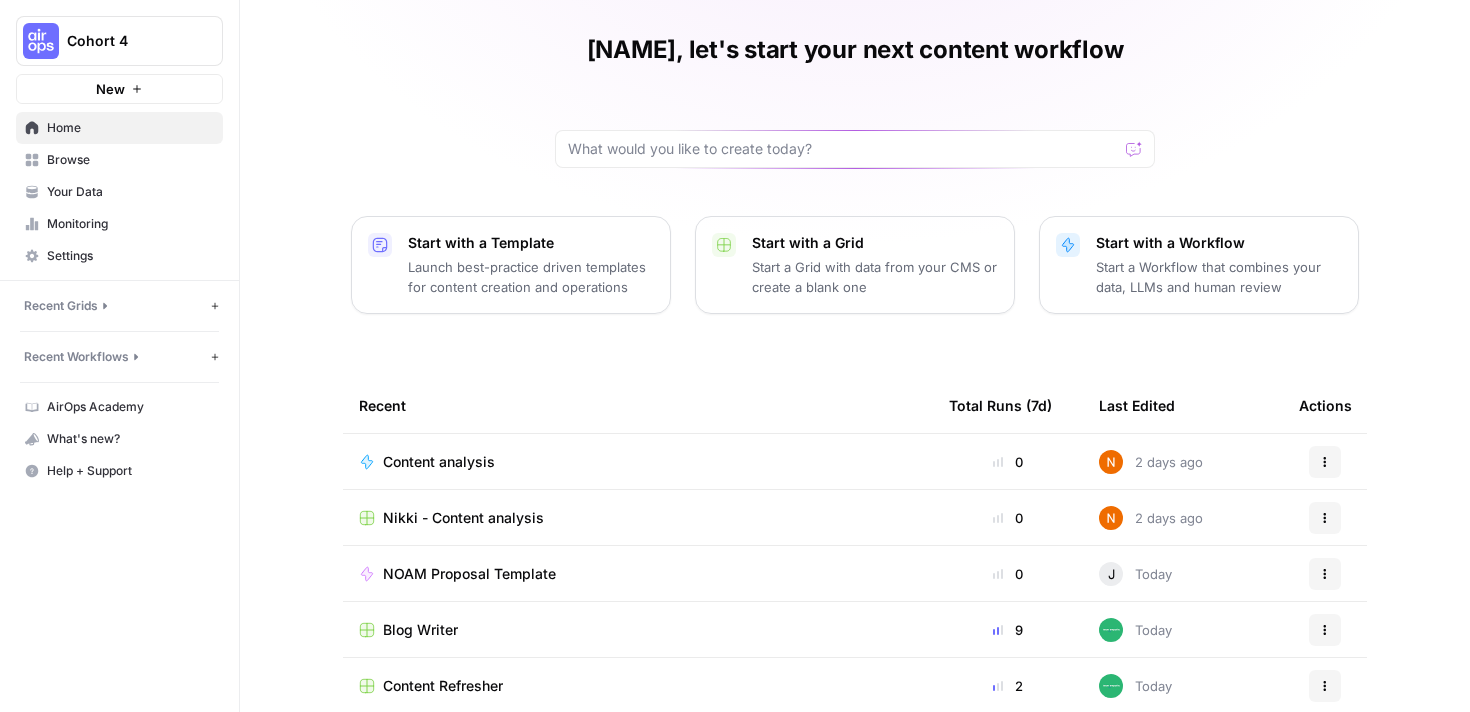 scroll, scrollTop: 0, scrollLeft: 0, axis: both 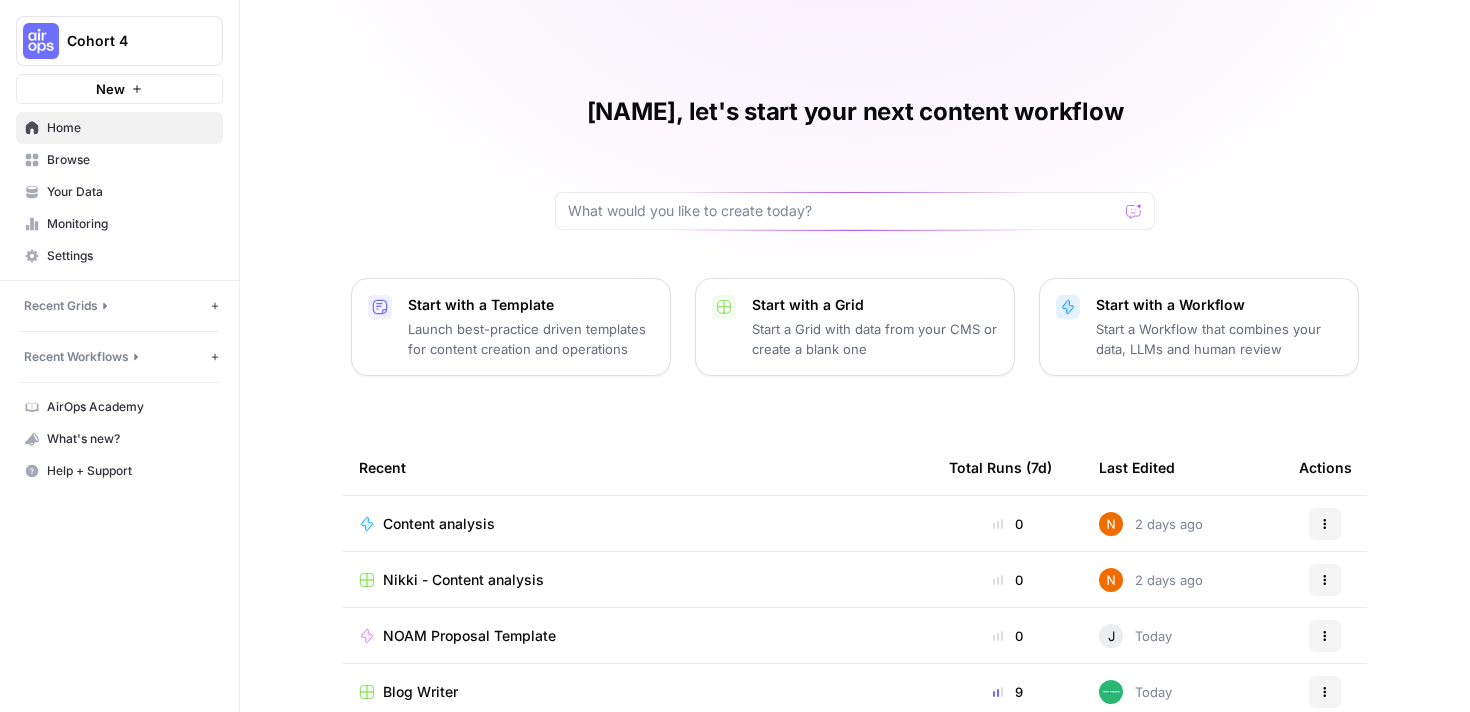 click on "New" at bounding box center (119, 89) 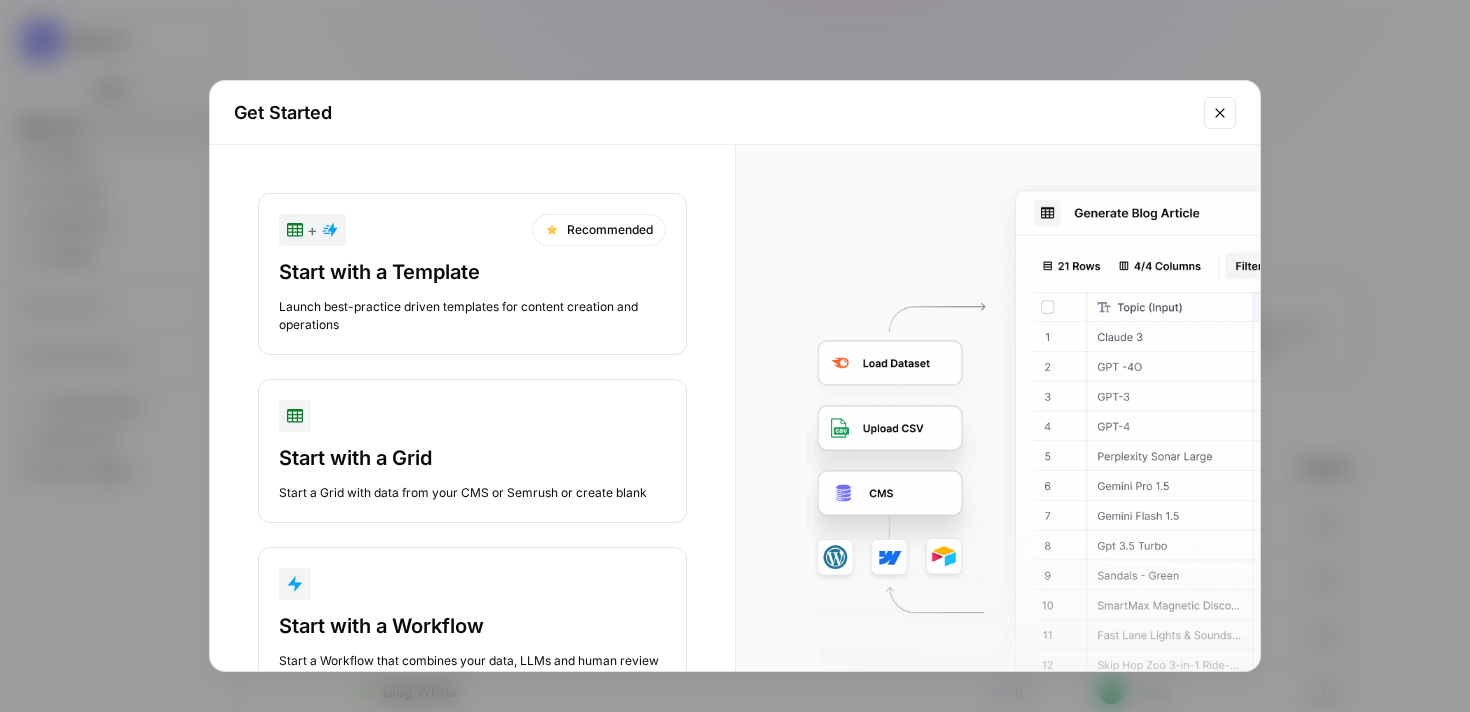 scroll, scrollTop: 68, scrollLeft: 0, axis: vertical 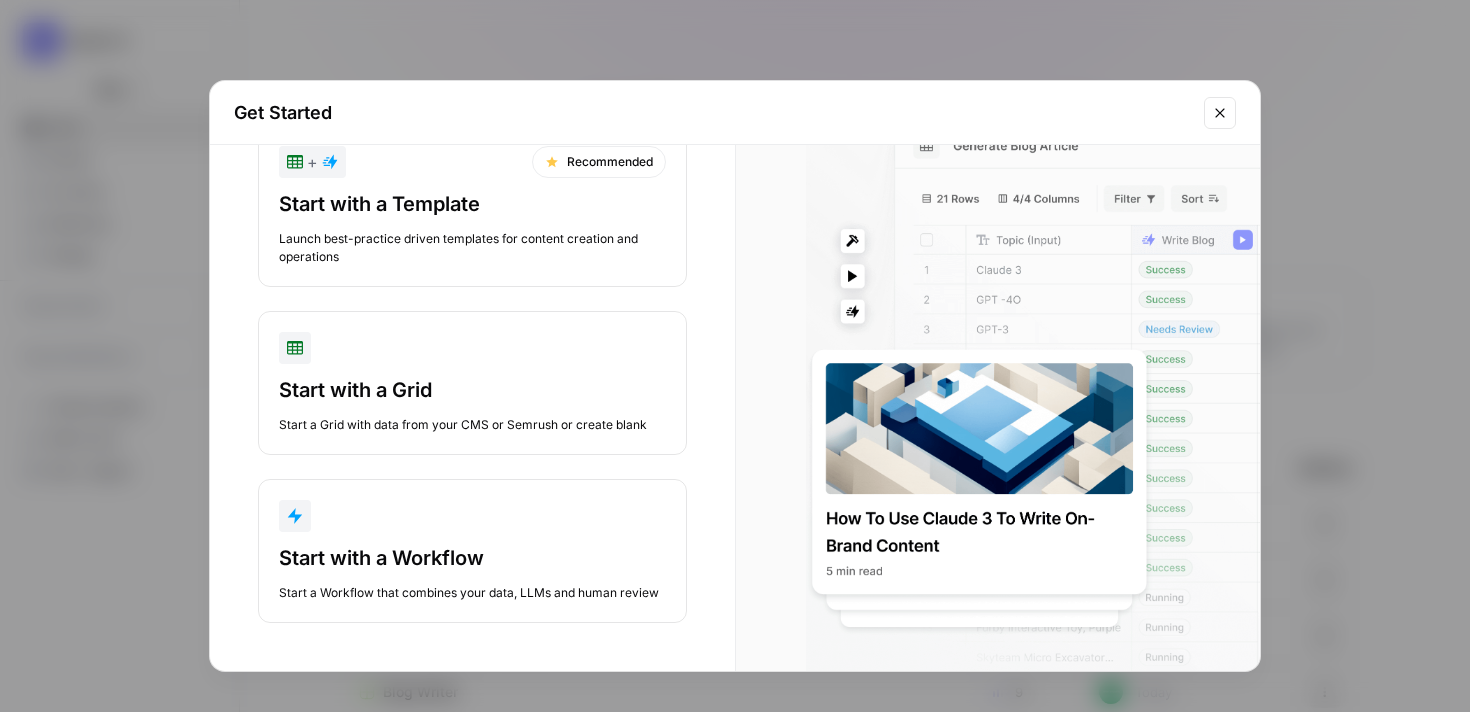 click on "Get Started + Recommended Start with a Template Launch best-practice driven templates for content creation and operations Start with a Grid Start a Grid with data from your CMS or Semrush or create blank Start with a Workflow Start a Workflow that combines your data, LLMs and human review" at bounding box center (735, 356) 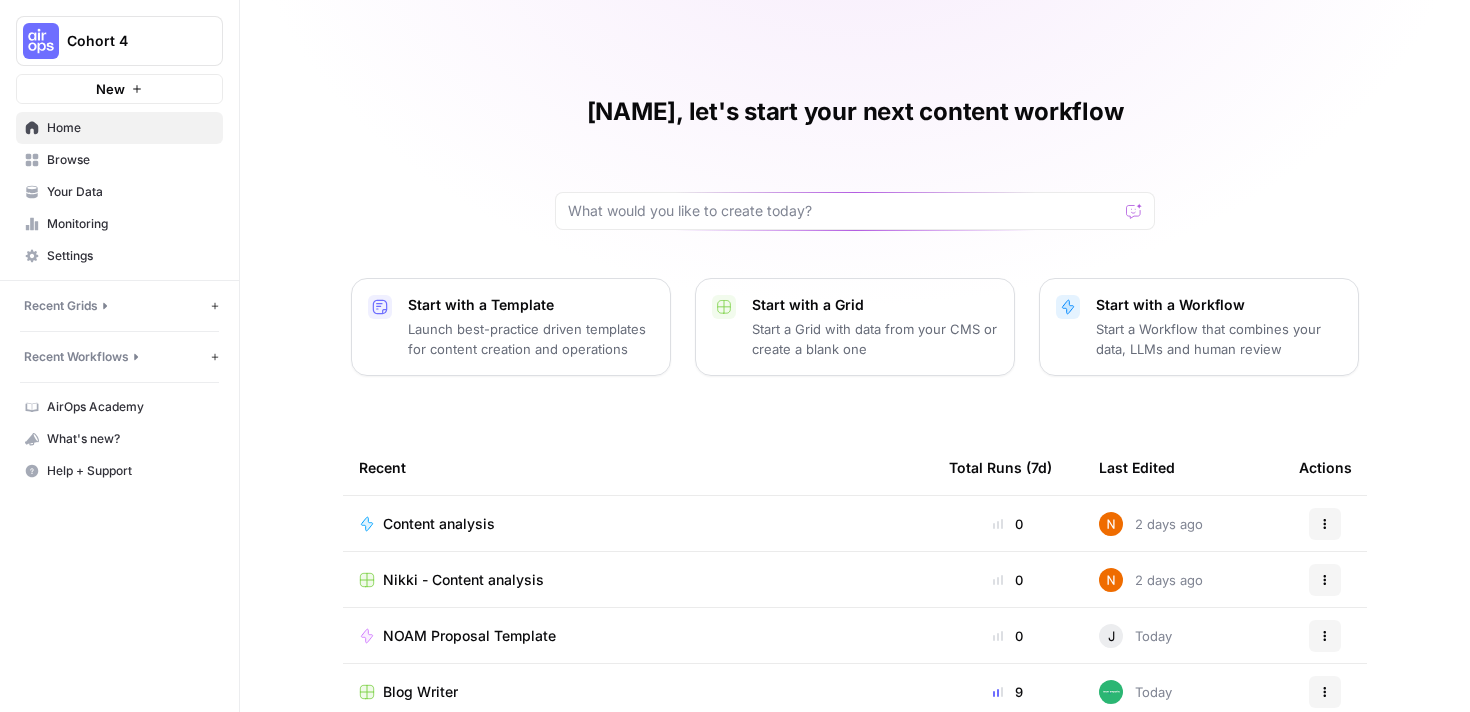 click on "Browse" at bounding box center (130, 160) 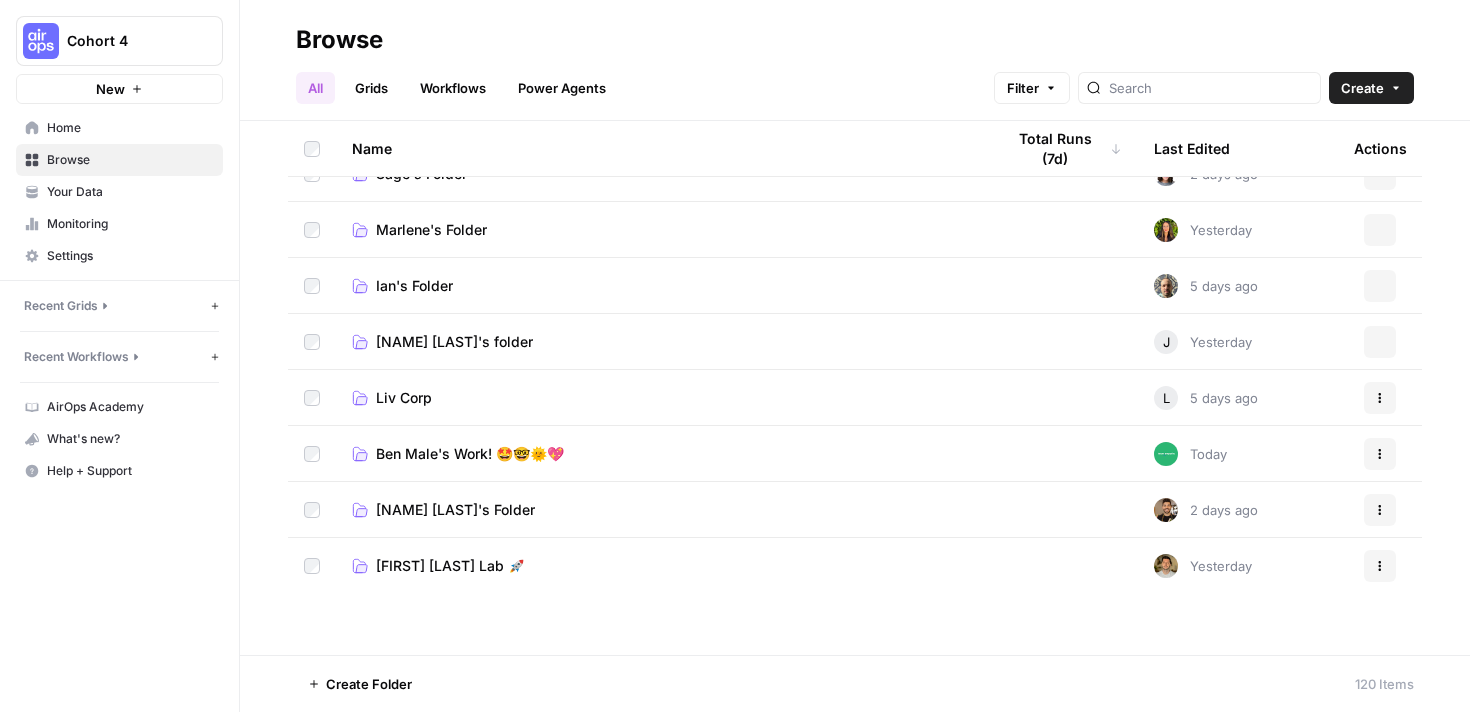 scroll, scrollTop: 0, scrollLeft: 0, axis: both 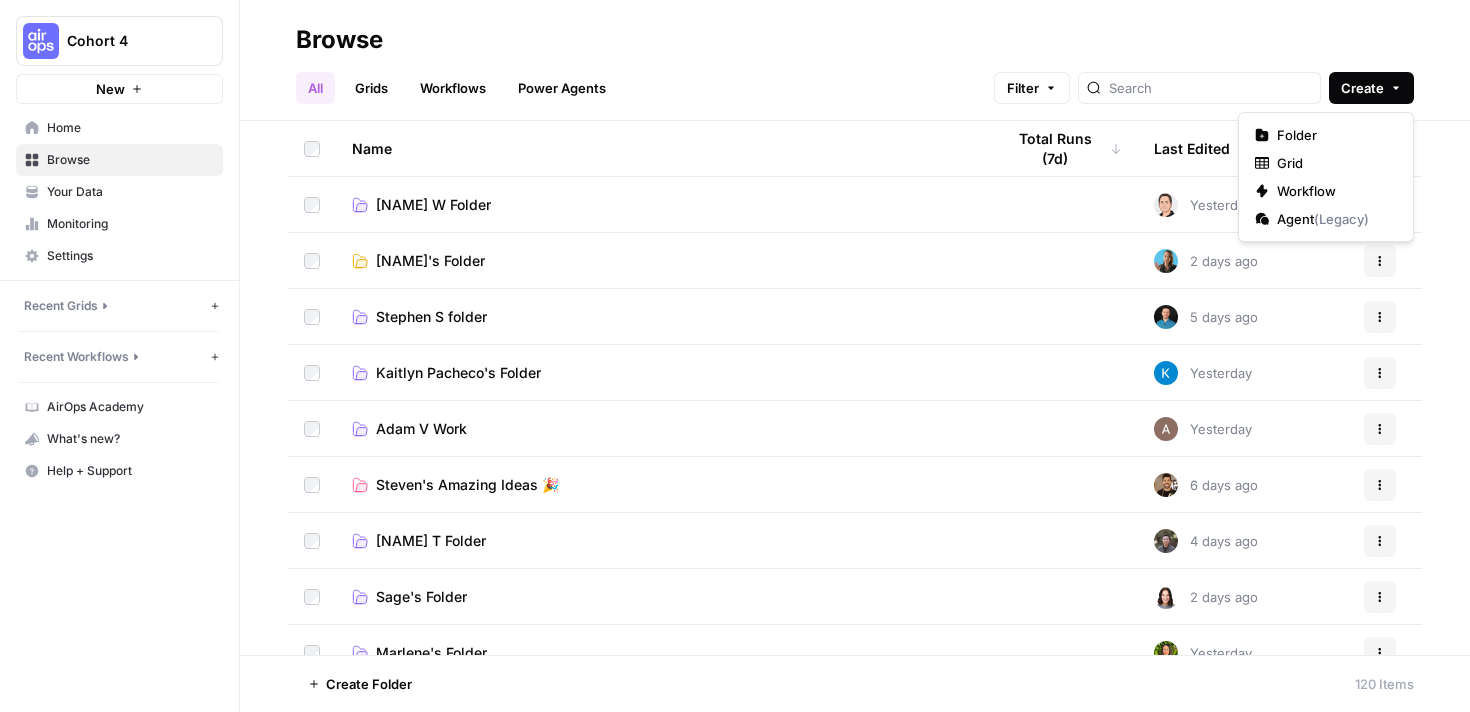 click on "Create" at bounding box center [1371, 88] 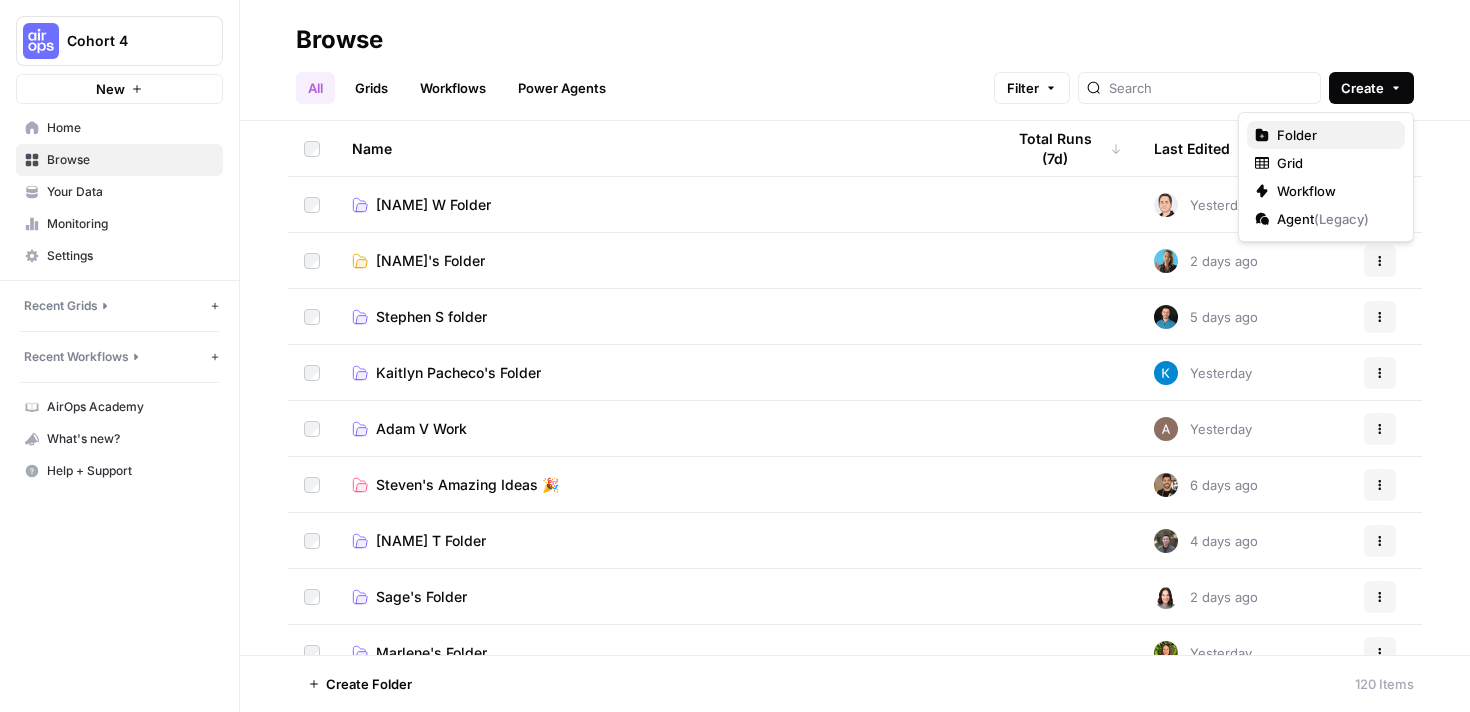 click on "Folder" at bounding box center [1333, 135] 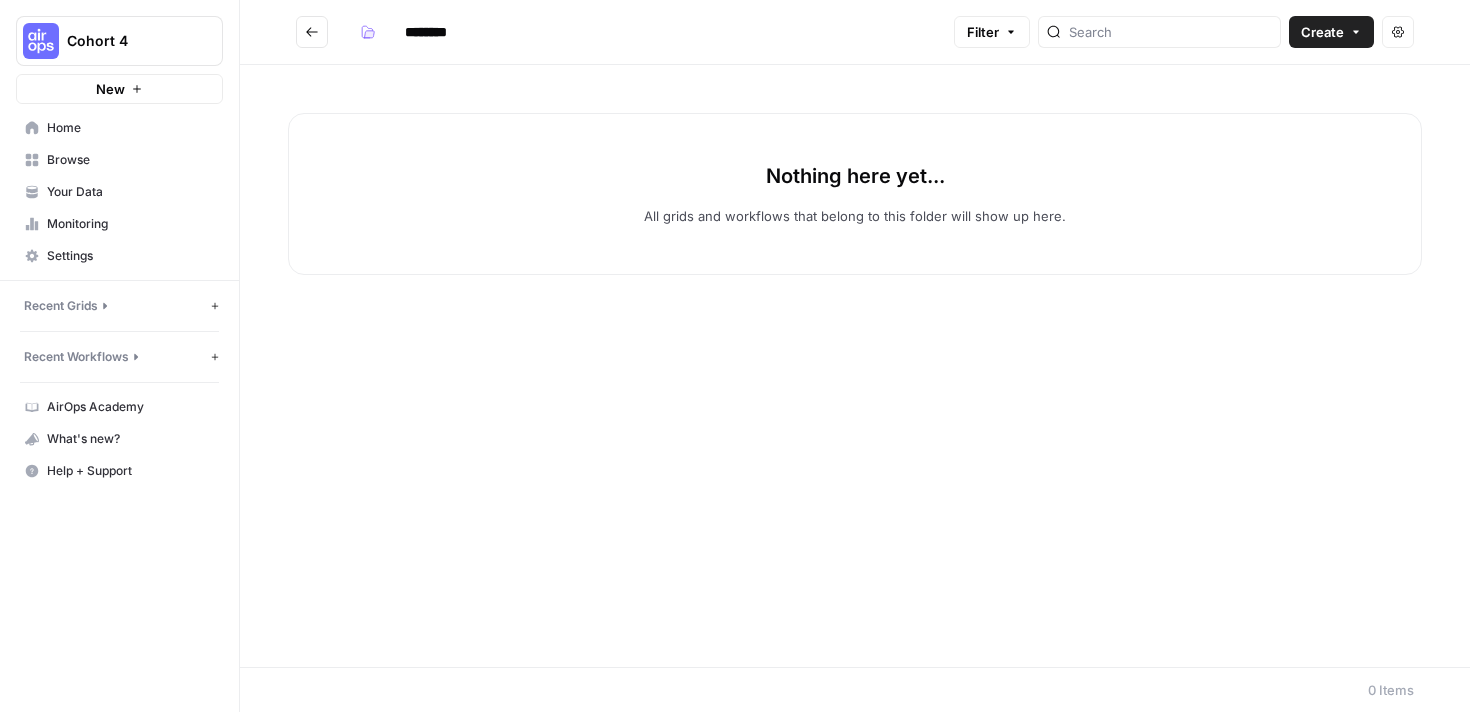 click on "********" at bounding box center [452, 32] 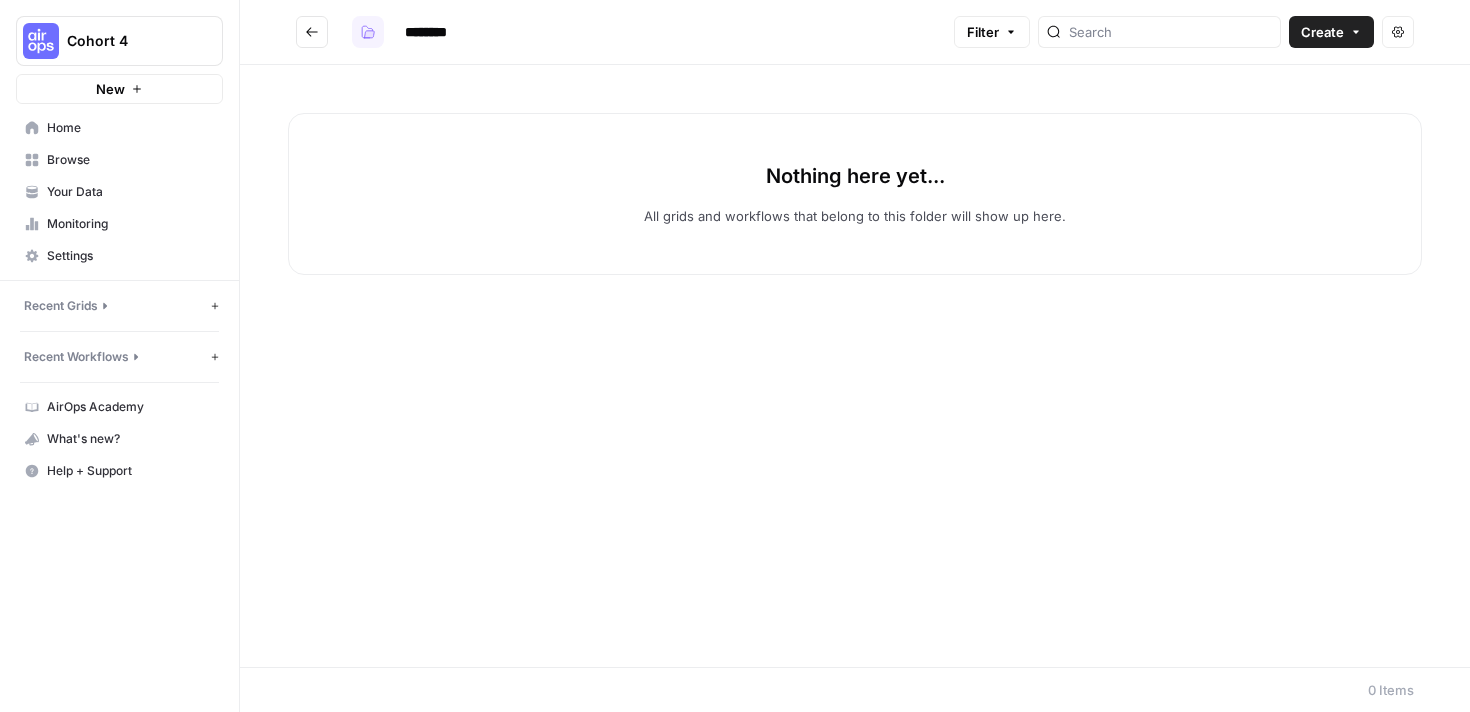 drag, startPoint x: 471, startPoint y: 27, endPoint x: 345, endPoint y: 26, distance: 126.00397 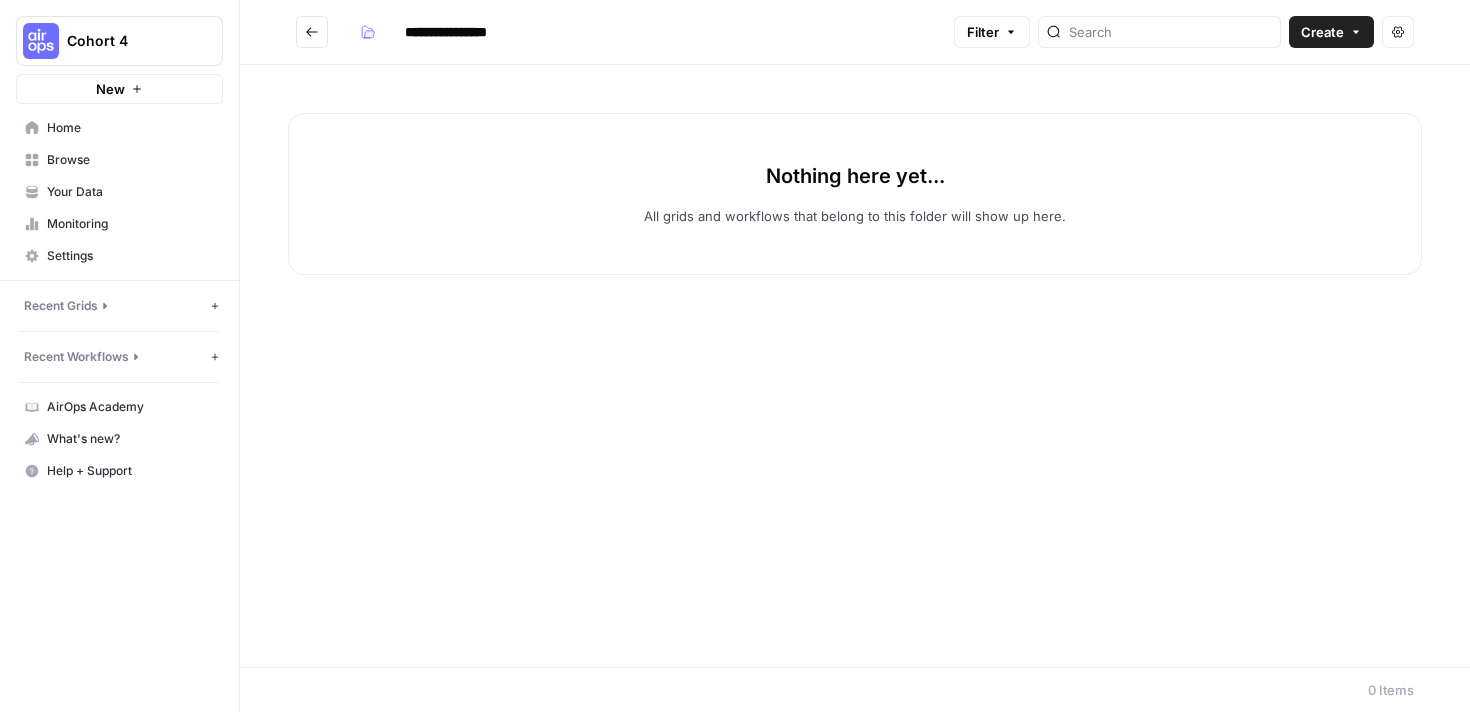 type on "**********" 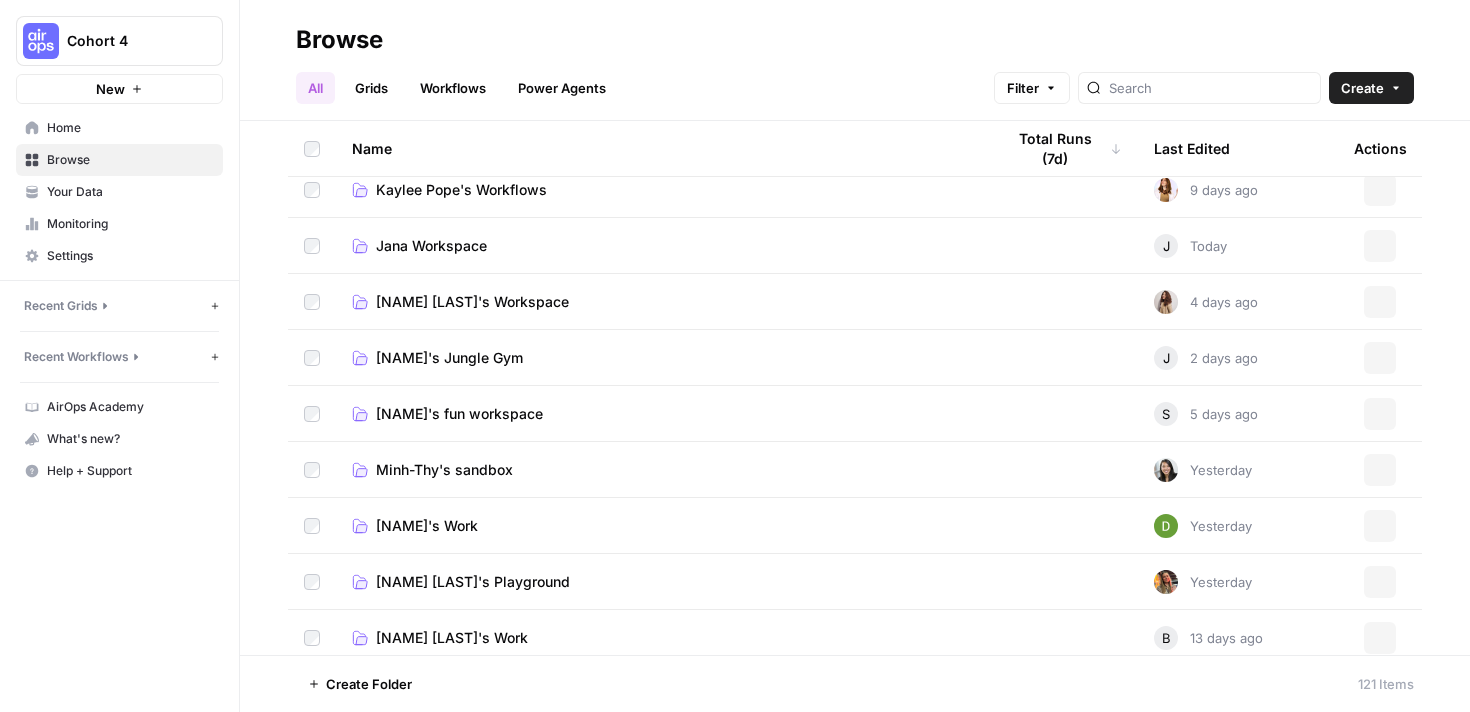 scroll, scrollTop: 1333, scrollLeft: 0, axis: vertical 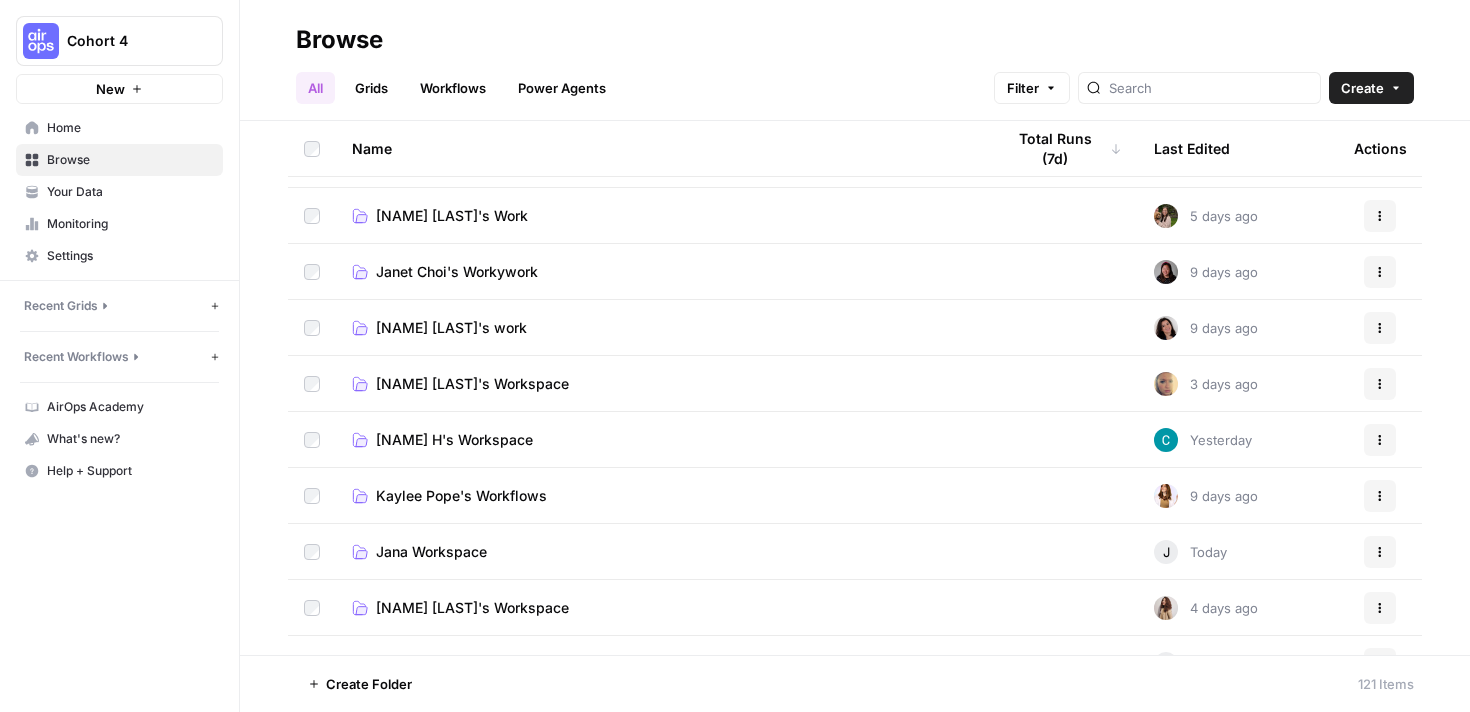 click at bounding box center (1199, 88) 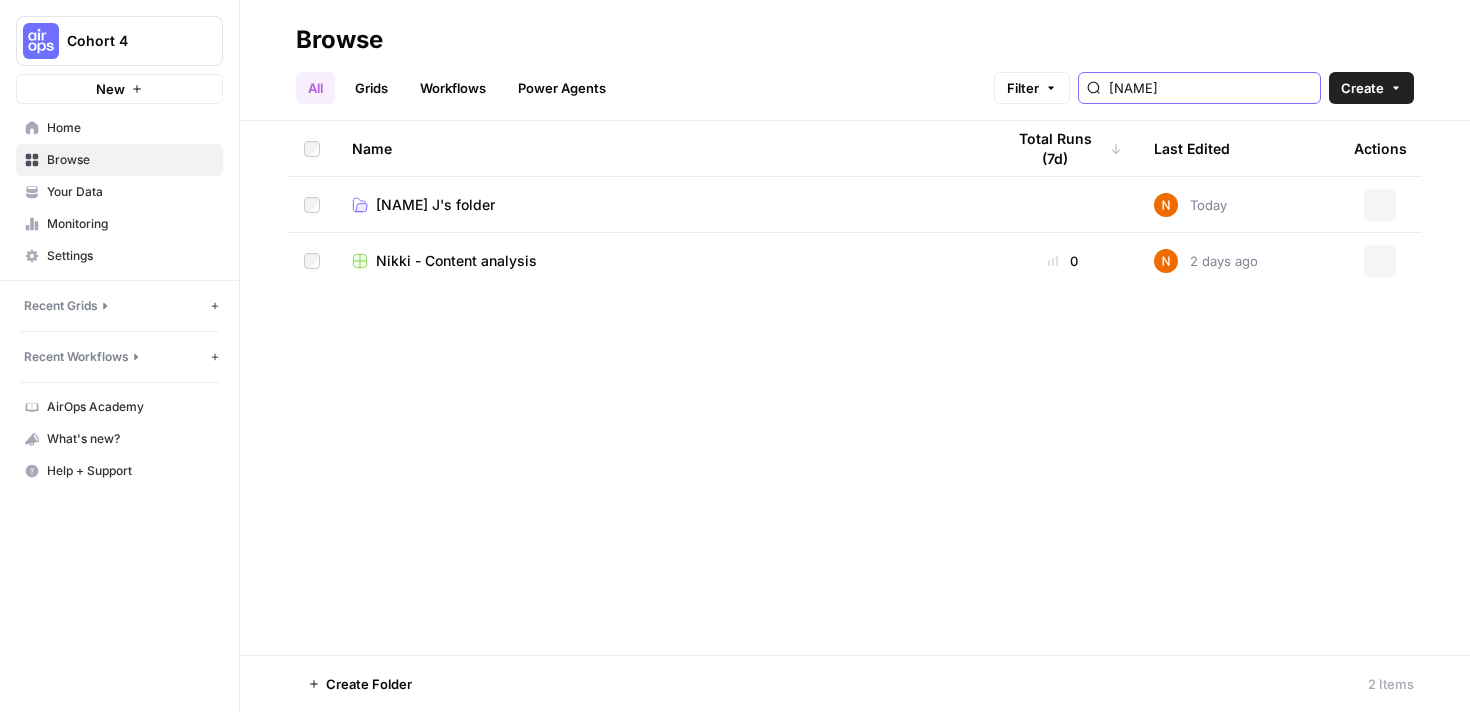 scroll, scrollTop: 0, scrollLeft: 0, axis: both 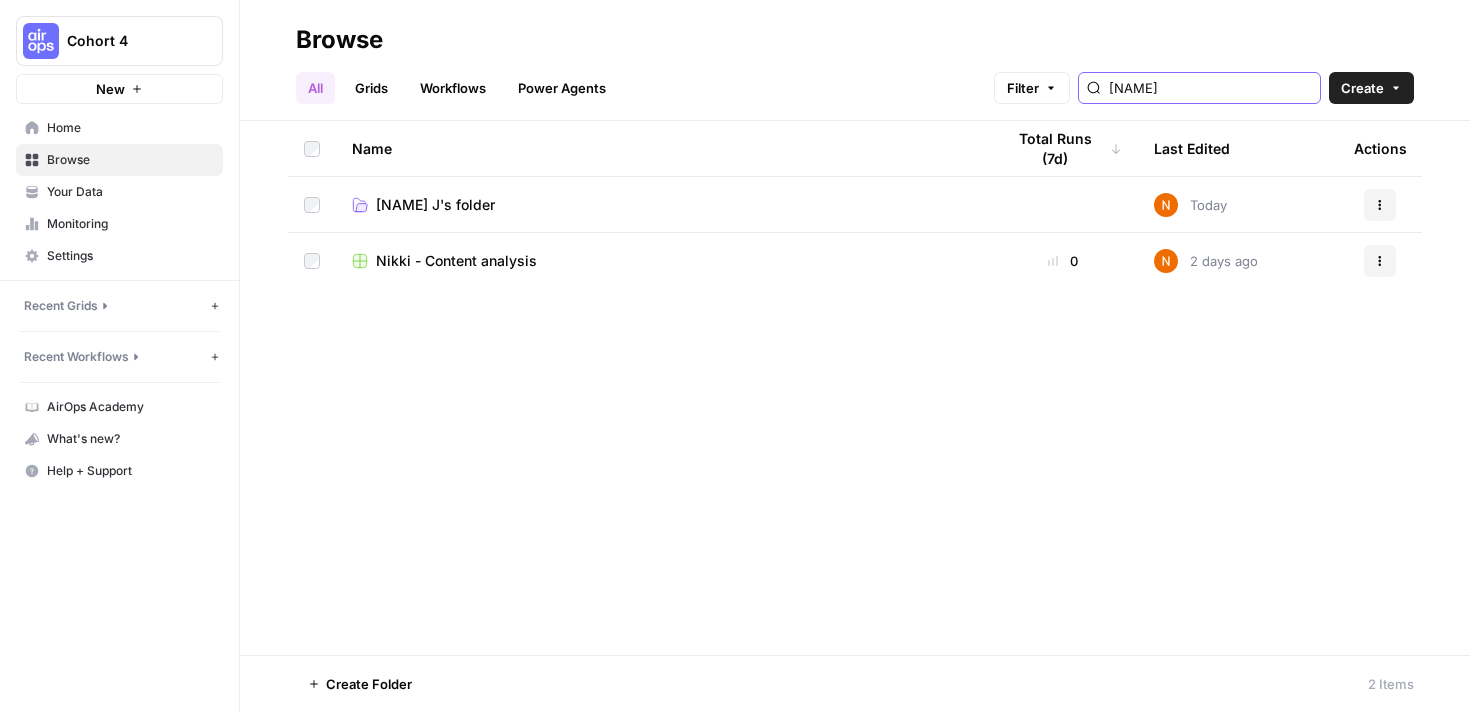 type on "nikki" 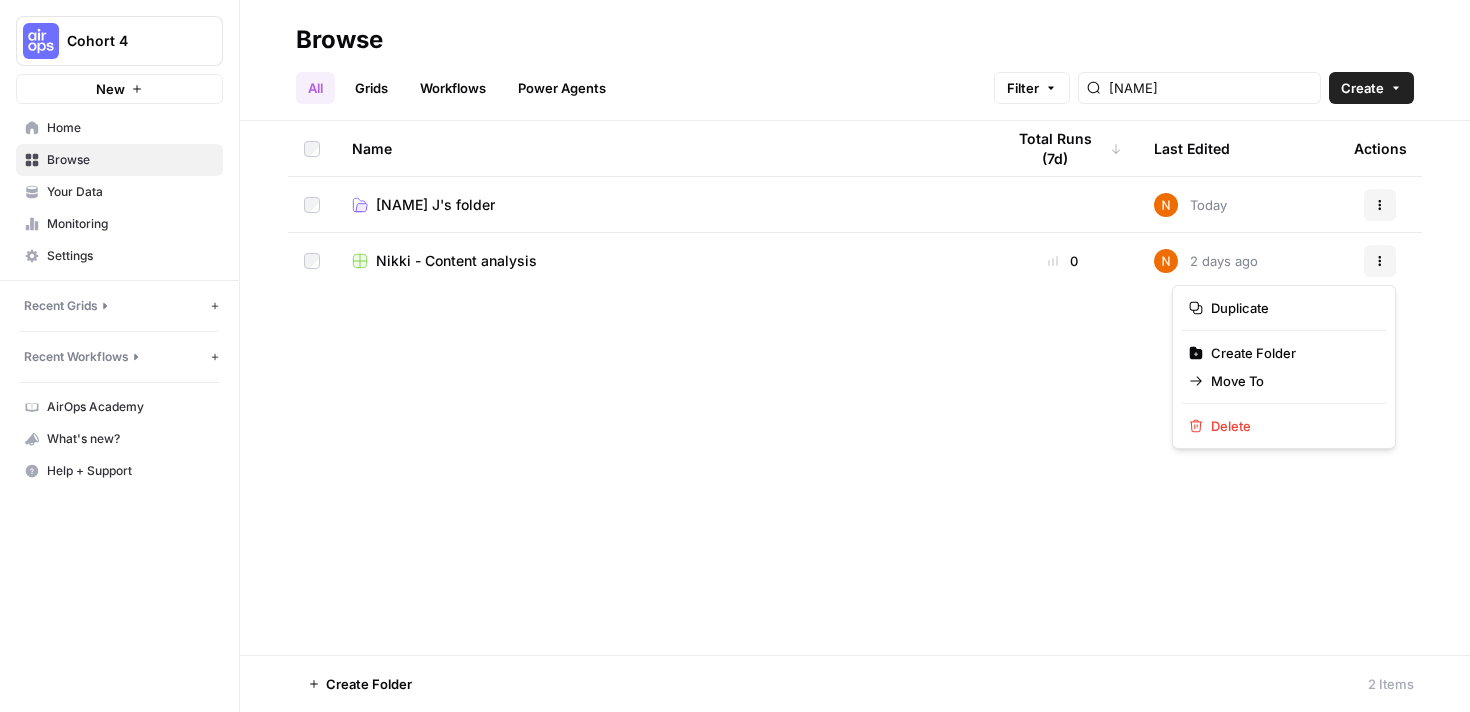 click on "Actions" at bounding box center [1380, 261] 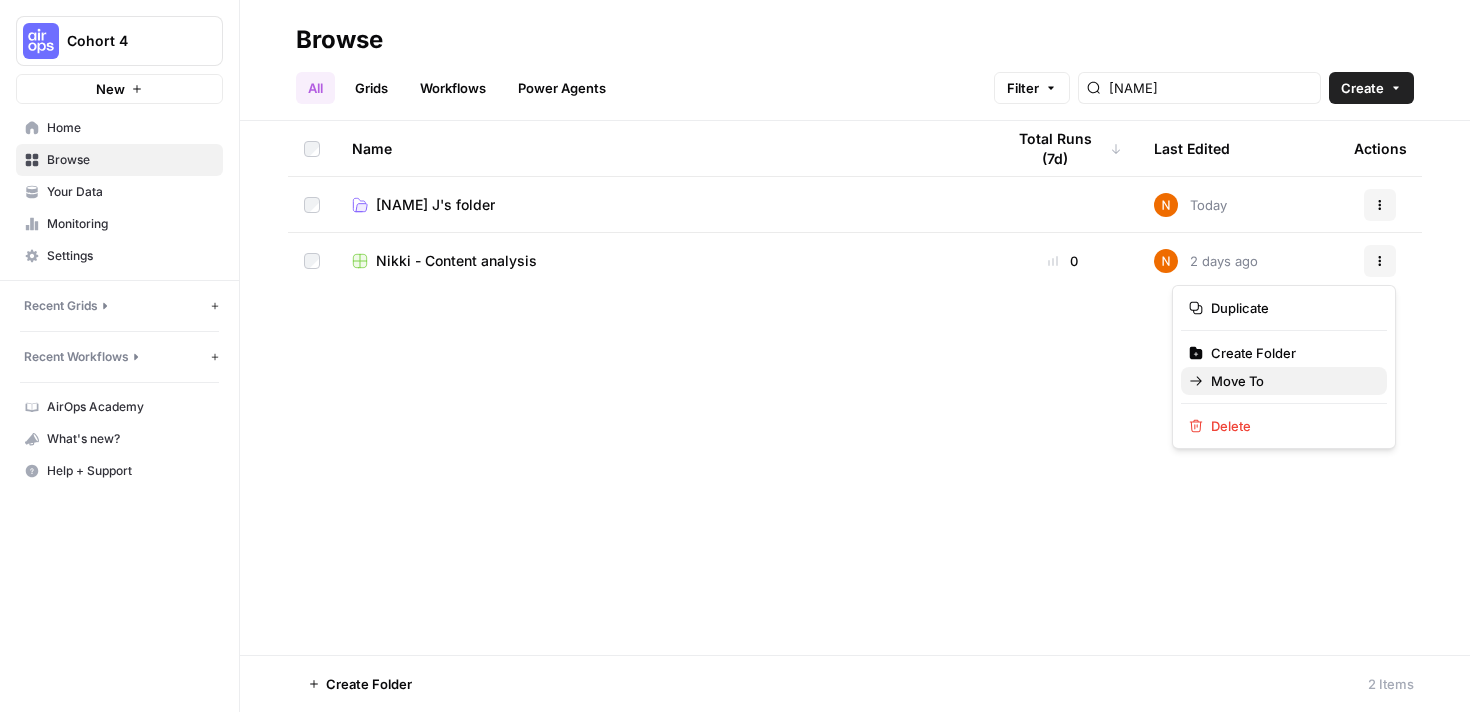 click on "Move To" at bounding box center (1291, 381) 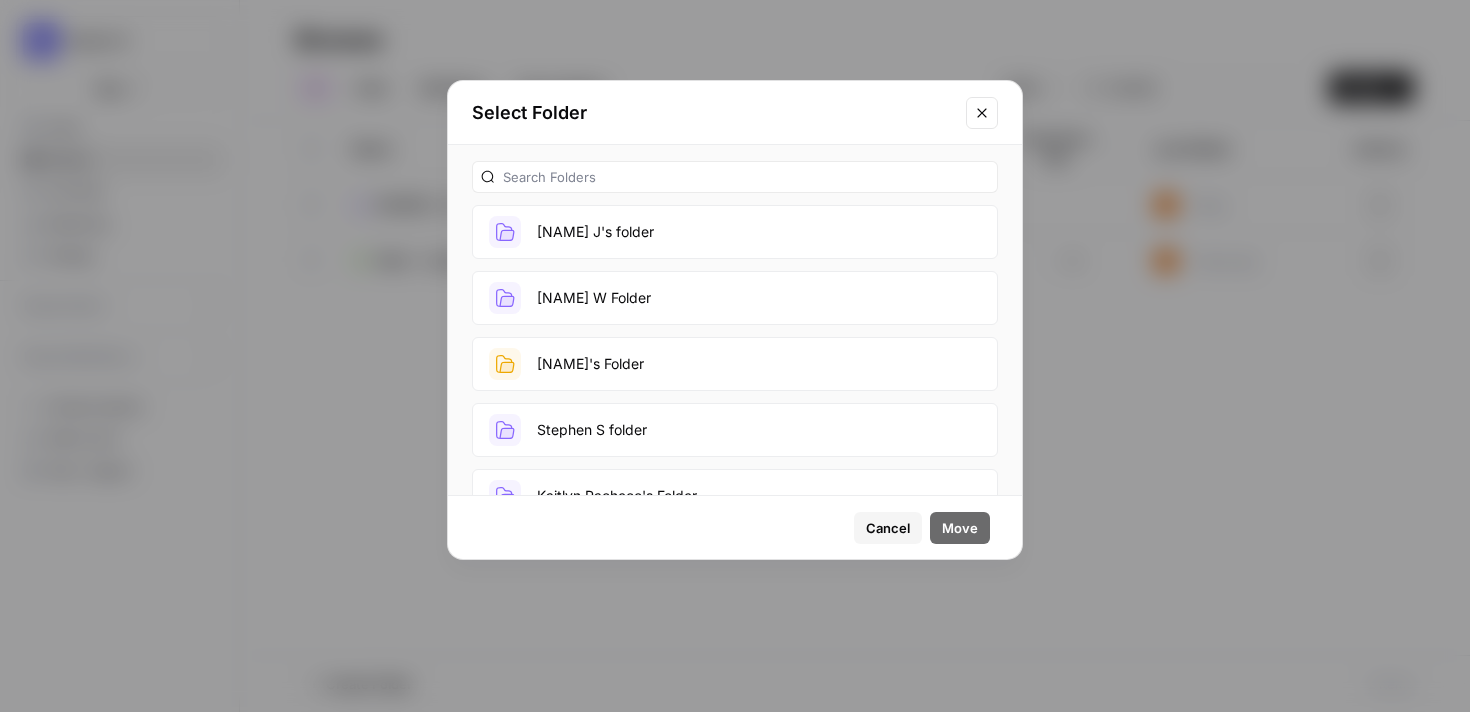 click on "Nikki J's folder" at bounding box center (735, 232) 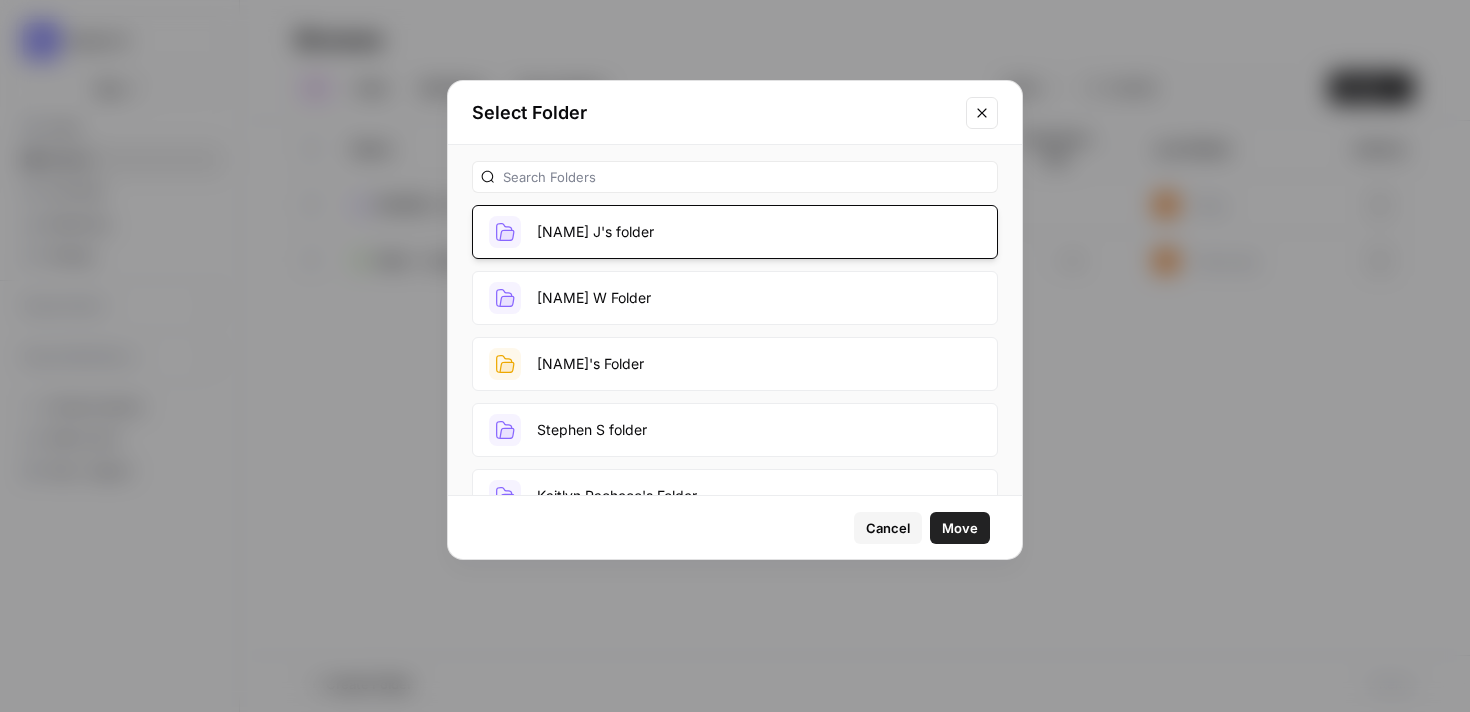 click on "Move" at bounding box center (960, 528) 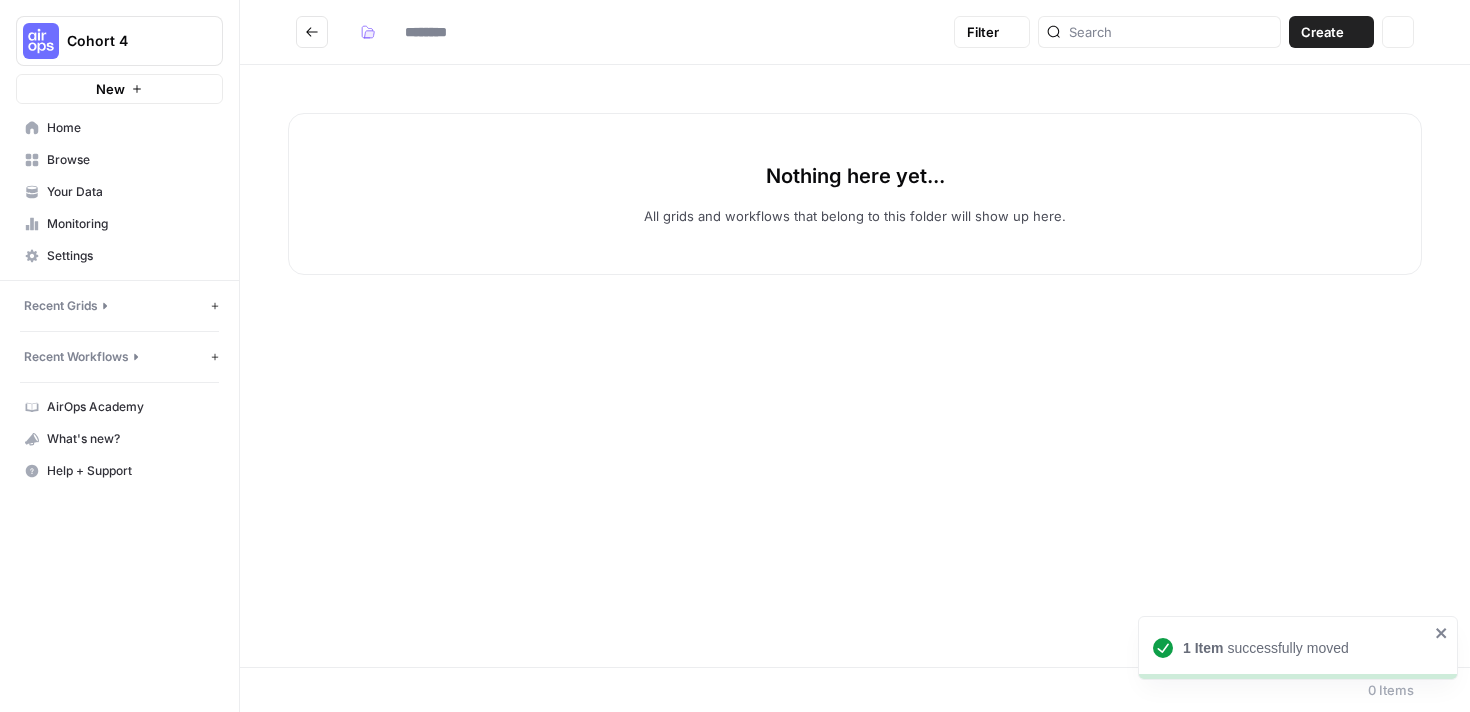 type on "**********" 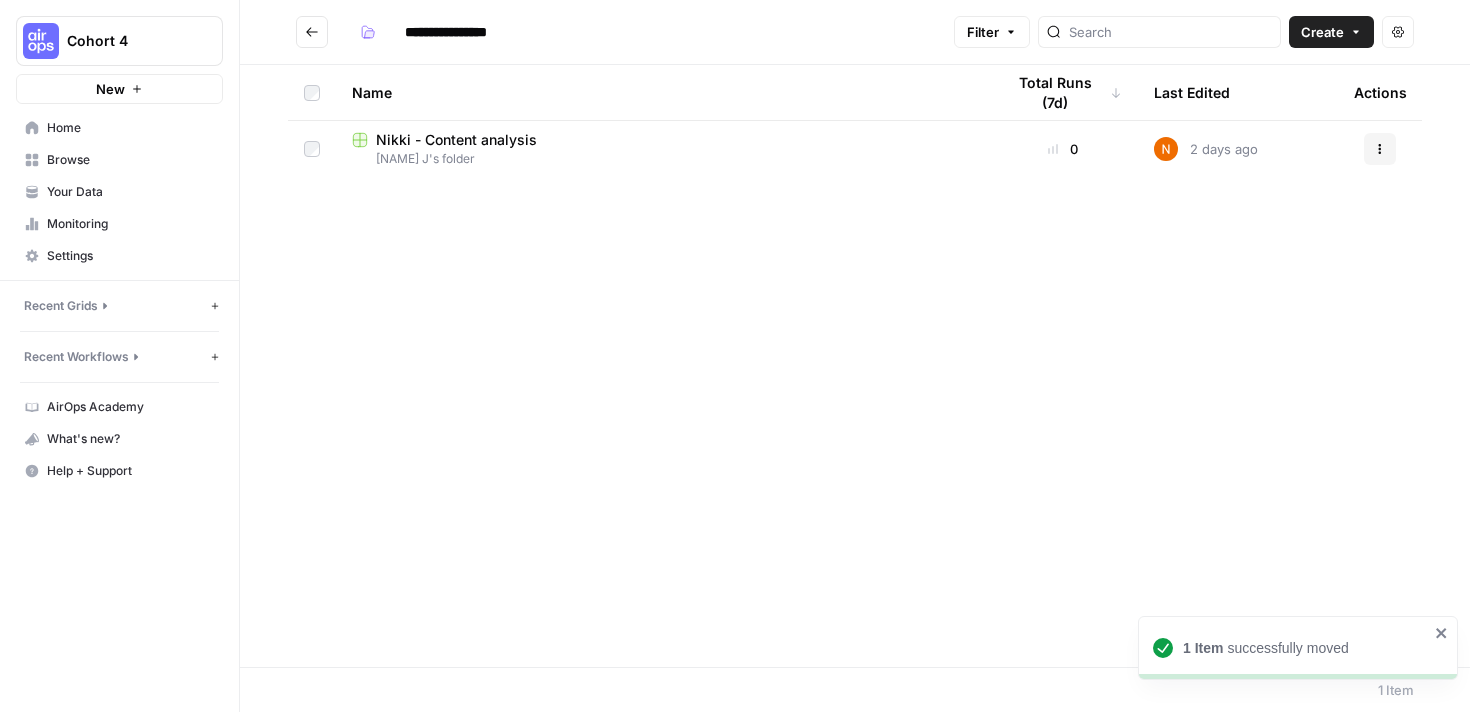click 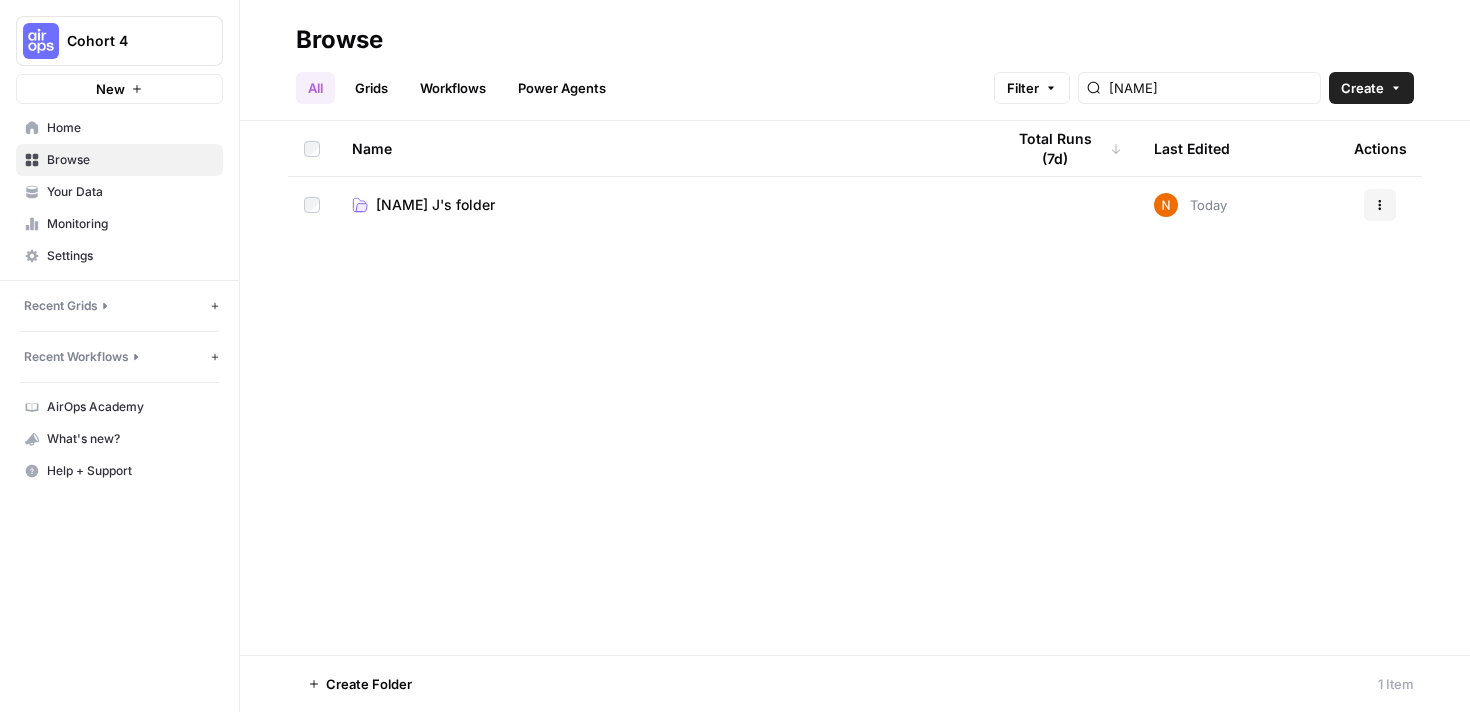 click on "Cohort 4" at bounding box center (127, 41) 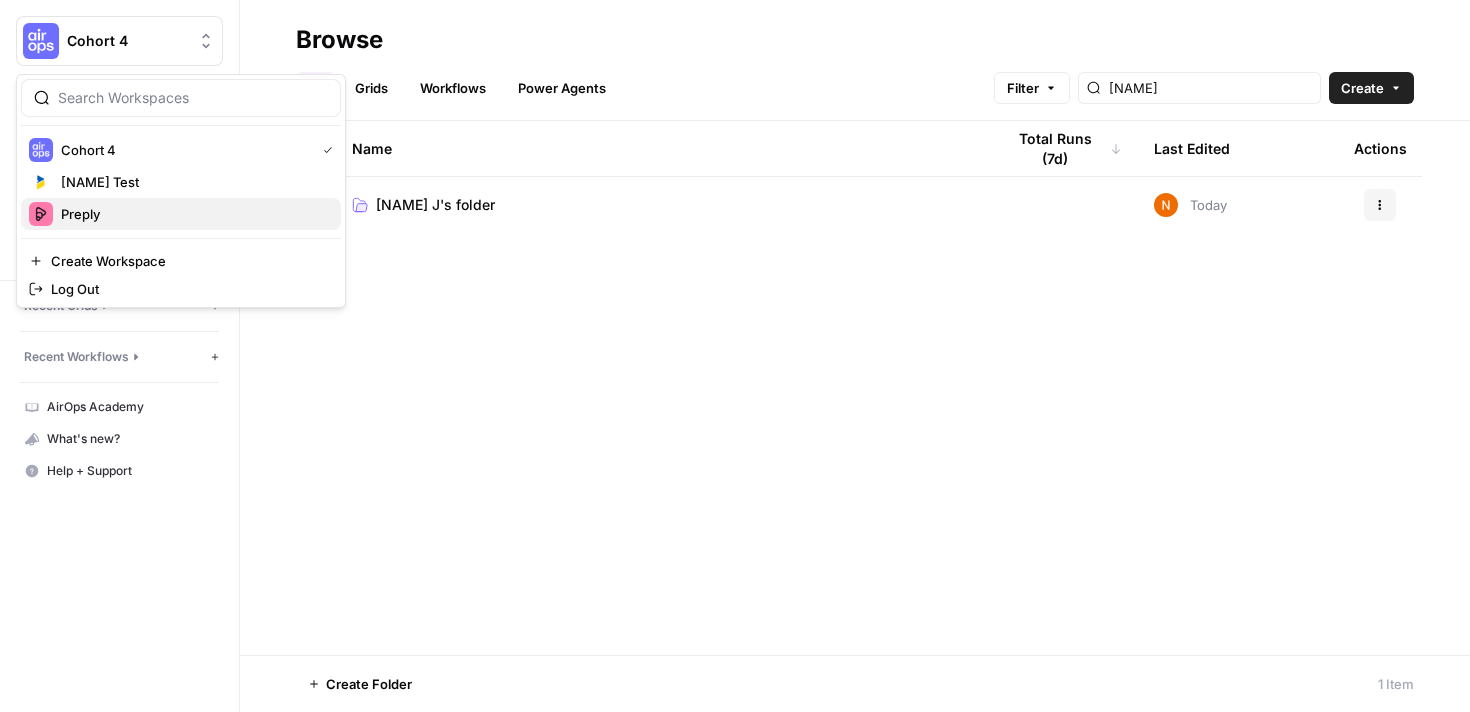 click on "Preply" at bounding box center (193, 214) 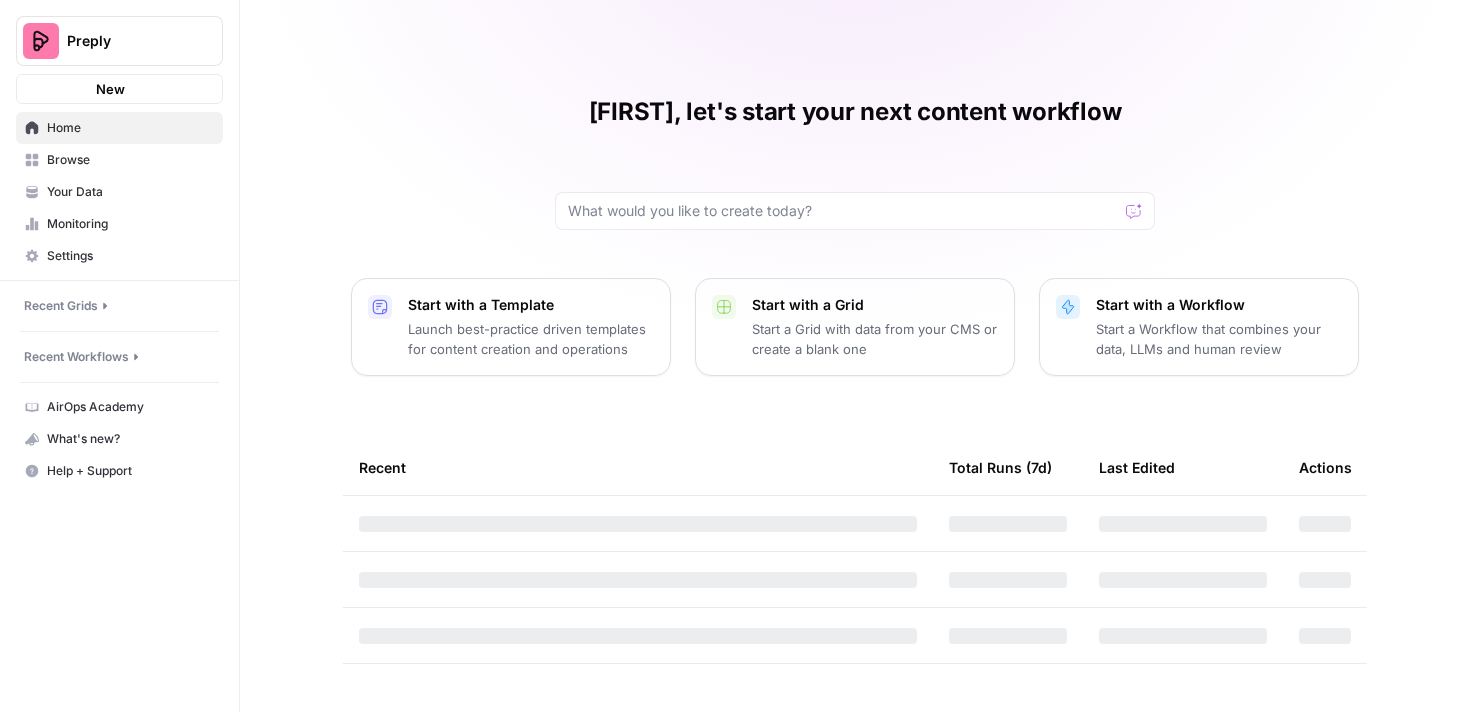 scroll, scrollTop: 0, scrollLeft: 0, axis: both 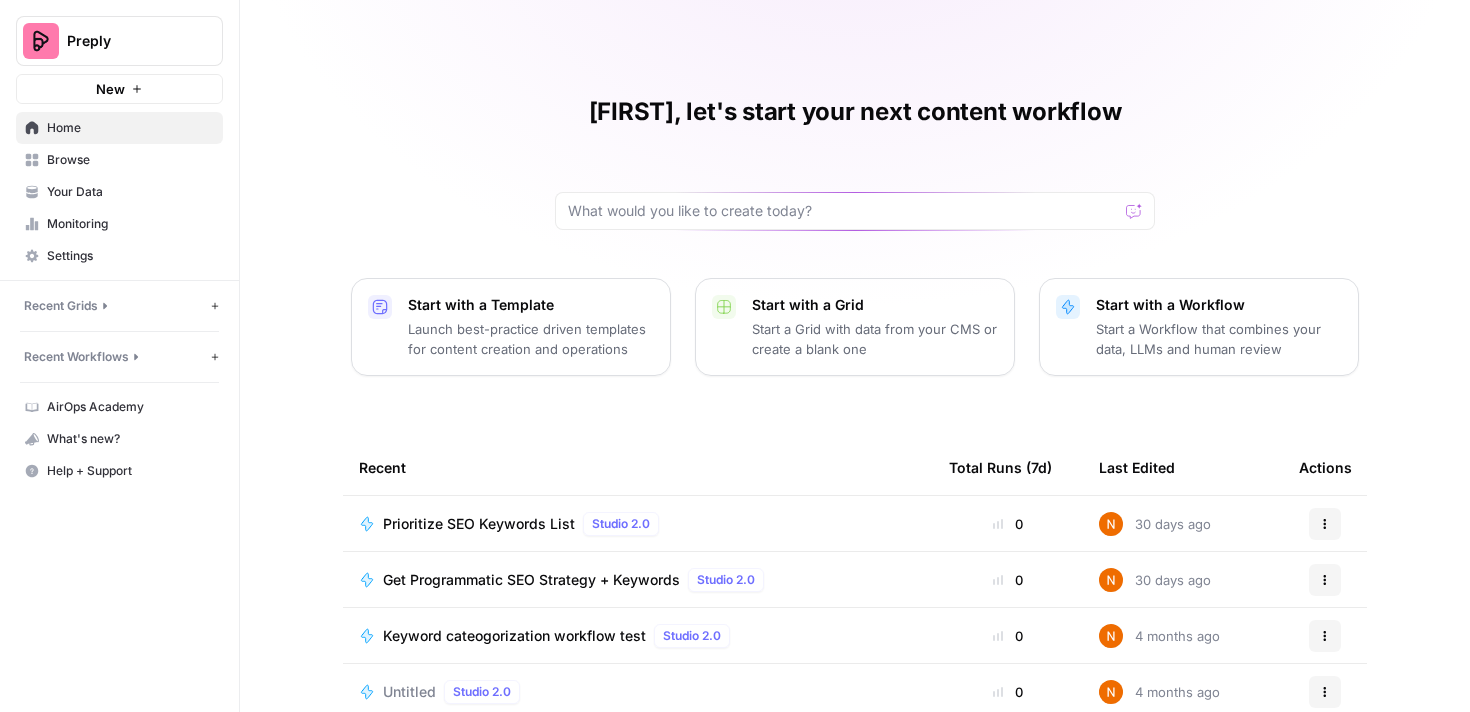 click on "Your Data" at bounding box center (130, 192) 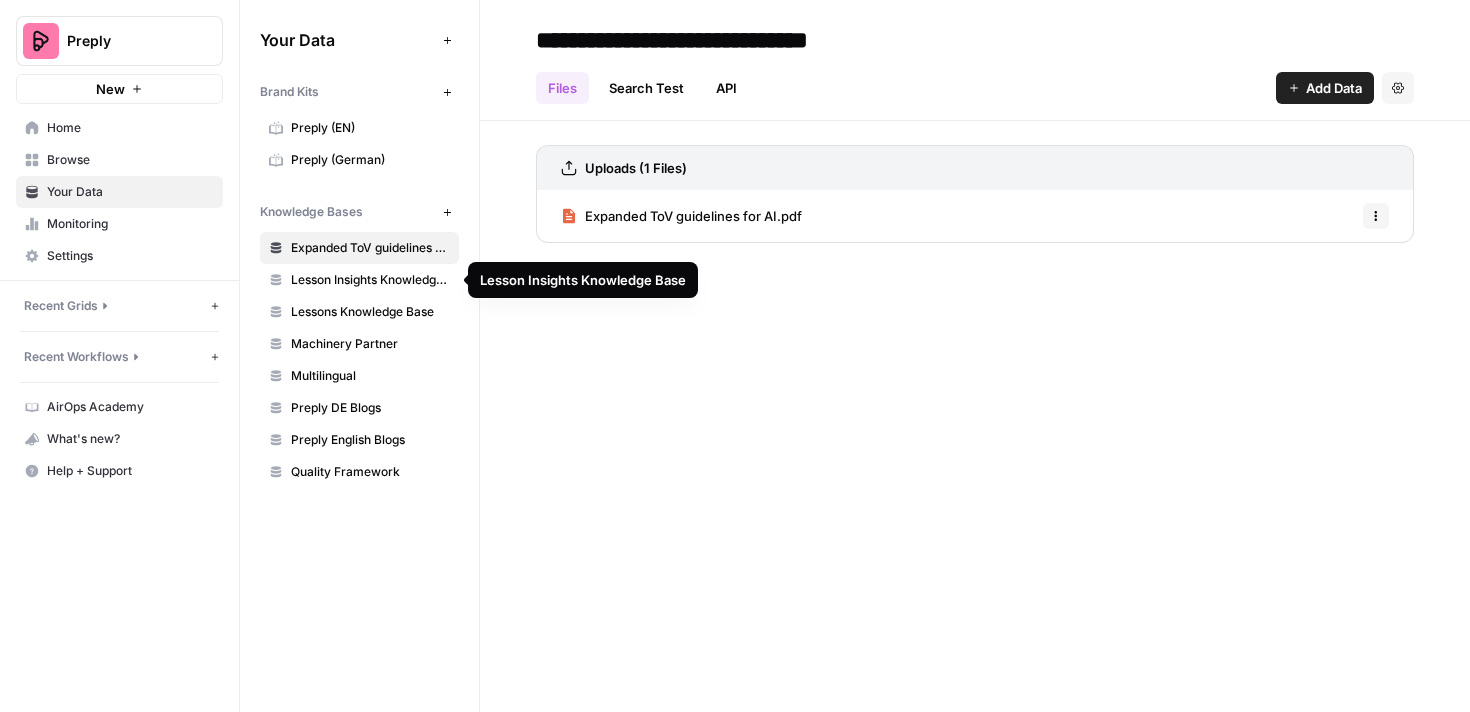 click on "Lesson Insights Knowledge Base" at bounding box center [370, 280] 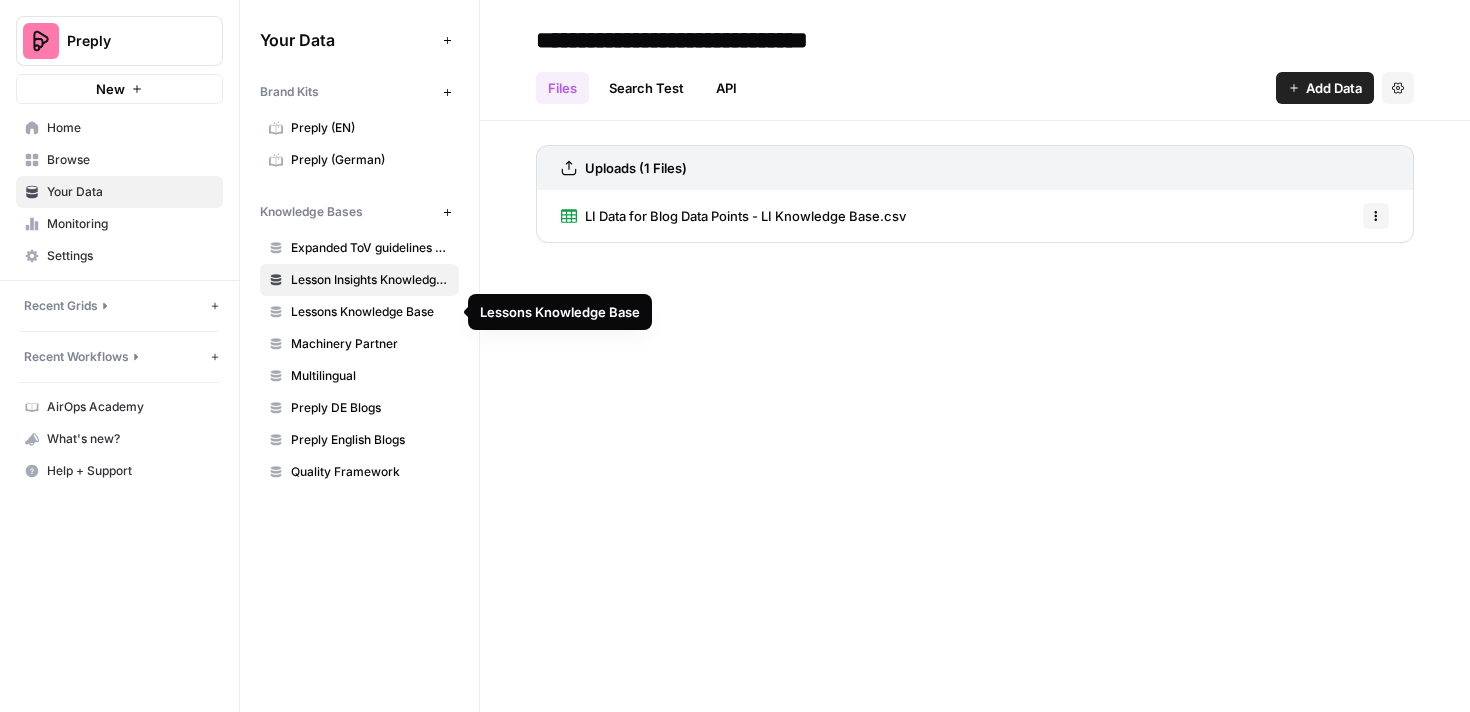 click on "Lessons Knowledge Base" at bounding box center (370, 312) 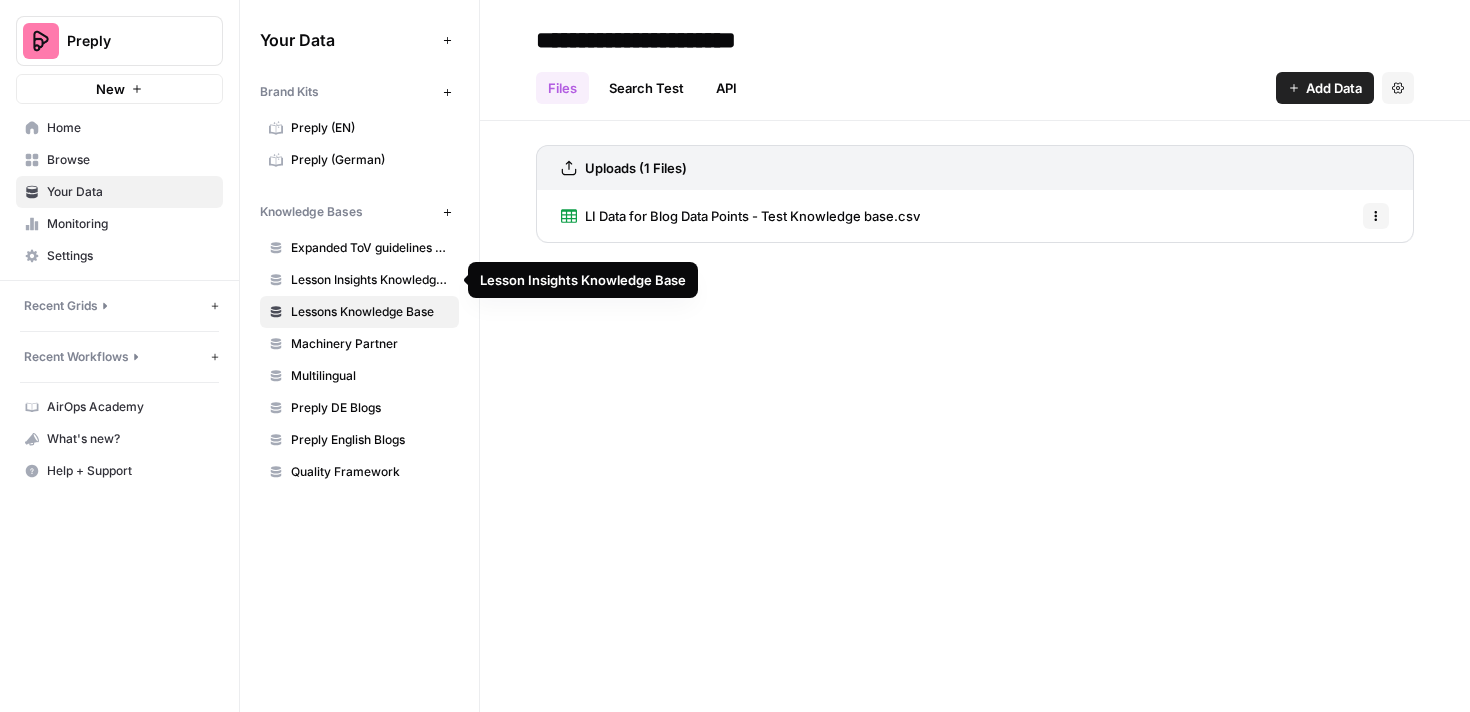 click on "Lesson Insights Knowledge Base" at bounding box center (370, 280) 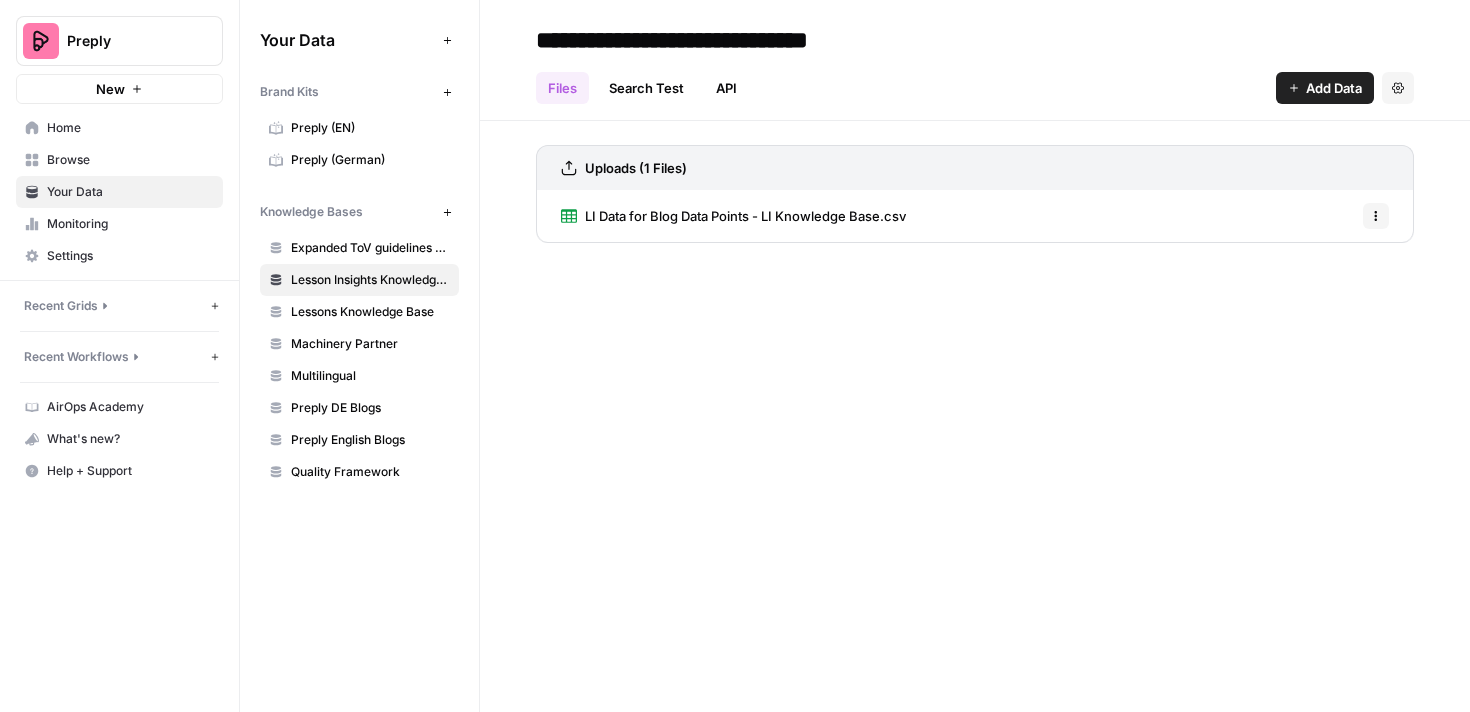 click on "Expanded ToV guidelines for AI" at bounding box center (370, 248) 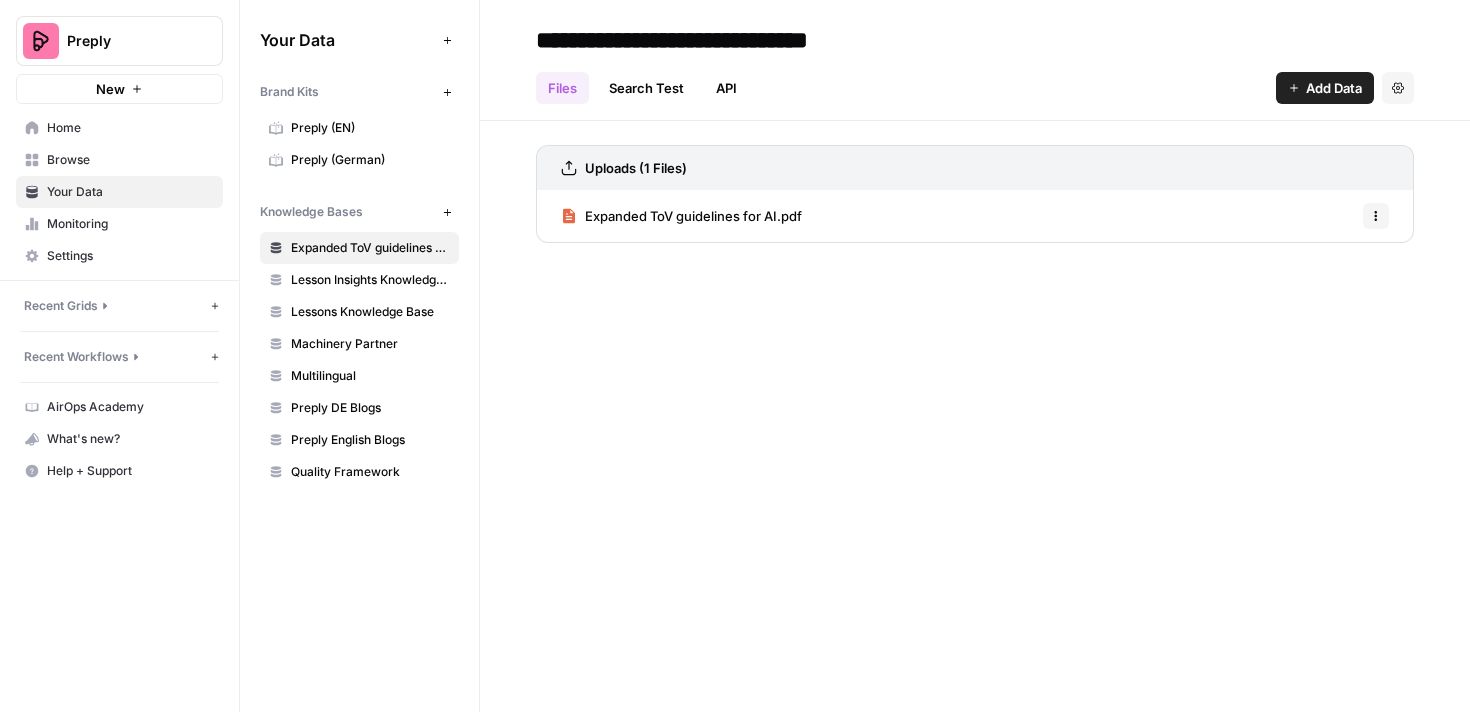 click on "Preply" at bounding box center [127, 41] 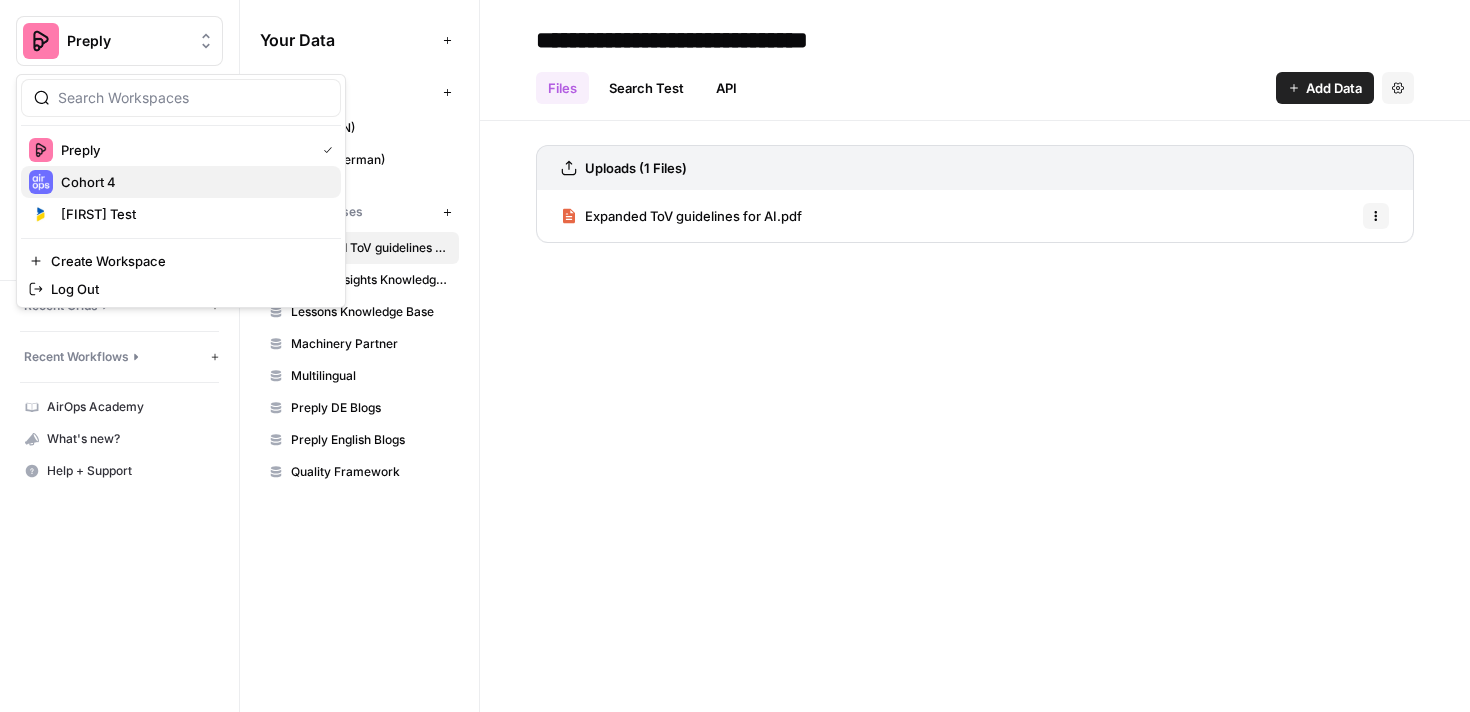 click on "Cohort 4" at bounding box center [193, 182] 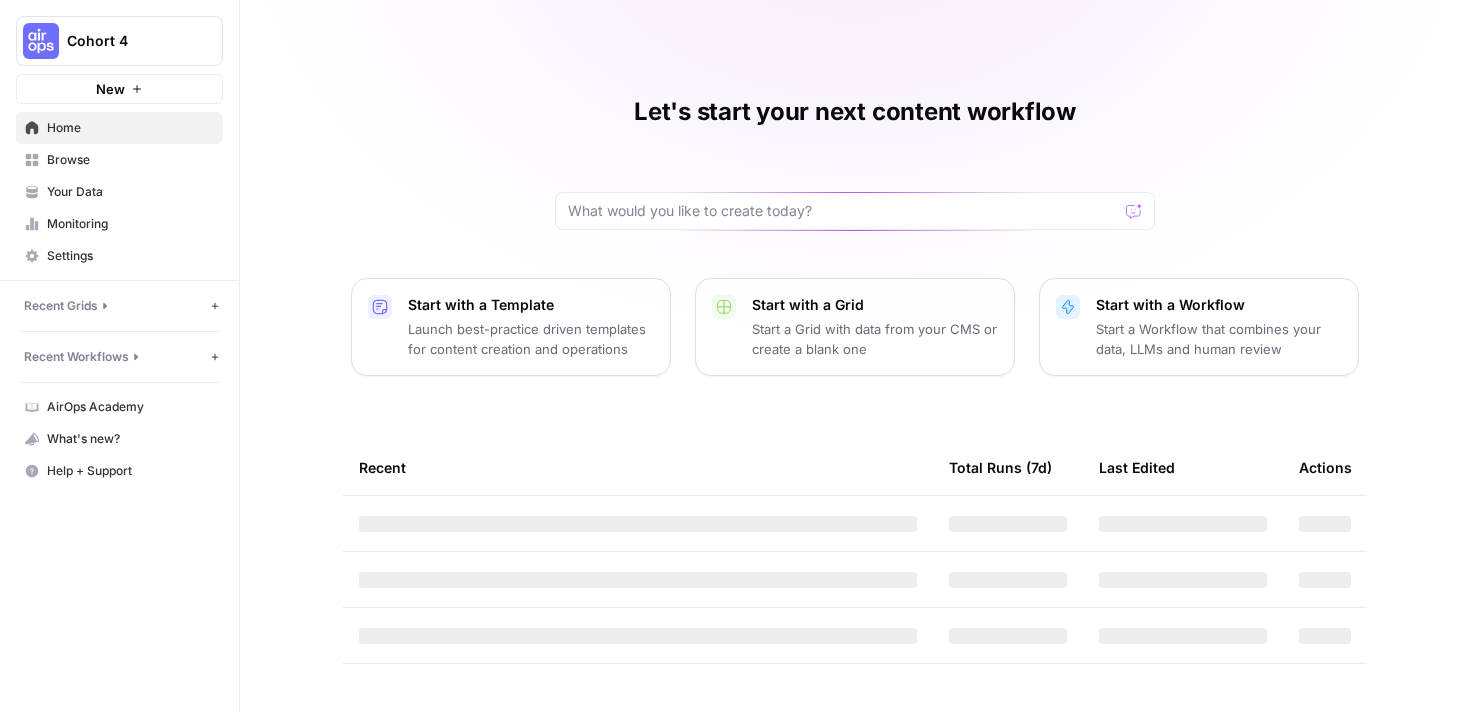 scroll, scrollTop: 0, scrollLeft: 0, axis: both 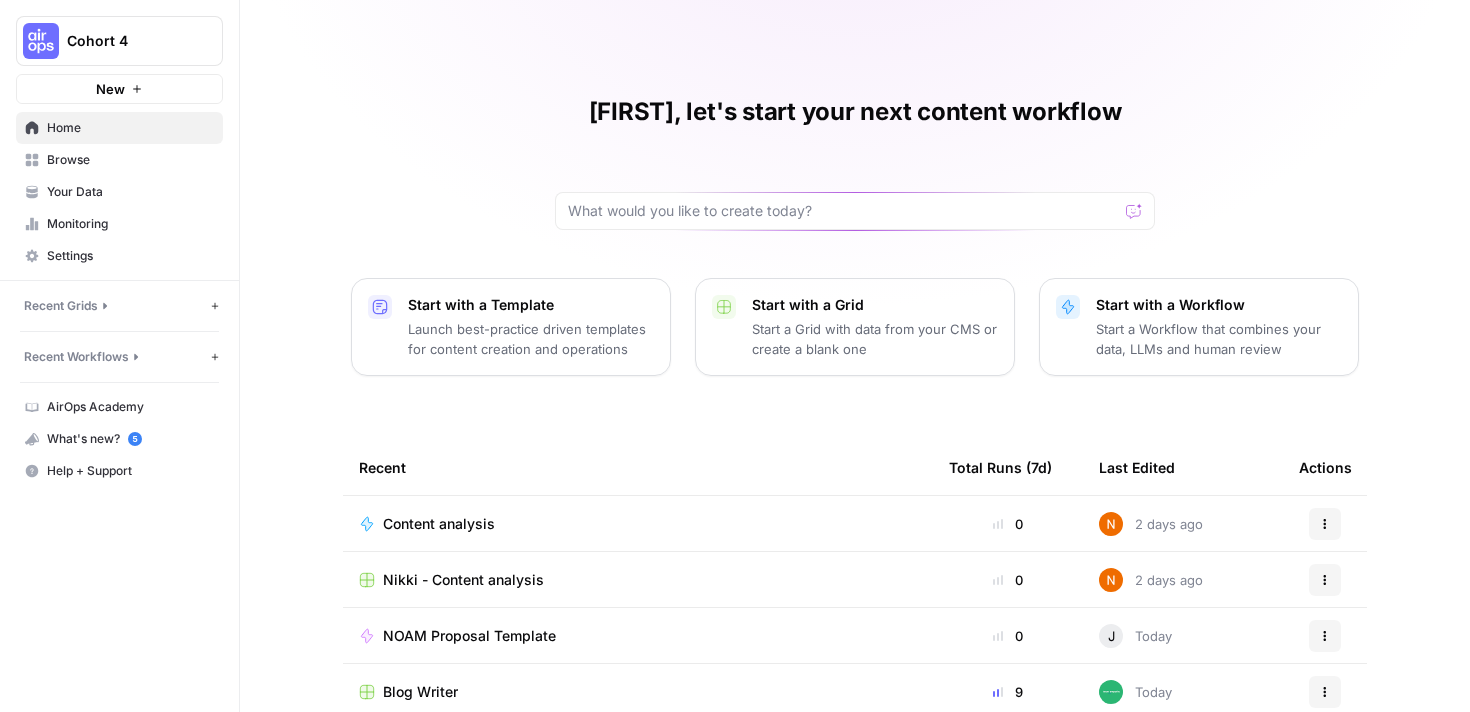 click on "Browse" at bounding box center (130, 160) 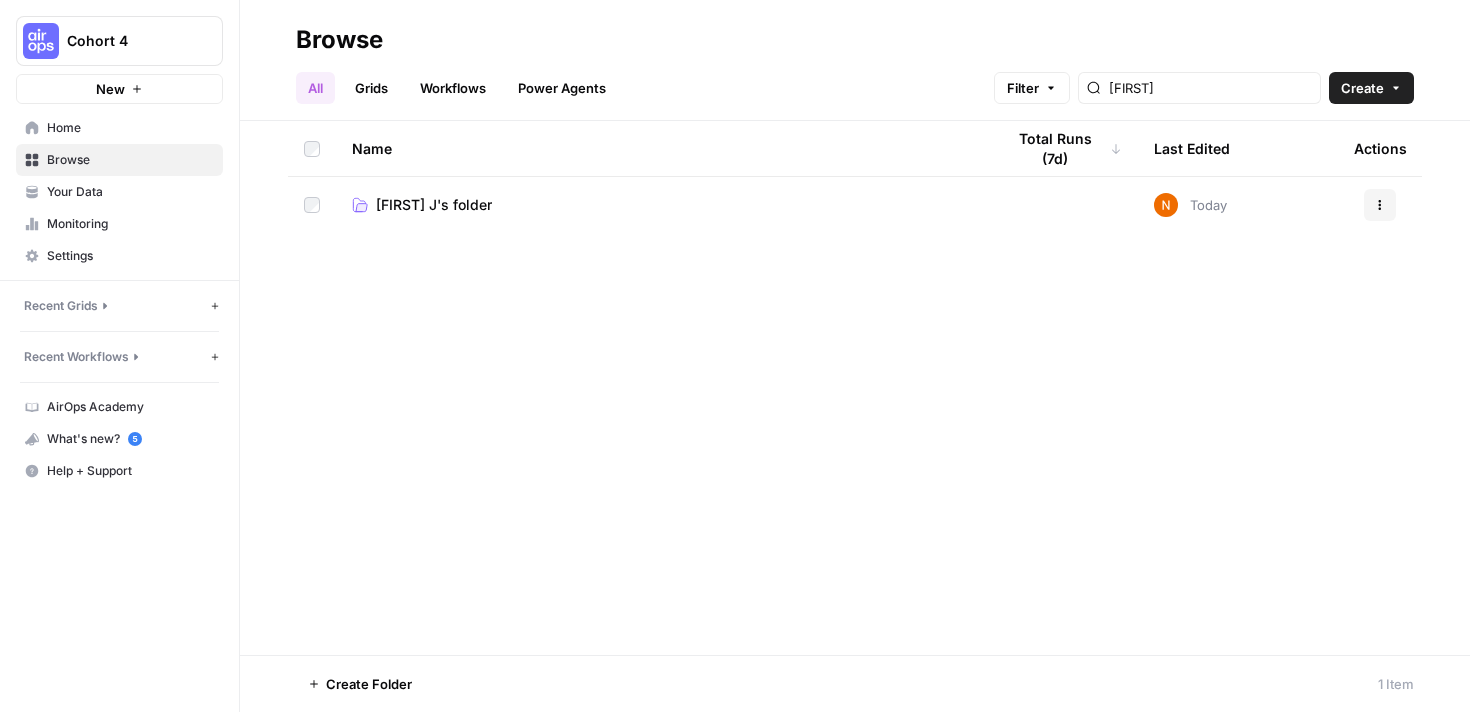click on "[NAME] J's folder" at bounding box center [434, 205] 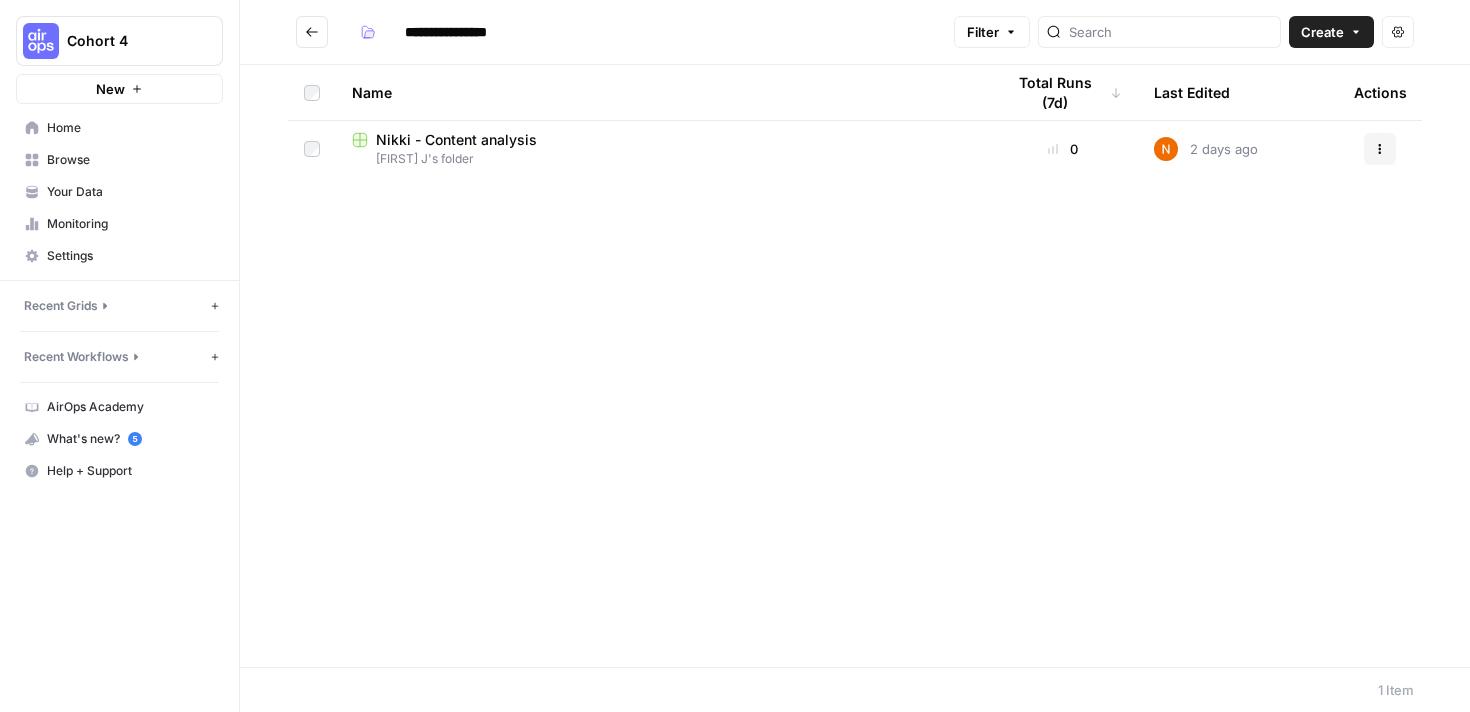 click on "Nikki - Content analysis" at bounding box center (456, 140) 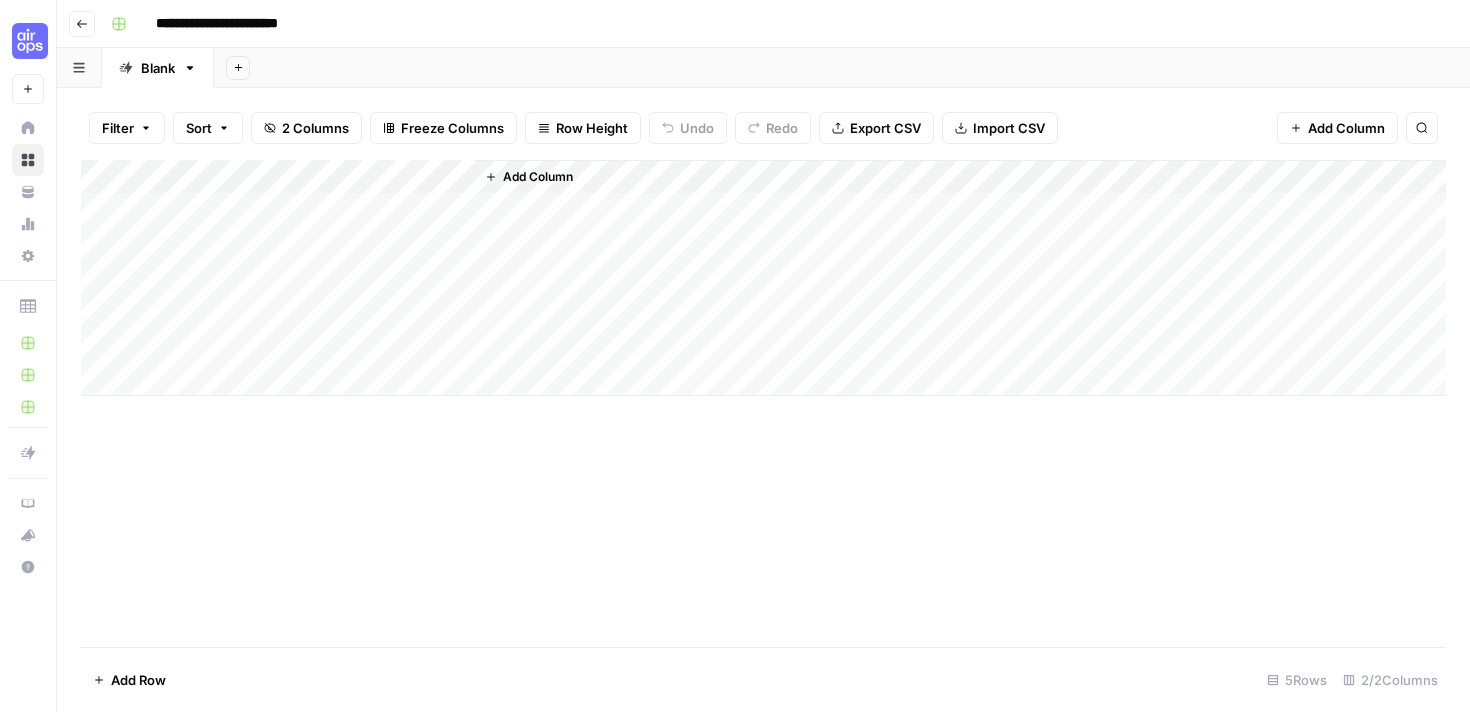 click 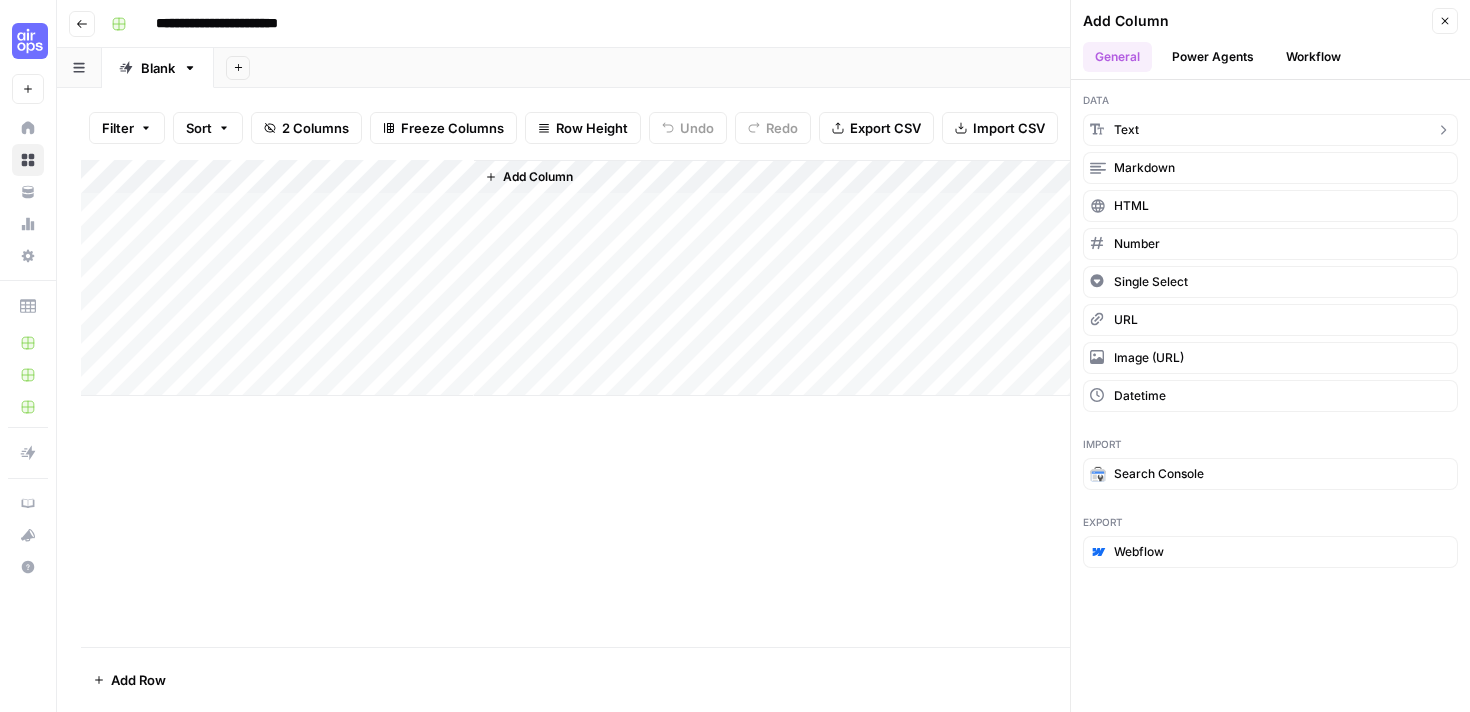 click on "text" at bounding box center [1126, 130] 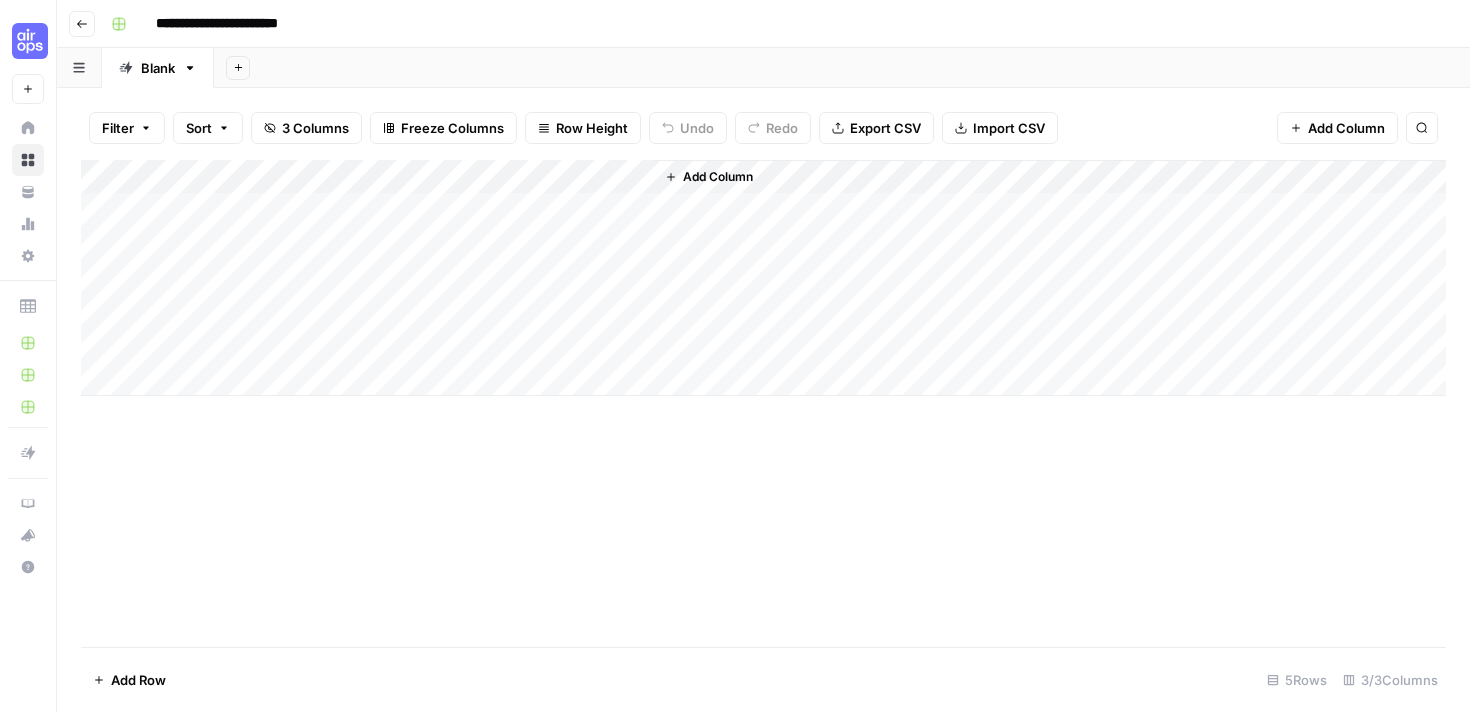 drag, startPoint x: 555, startPoint y: 176, endPoint x: 373, endPoint y: 175, distance: 182.00275 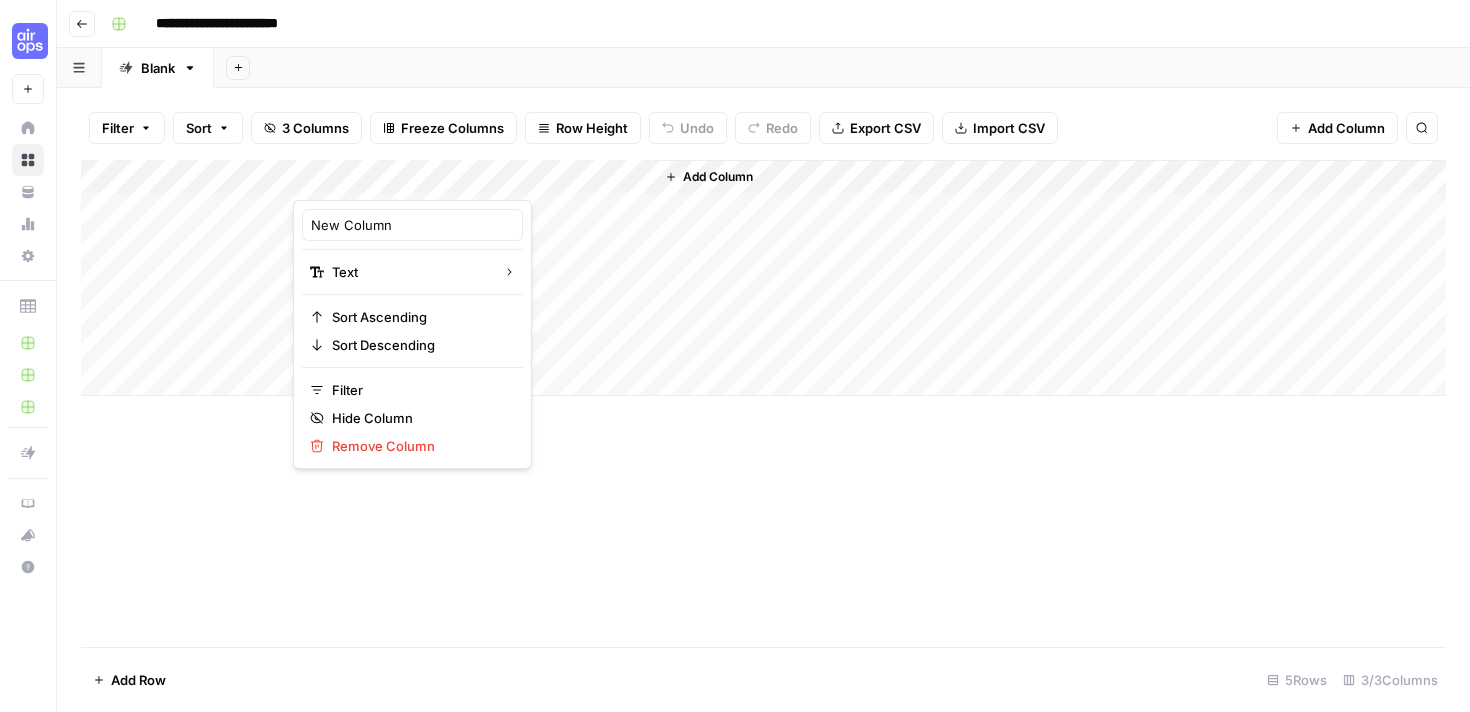 click at bounding box center (383, 180) 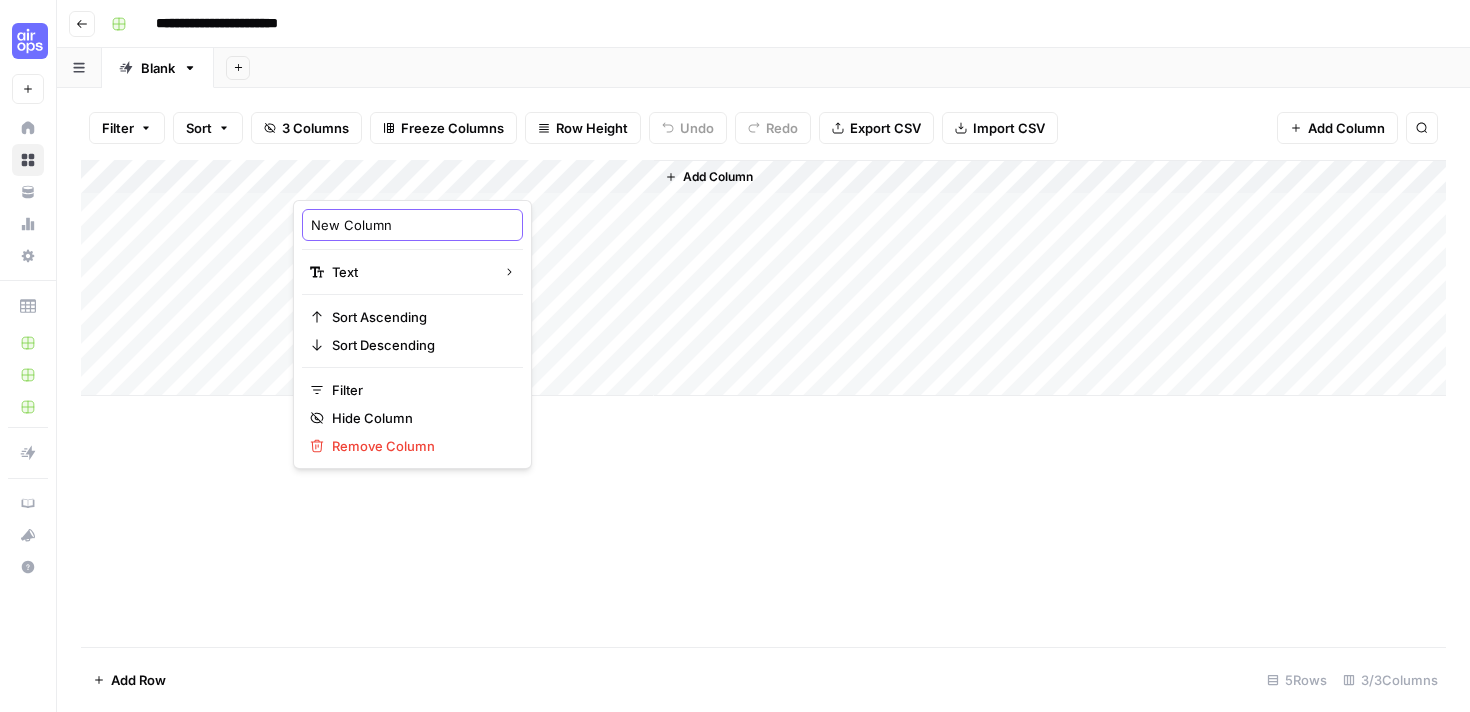 click on "New Column" at bounding box center [412, 225] 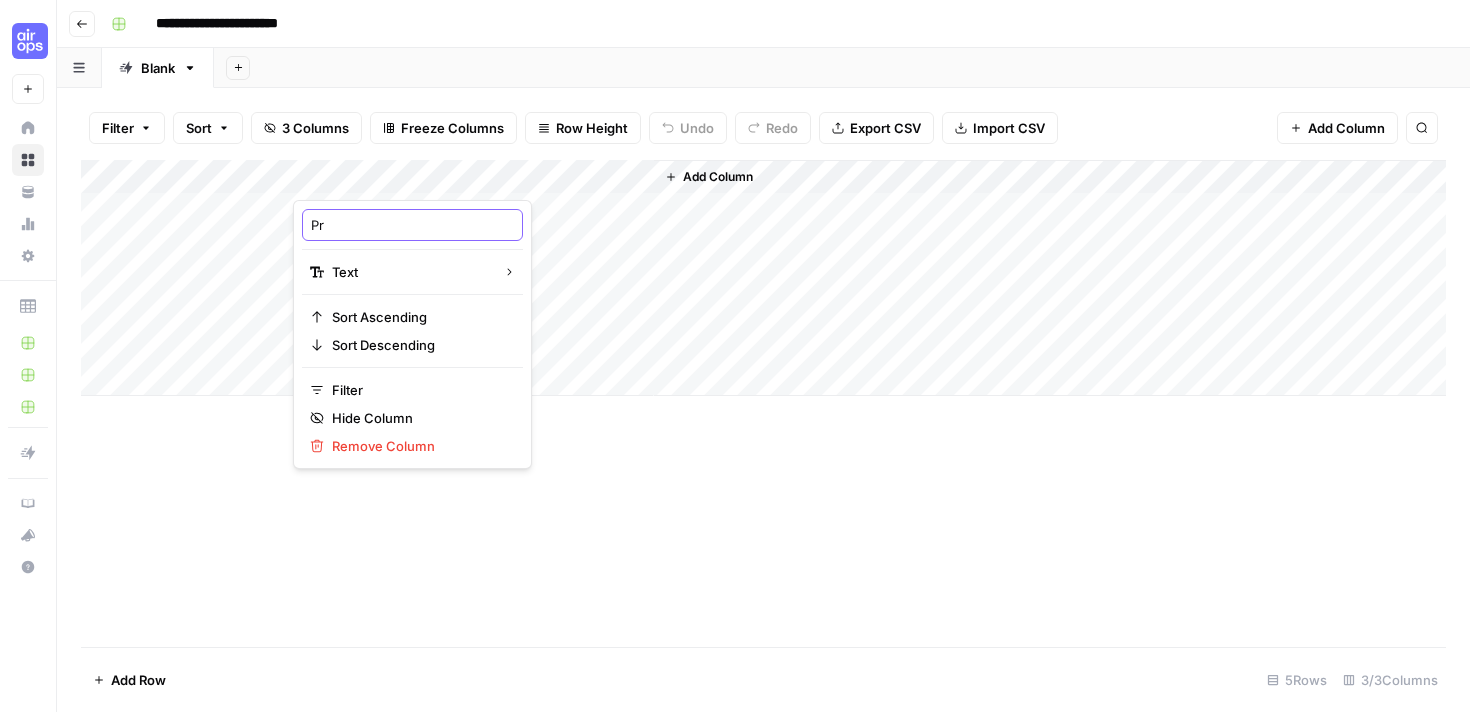 type on "P" 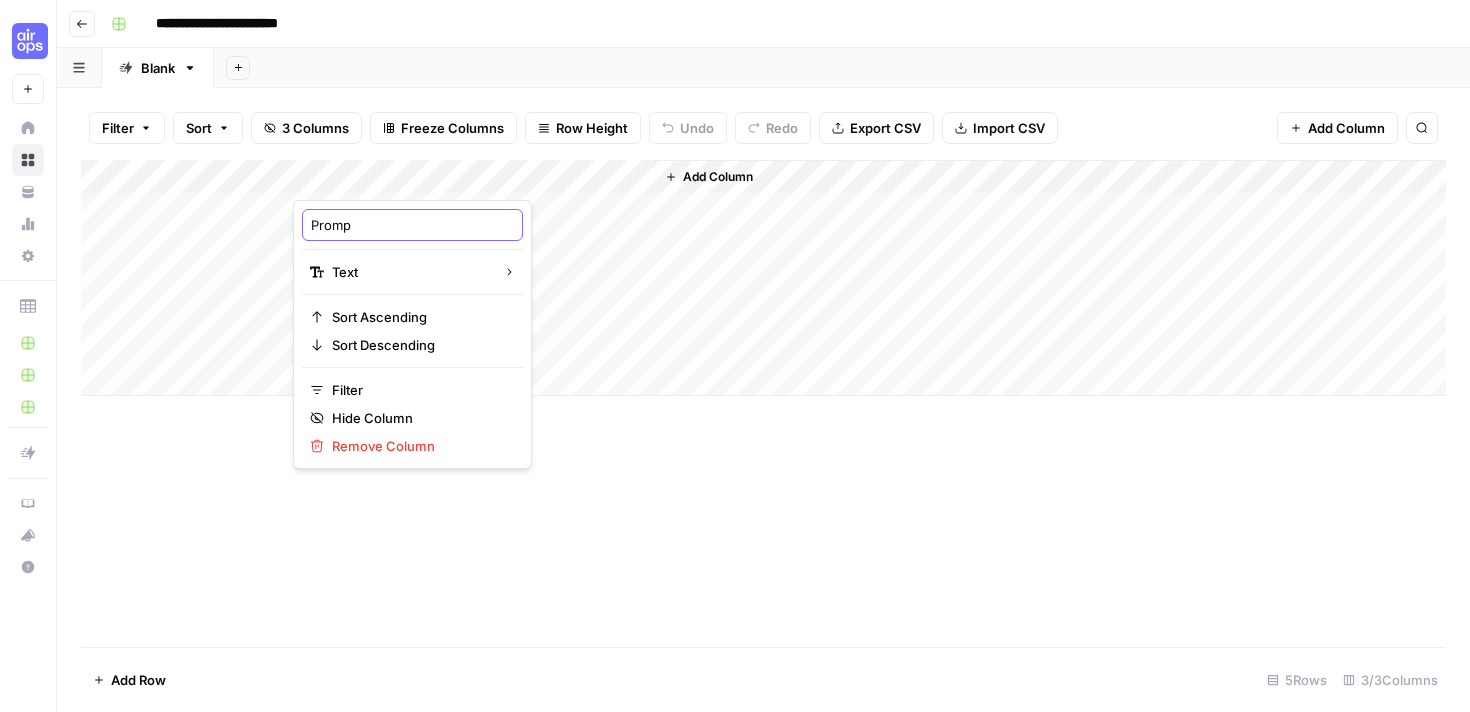 type on "Prompt" 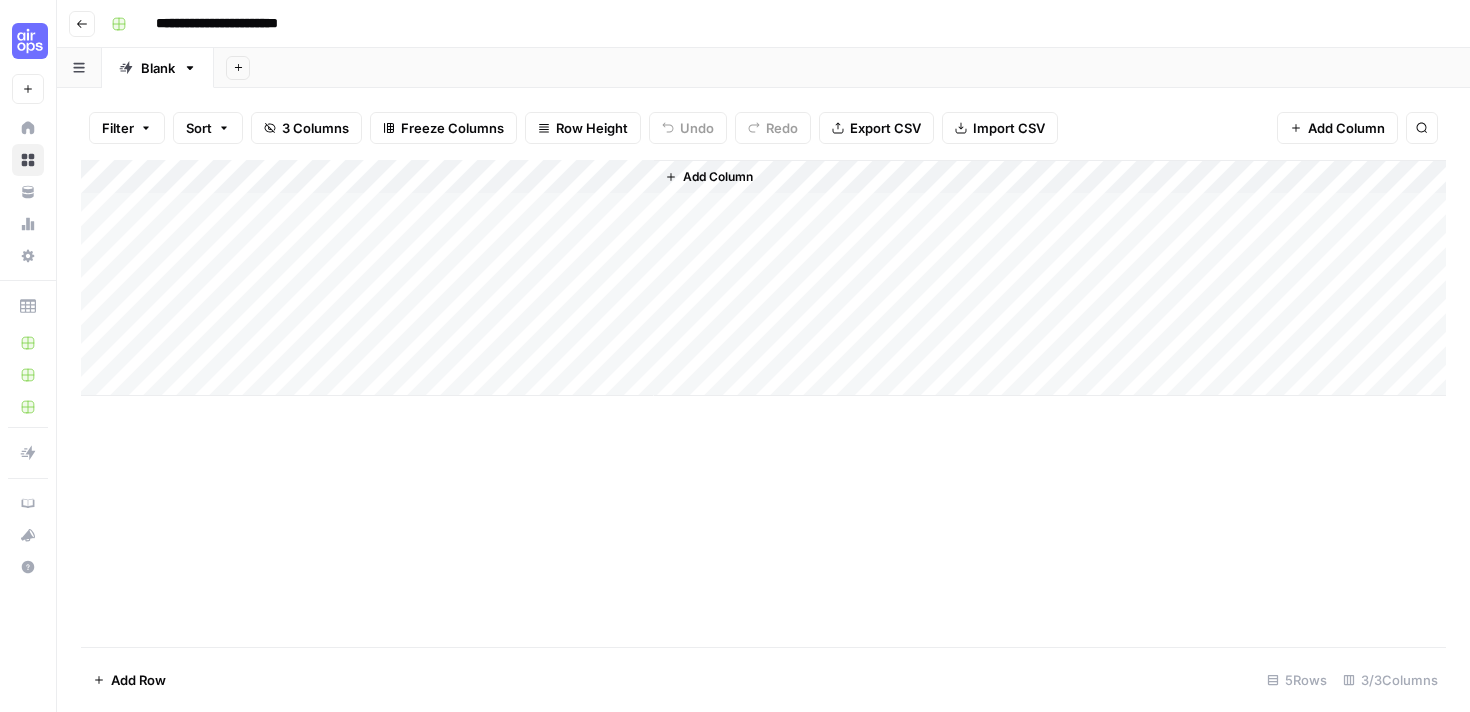 click on "Add Column" at bounding box center (763, 403) 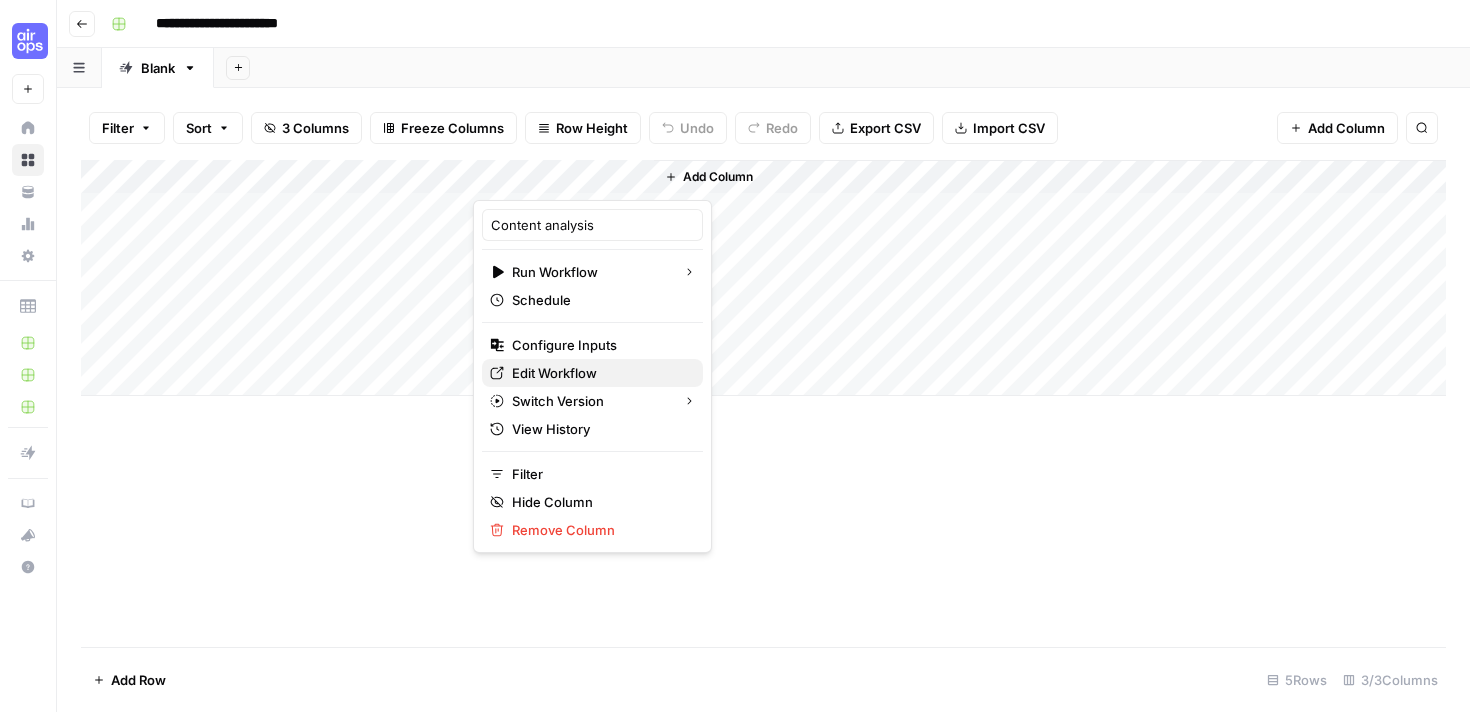 click on "Edit Workflow" at bounding box center (599, 373) 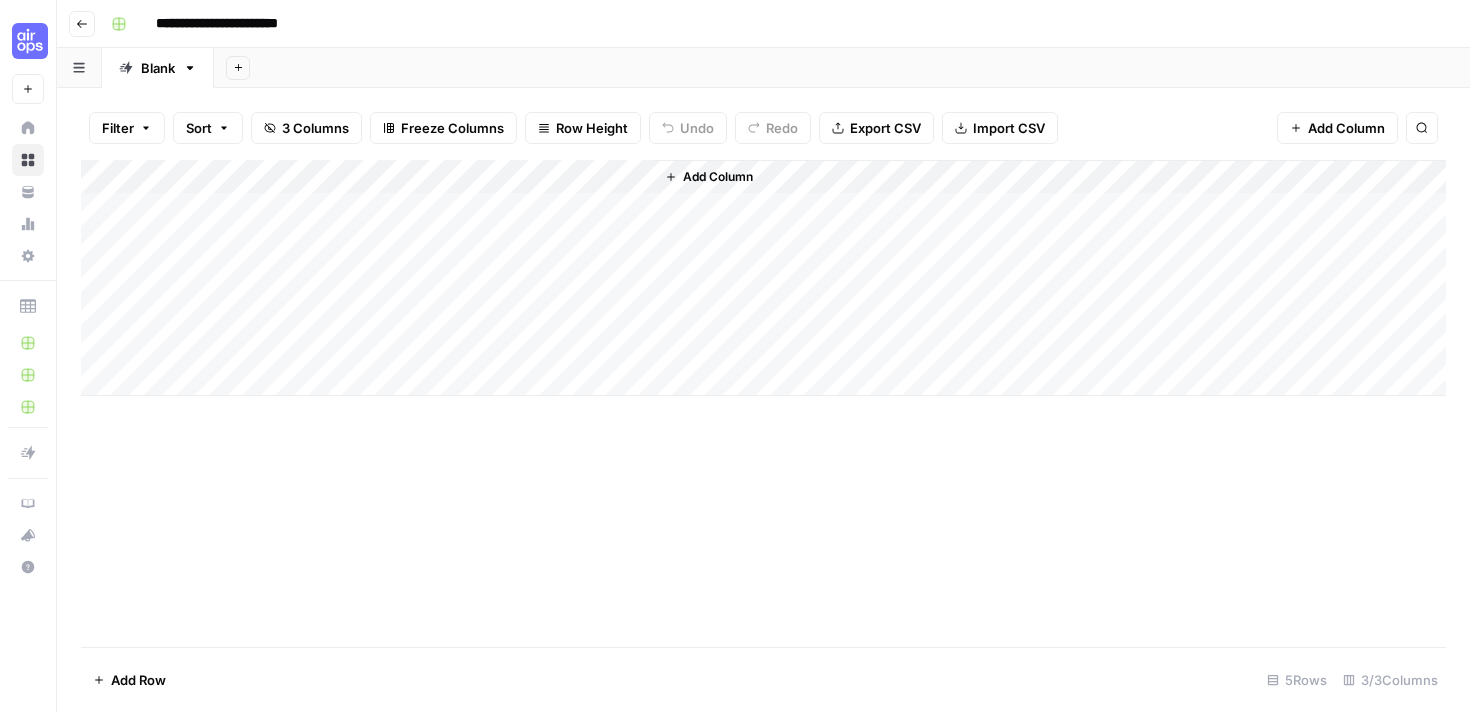 click on "Add Column" at bounding box center (763, 278) 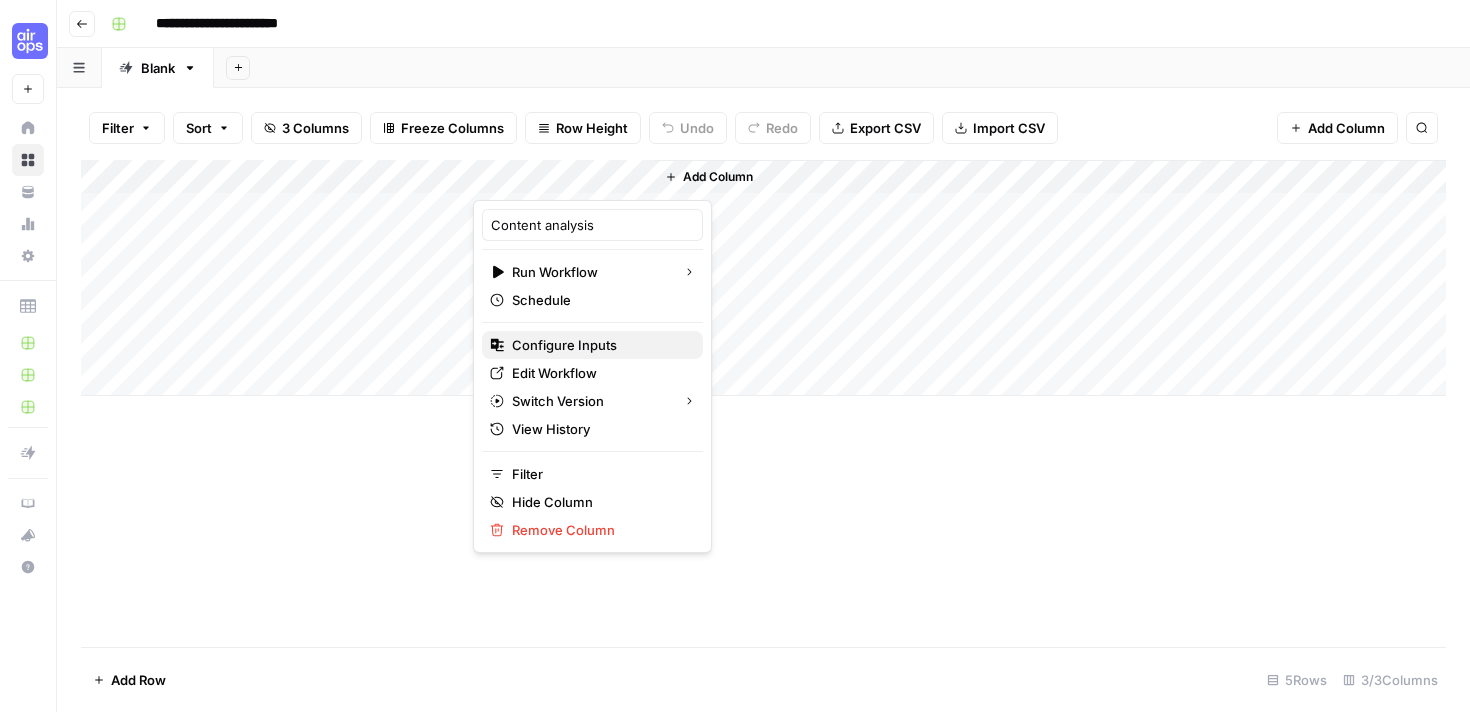 click on "Configure Inputs" at bounding box center [599, 345] 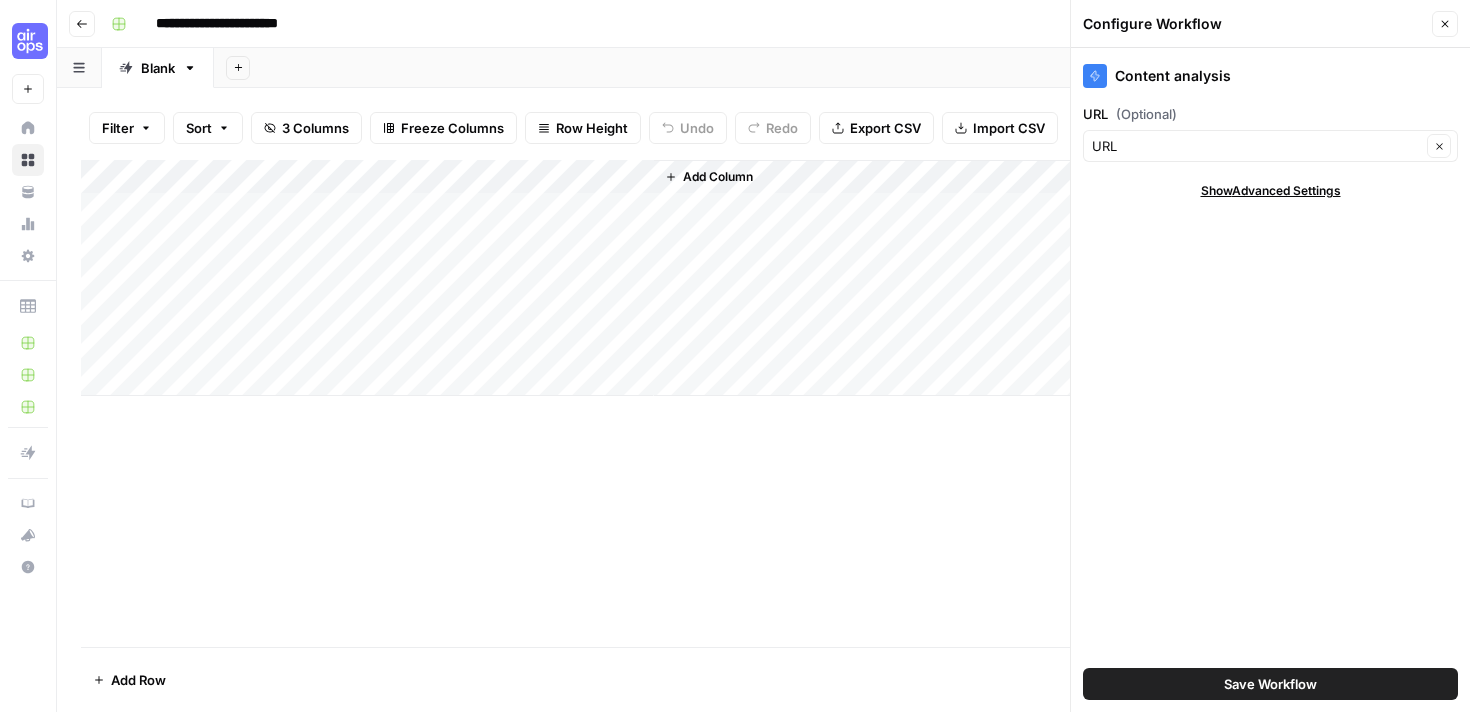 click on "Show  Advanced Settings" at bounding box center (1271, 191) 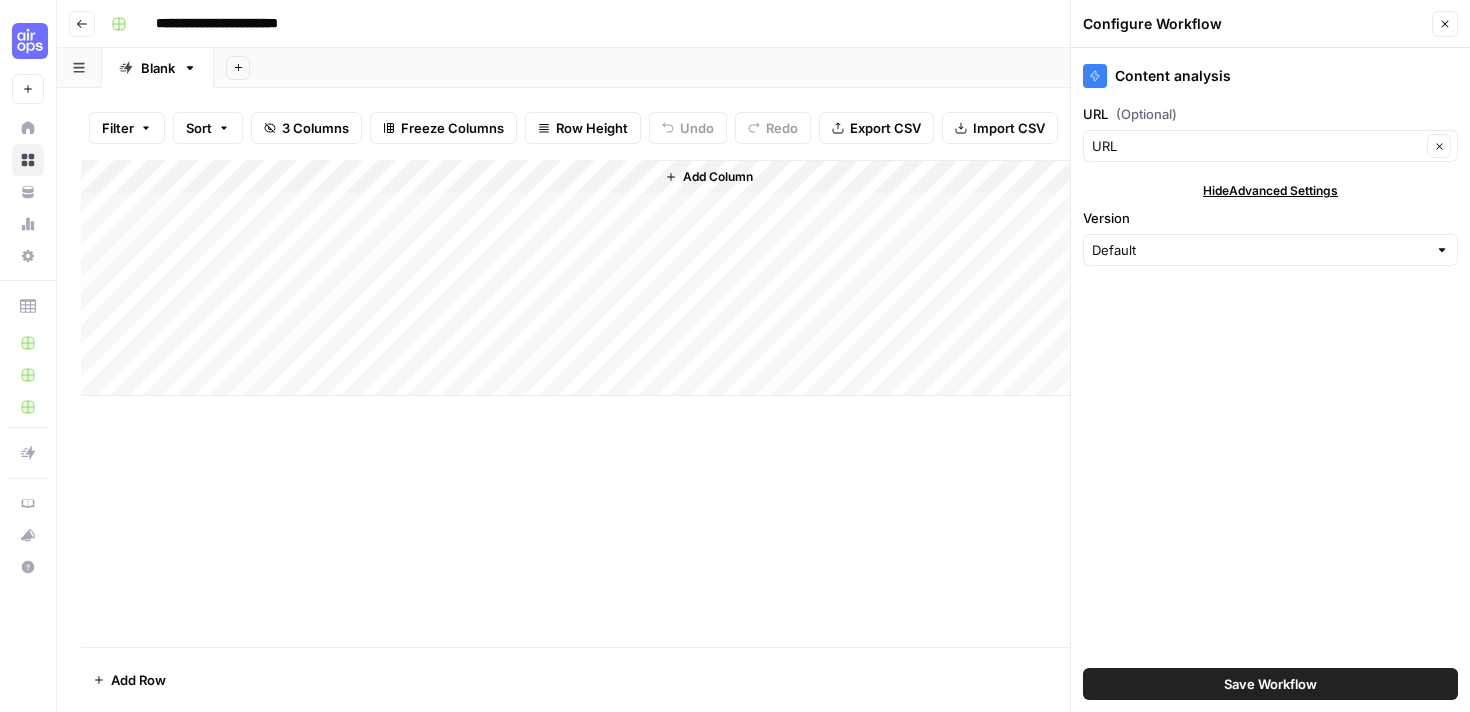 click on "Hide  Advanced Settings" at bounding box center [1270, 191] 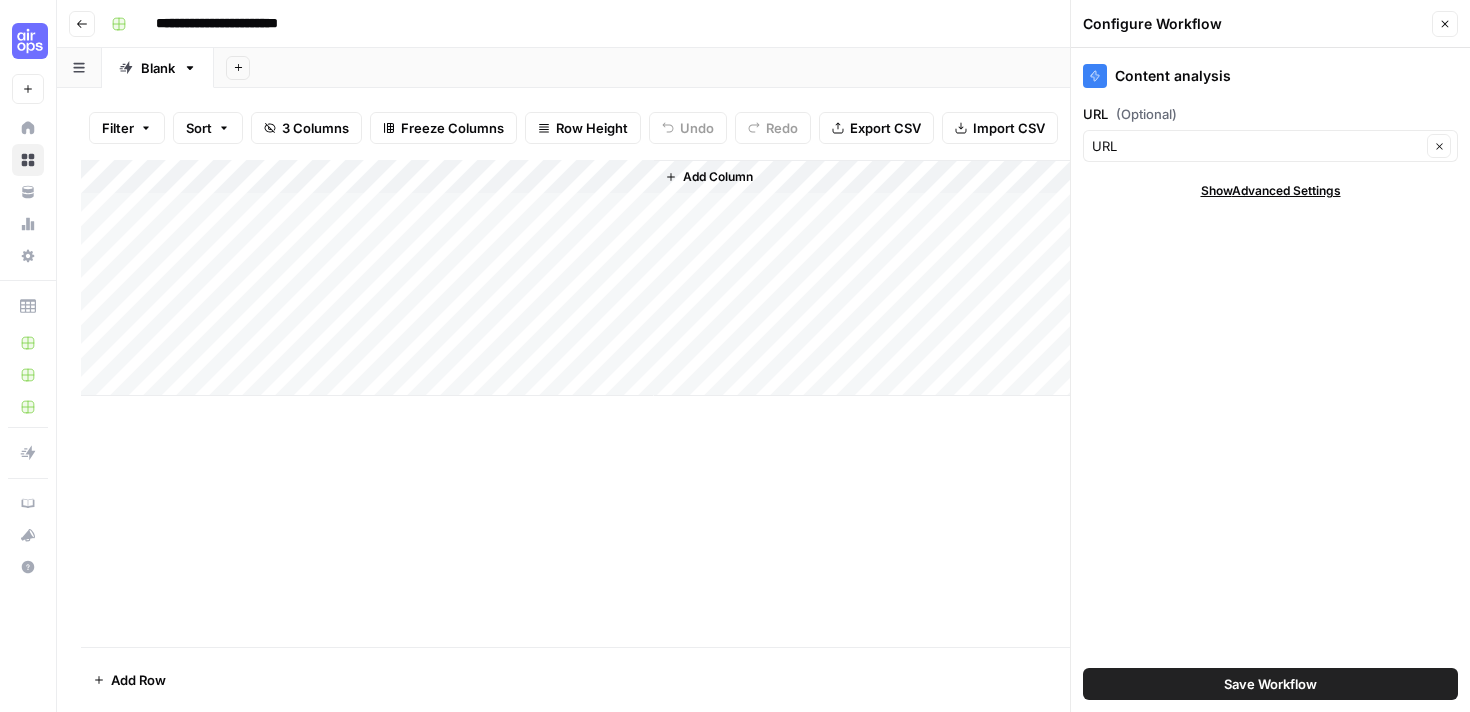 click on "Content analysis" at bounding box center (1270, 76) 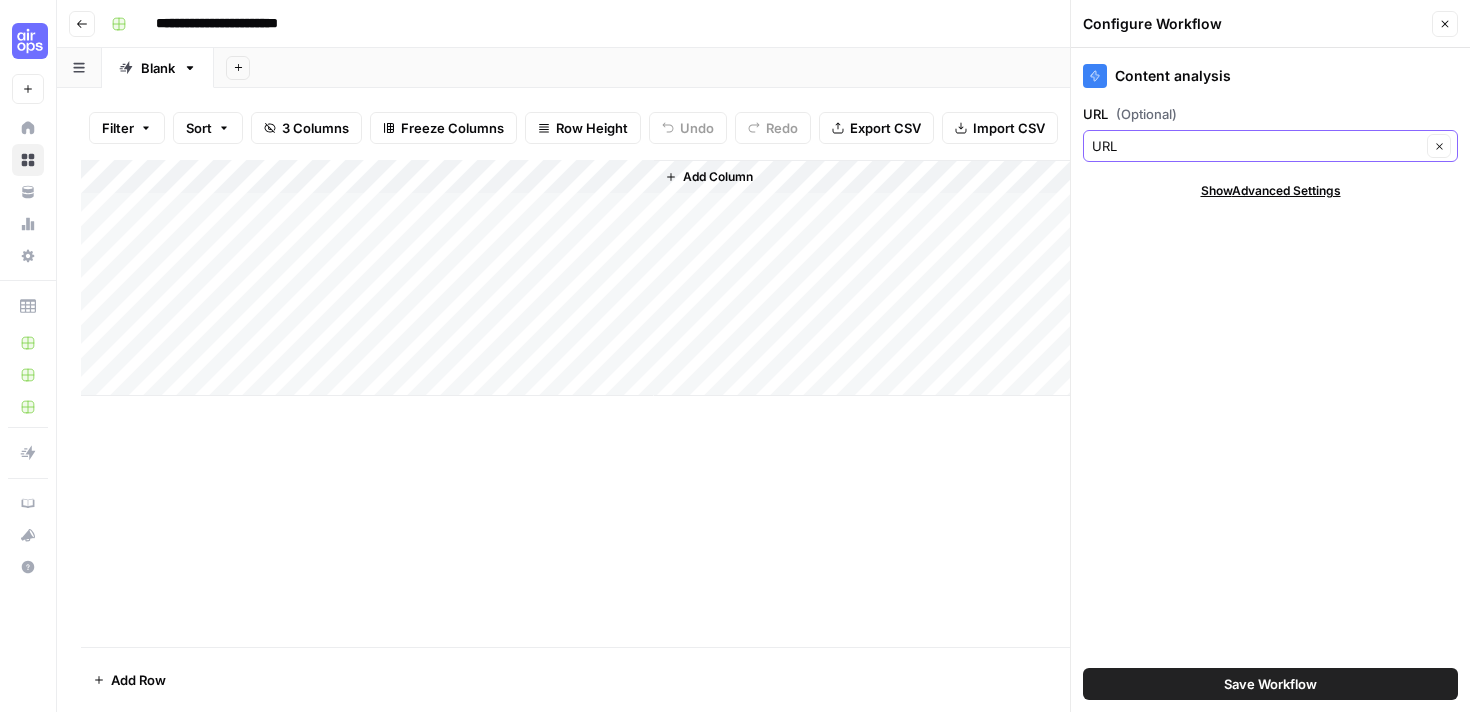 click on "URL" at bounding box center (1256, 146) 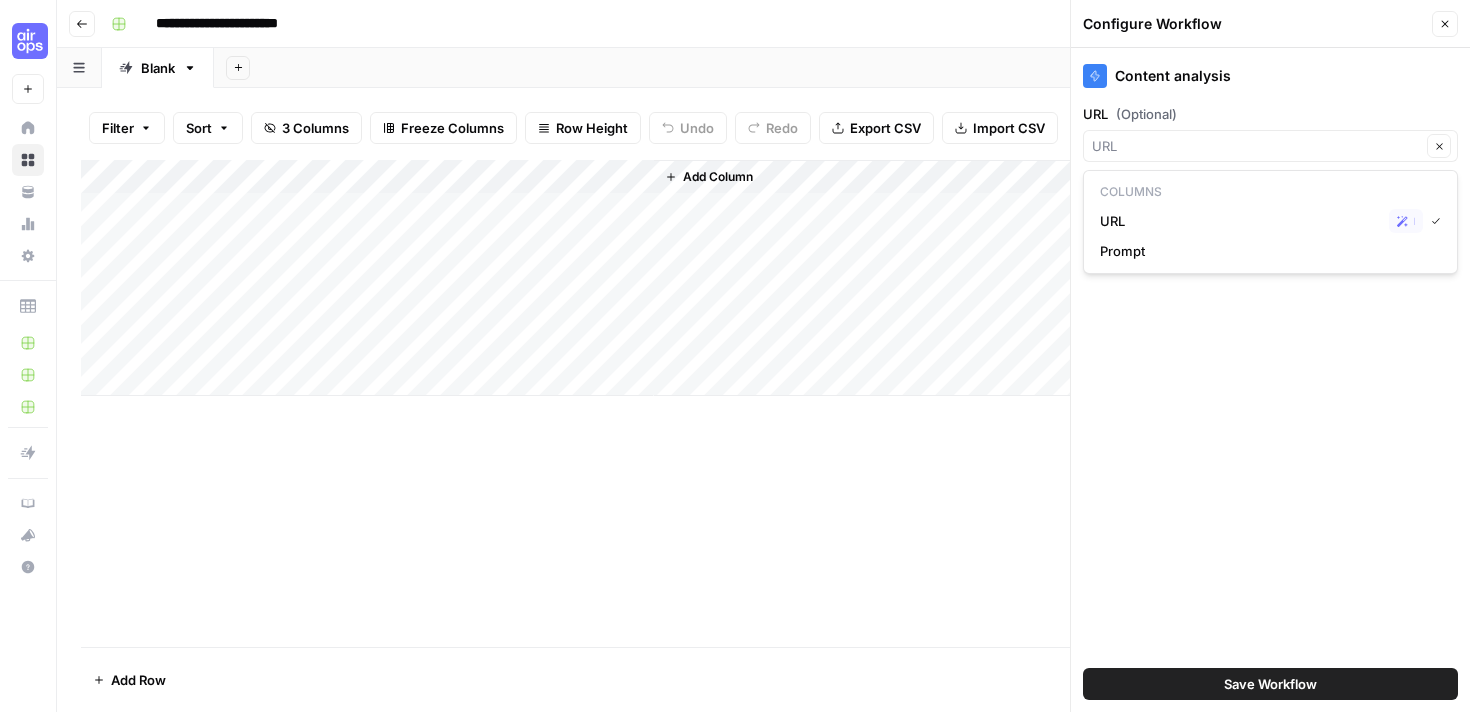 type on "URL" 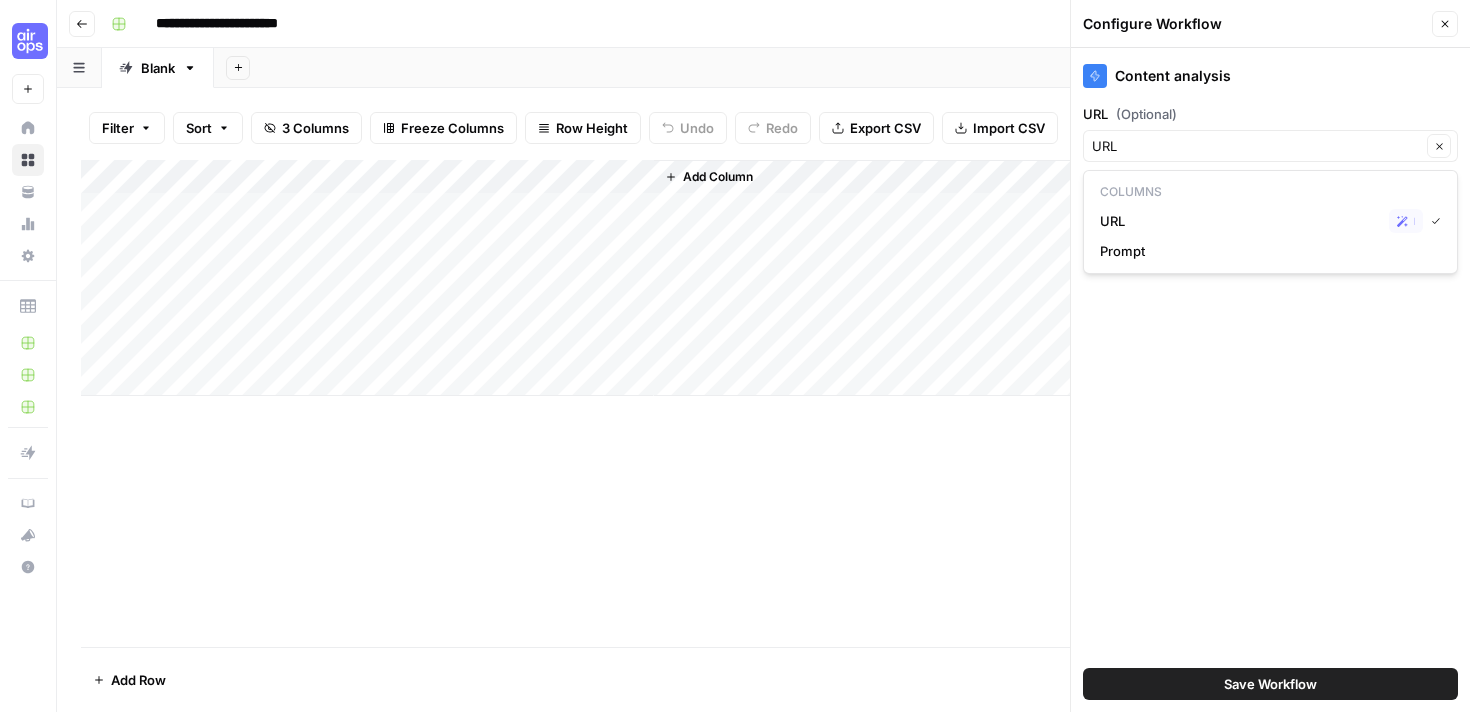 click on "(Optional)" at bounding box center (1146, 114) 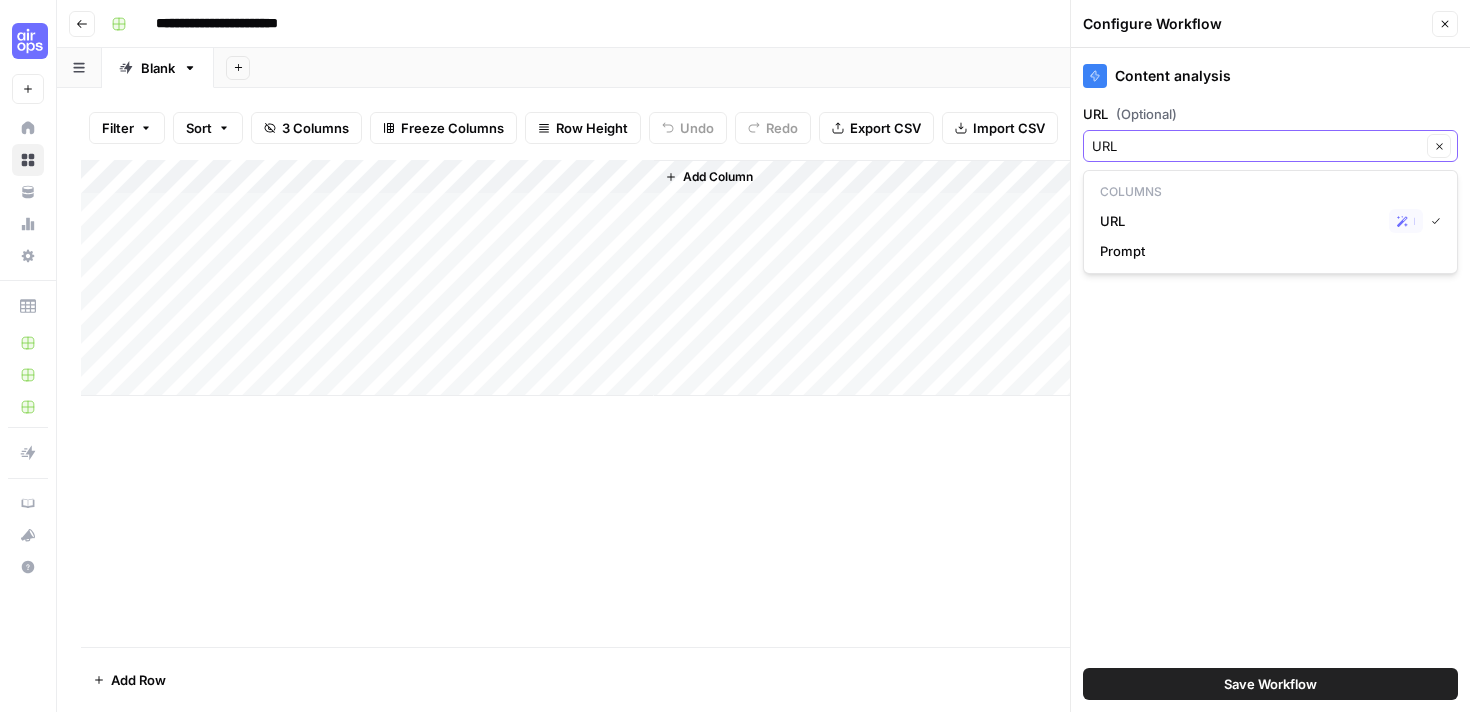 click on "URL" at bounding box center [1256, 146] 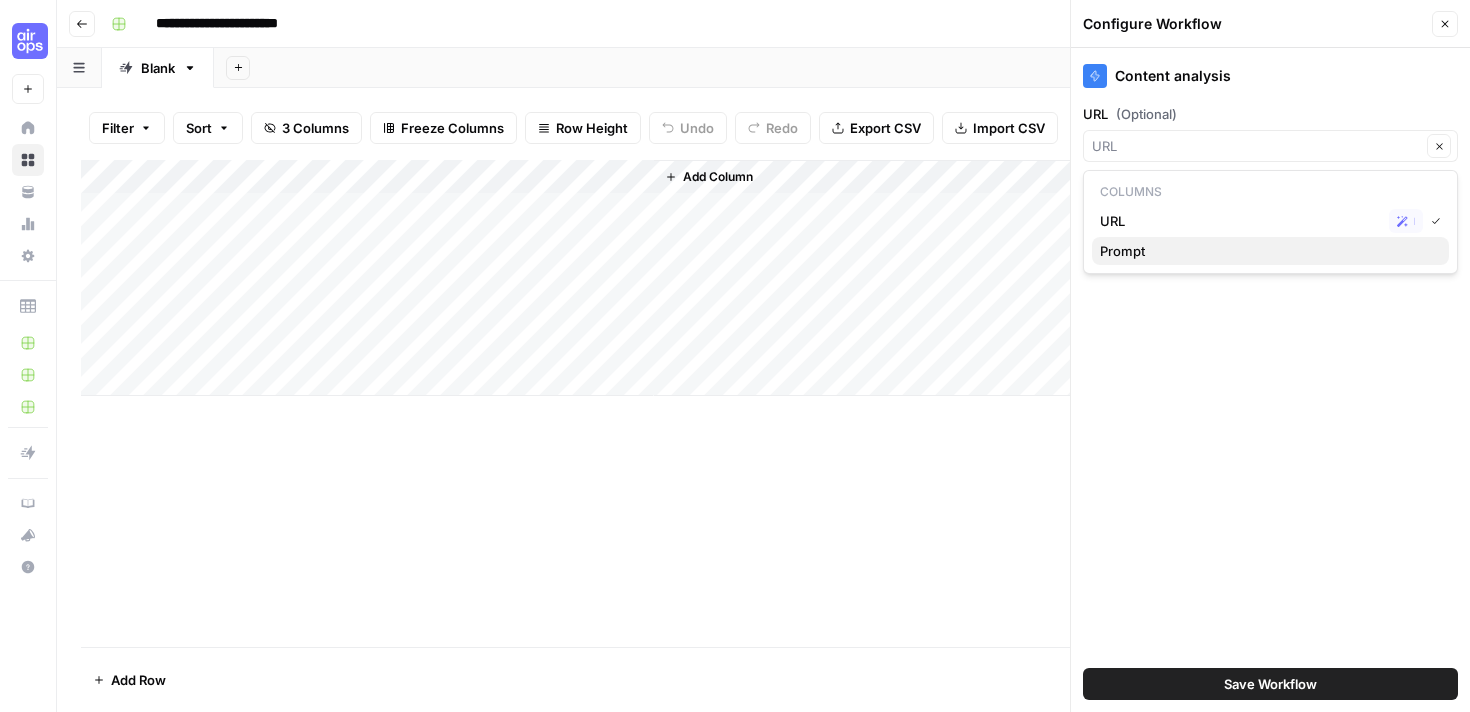click on "Prompt" at bounding box center (1266, 251) 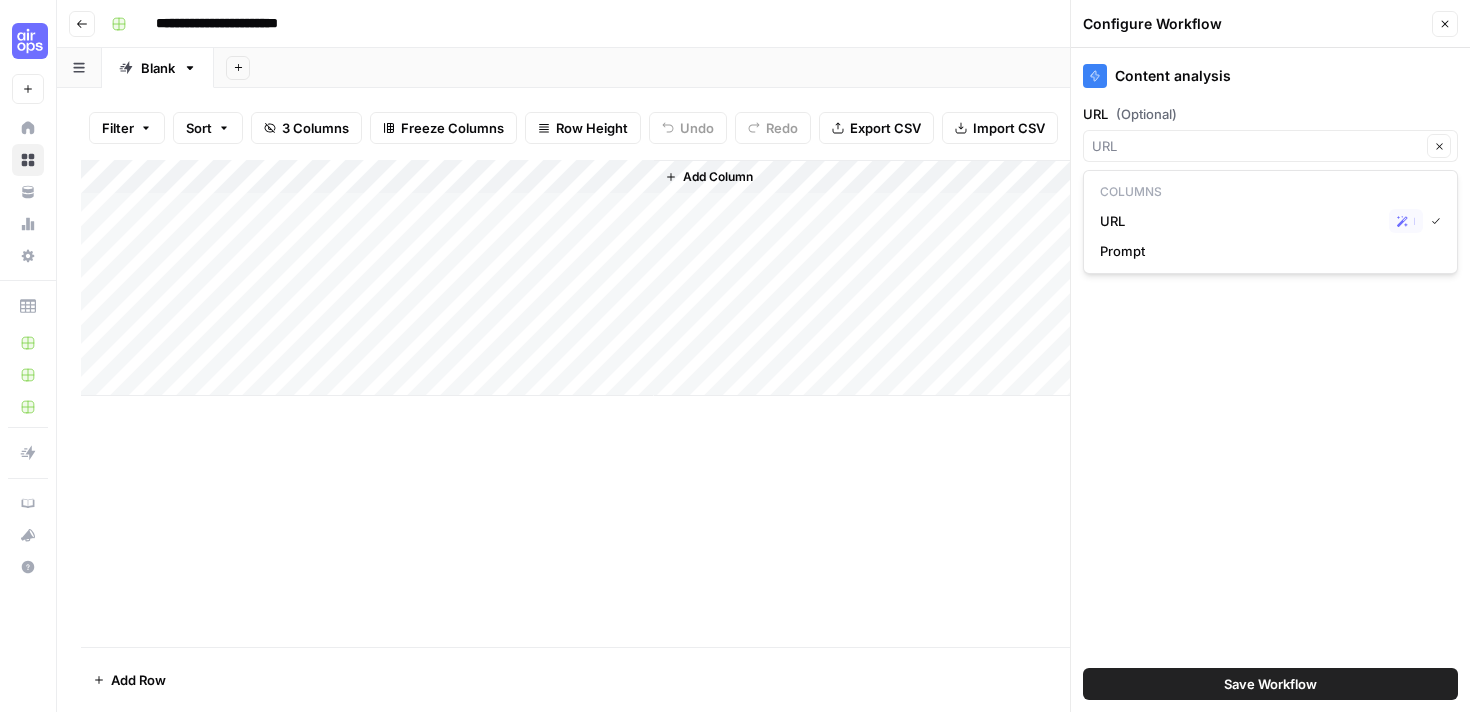 type on "Prompt" 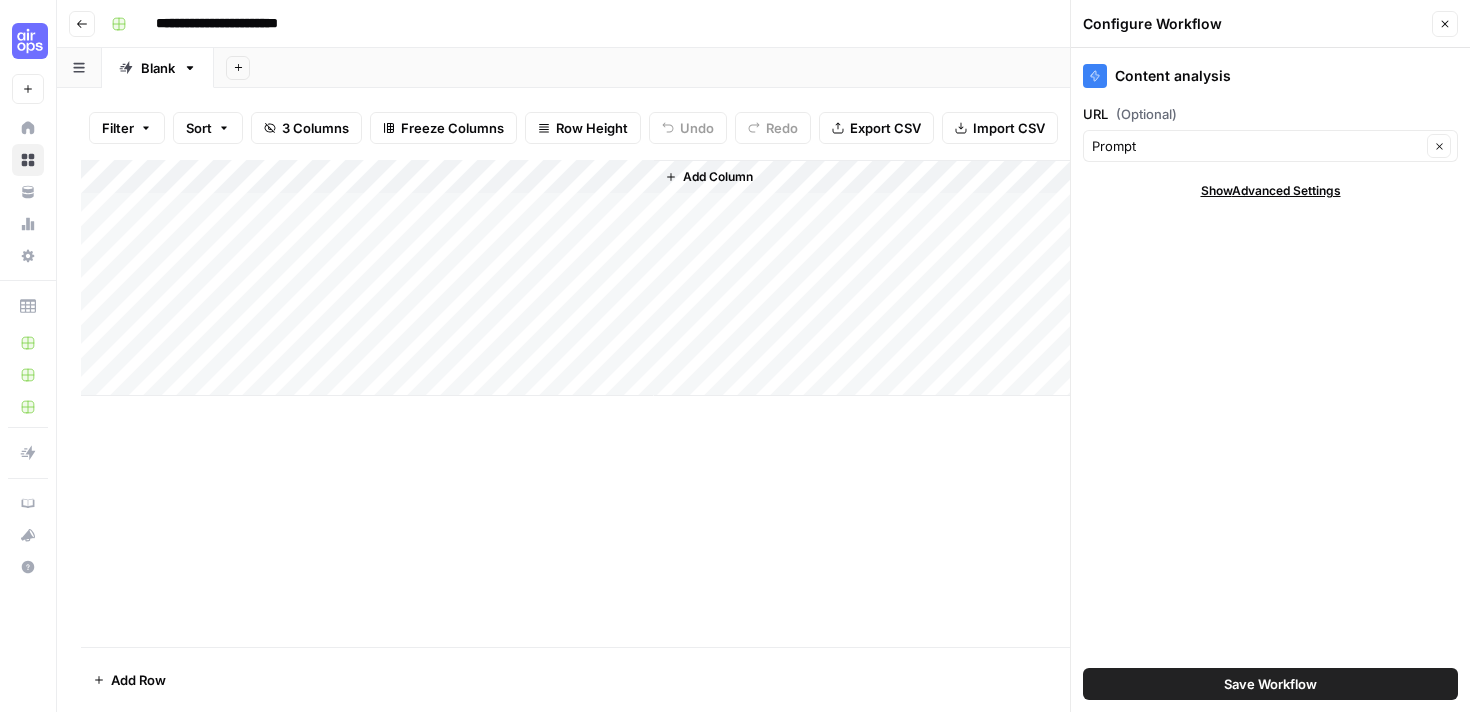 click on "(Optional)" at bounding box center [1146, 114] 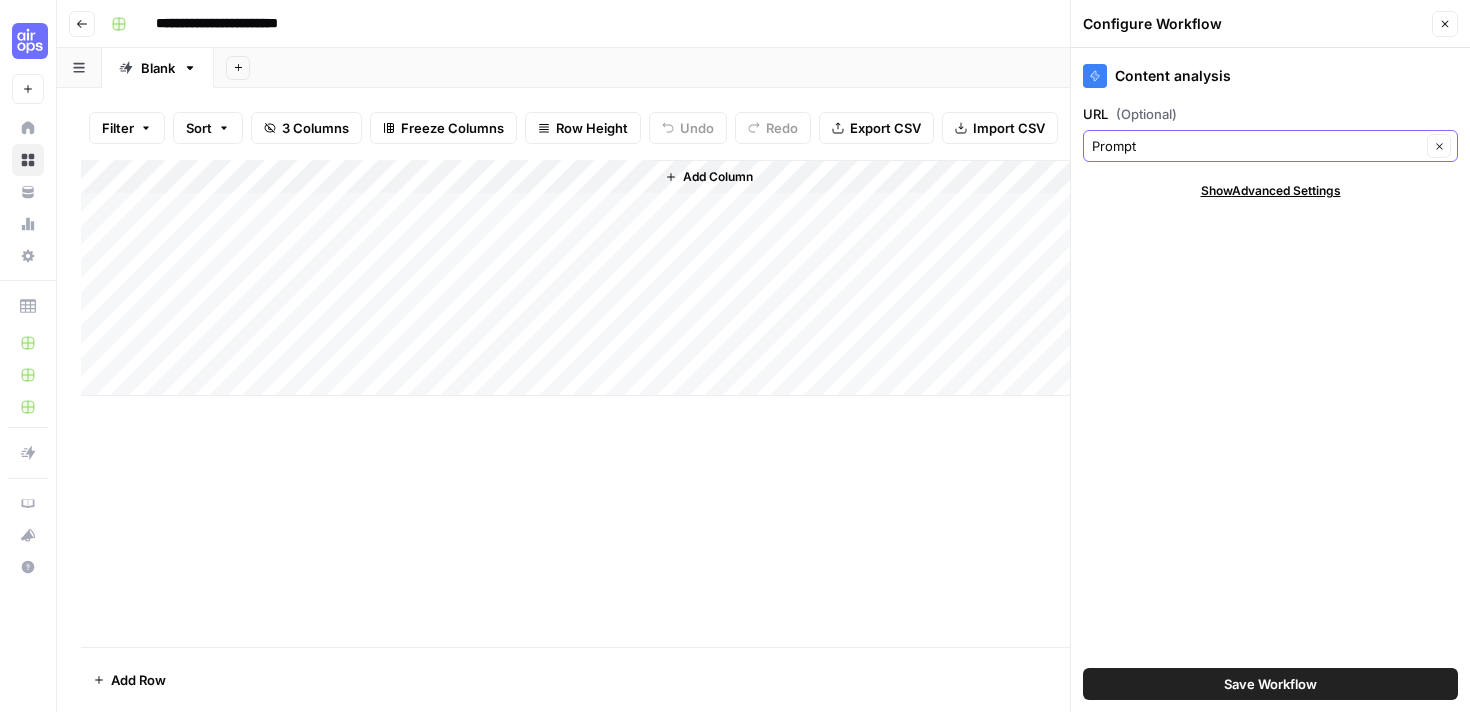 click on "Prompt" at bounding box center (1256, 146) 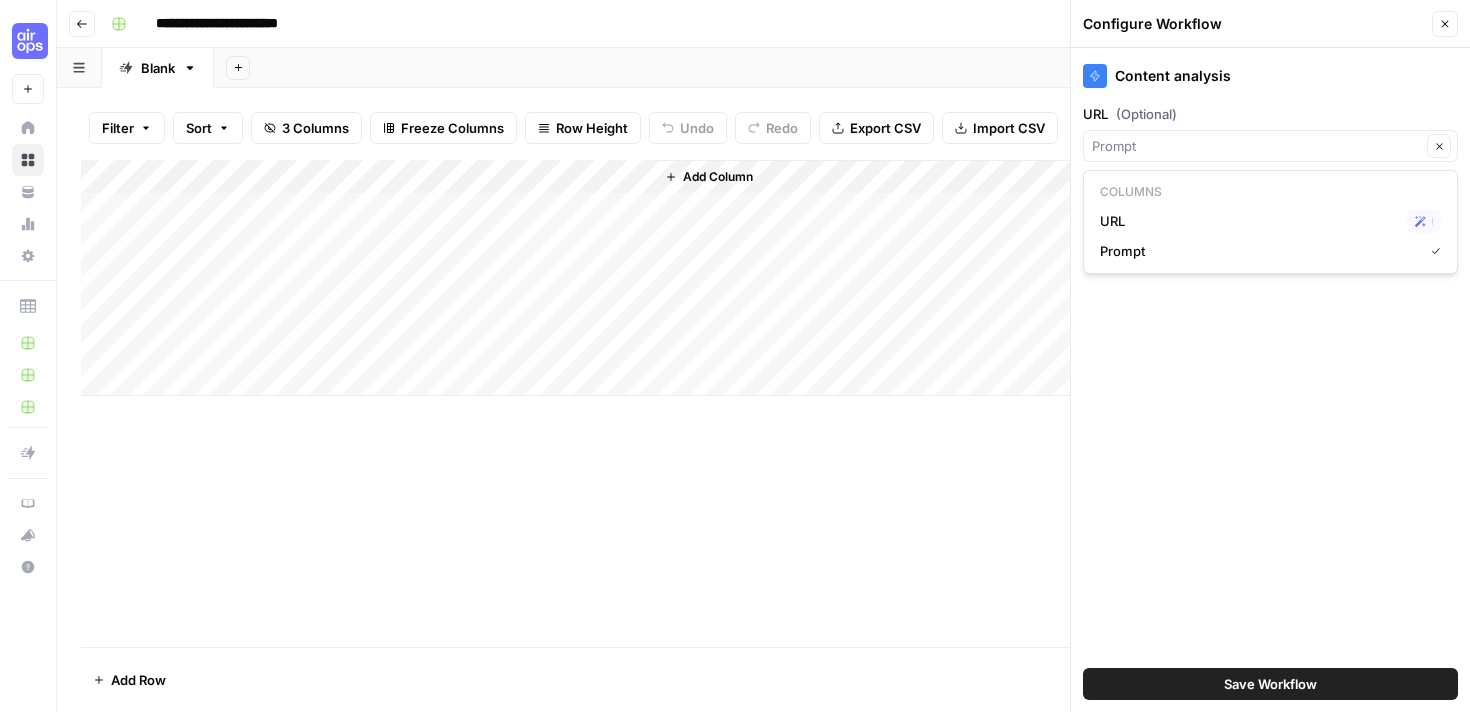 click on "URL" at bounding box center [1249, 221] 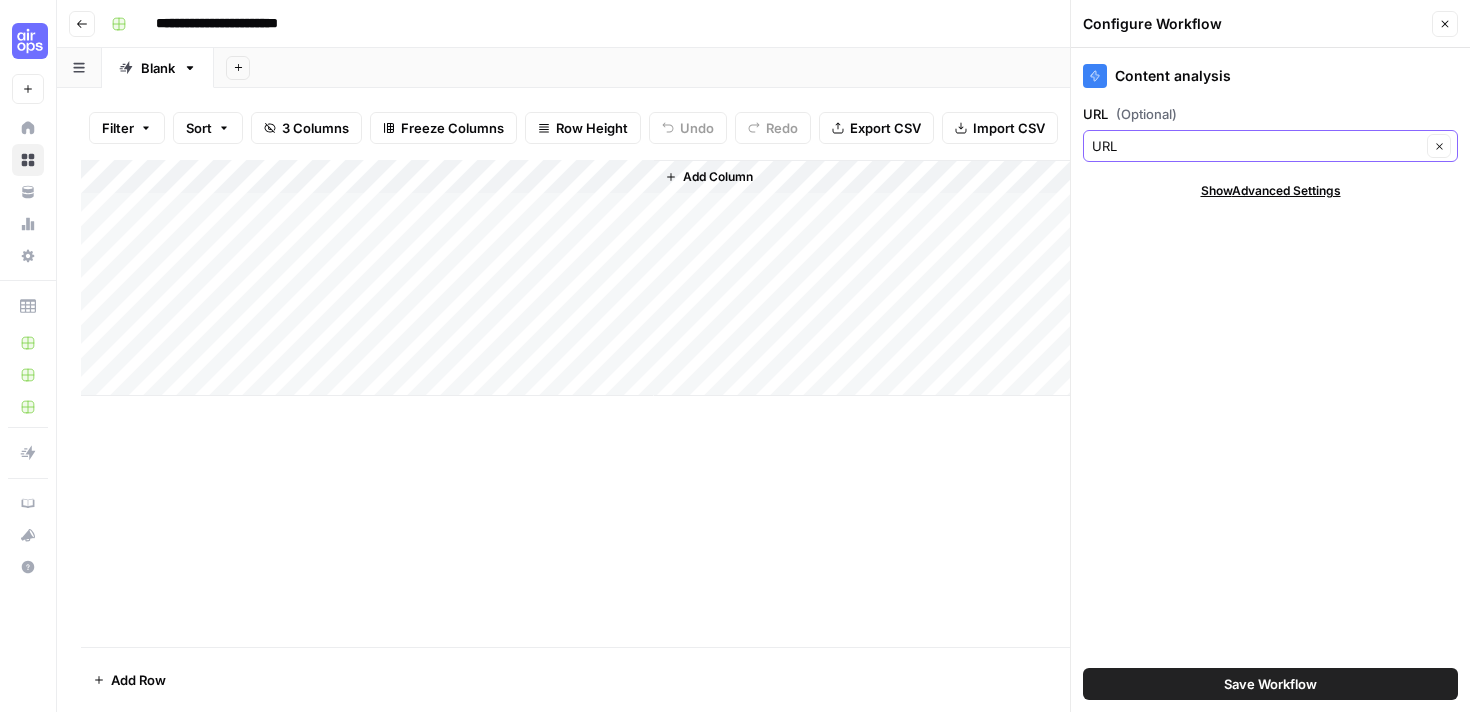 click 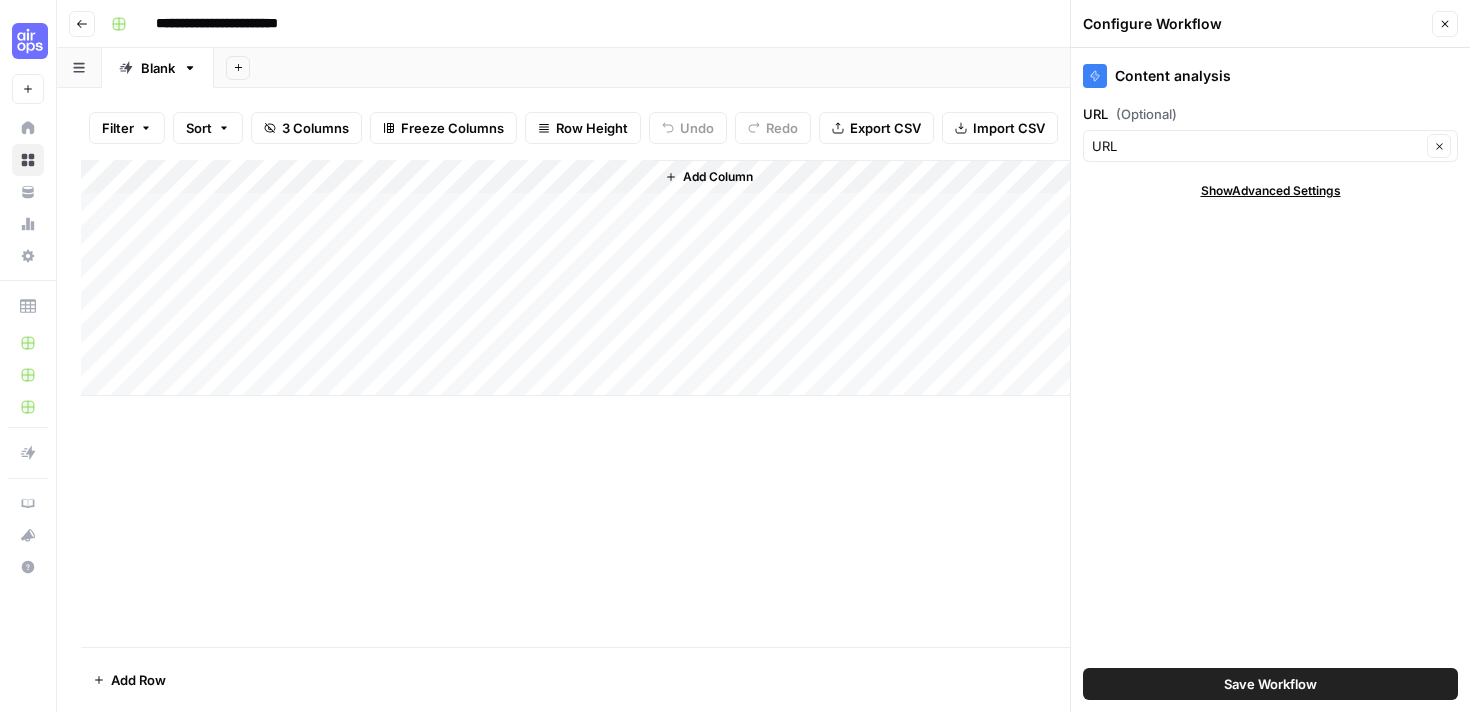 click on "Close" at bounding box center [1445, 24] 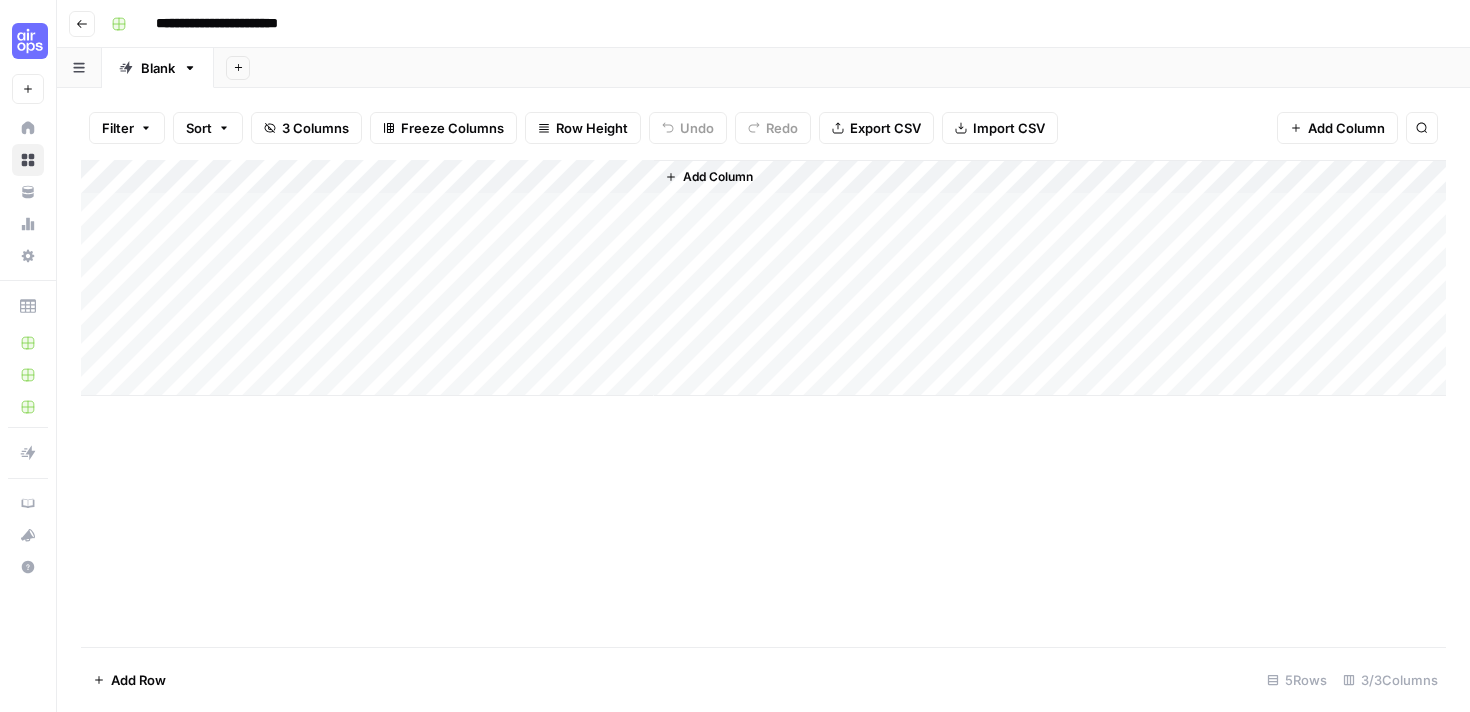 click on "Add Column" at bounding box center (763, 278) 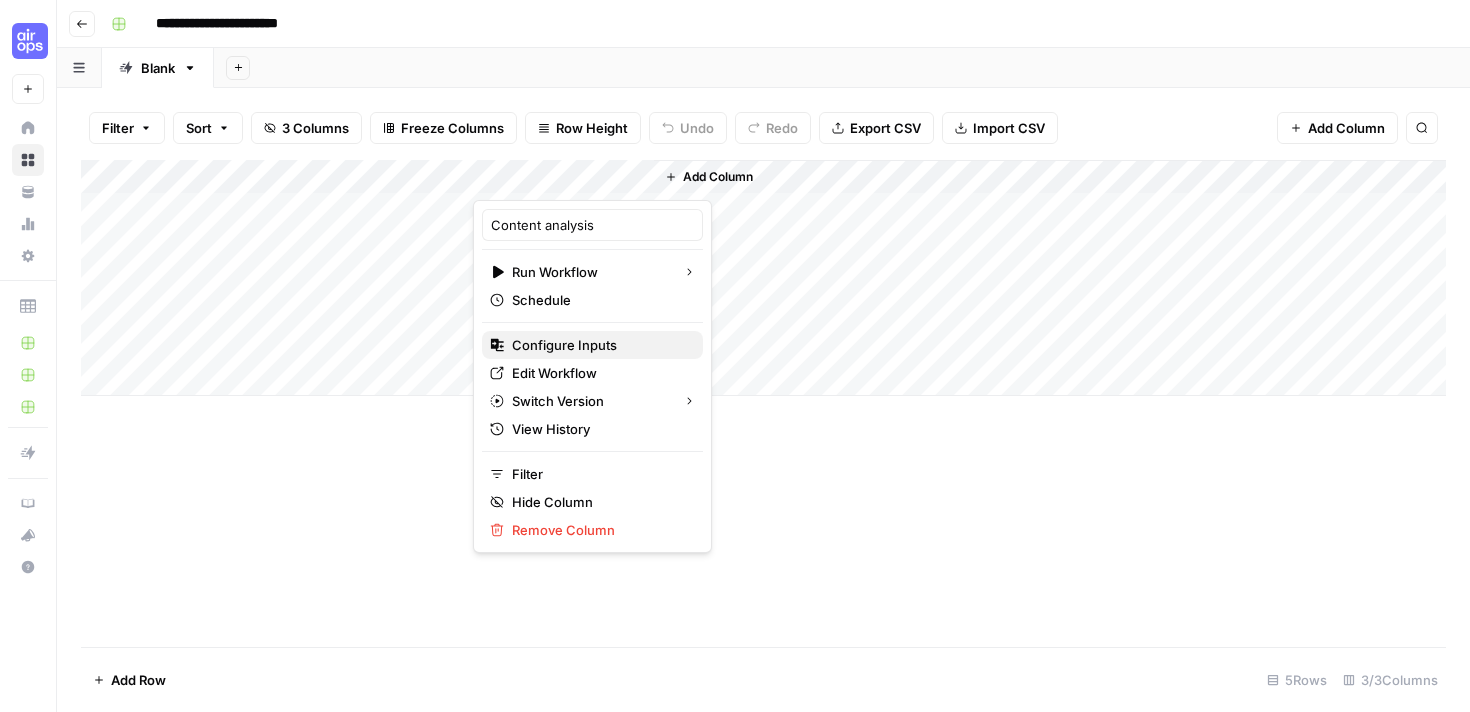 click on "Configure Inputs" at bounding box center [599, 345] 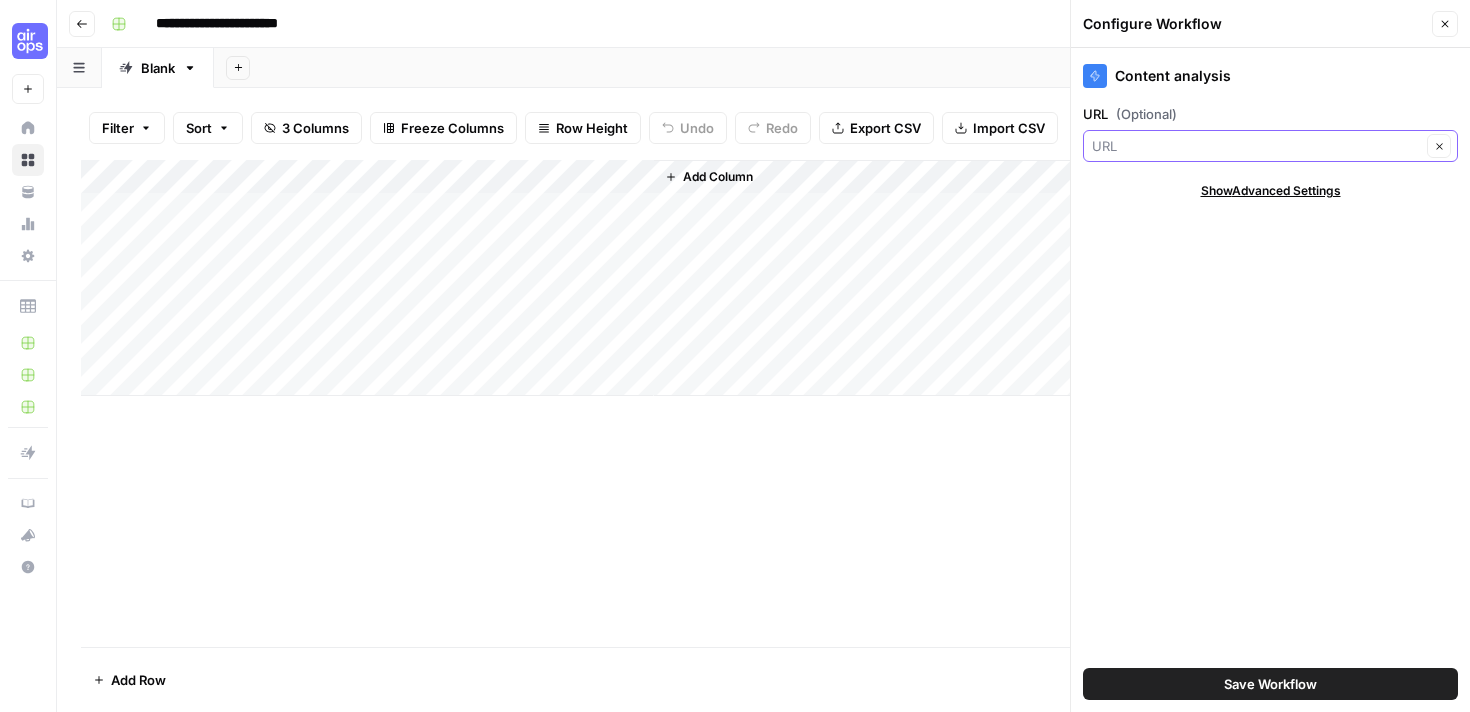 click on "URL   (Optional)" at bounding box center (1256, 146) 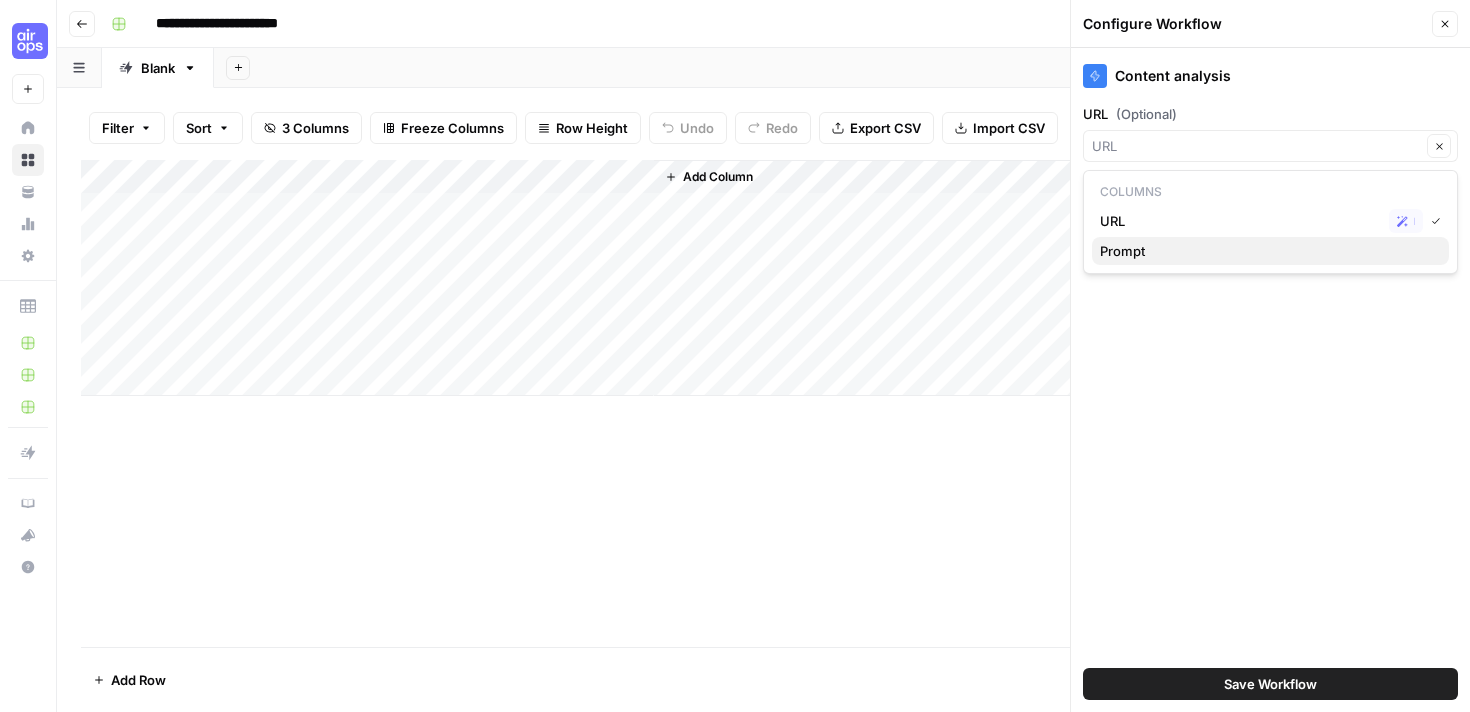 click on "Prompt" at bounding box center (1266, 251) 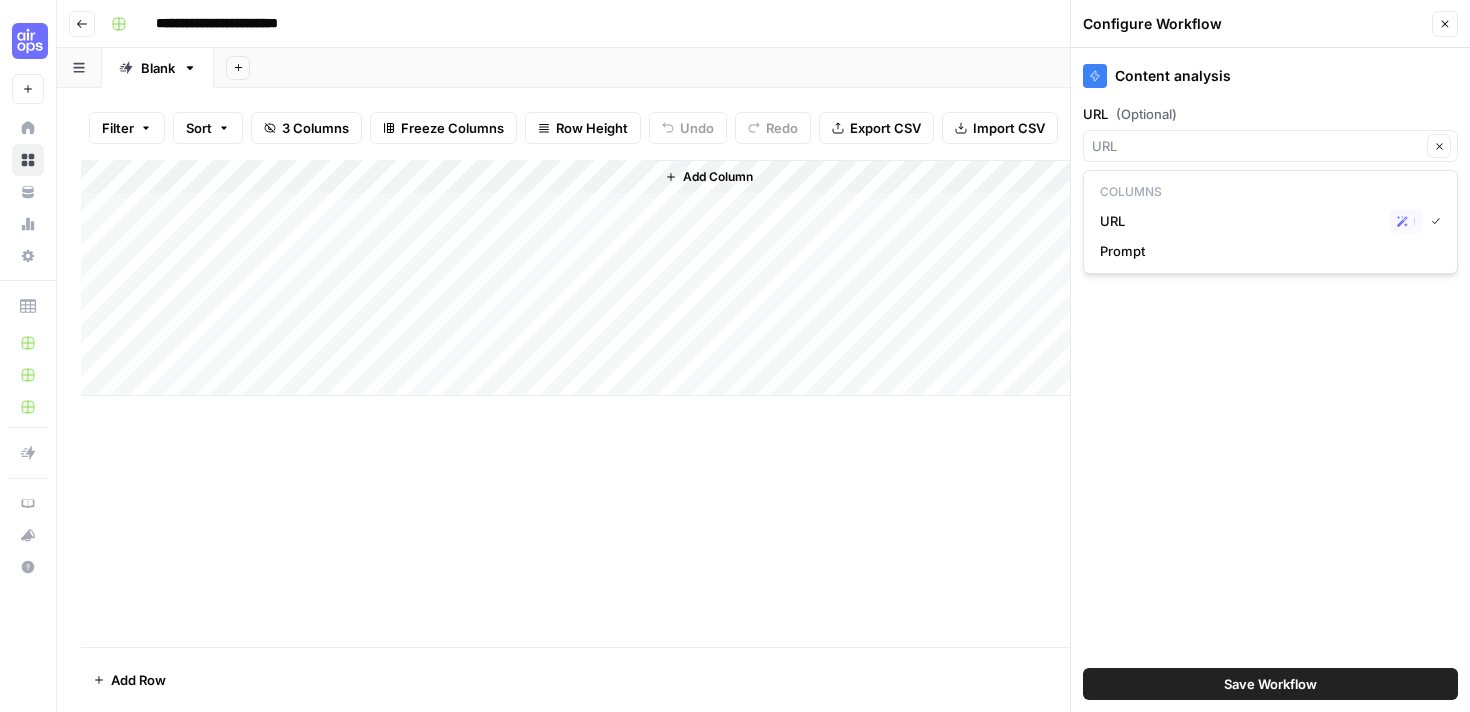 type on "Prompt" 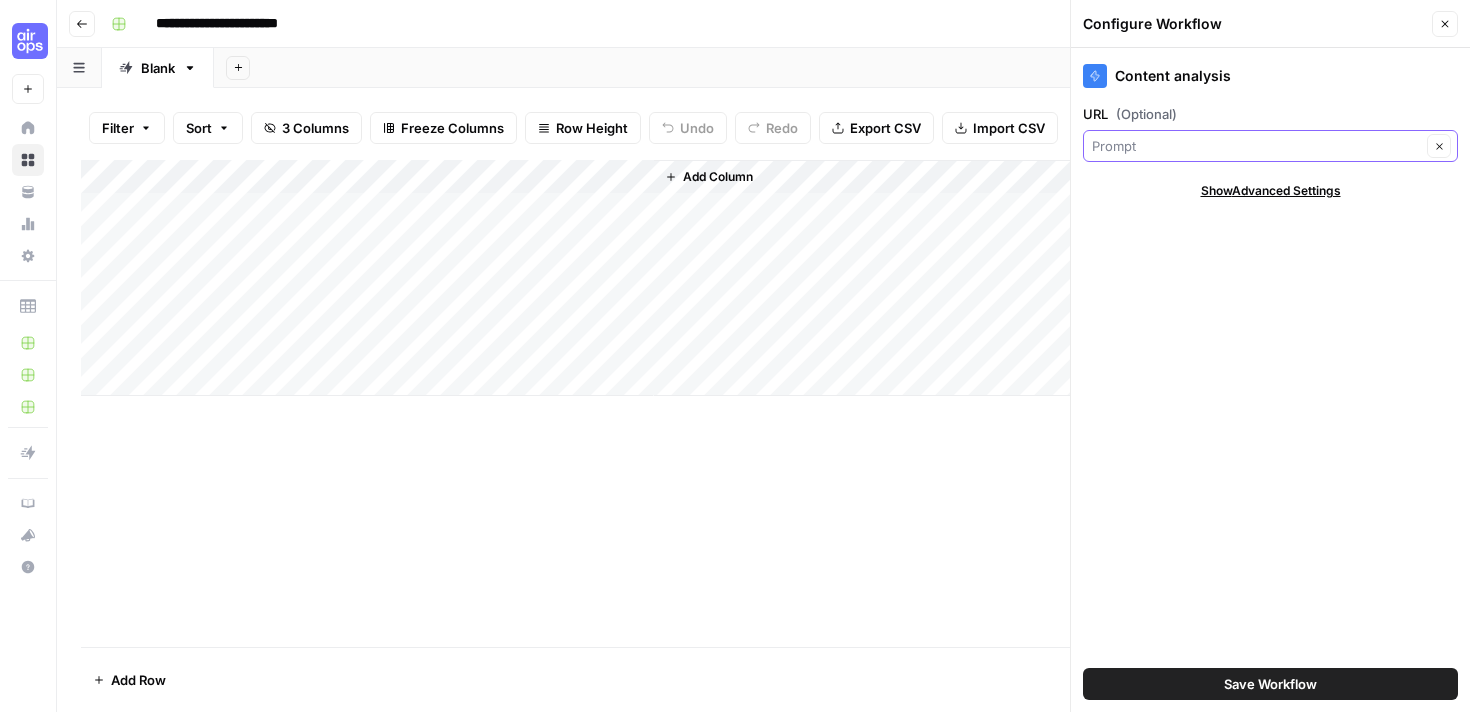 click on "URL   (Optional)" at bounding box center [1256, 146] 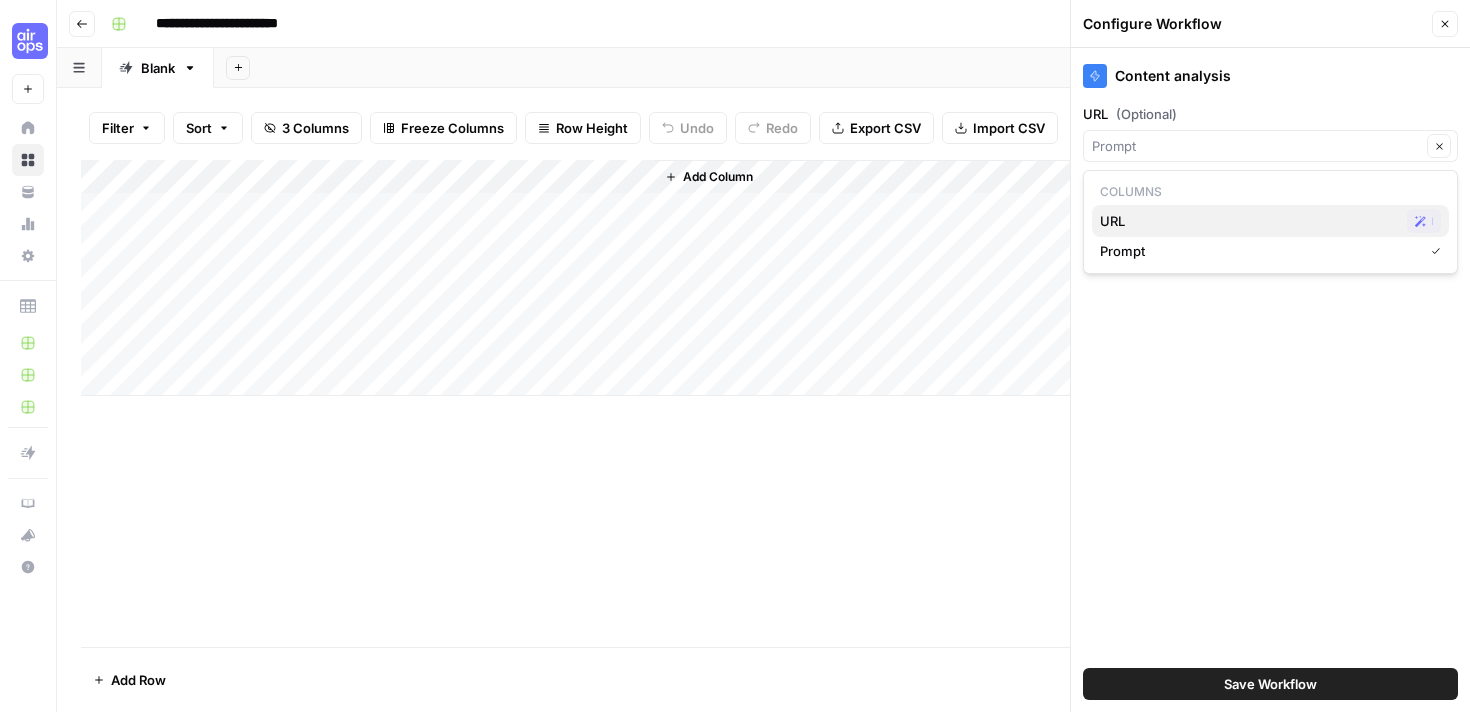 click on "URL" at bounding box center (1249, 221) 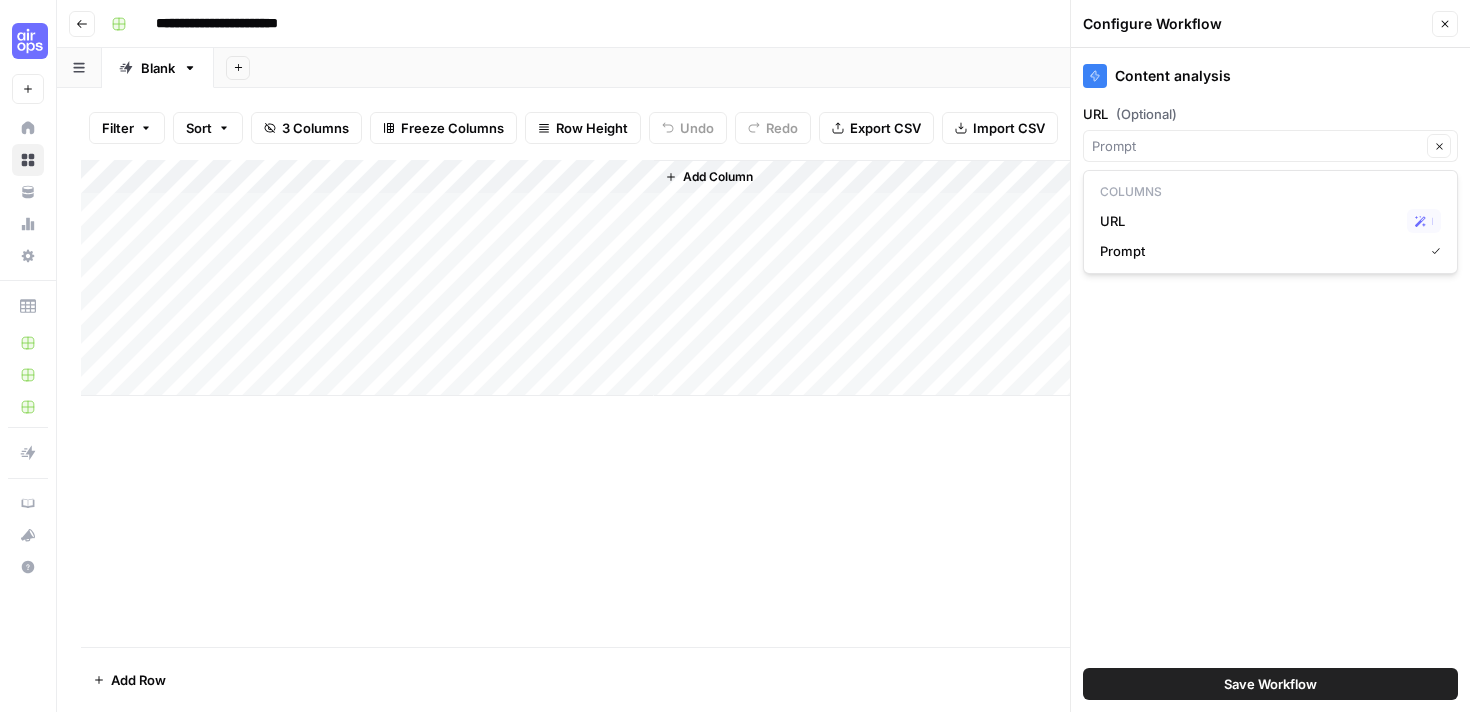 type on "URL" 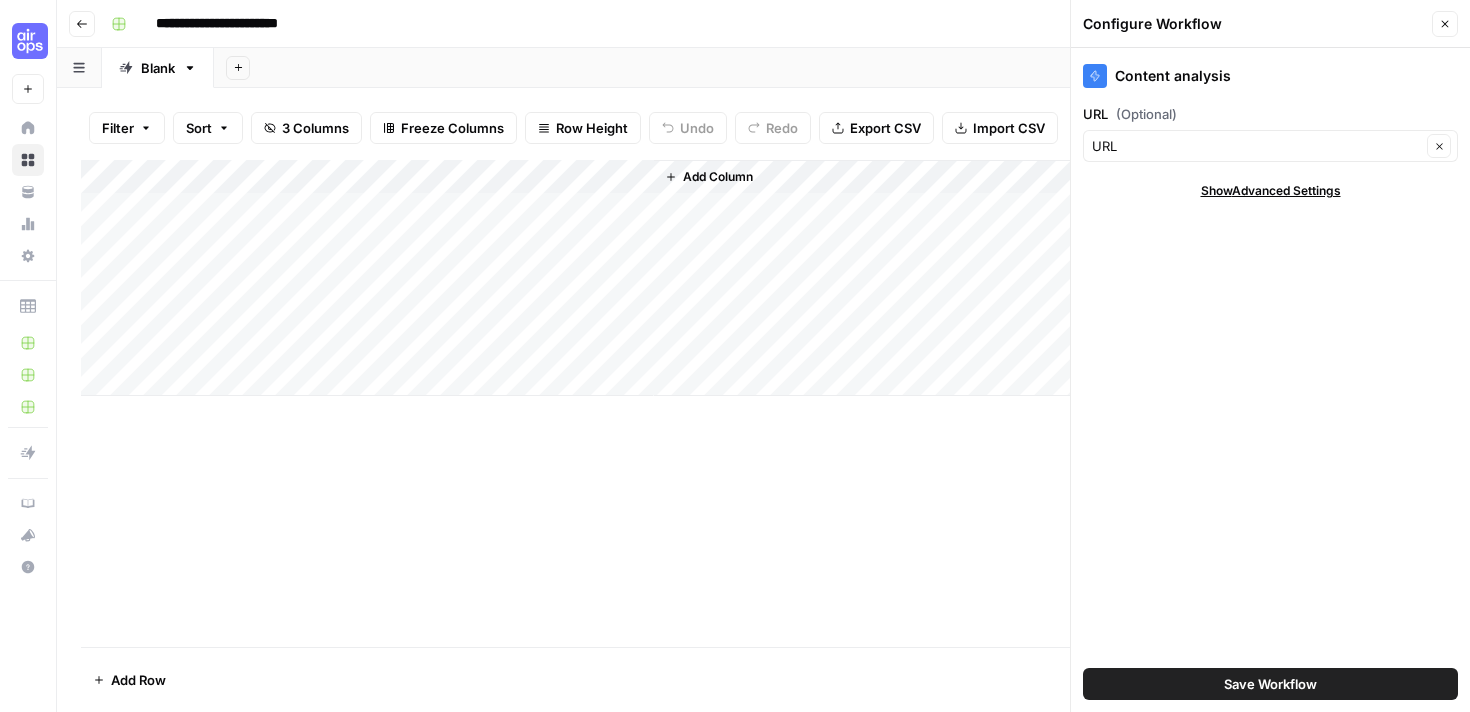 click on "Show  Advanced Settings" at bounding box center (1271, 191) 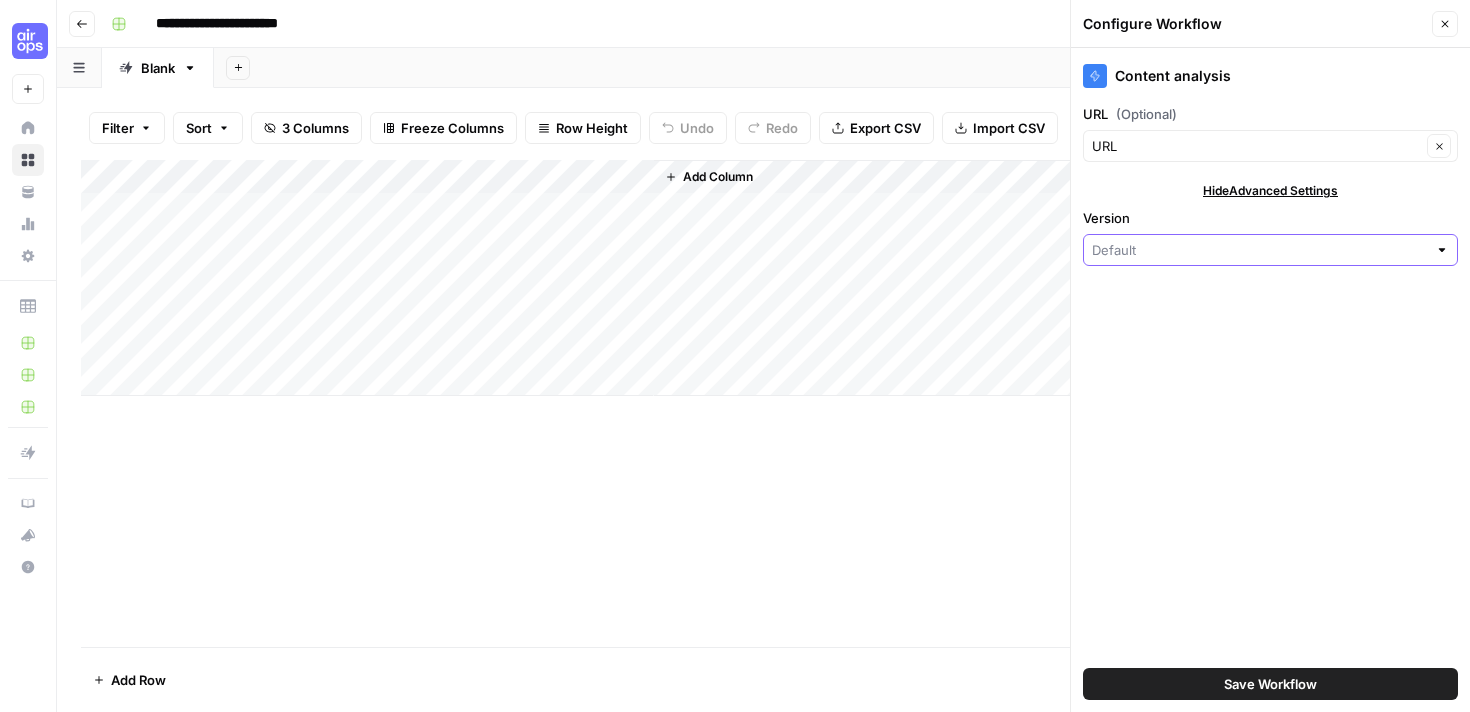 click on "Version" at bounding box center (1259, 250) 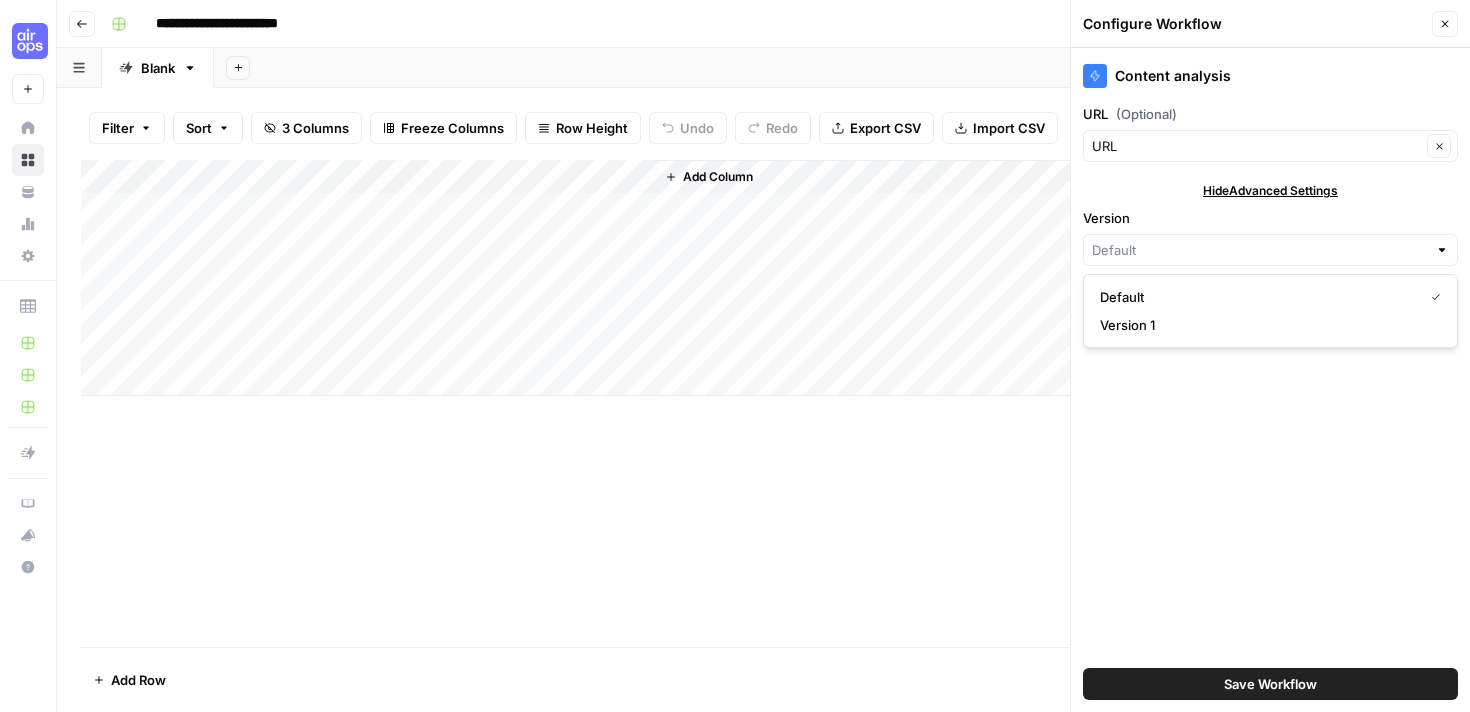 type on "Default" 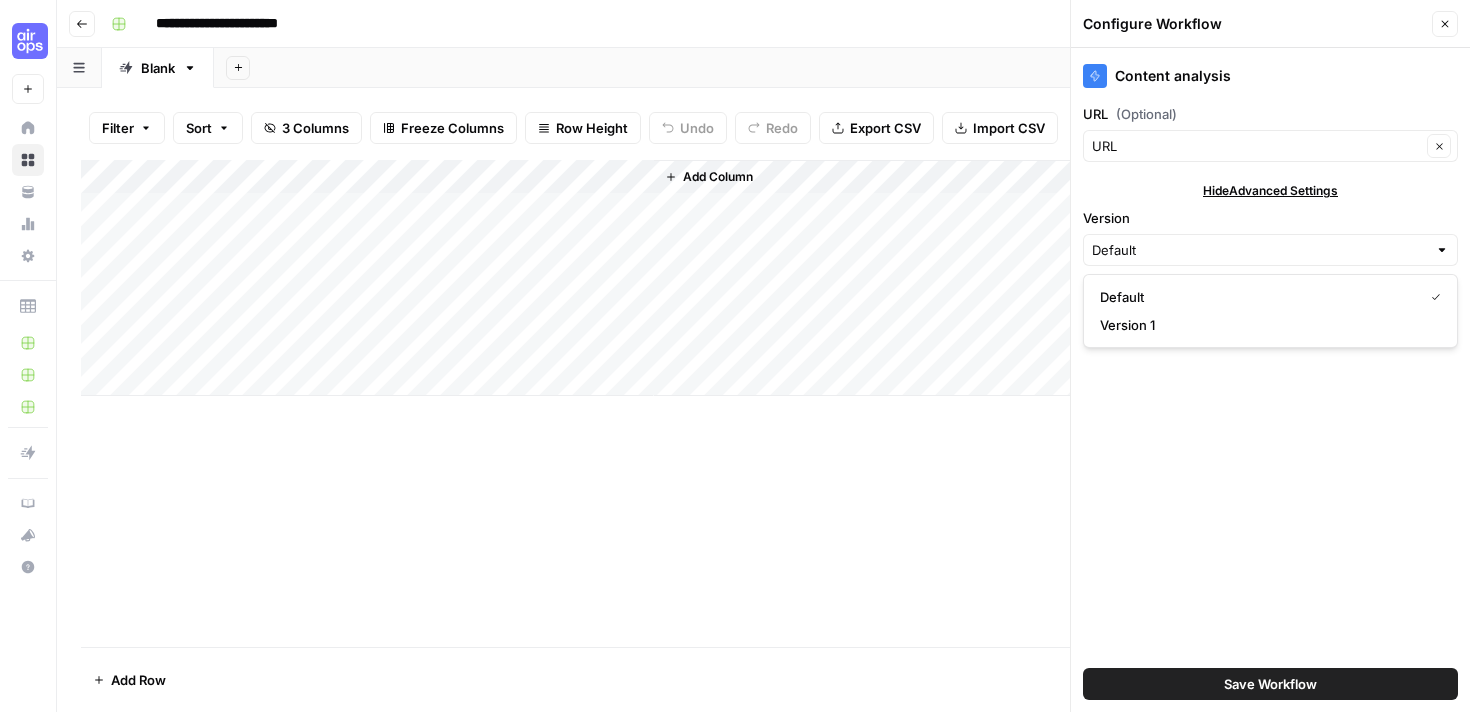 click on "Content analysis URL   (Optional) URL Clear Hide  Advanced Settings Version Default Save Workflow" at bounding box center (1270, 380) 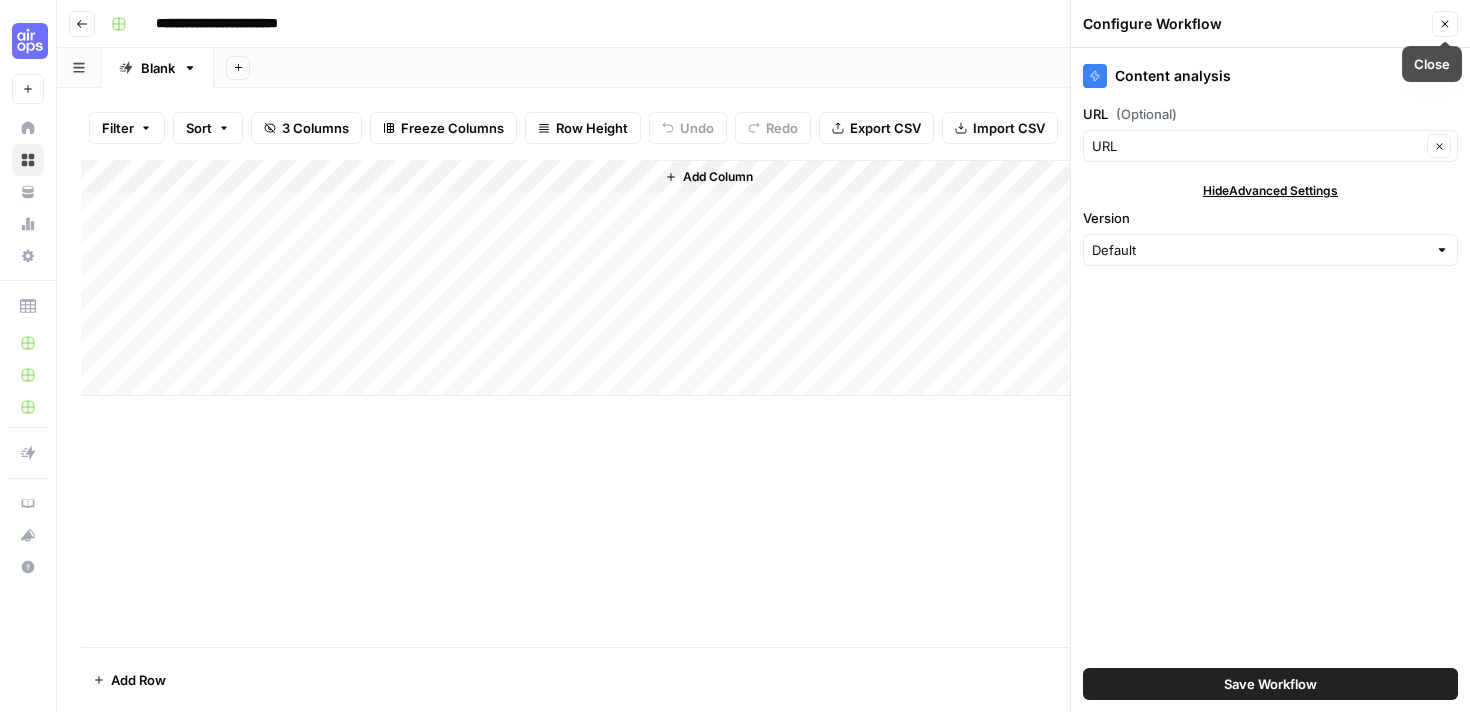 click 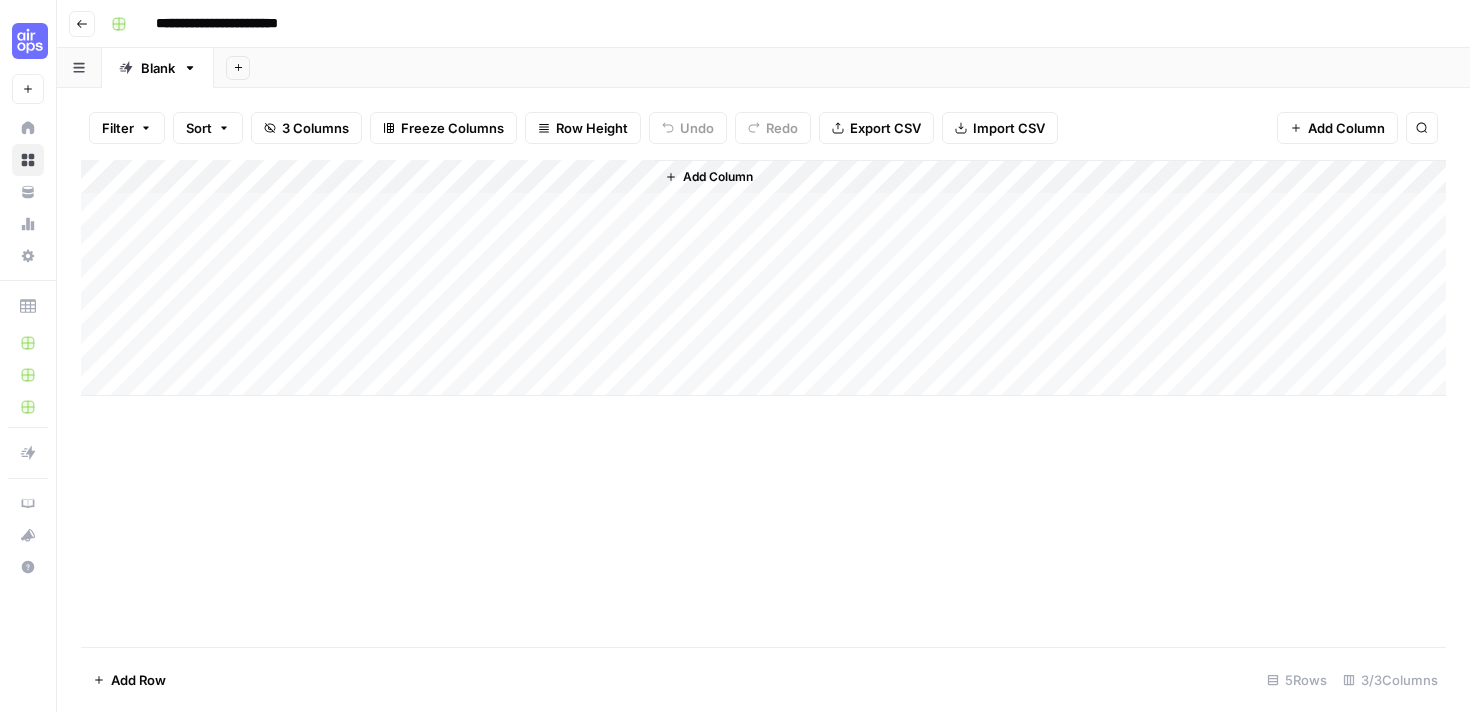 click on "Add Column" at bounding box center (763, 278) 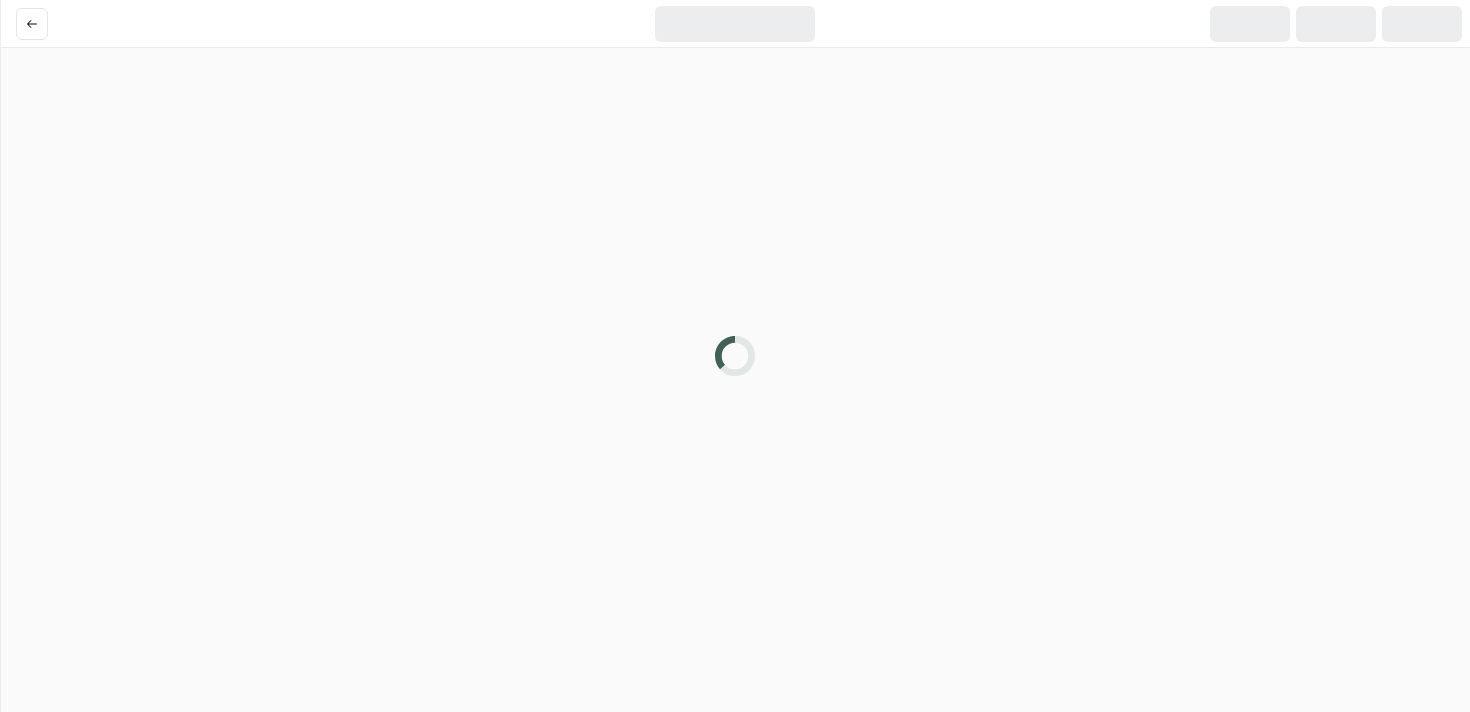 scroll, scrollTop: 0, scrollLeft: 0, axis: both 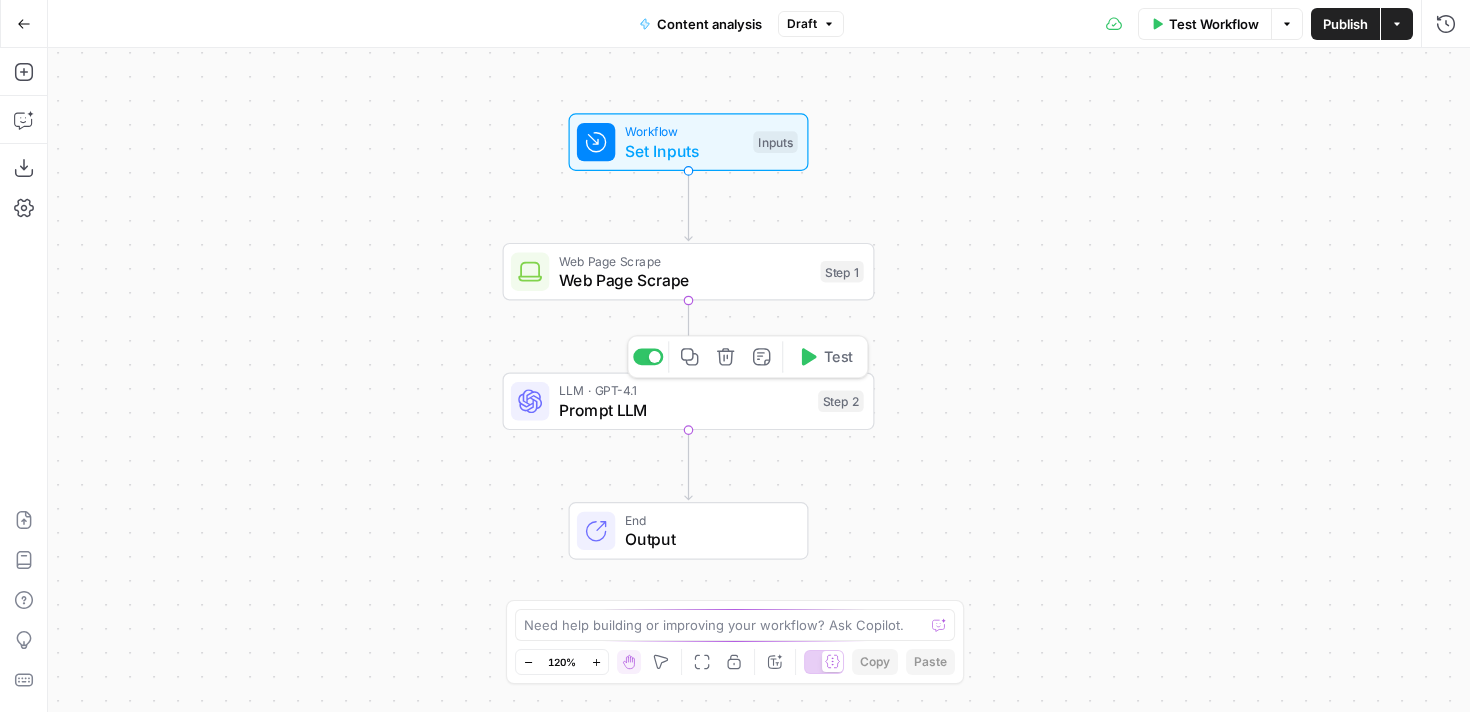 click on "Prompt LLM" at bounding box center (684, 410) 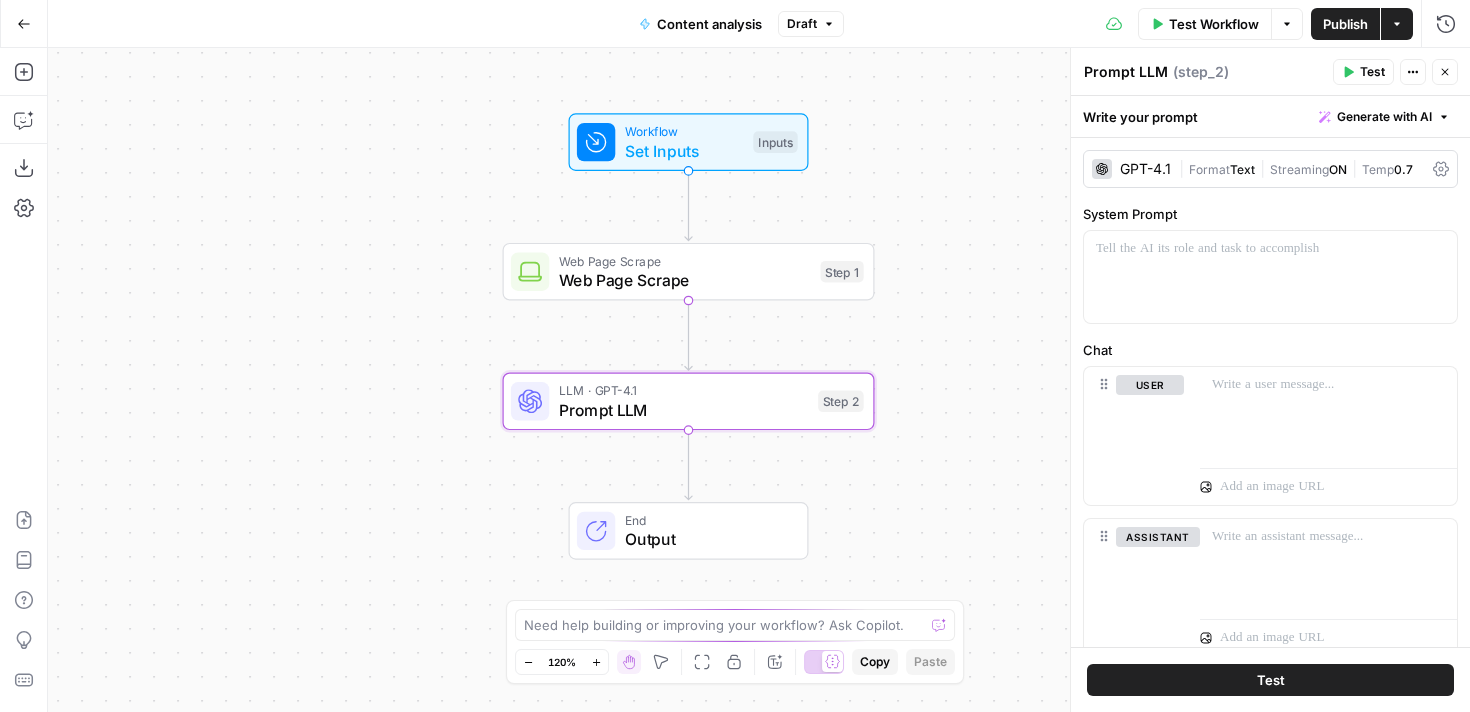 click on "( step_2 )" at bounding box center [1201, 72] 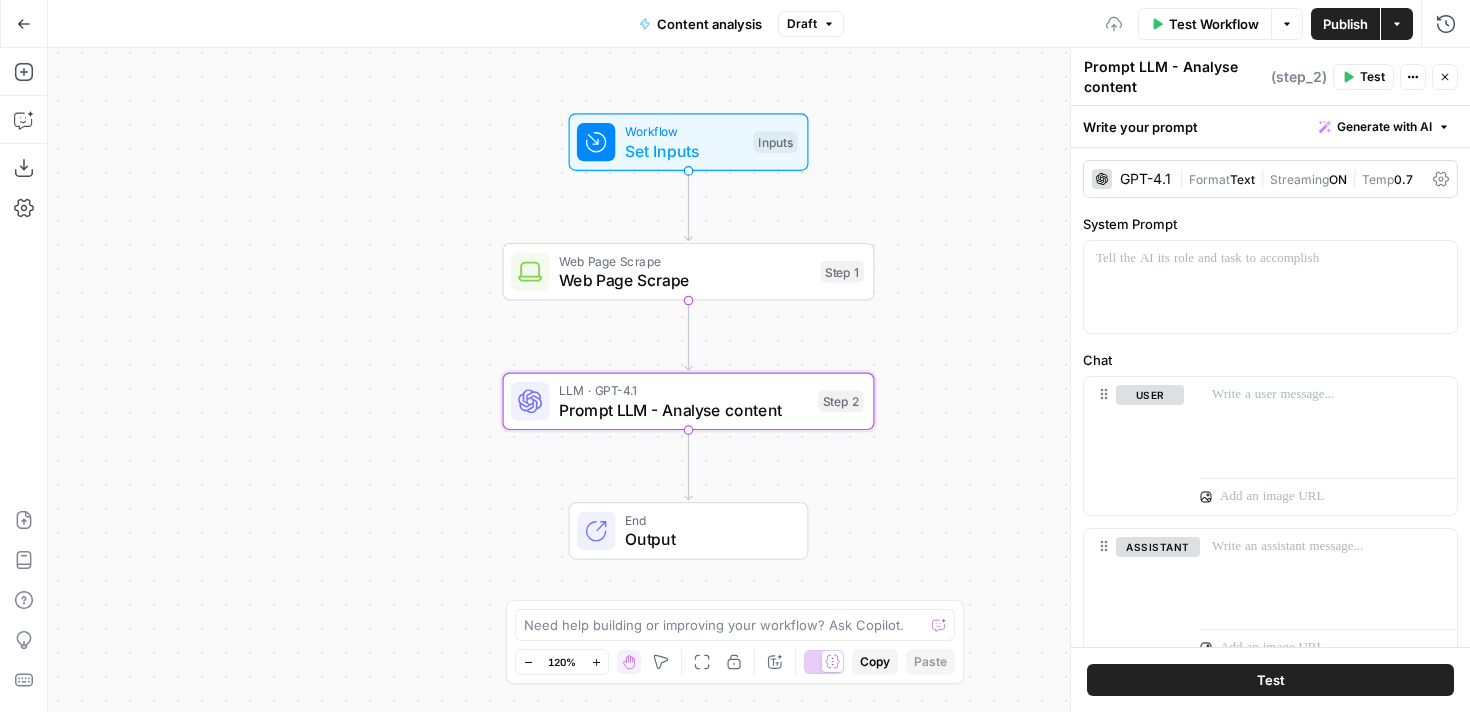 type on "Prompt LLM - Analyse content" 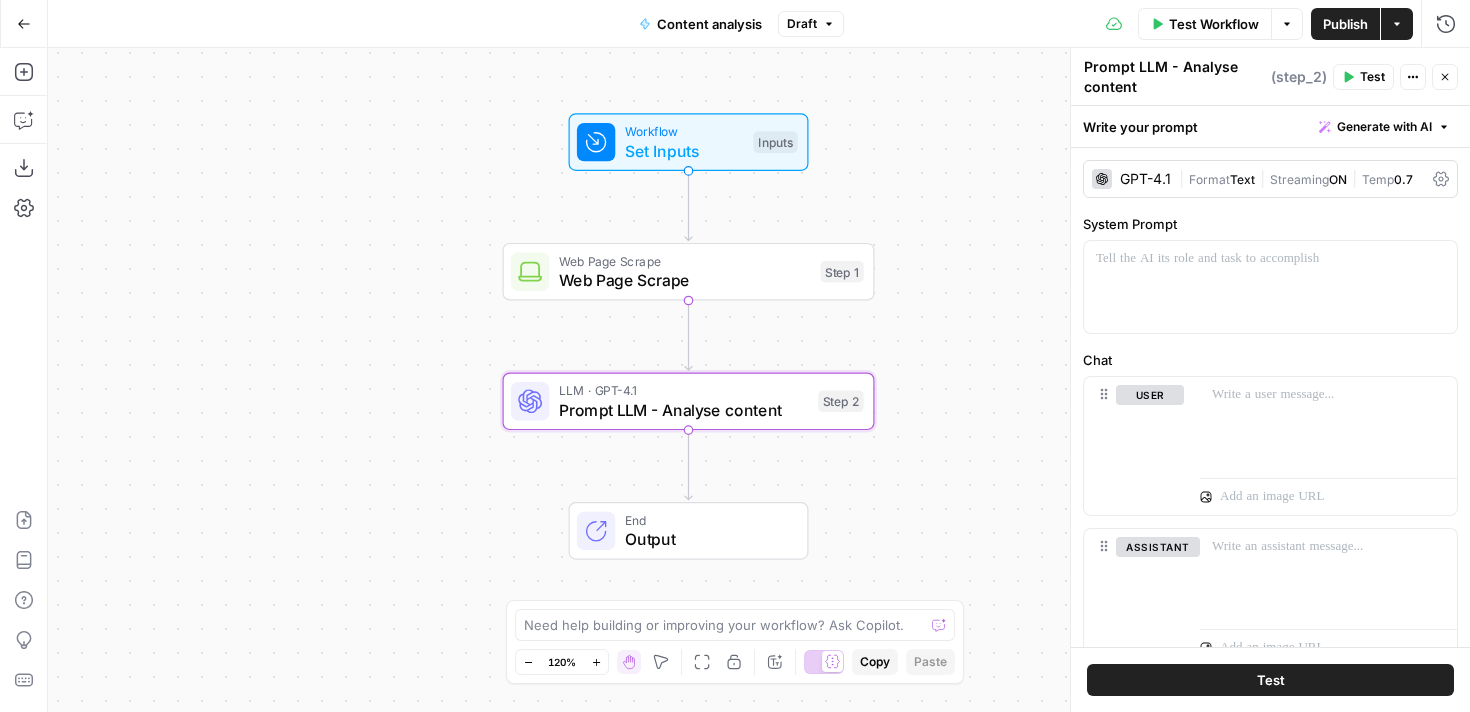click on "System Prompt" at bounding box center (1270, 224) 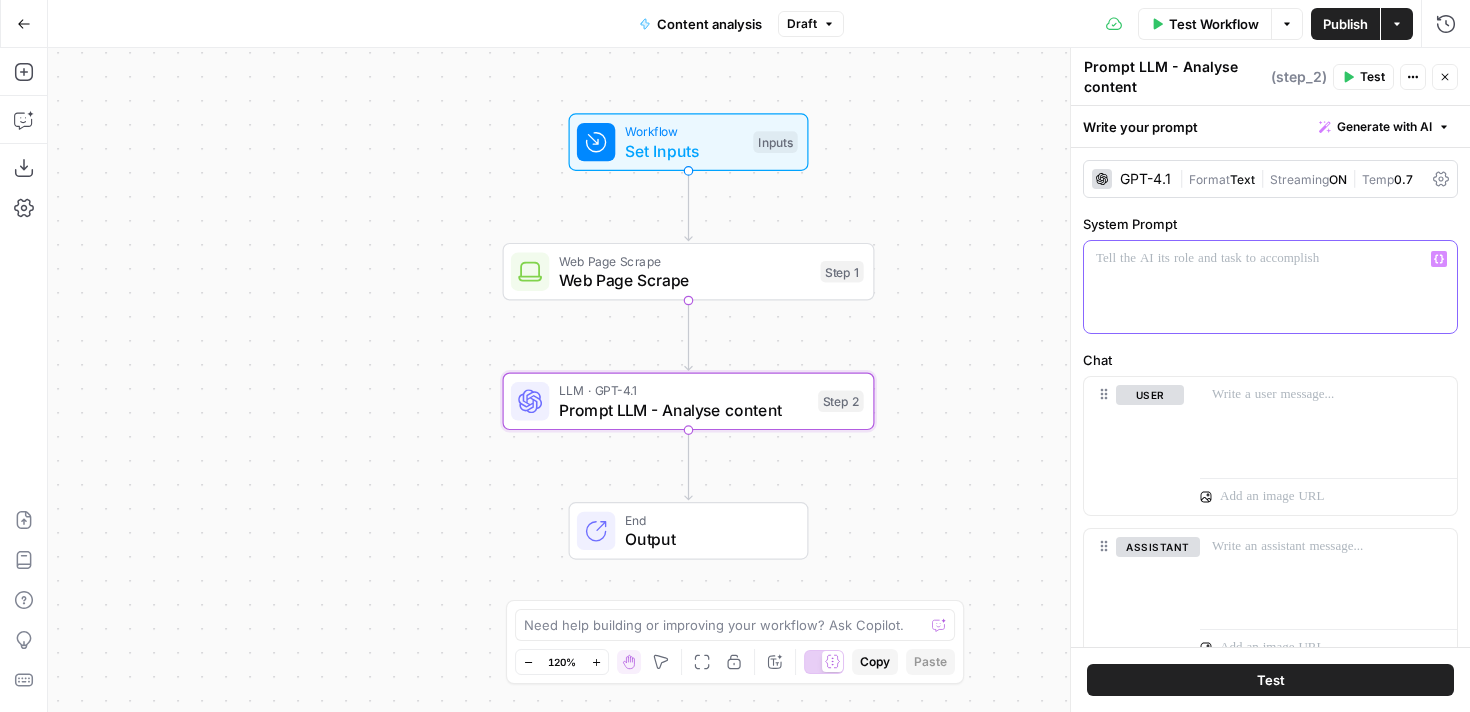 click at bounding box center (1270, 287) 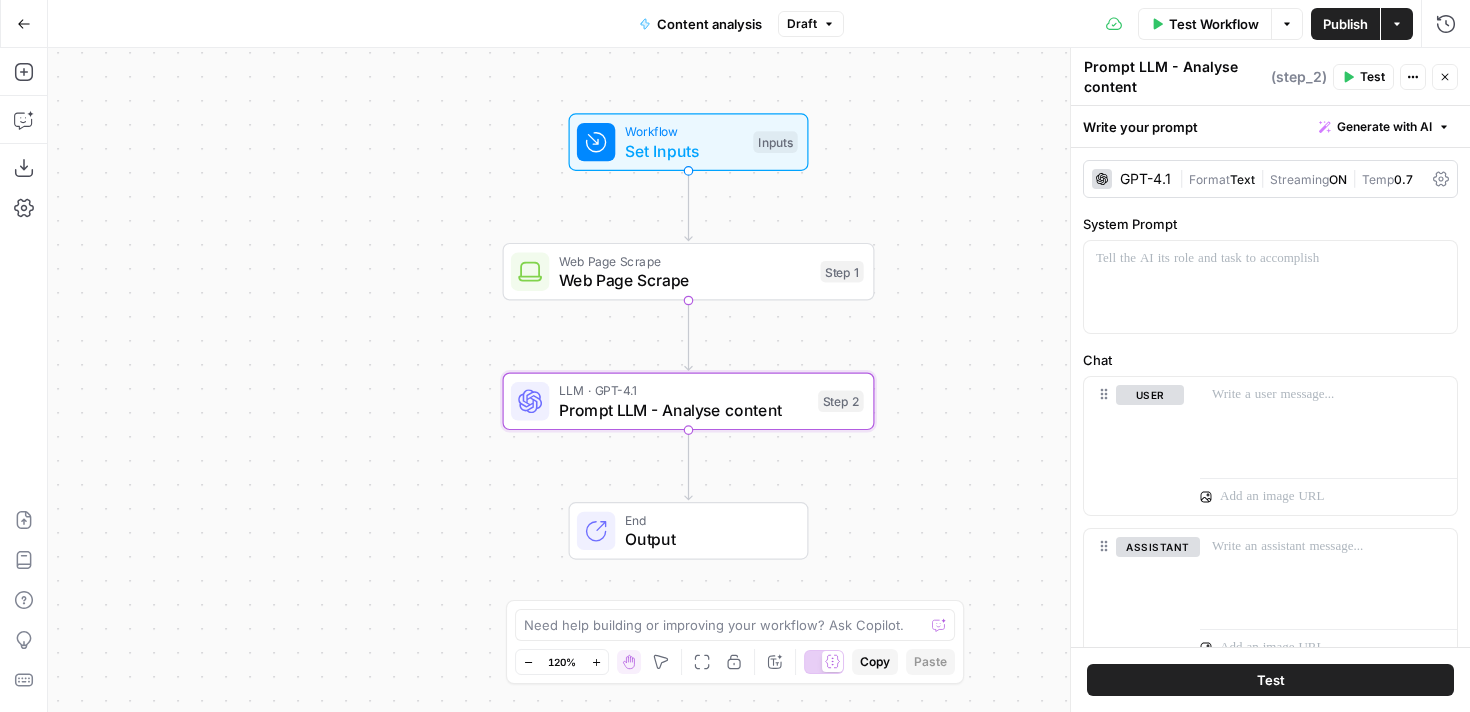 click on "Set Inputs" at bounding box center [684, 151] 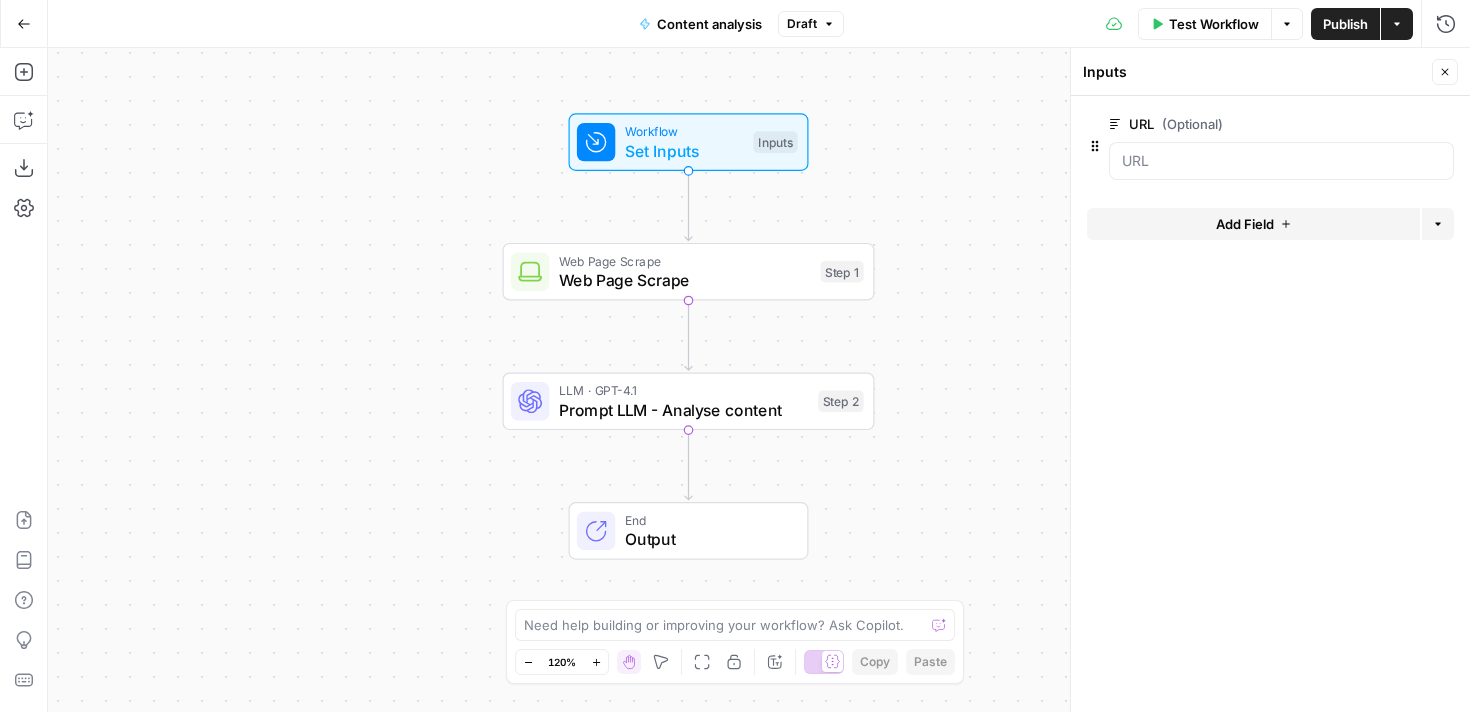 click on "Add Field" at bounding box center (1245, 224) 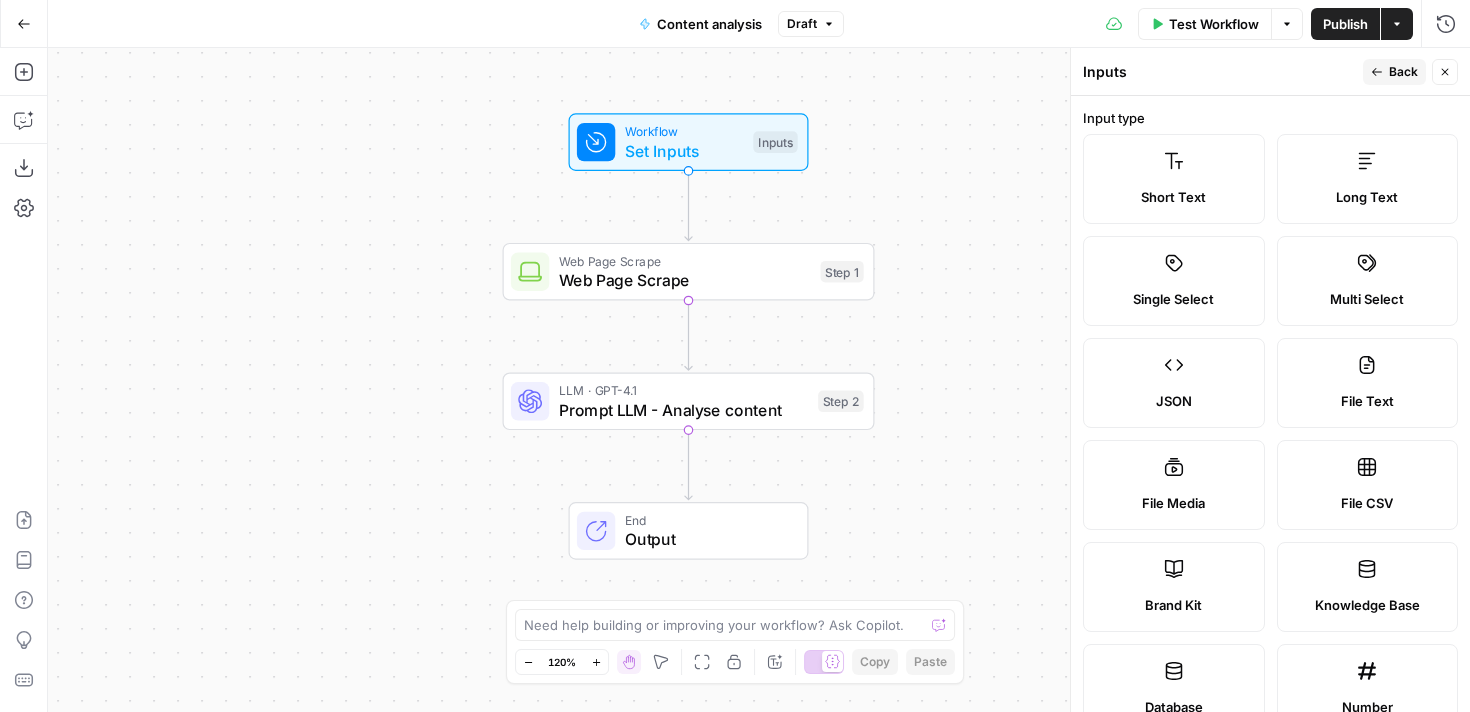 click on "Short Text" at bounding box center (1174, 179) 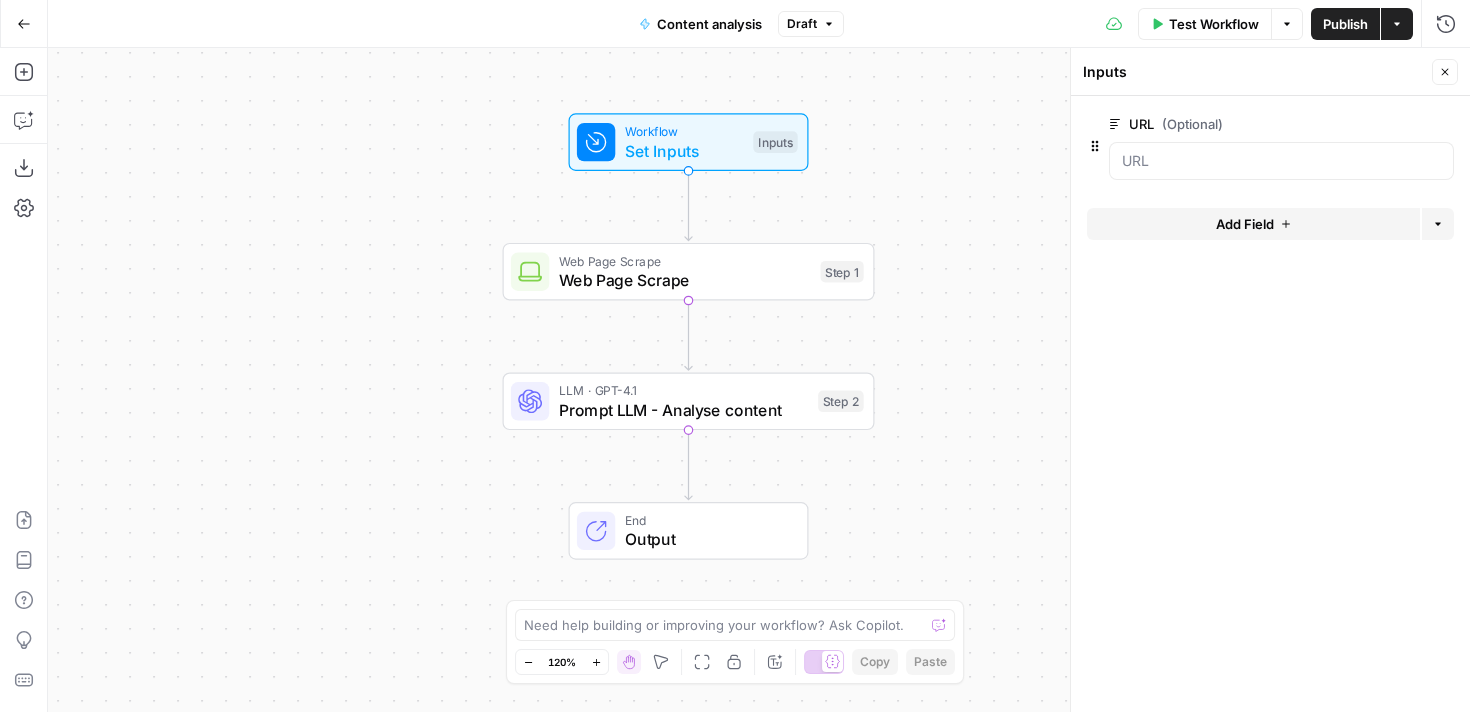 click on "Add Field" at bounding box center [1245, 224] 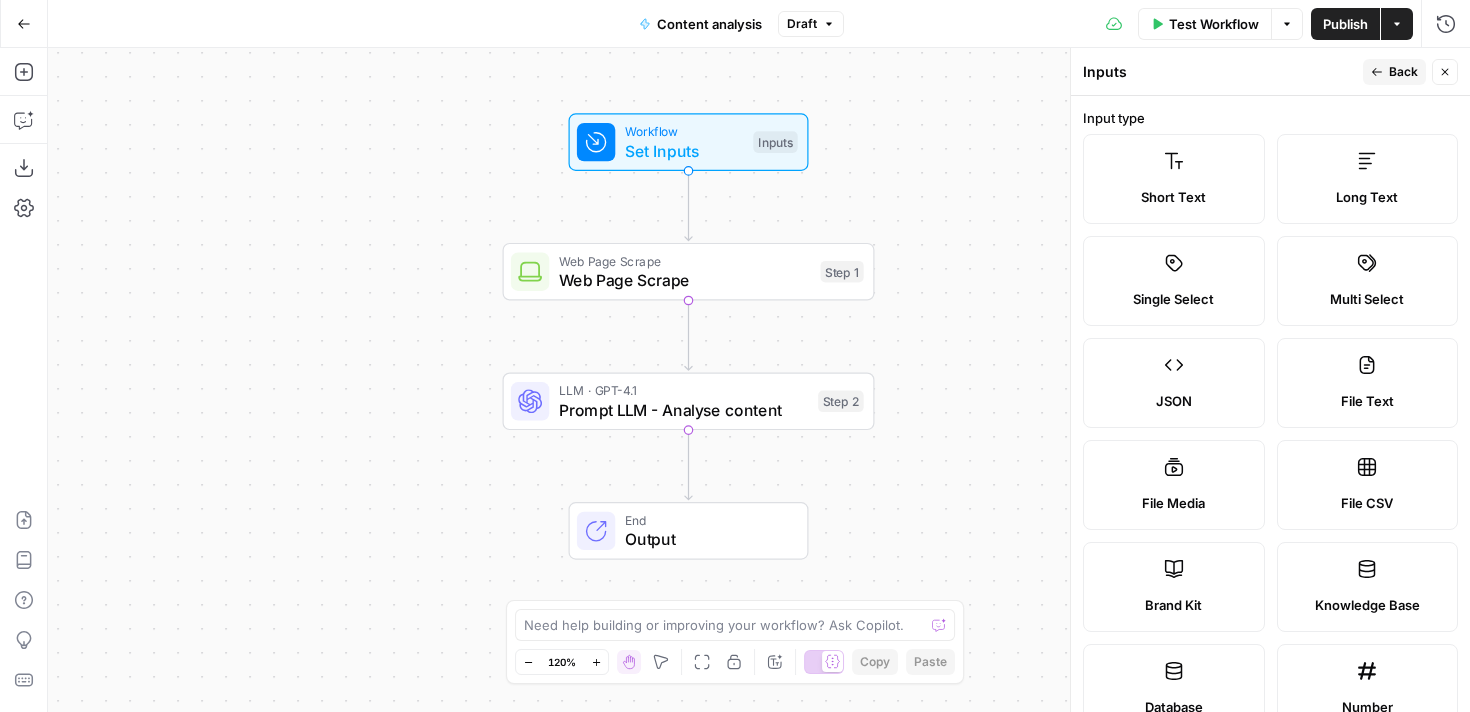 click on "Short Text" at bounding box center [1174, 179] 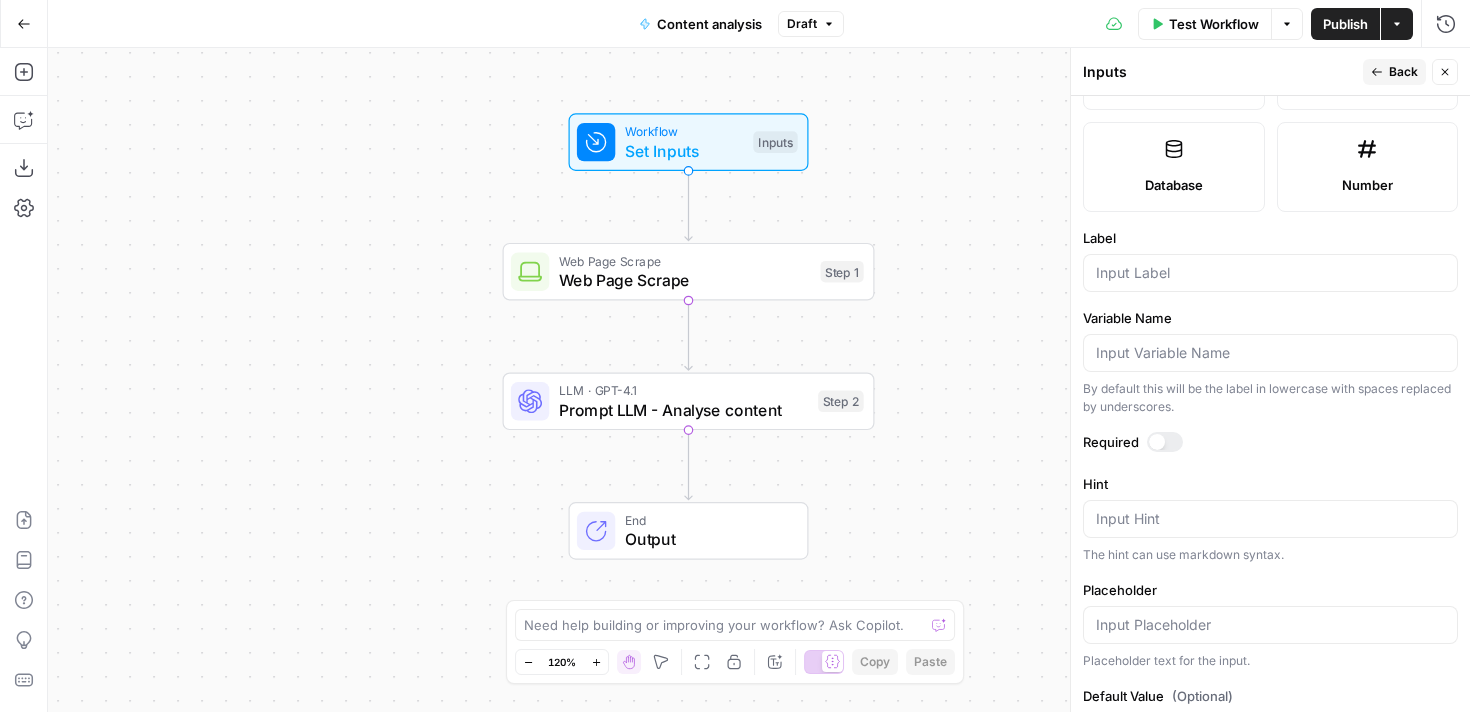 scroll, scrollTop: 599, scrollLeft: 0, axis: vertical 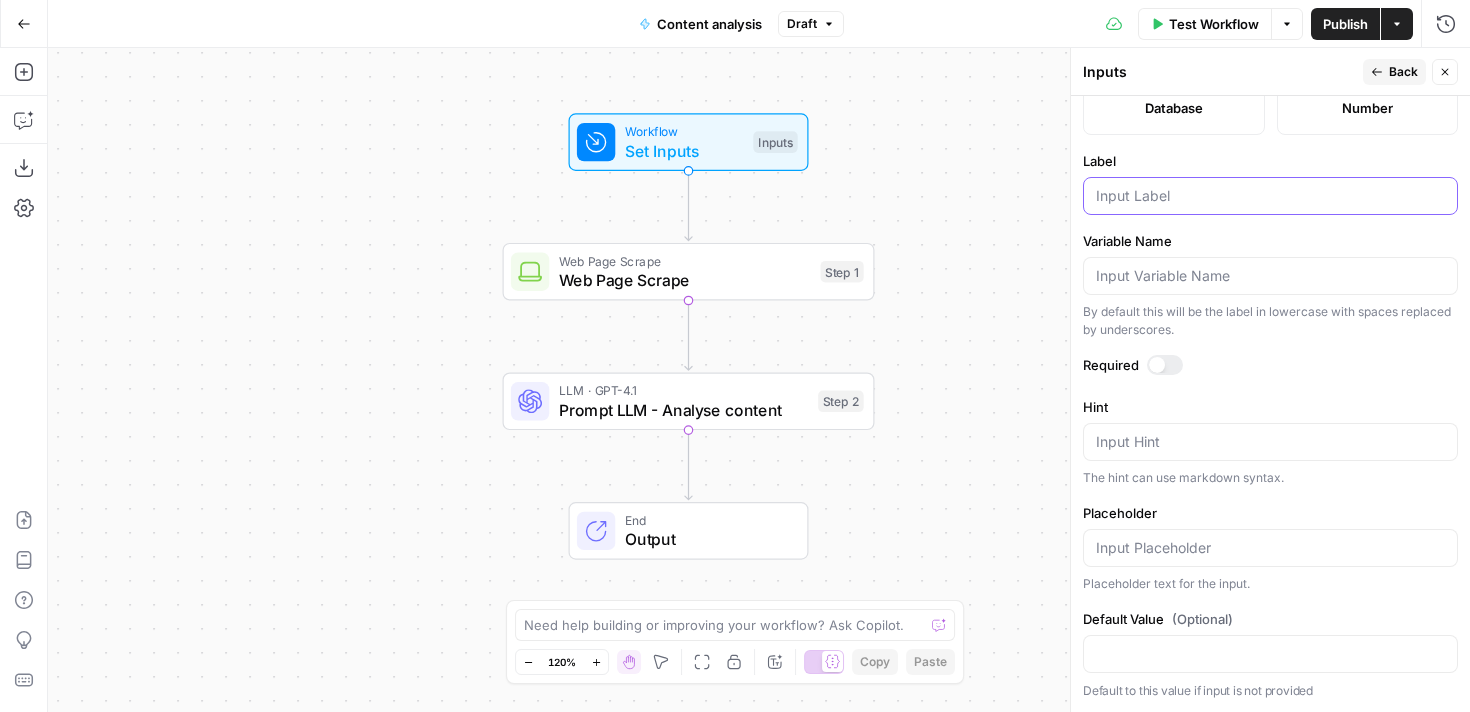 click on "Label" at bounding box center (1270, 196) 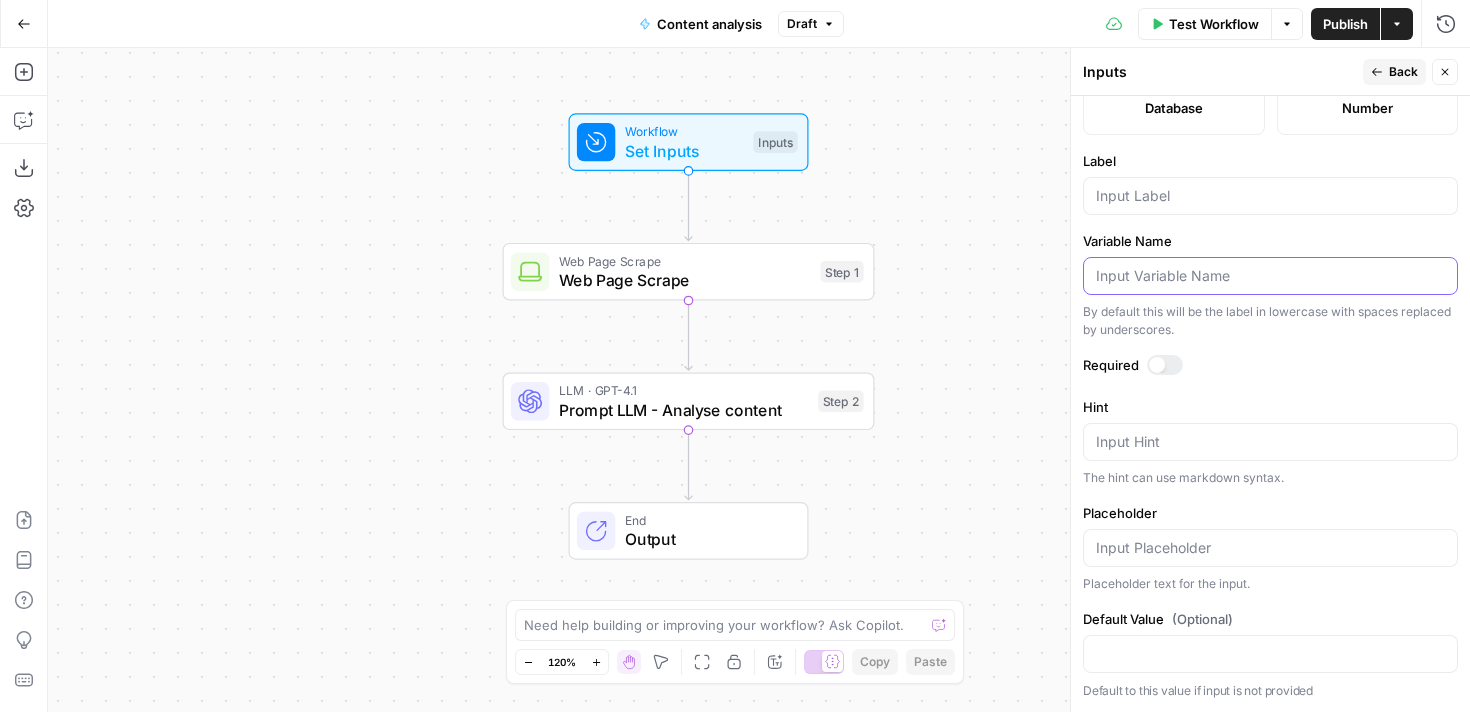 click on "Variable Name" at bounding box center [1270, 276] 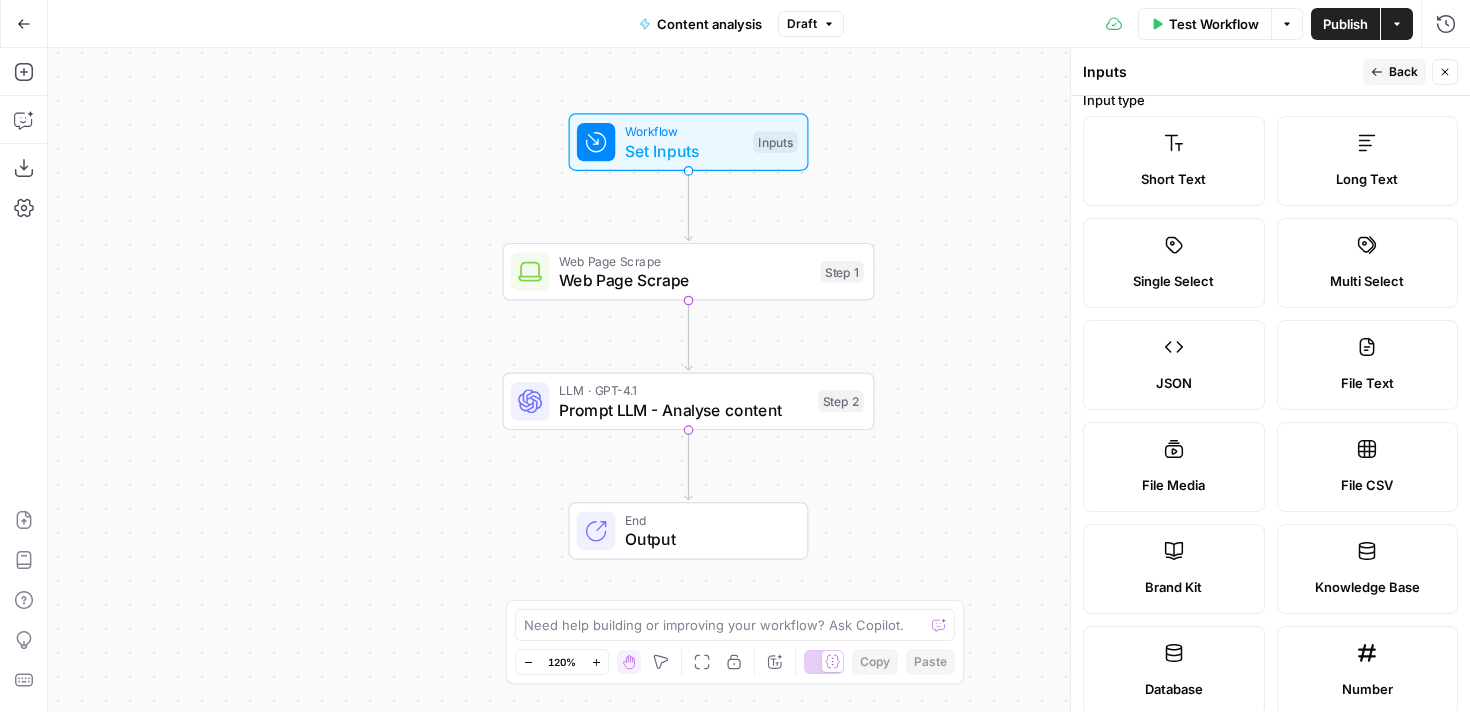 scroll, scrollTop: 0, scrollLeft: 0, axis: both 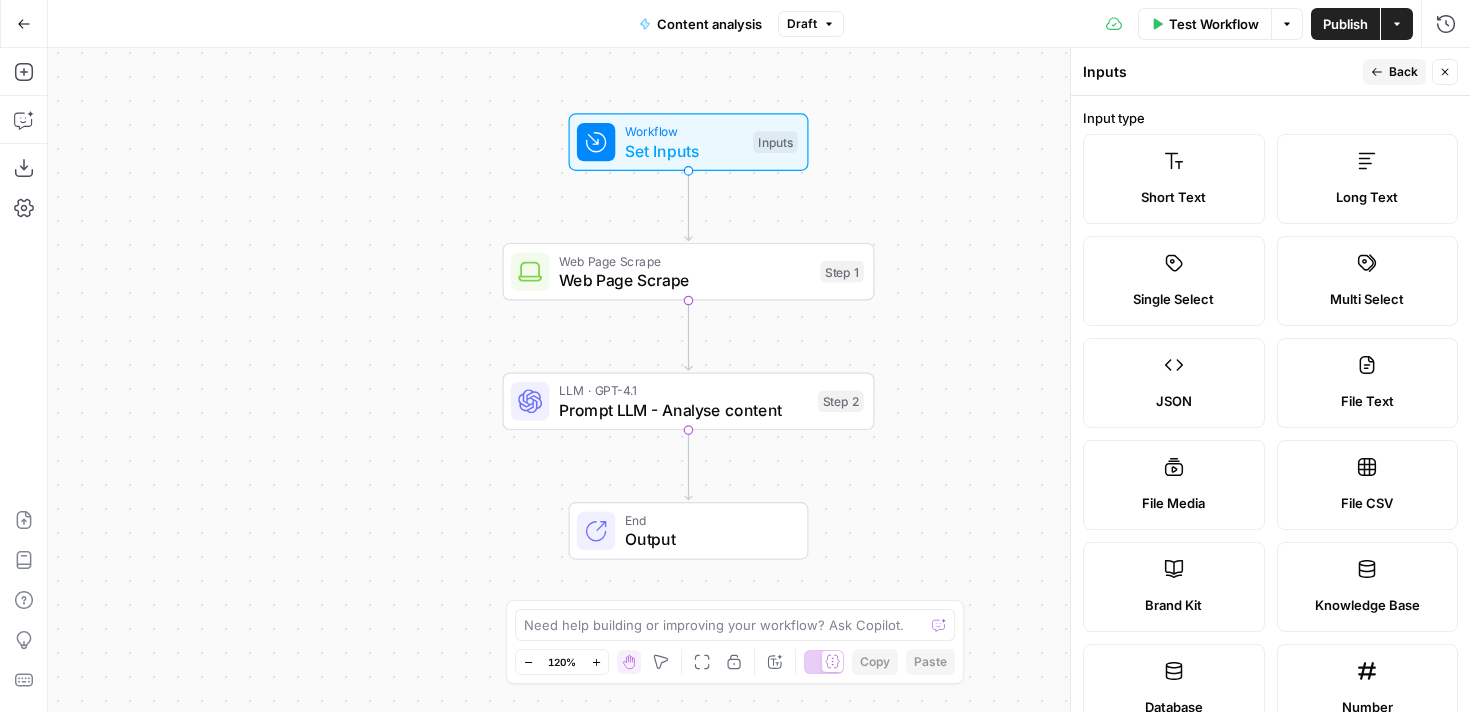 click on "Back" at bounding box center [1394, 72] 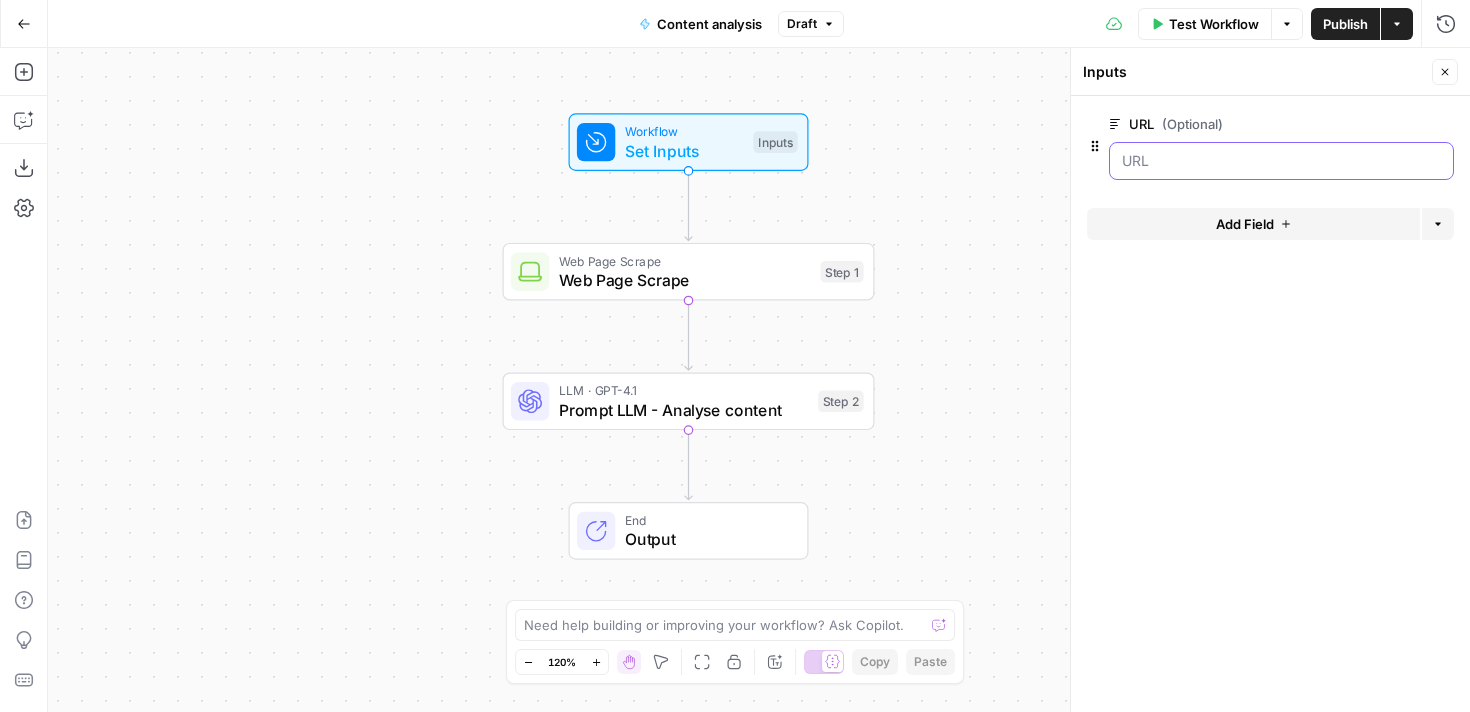 click on "URL   (Optional)" at bounding box center (1281, 161) 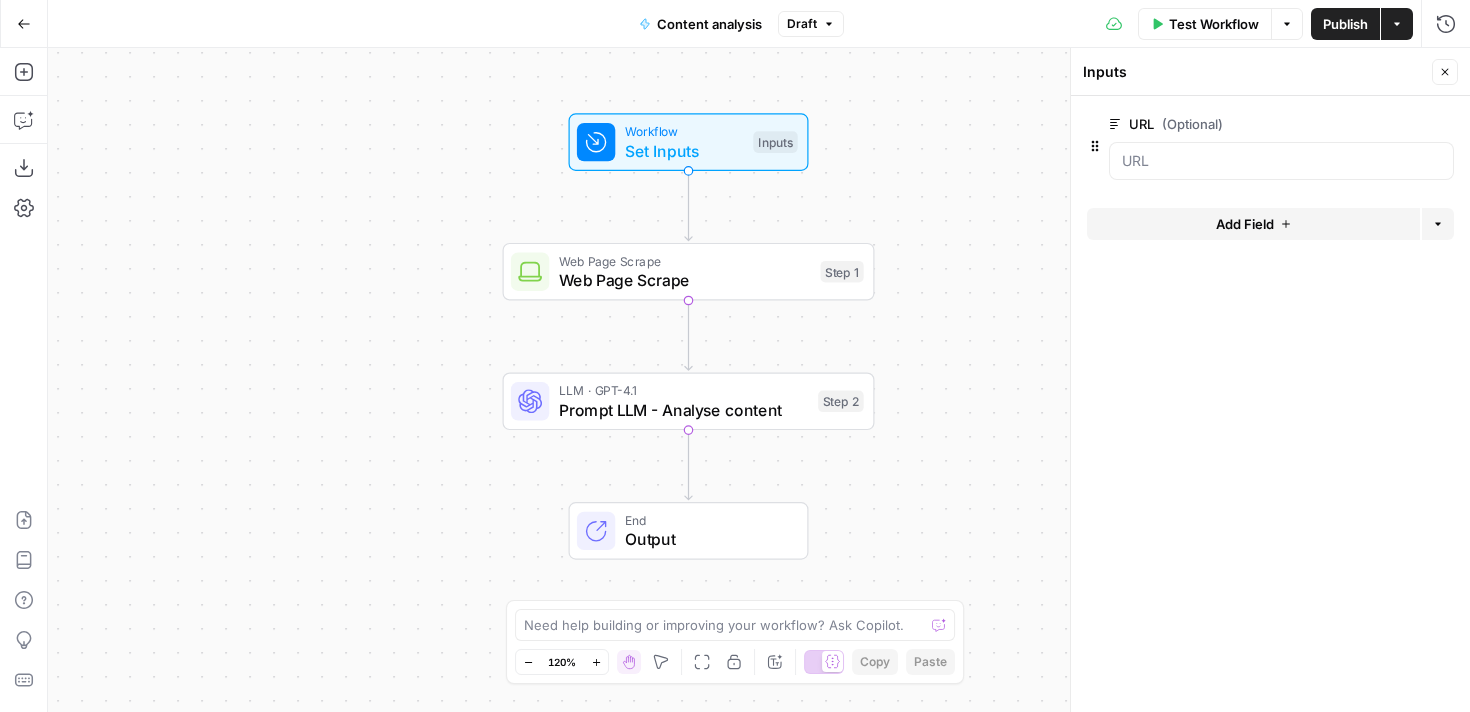 click on "edit field" at bounding box center [1379, 124] 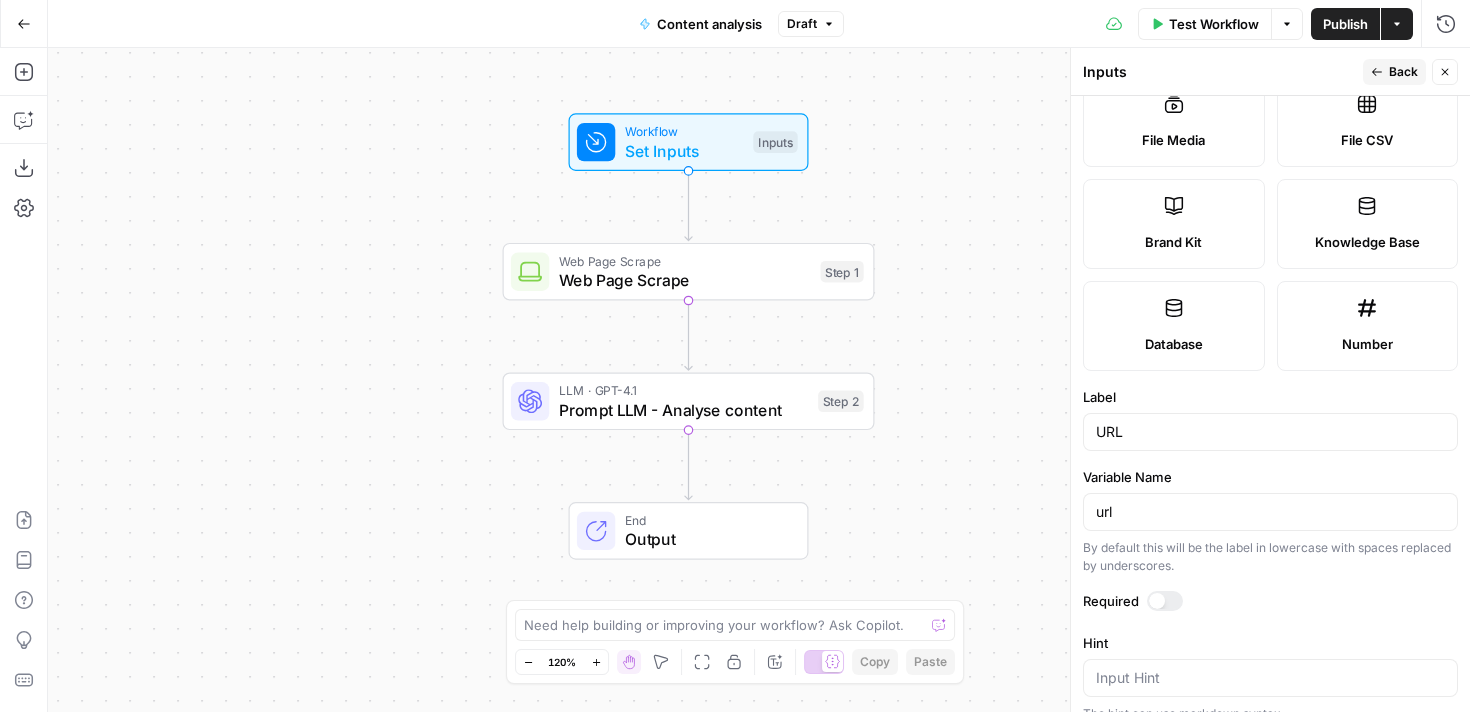 scroll, scrollTop: 0, scrollLeft: 0, axis: both 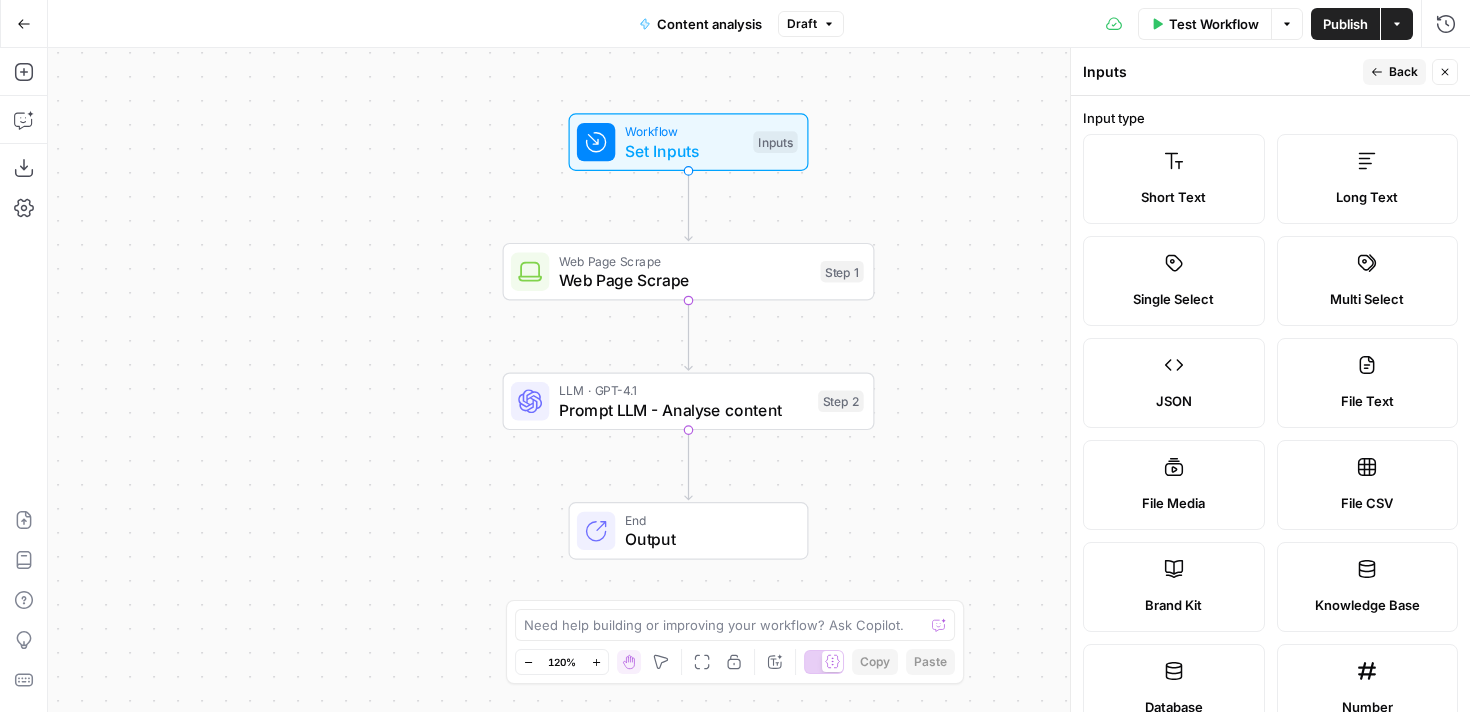 click on "Back" at bounding box center (1403, 72) 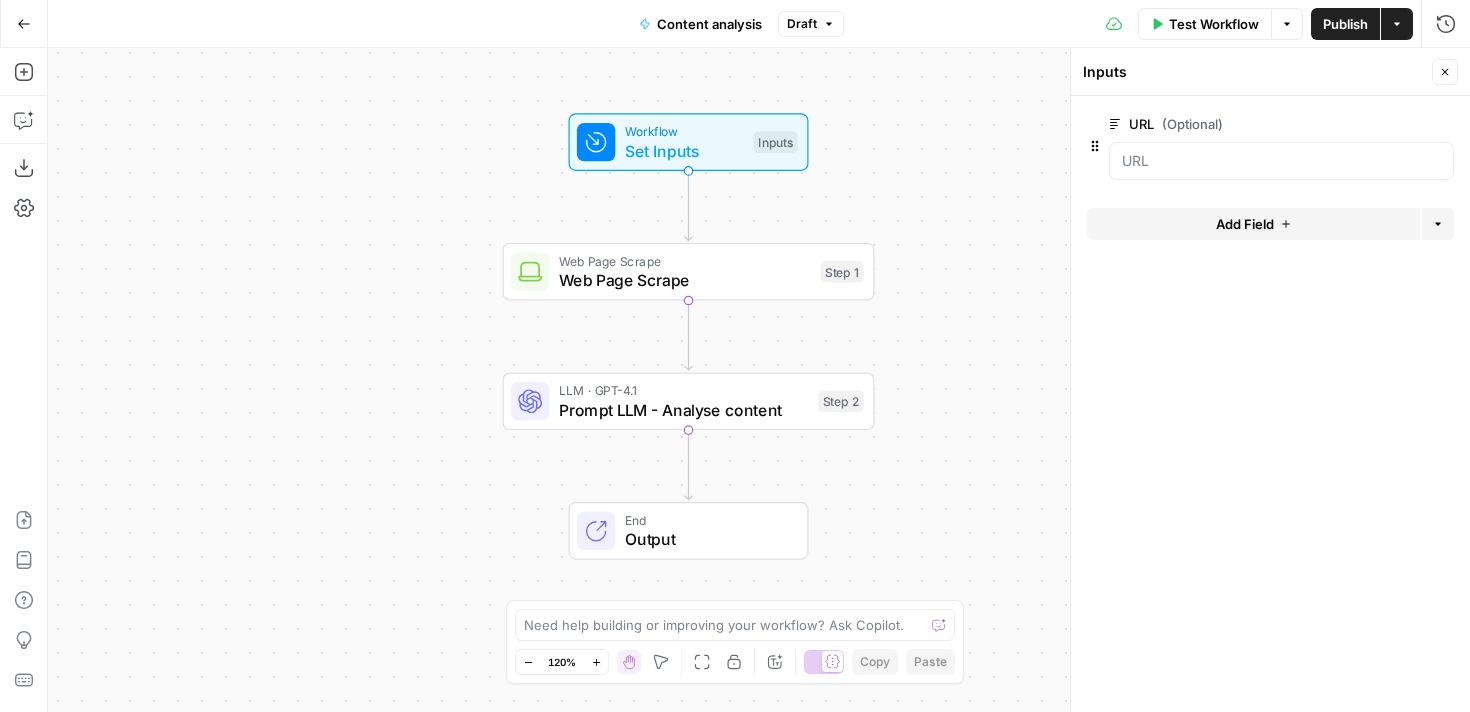 click on "Add Field" at bounding box center (1253, 224) 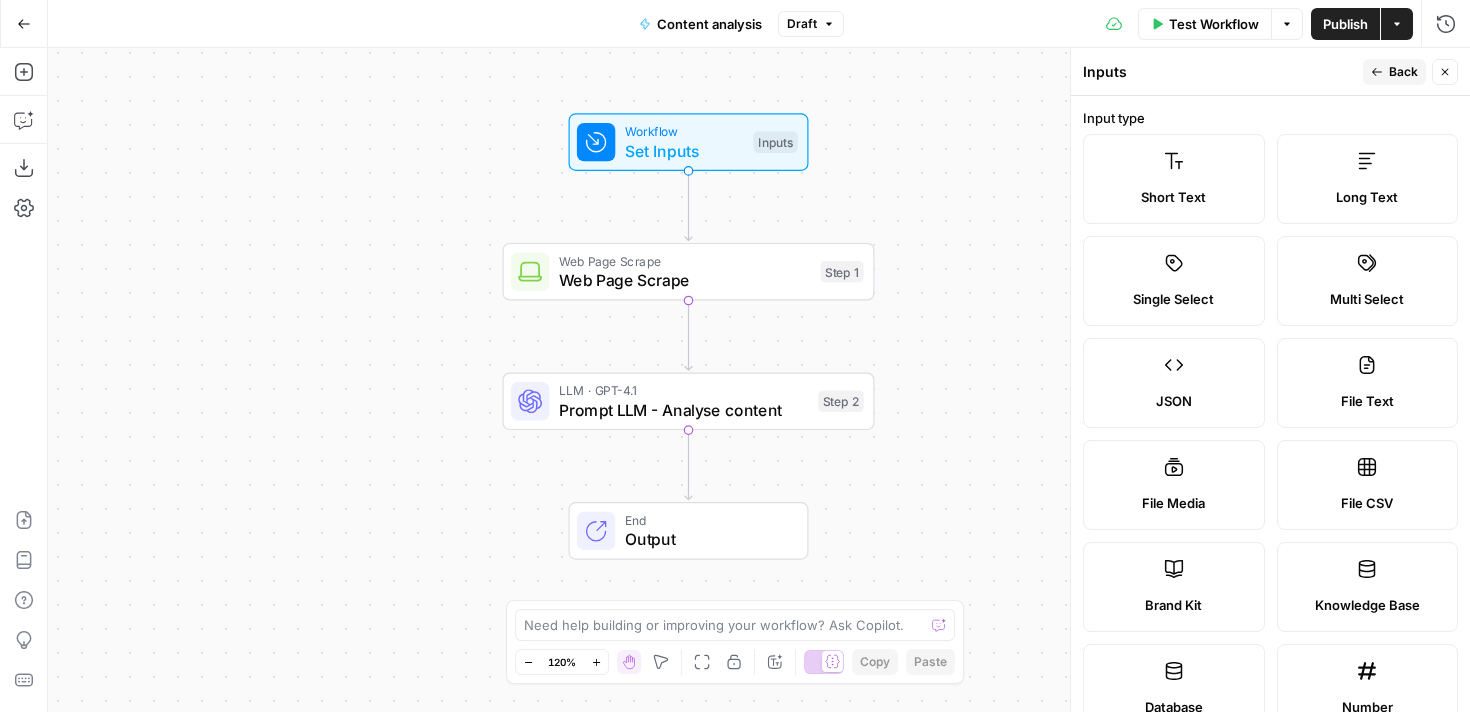 click 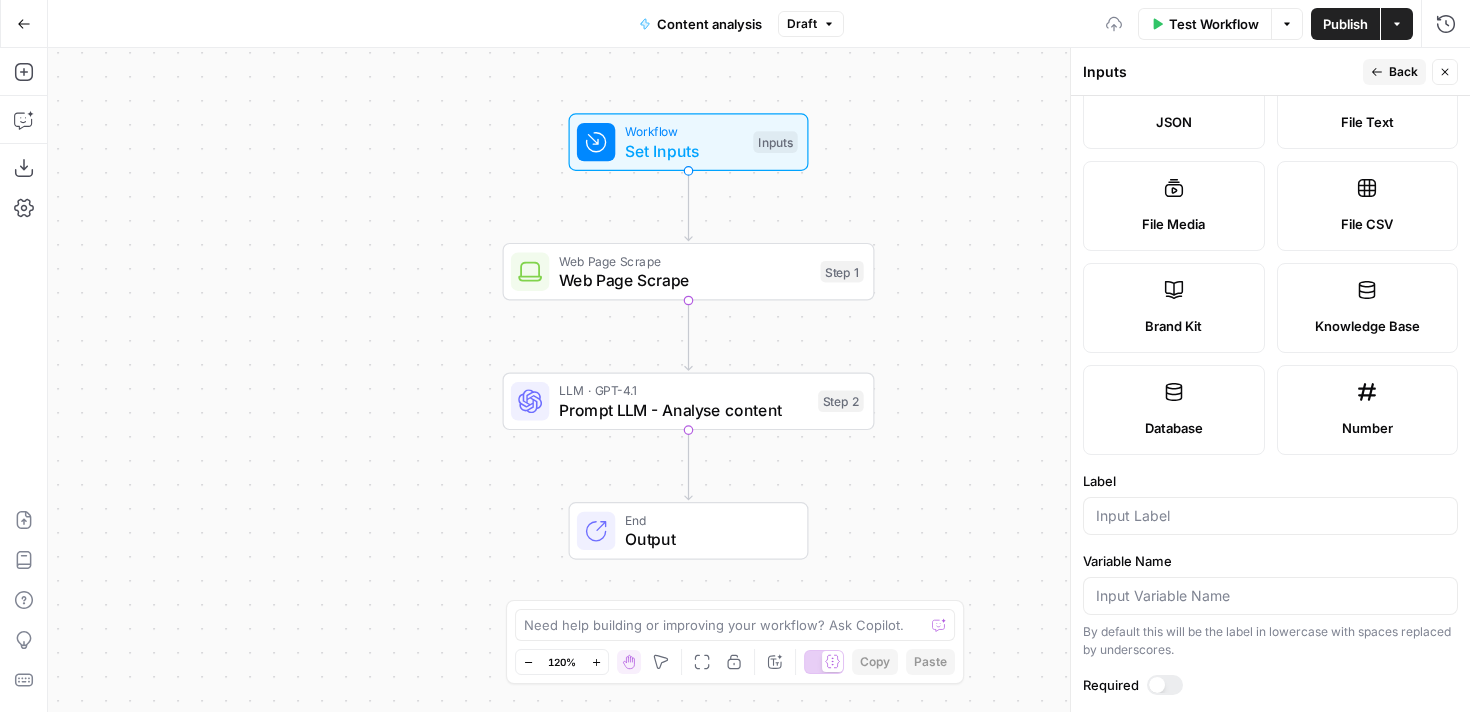 scroll, scrollTop: 639, scrollLeft: 0, axis: vertical 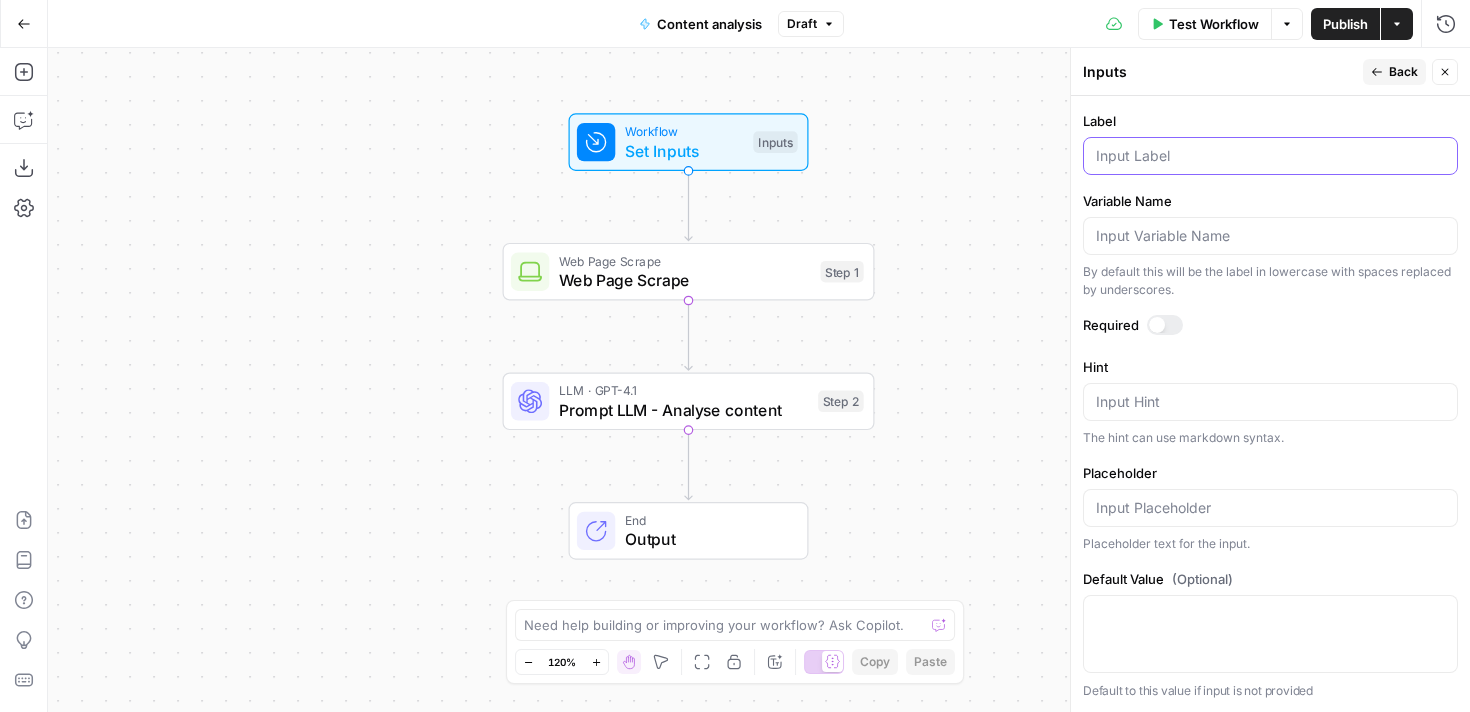 click on "Label" at bounding box center (1270, 156) 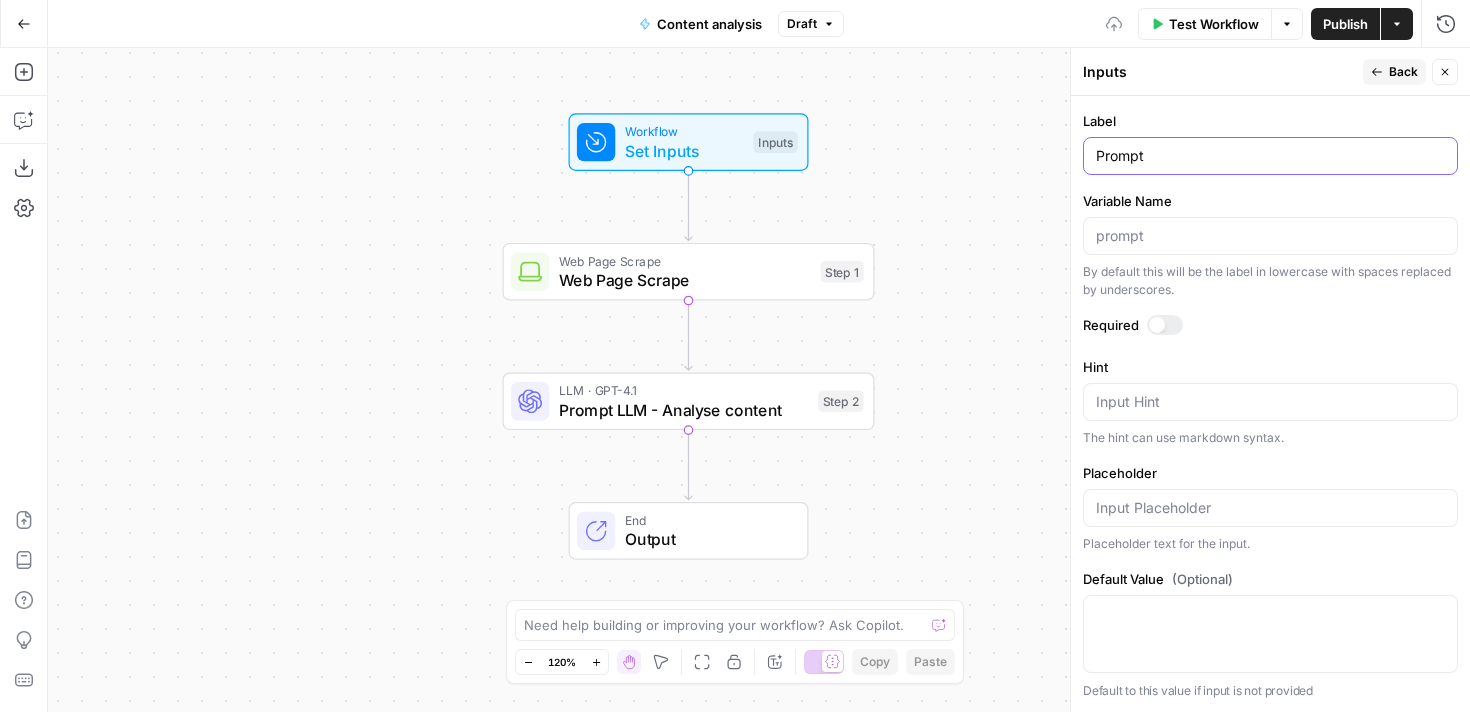 type on "Prompt" 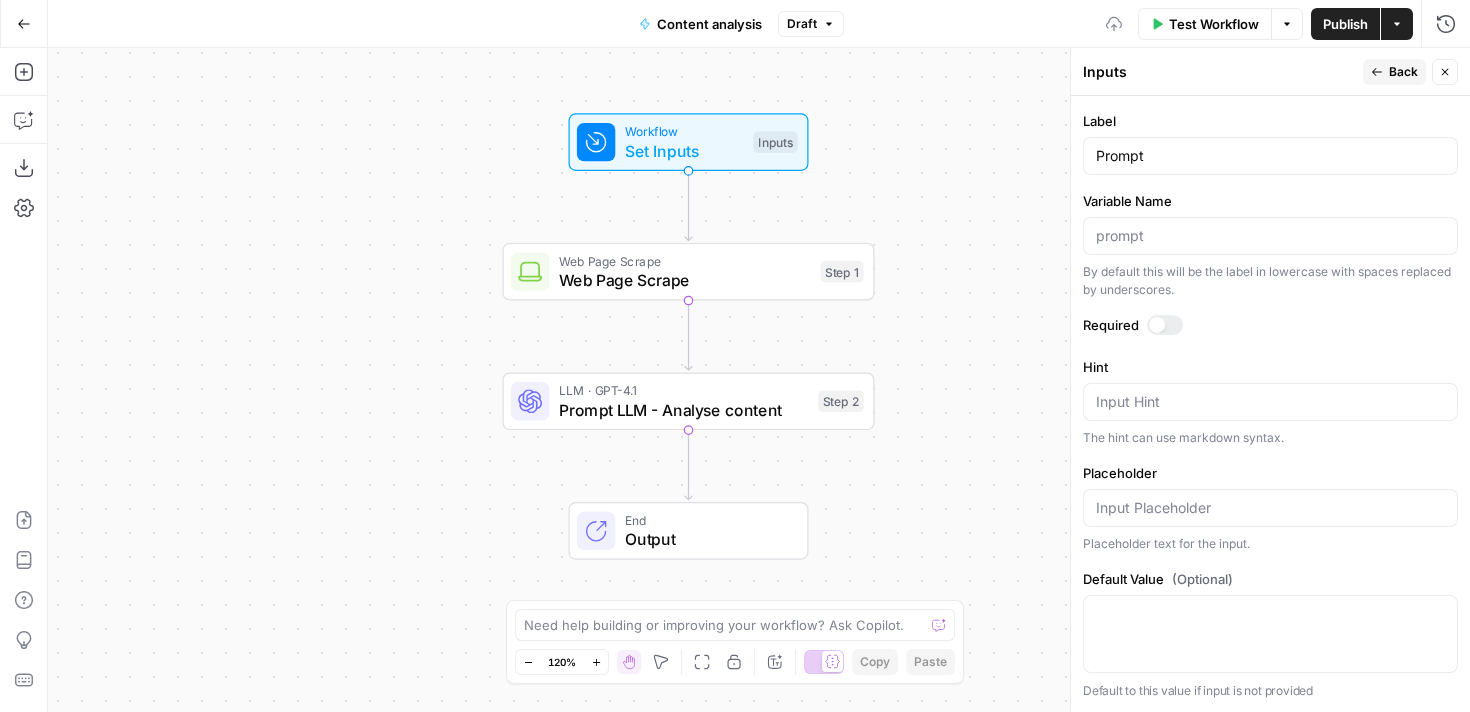 click on "Required" at bounding box center (1270, 325) 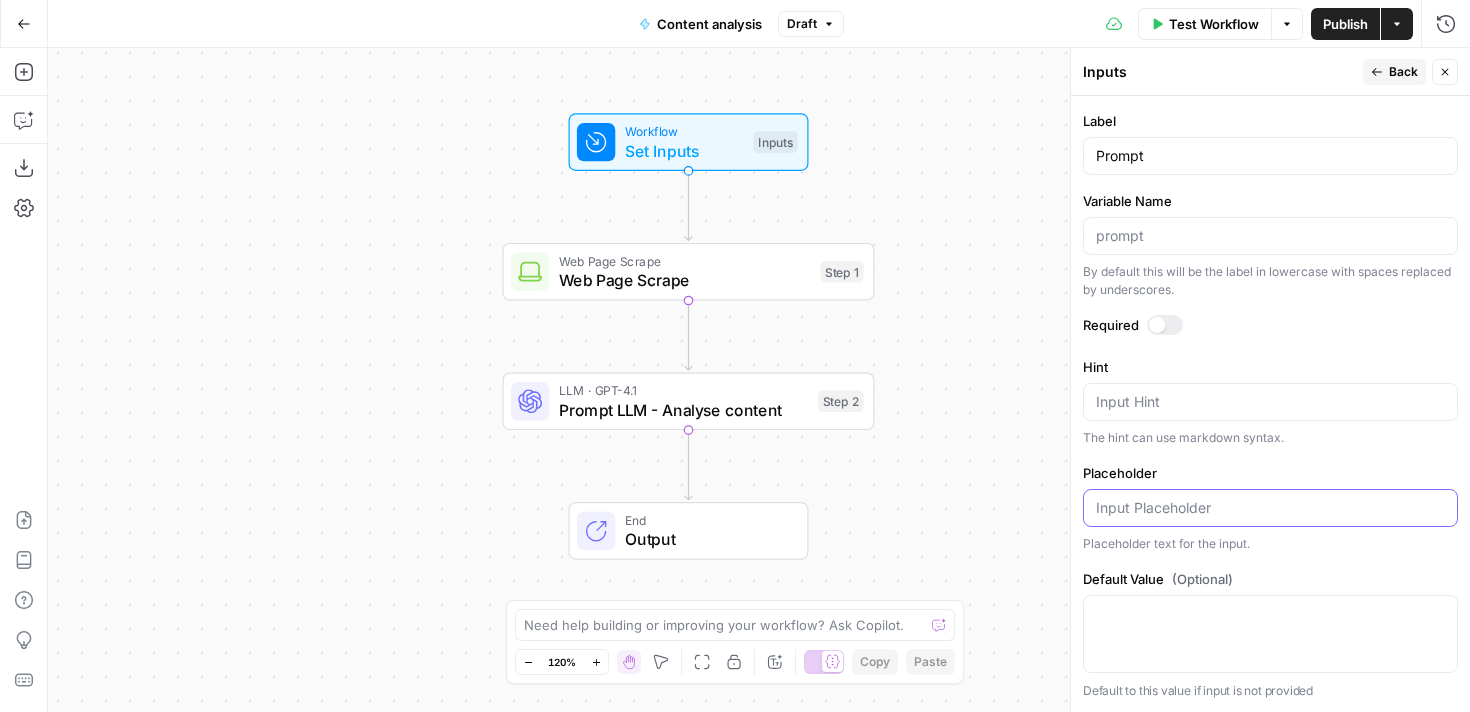 click on "Placeholder" at bounding box center [1270, 508] 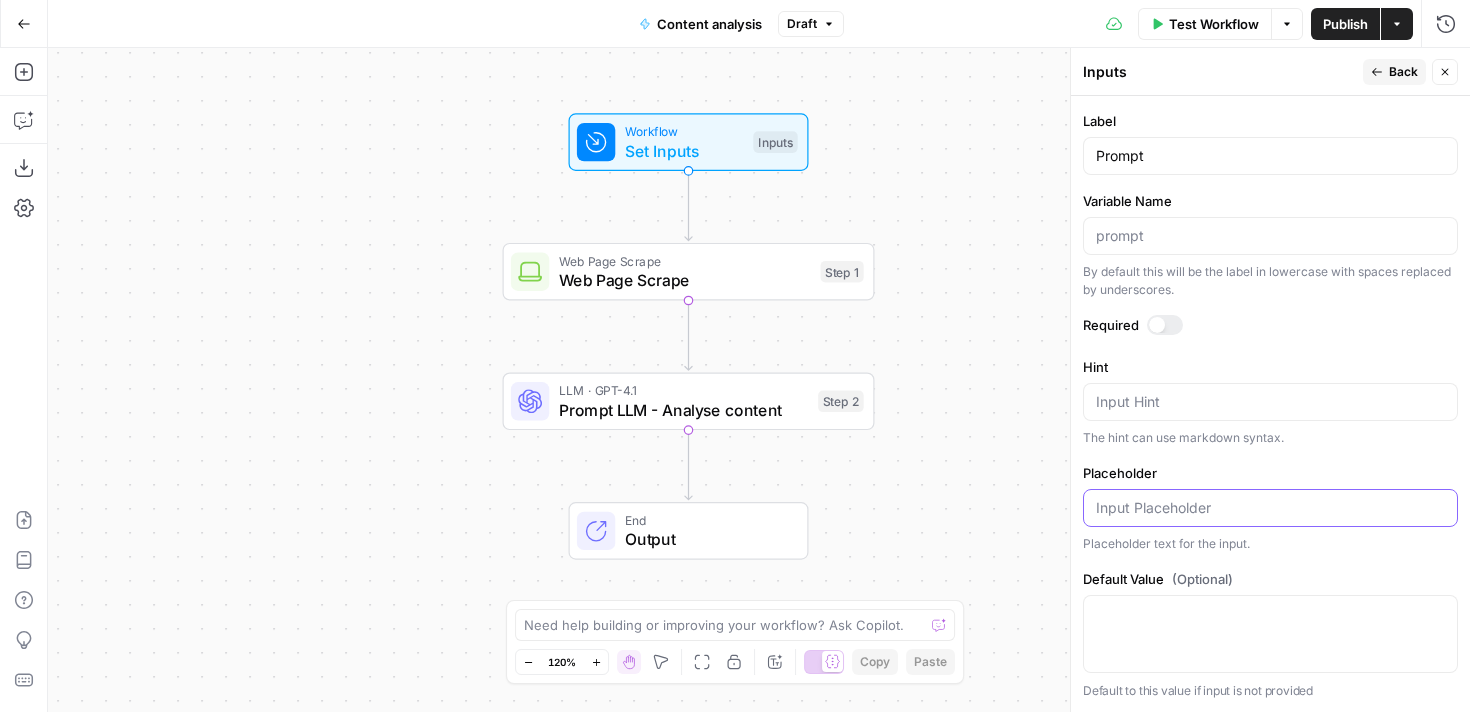 type on "e" 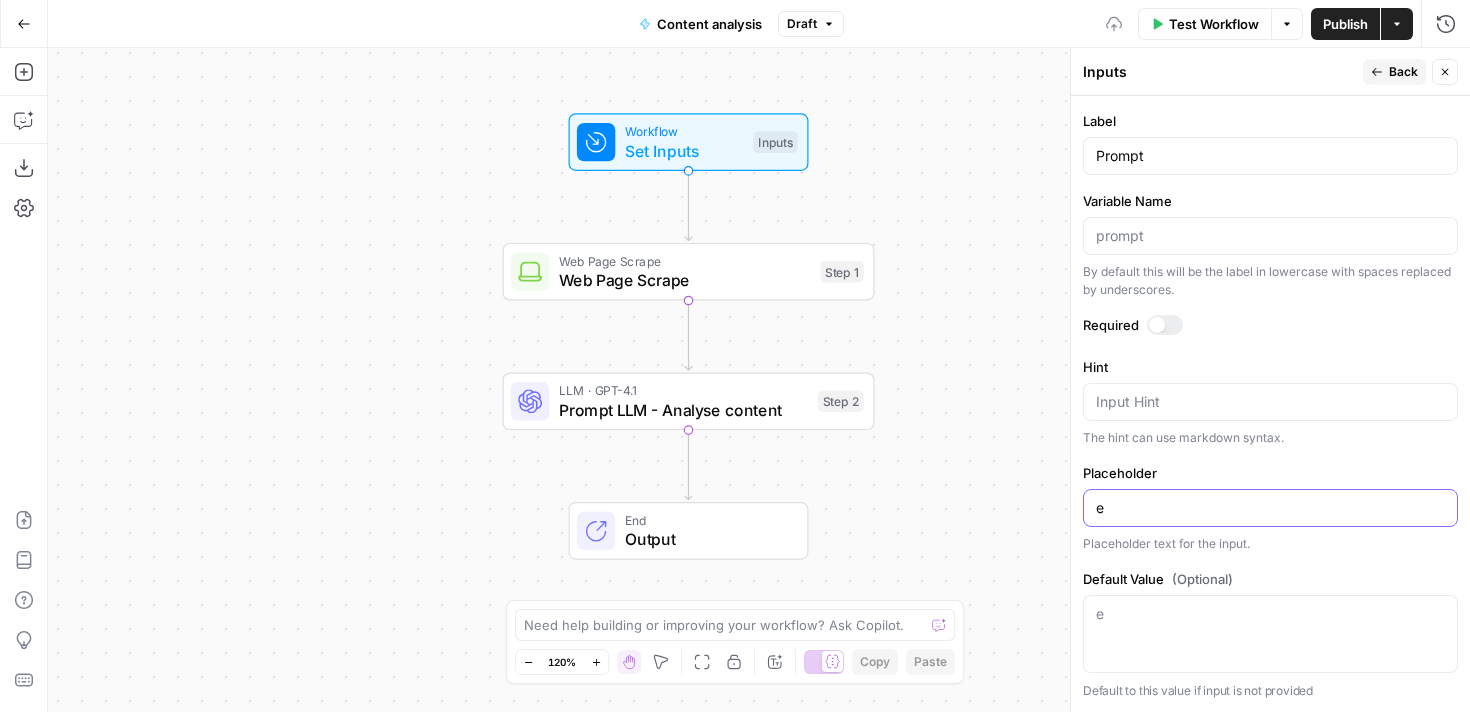 type 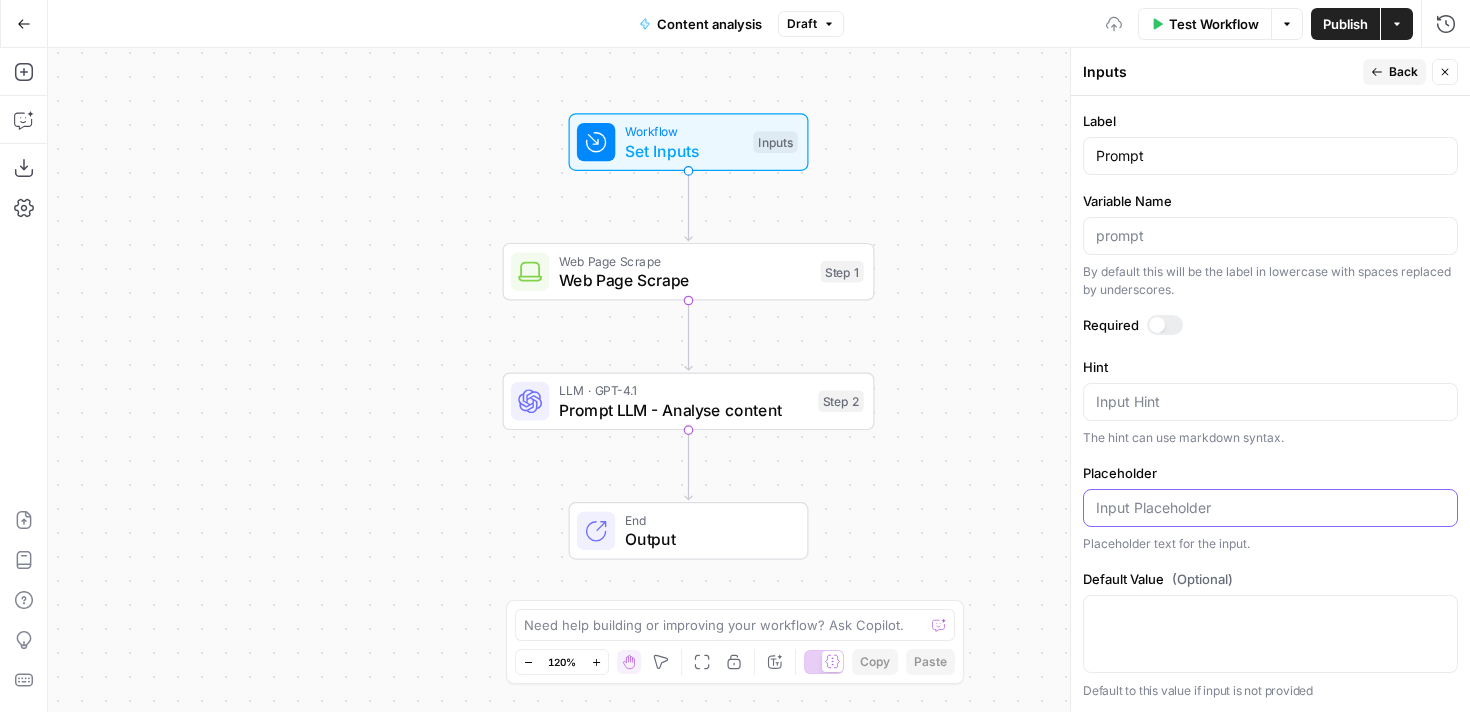 scroll, scrollTop: 0, scrollLeft: 0, axis: both 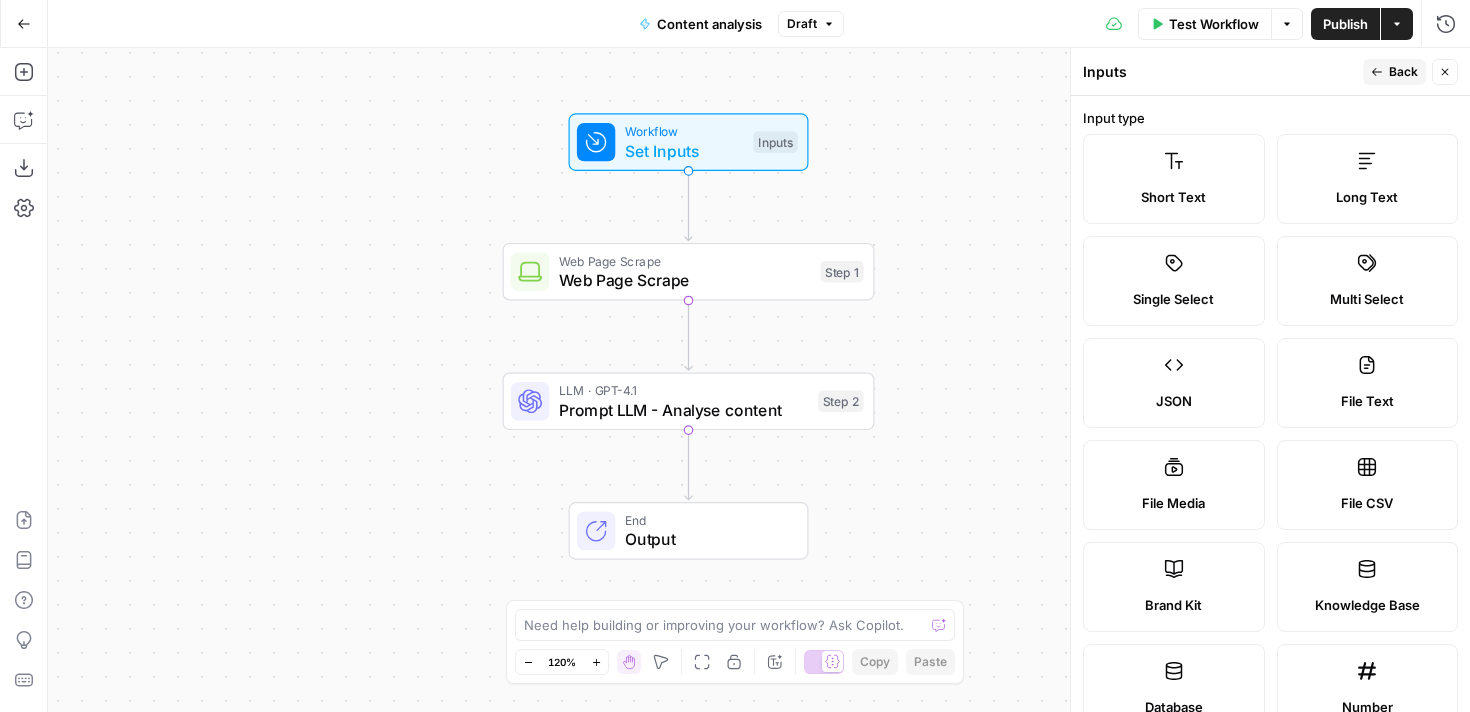click on "Back" at bounding box center (1394, 72) 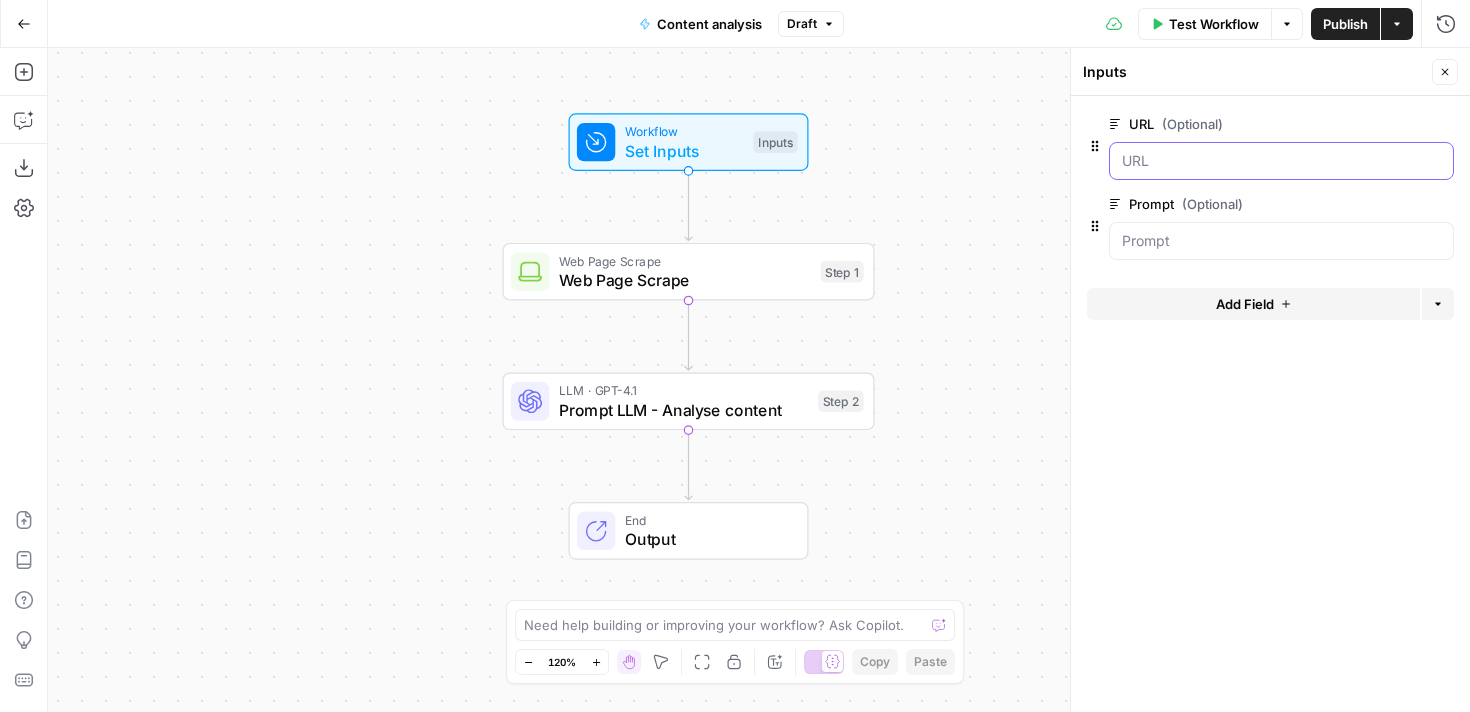 click on "URL   (Optional)" at bounding box center [1281, 161] 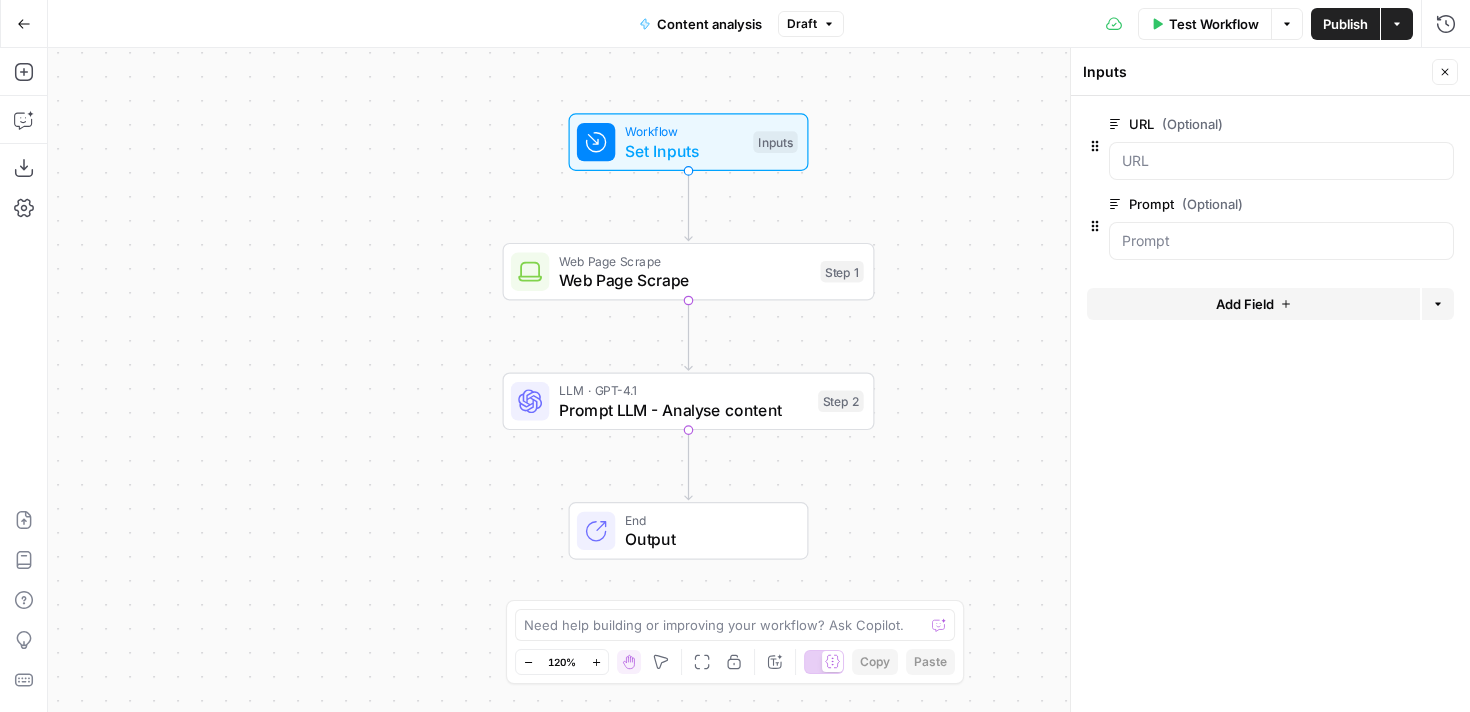 click on "edit field" at bounding box center [1379, 124] 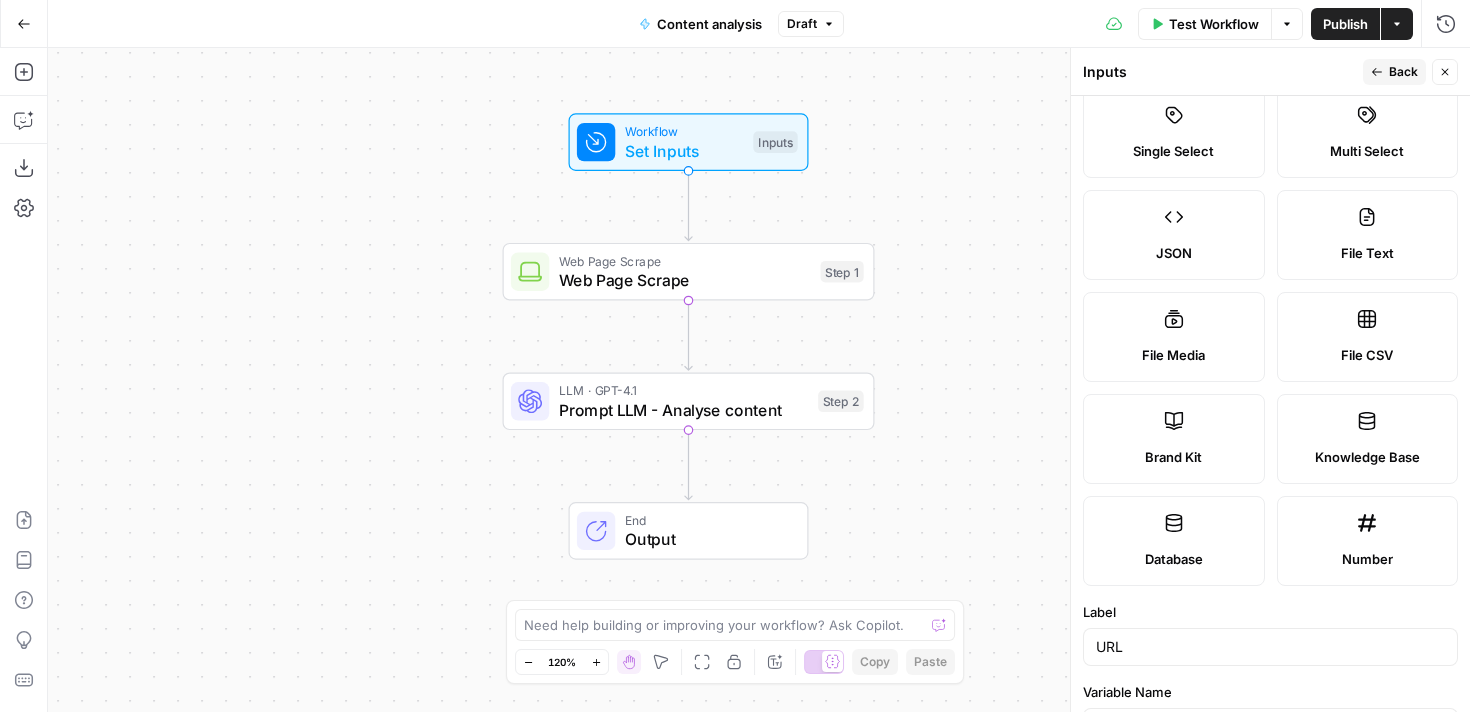 scroll, scrollTop: 0, scrollLeft: 0, axis: both 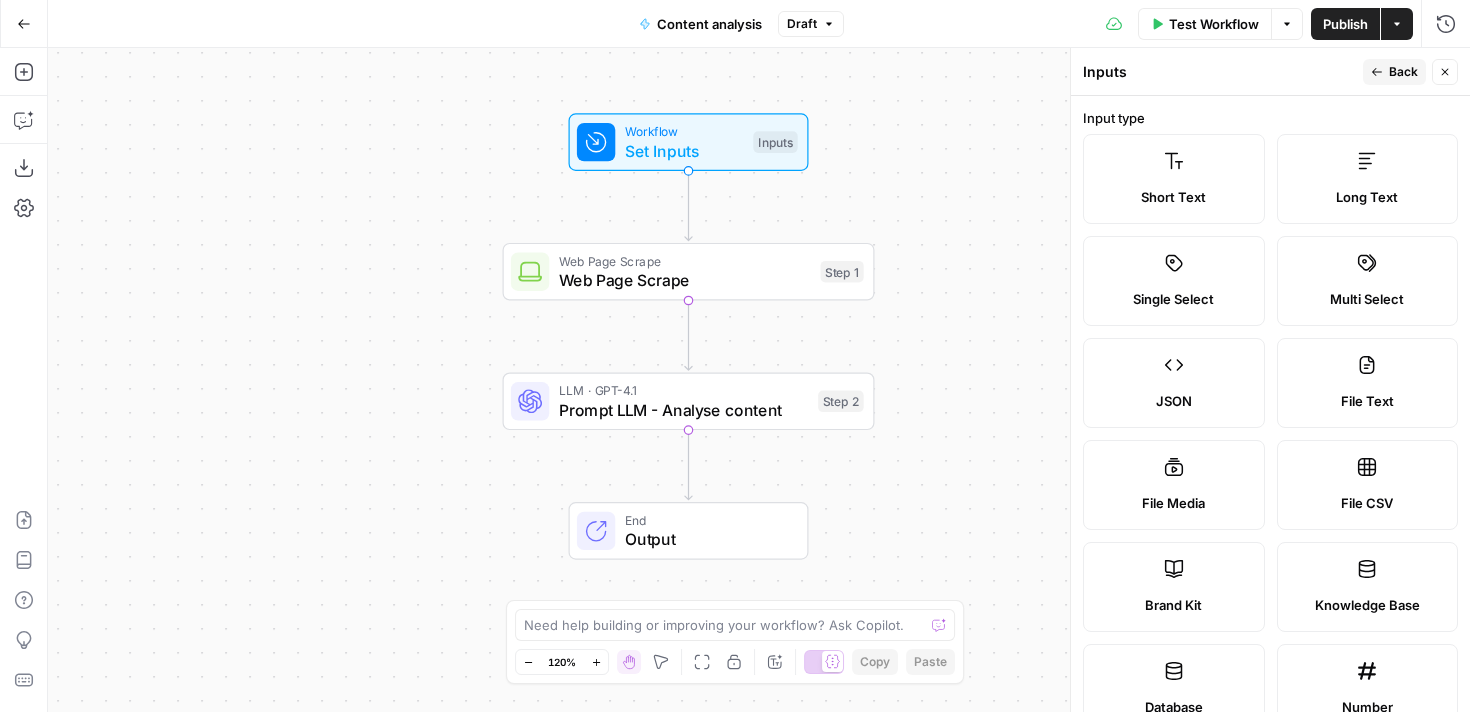 click on "Back" at bounding box center (1403, 72) 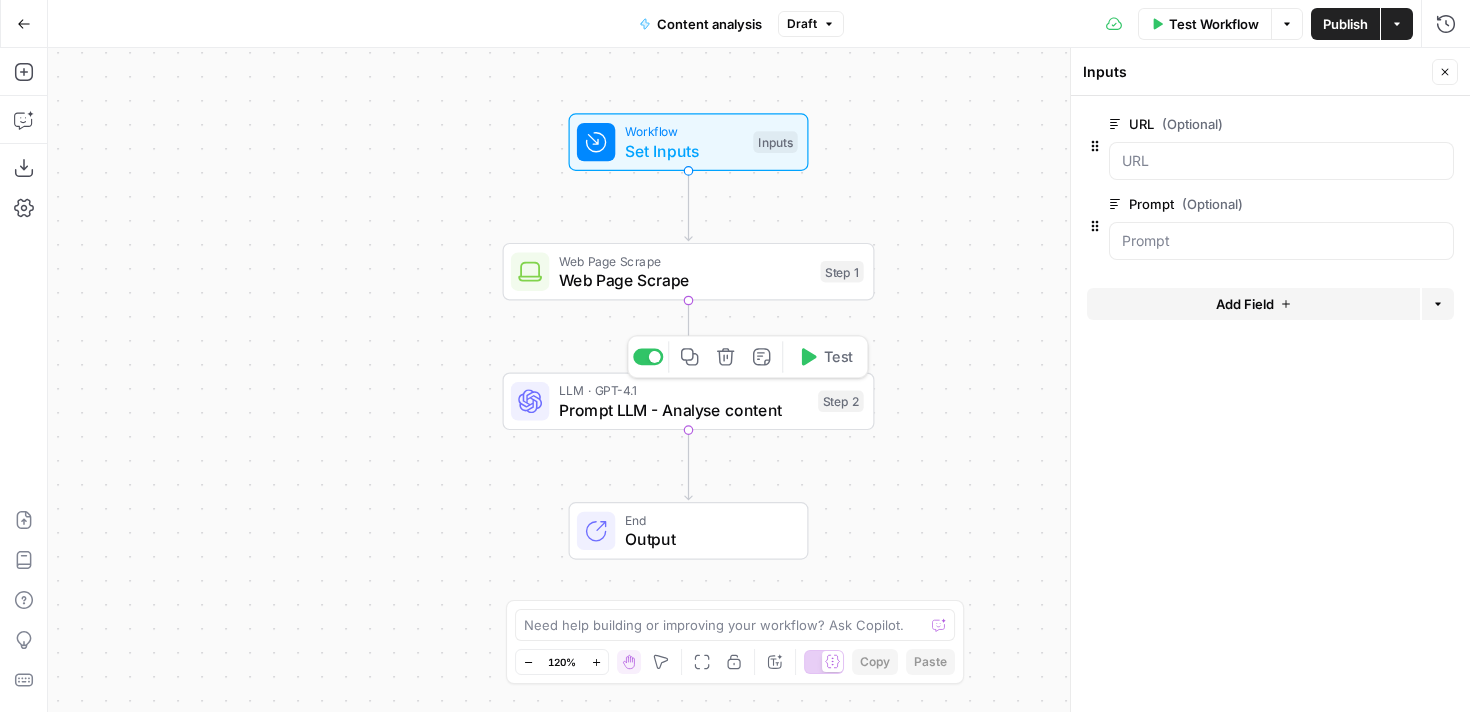 click on "Prompt LLM - Analyse content" at bounding box center (684, 410) 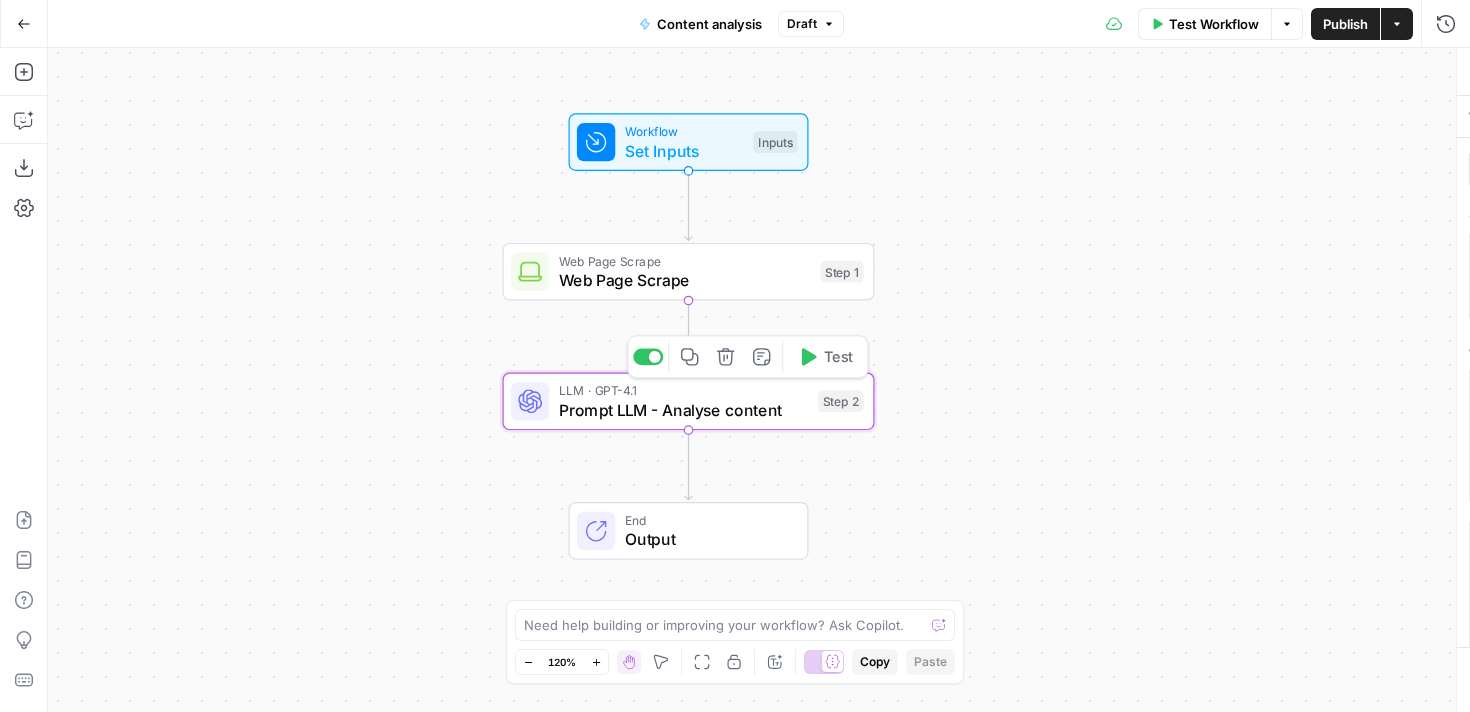 type on "Prompt LLM - Analyse content" 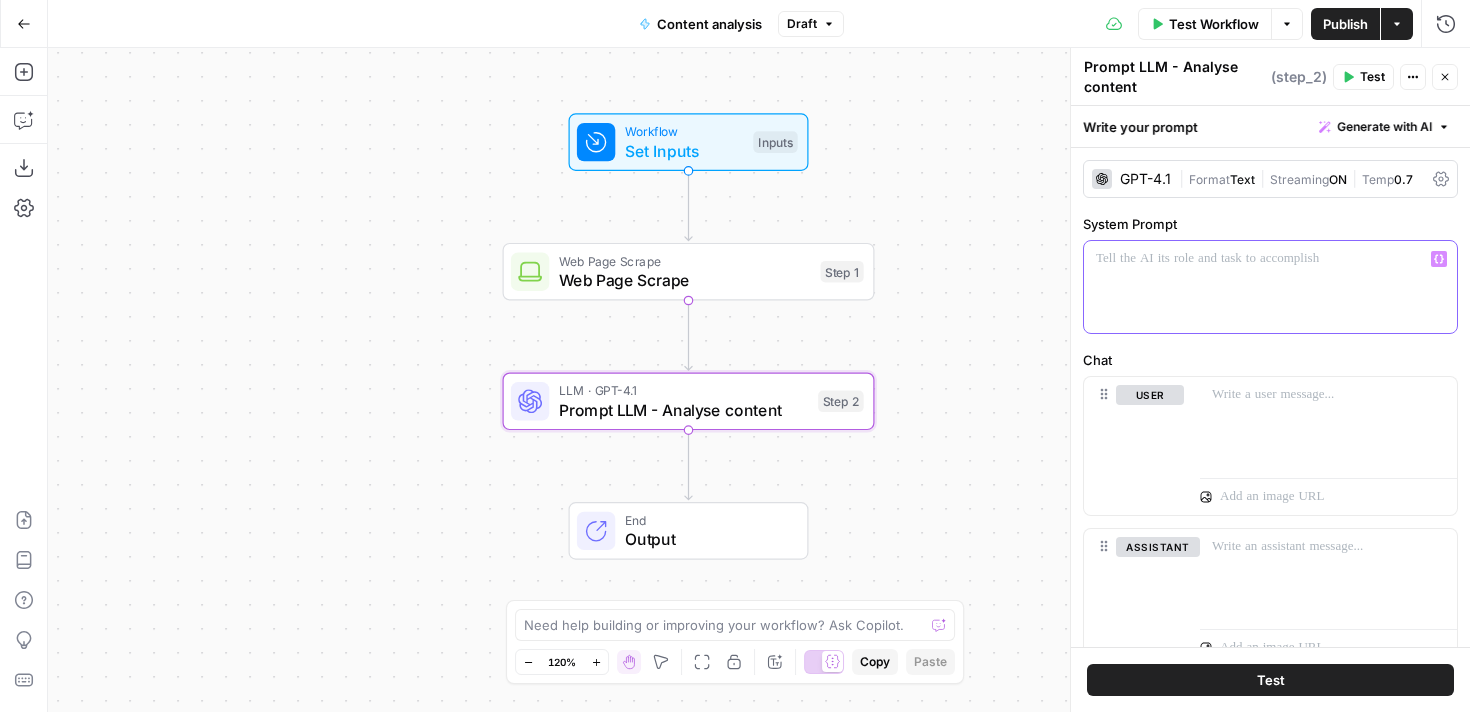 click at bounding box center (1270, 287) 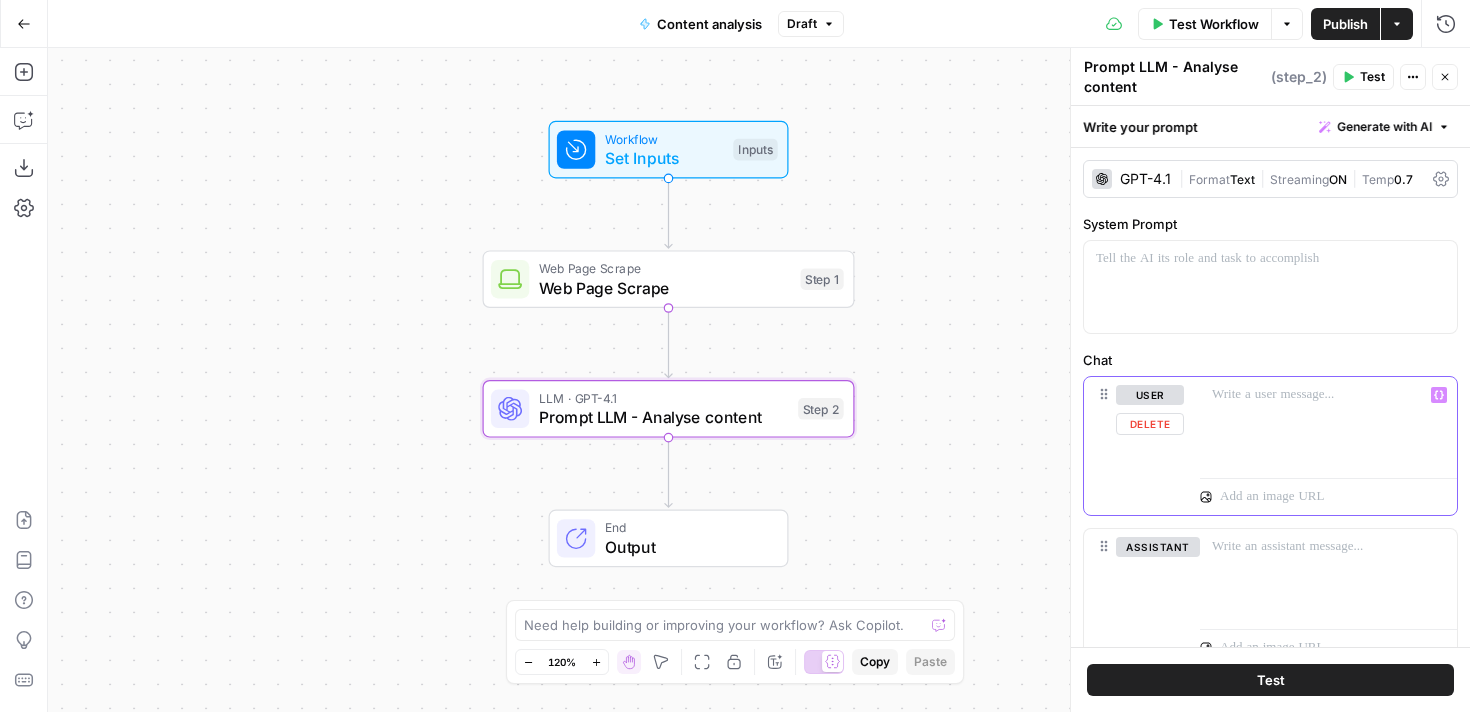 click at bounding box center (1328, 423) 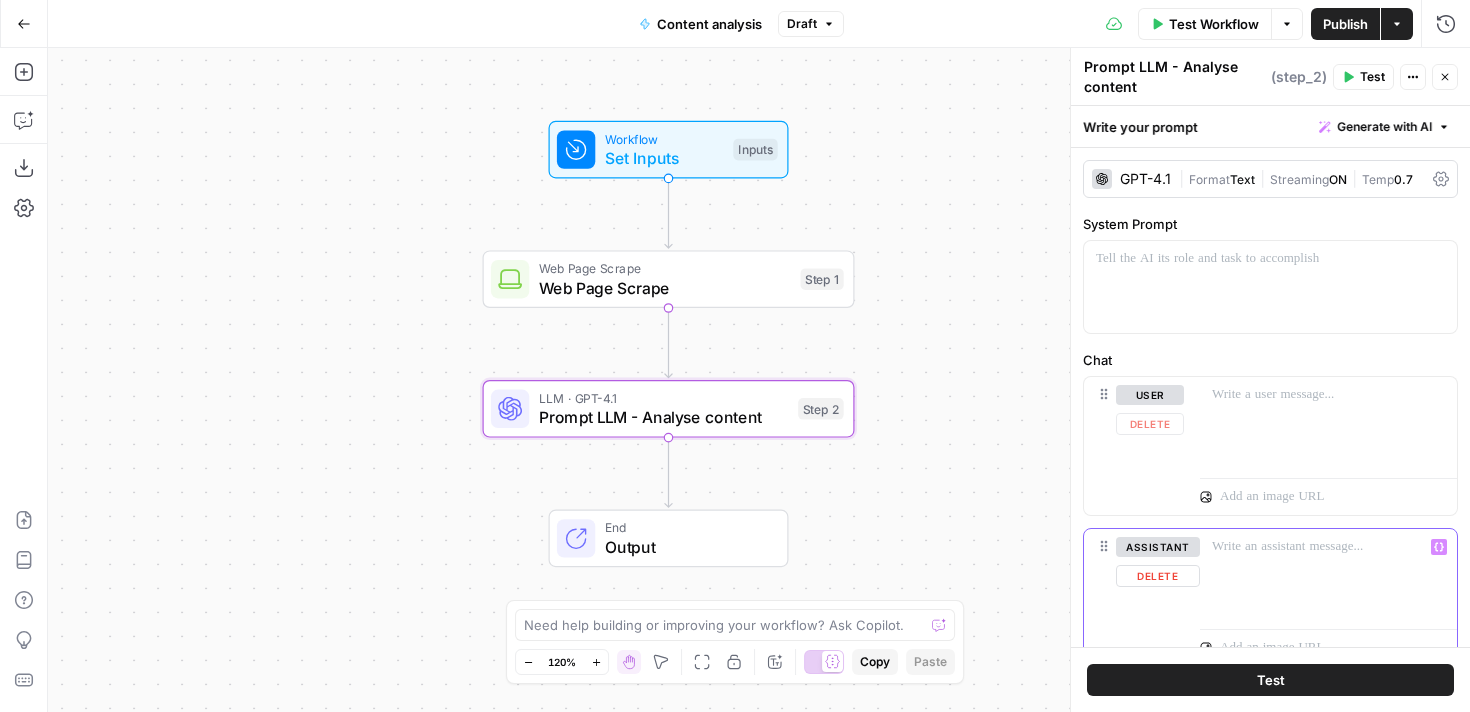 click at bounding box center (1328, 547) 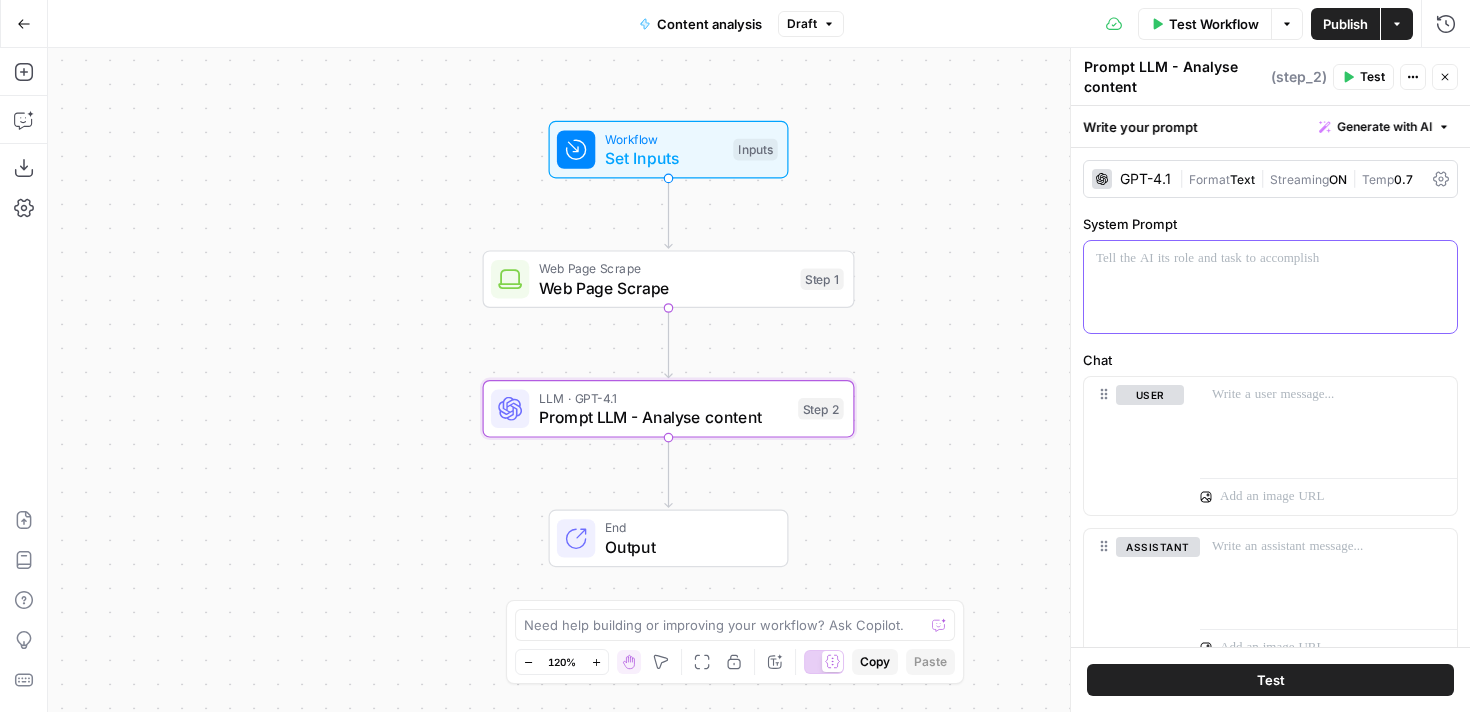 click at bounding box center (1270, 259) 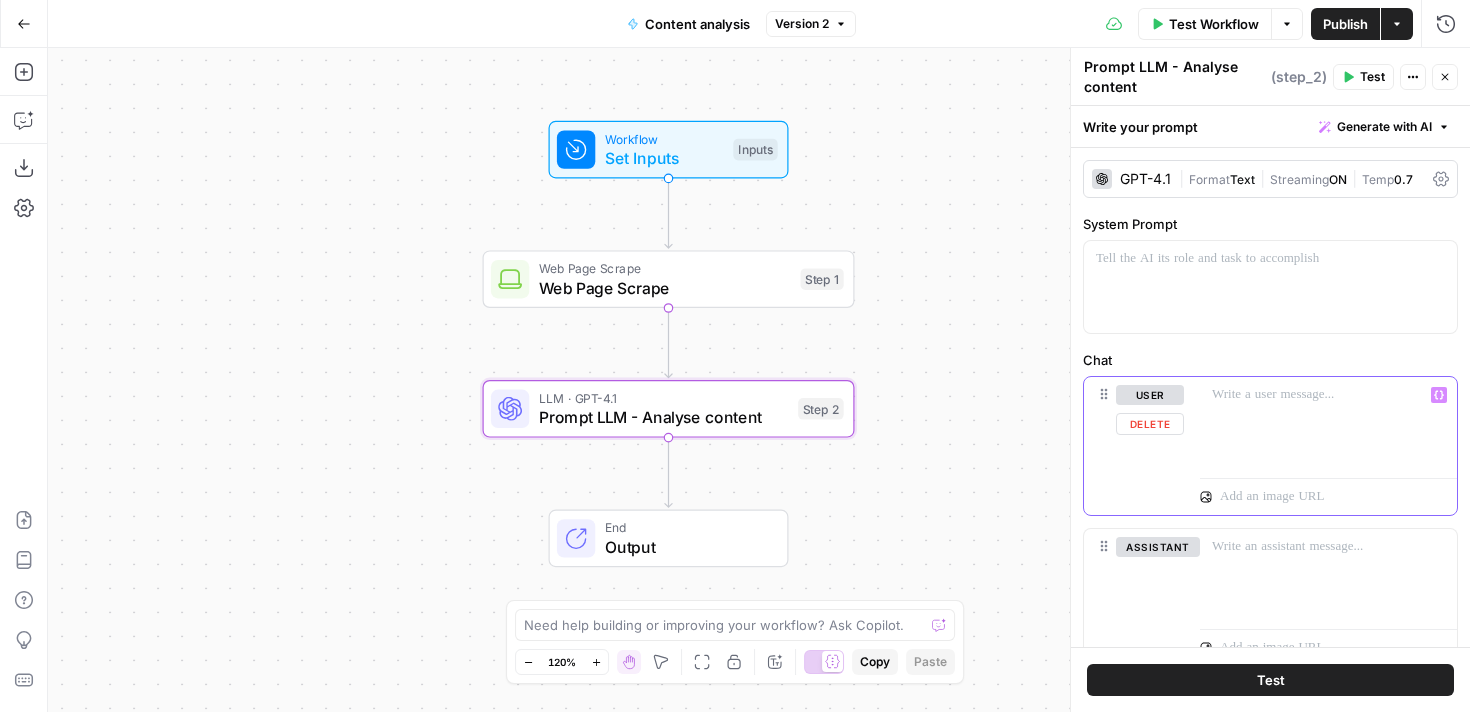 click at bounding box center [1328, 423] 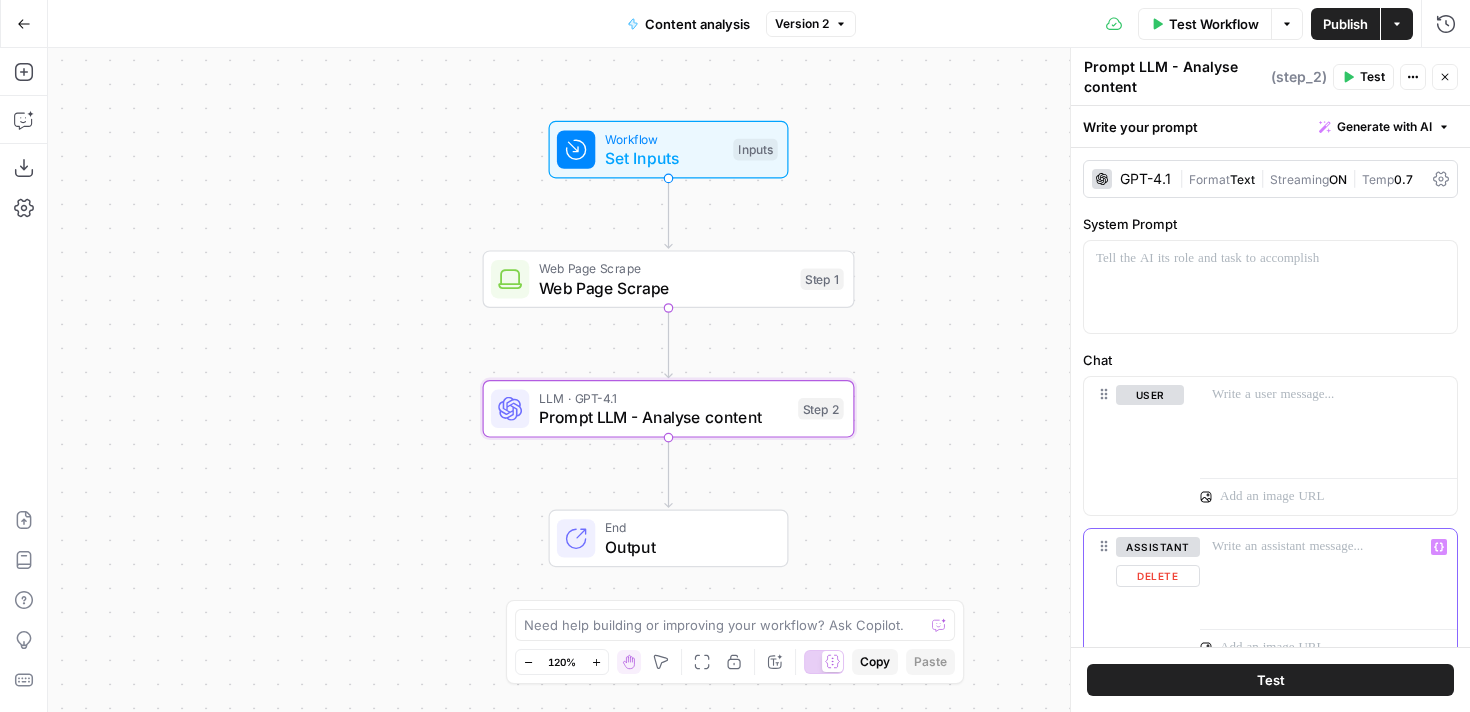 click on "Delete" at bounding box center [1158, 576] 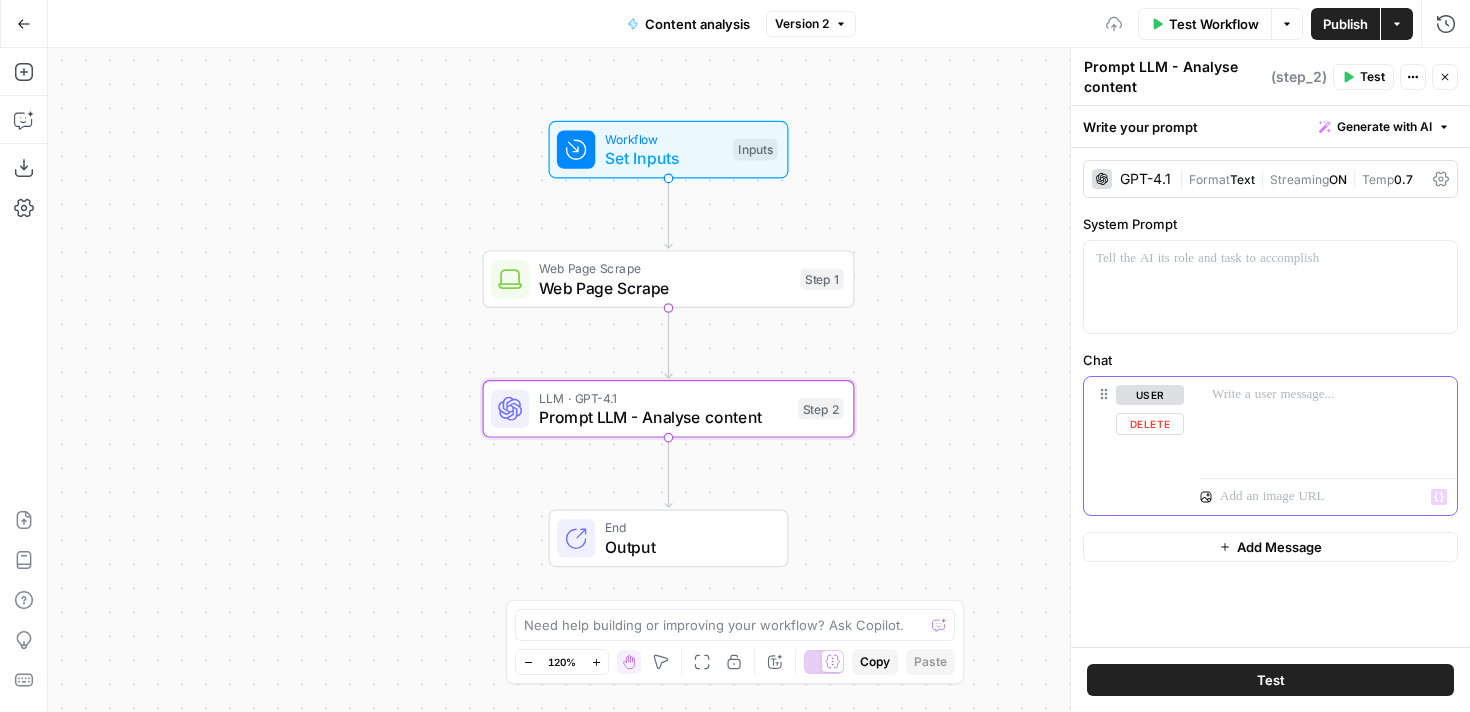 click at bounding box center [1328, 423] 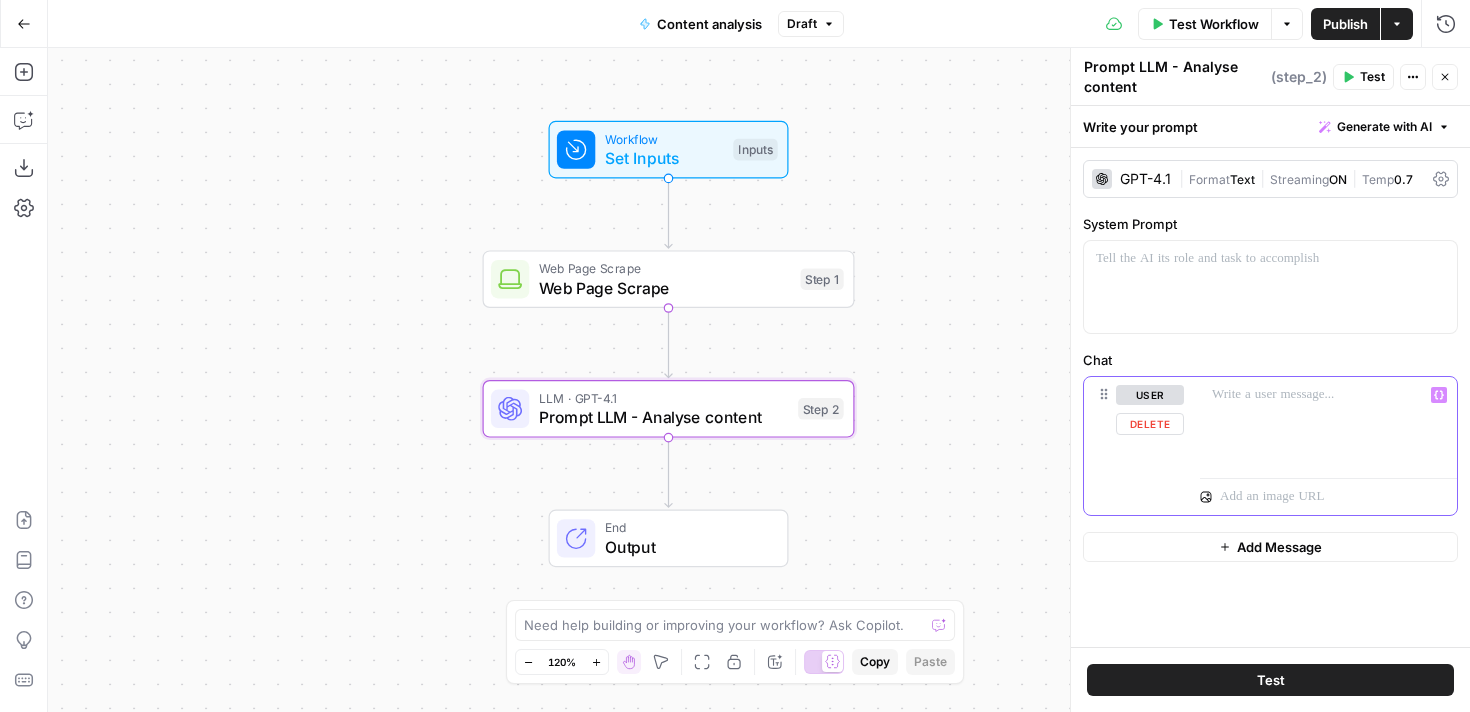 click at bounding box center [1328, 395] 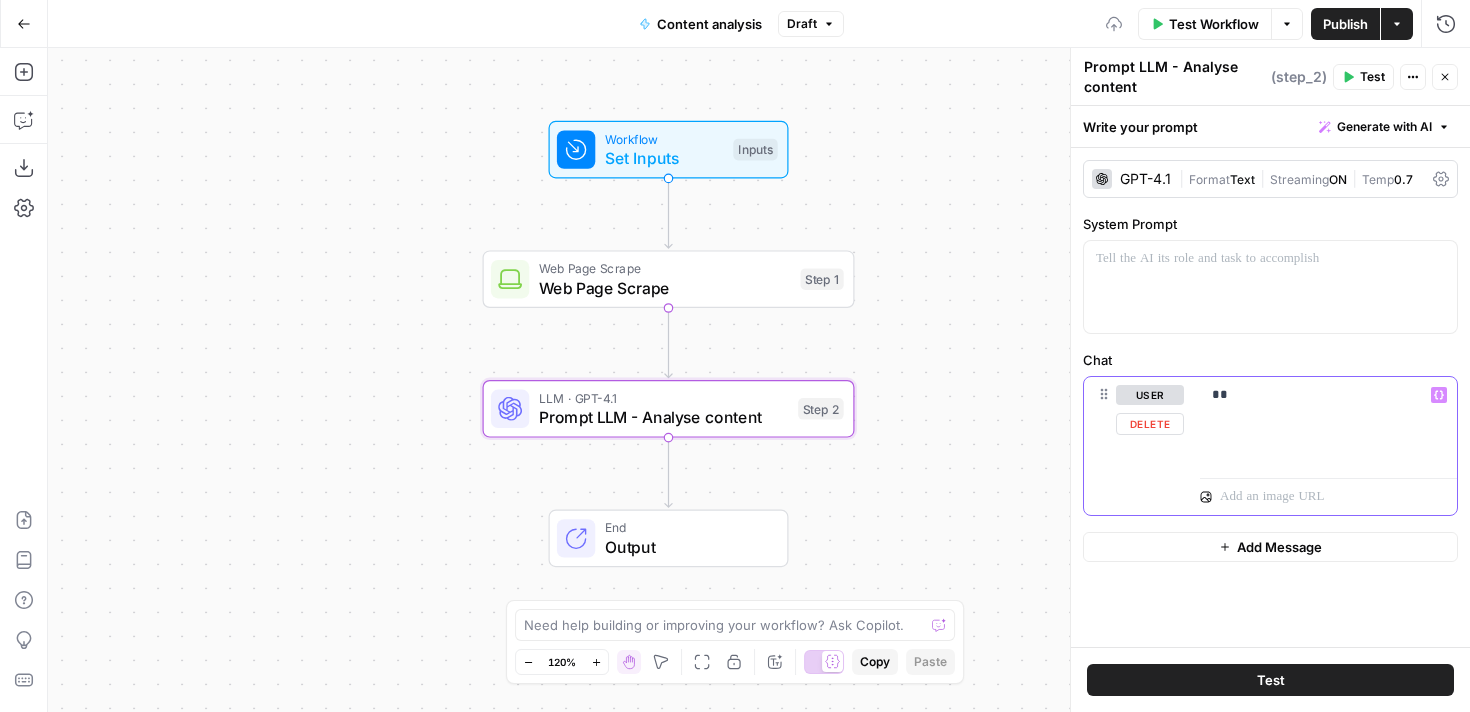 type 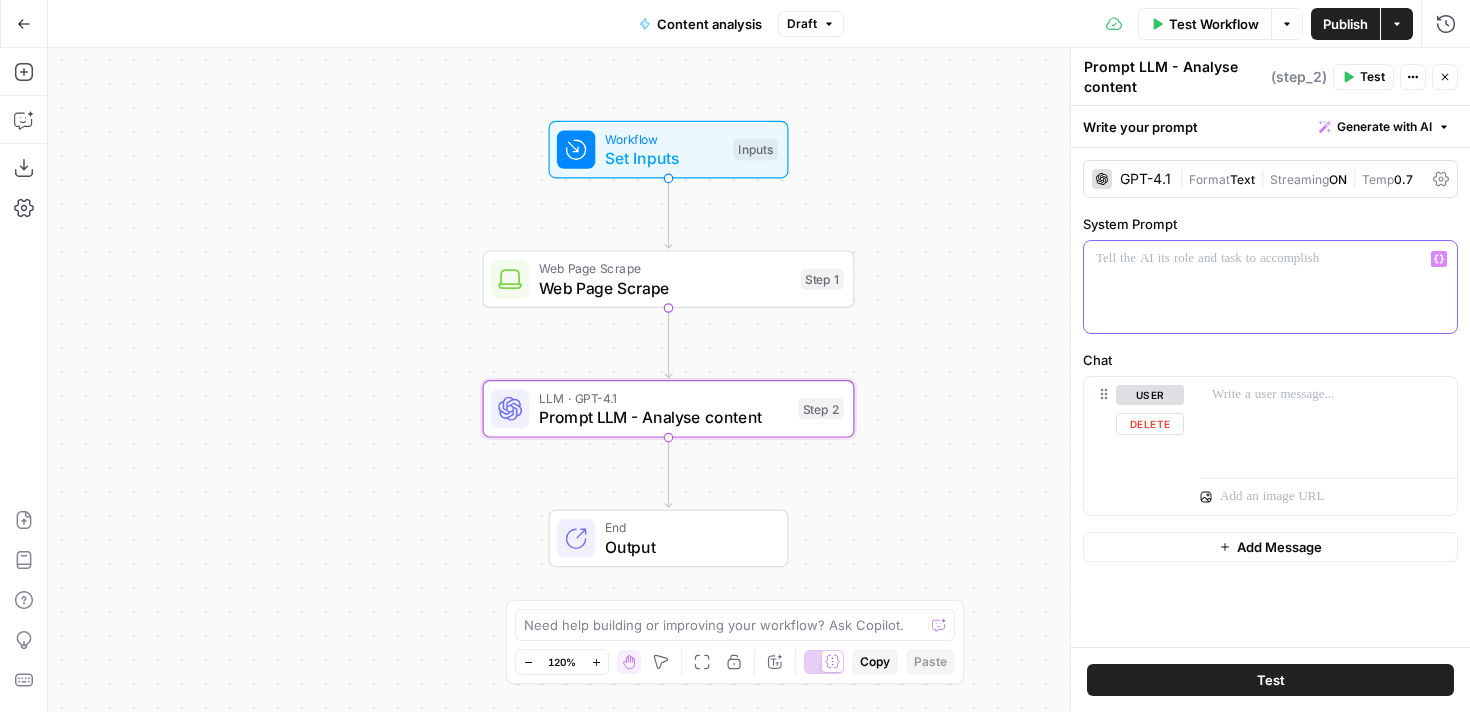 click at bounding box center [1270, 287] 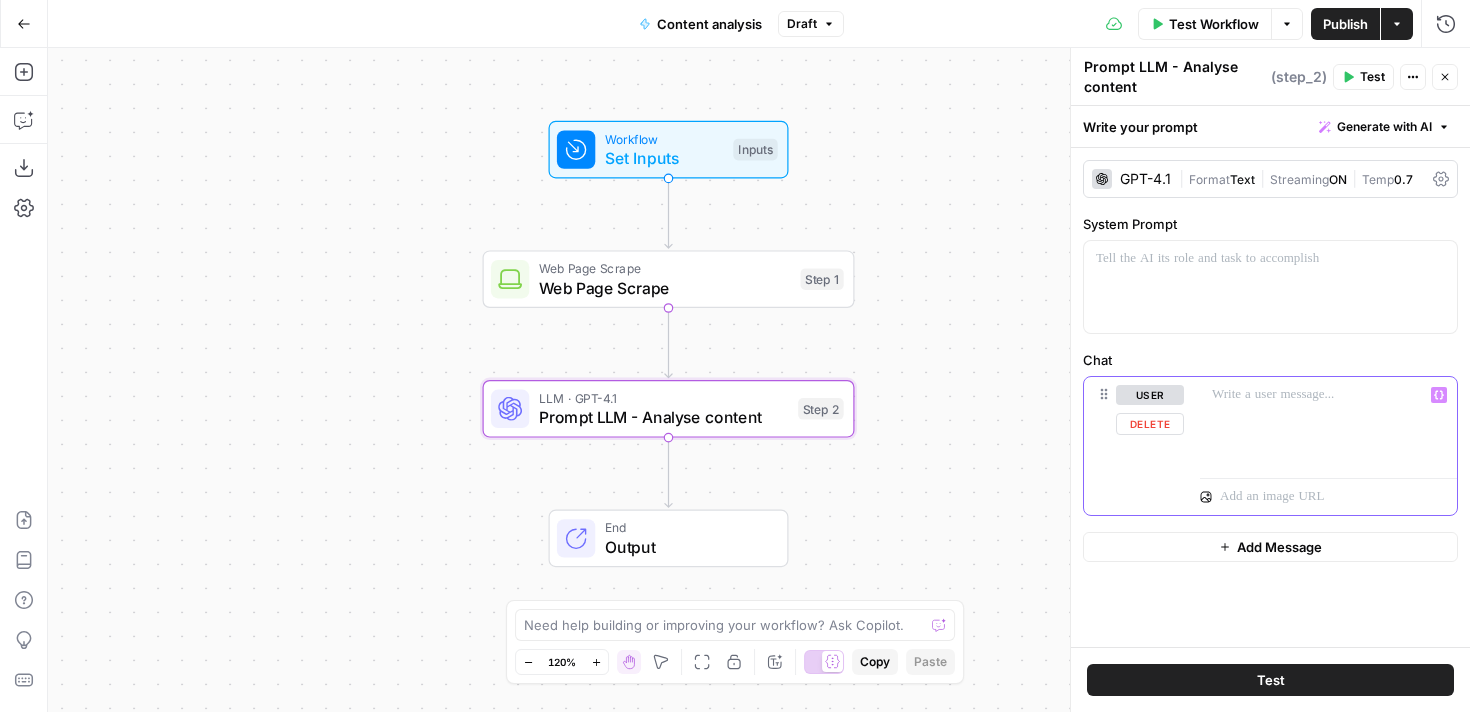 click at bounding box center [1328, 423] 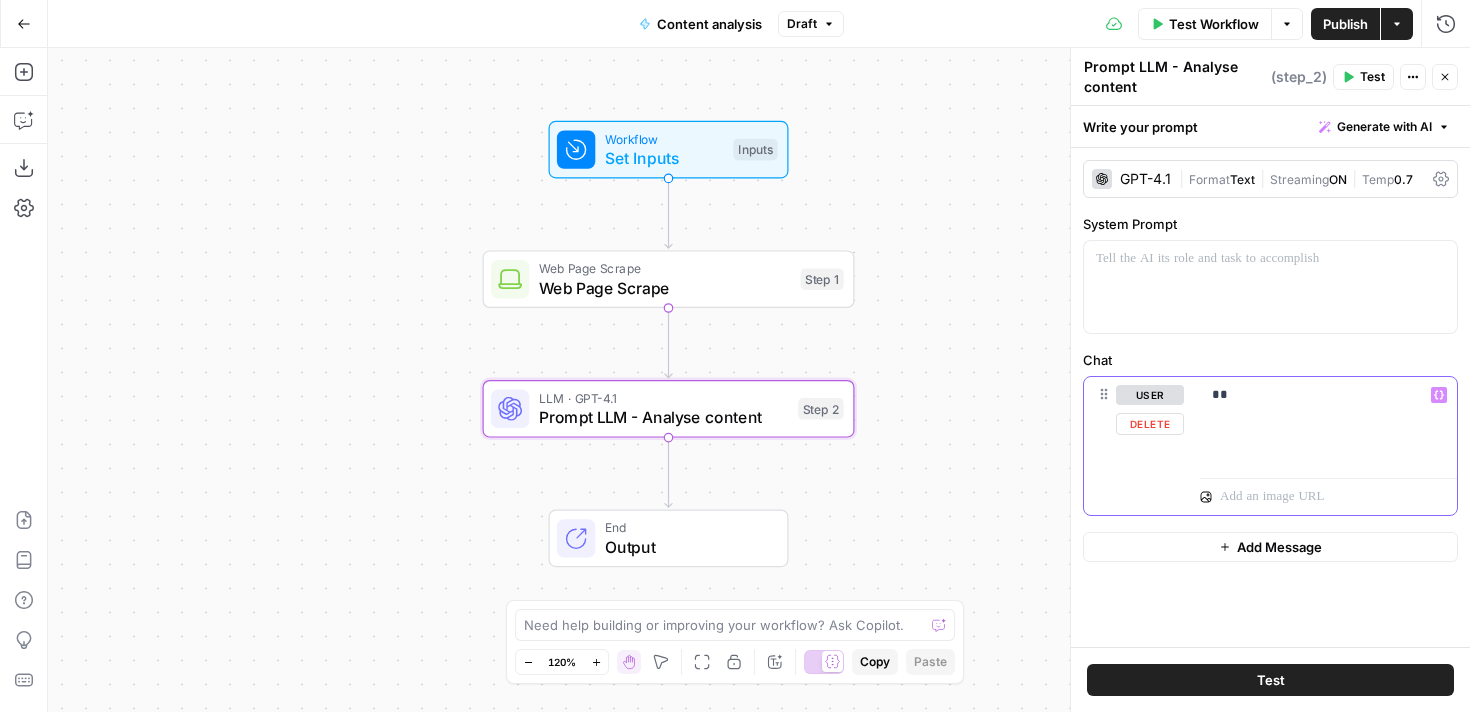 click on "**" at bounding box center (1328, 395) 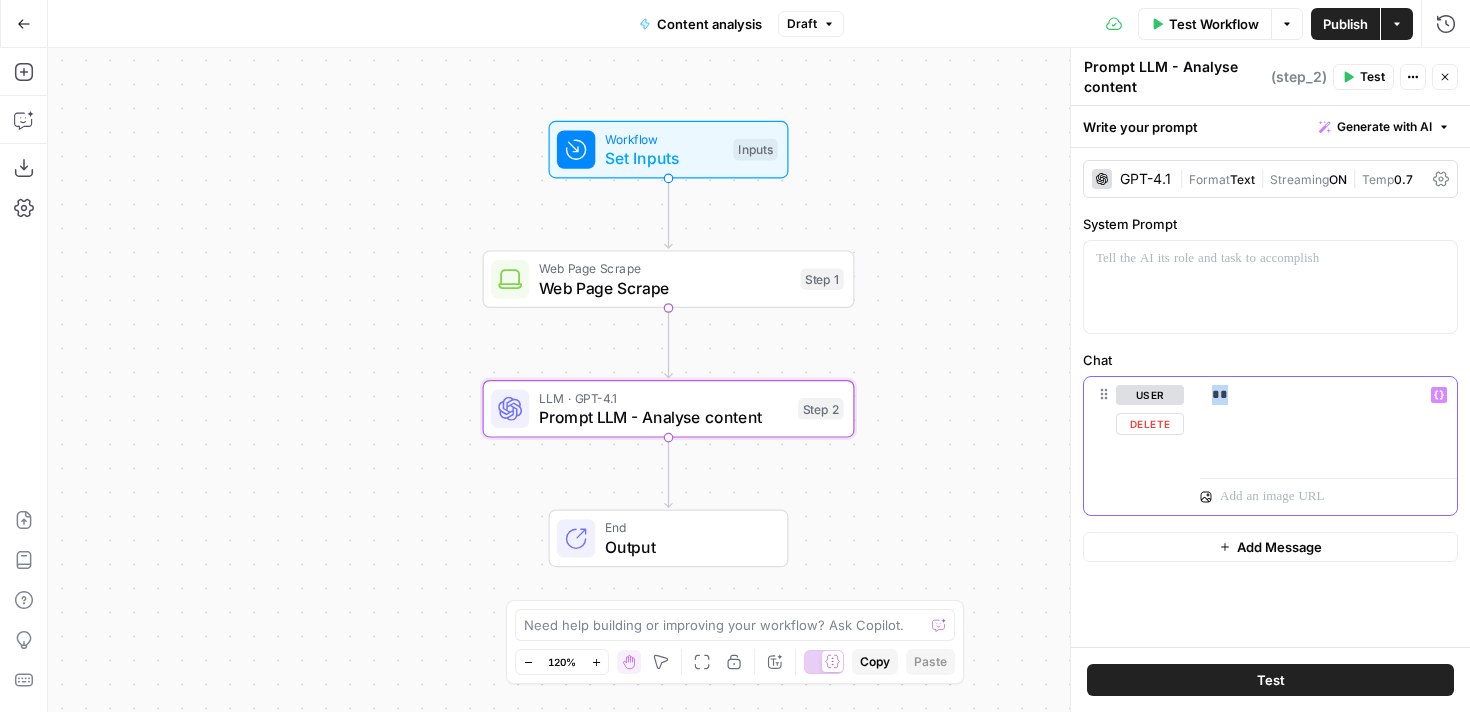 drag, startPoint x: 1262, startPoint y: 395, endPoint x: 1187, endPoint y: 395, distance: 75 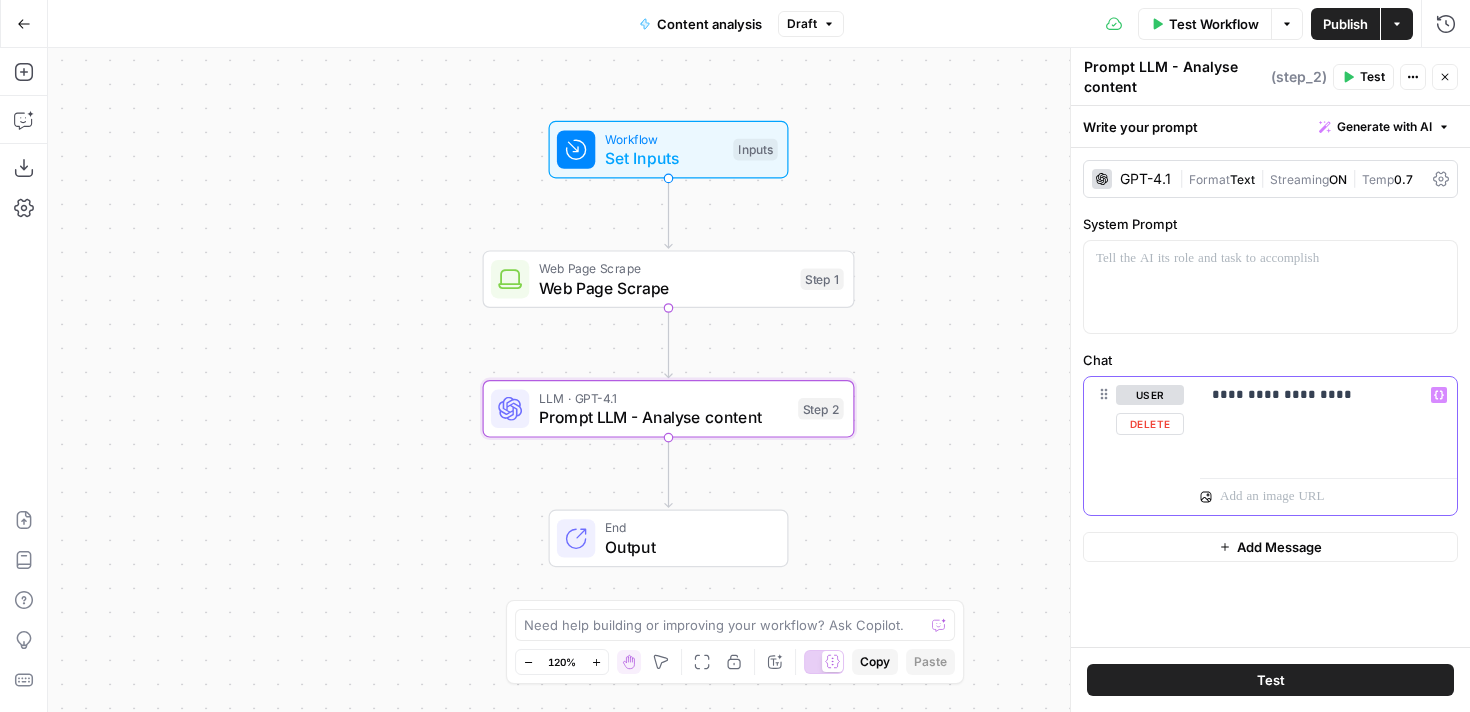 click on "**********" at bounding box center (1328, 395) 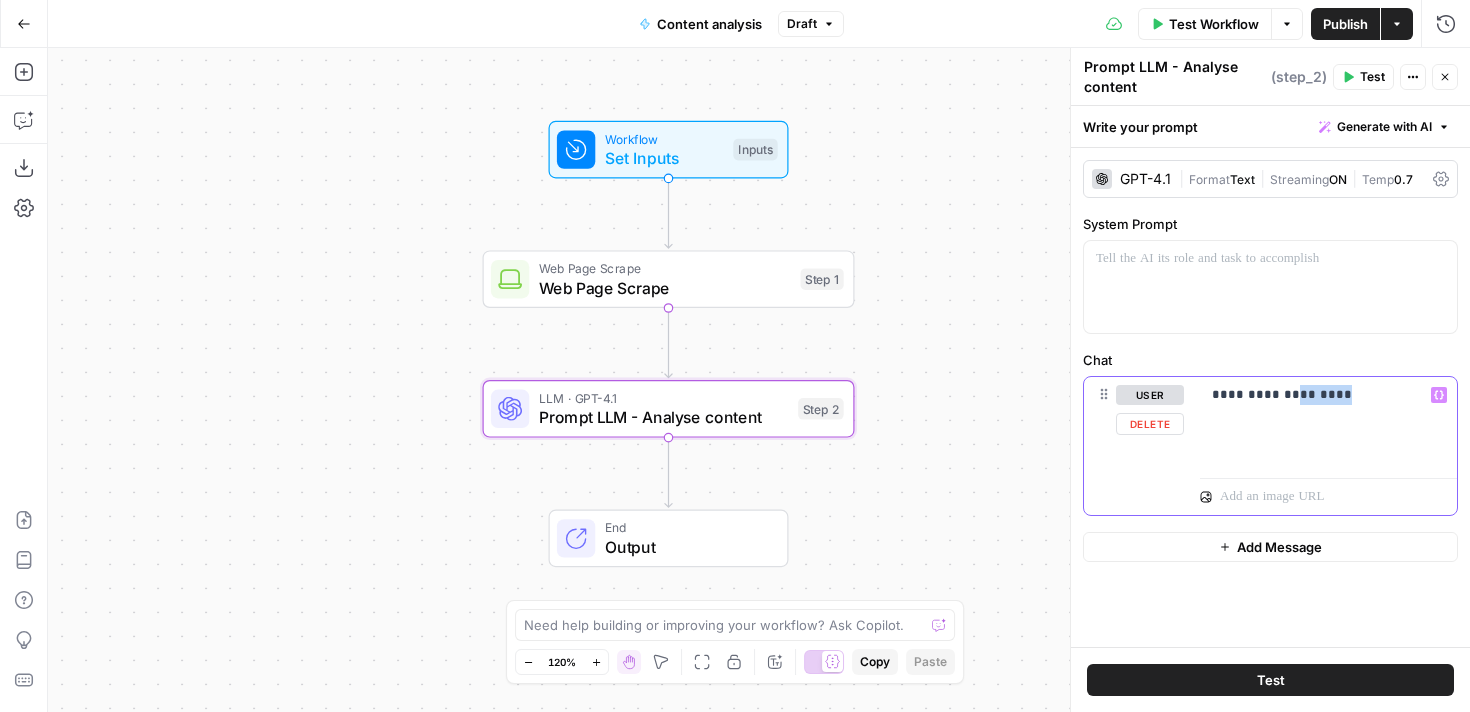 click on "**********" at bounding box center (1328, 395) 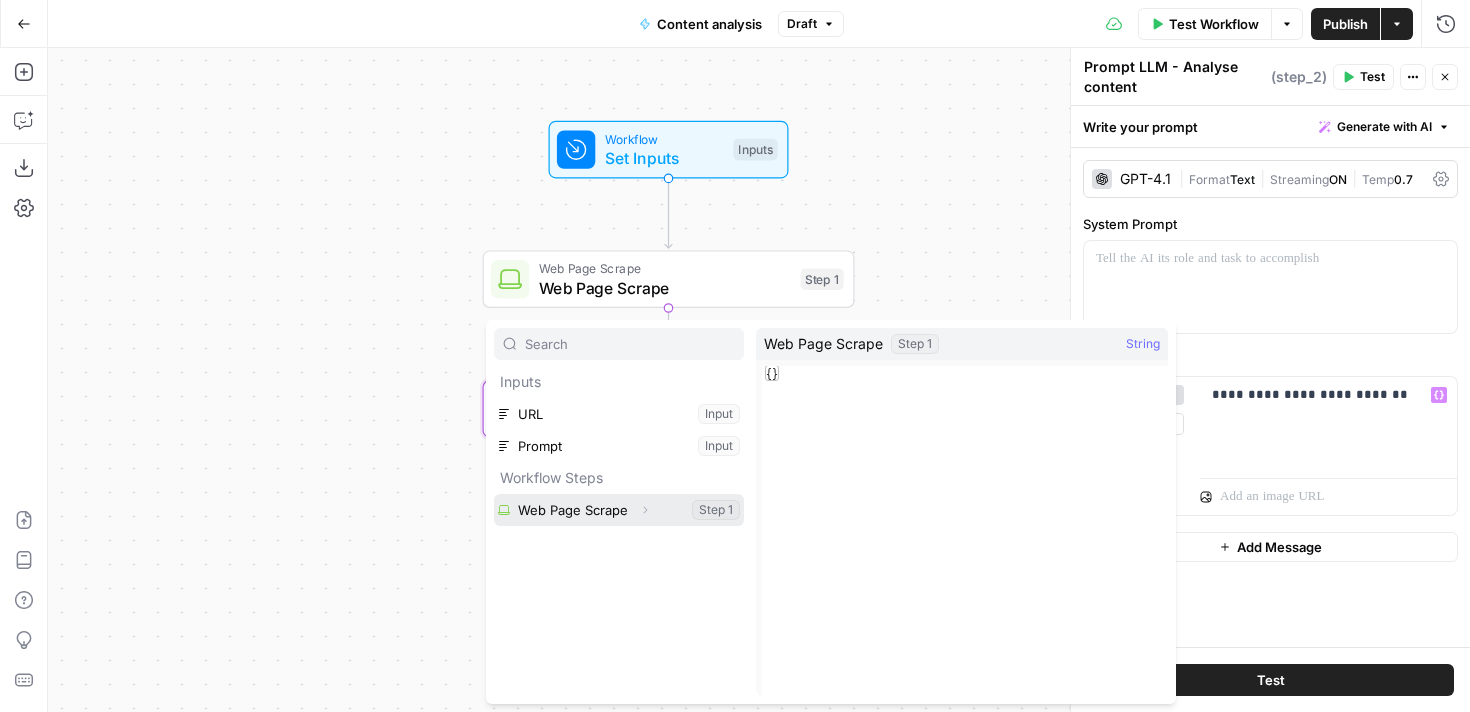 click at bounding box center [619, 510] 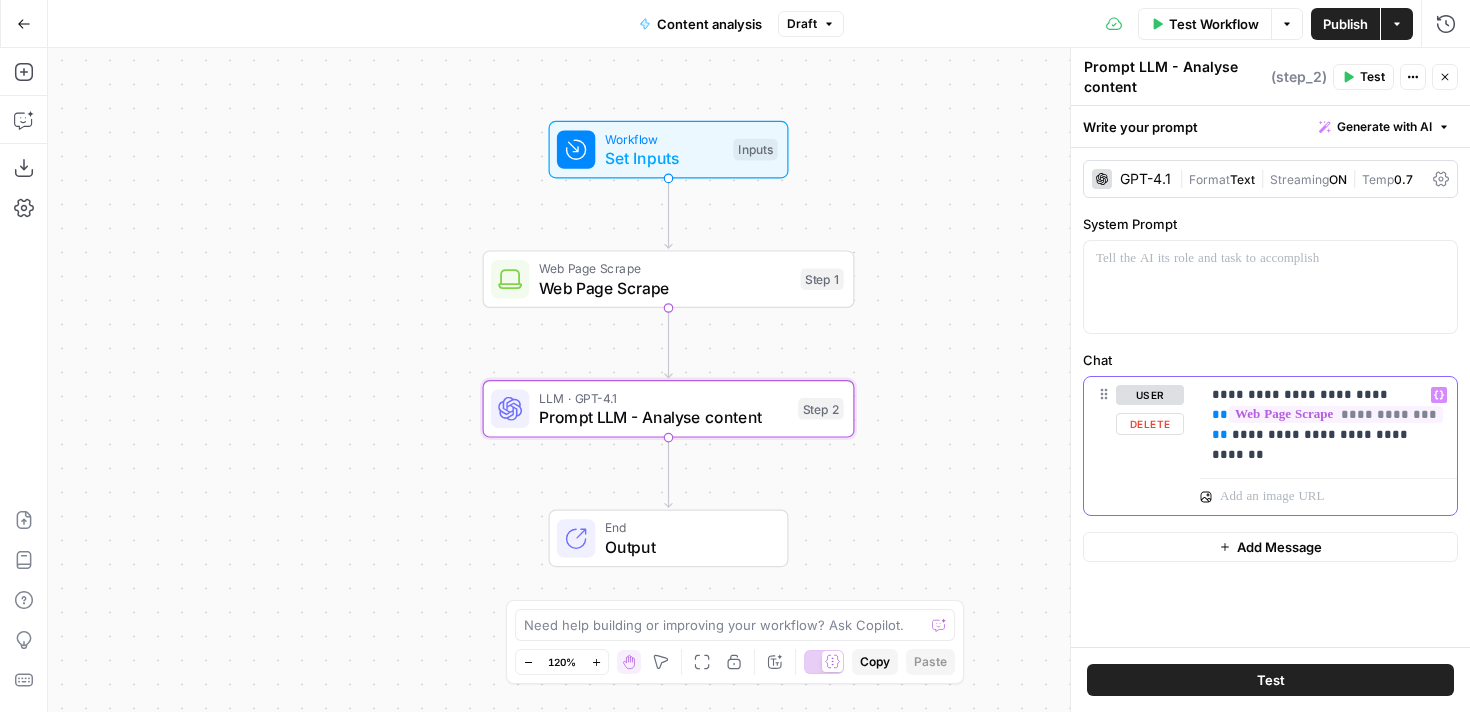 drag, startPoint x: 1434, startPoint y: 436, endPoint x: 1246, endPoint y: 439, distance: 188.02394 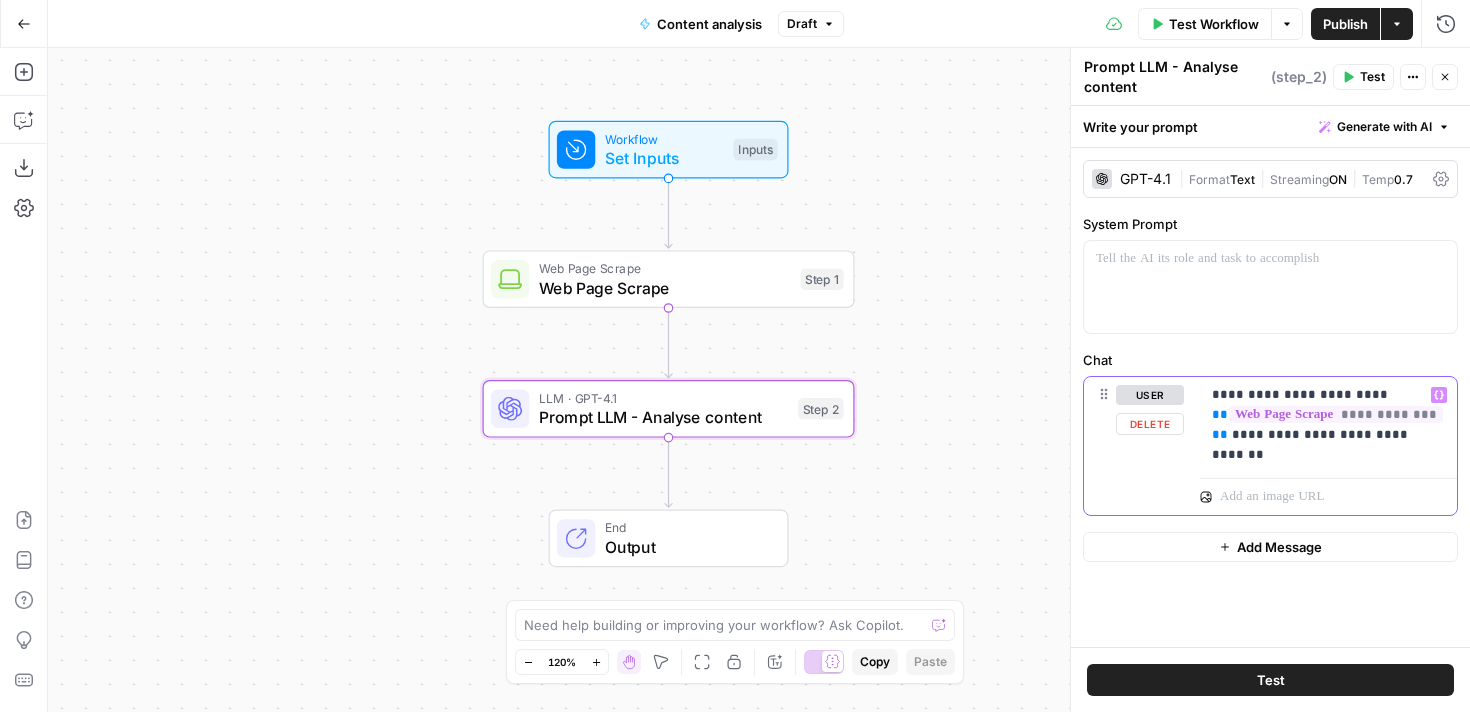 click on "**********" at bounding box center (1328, 415) 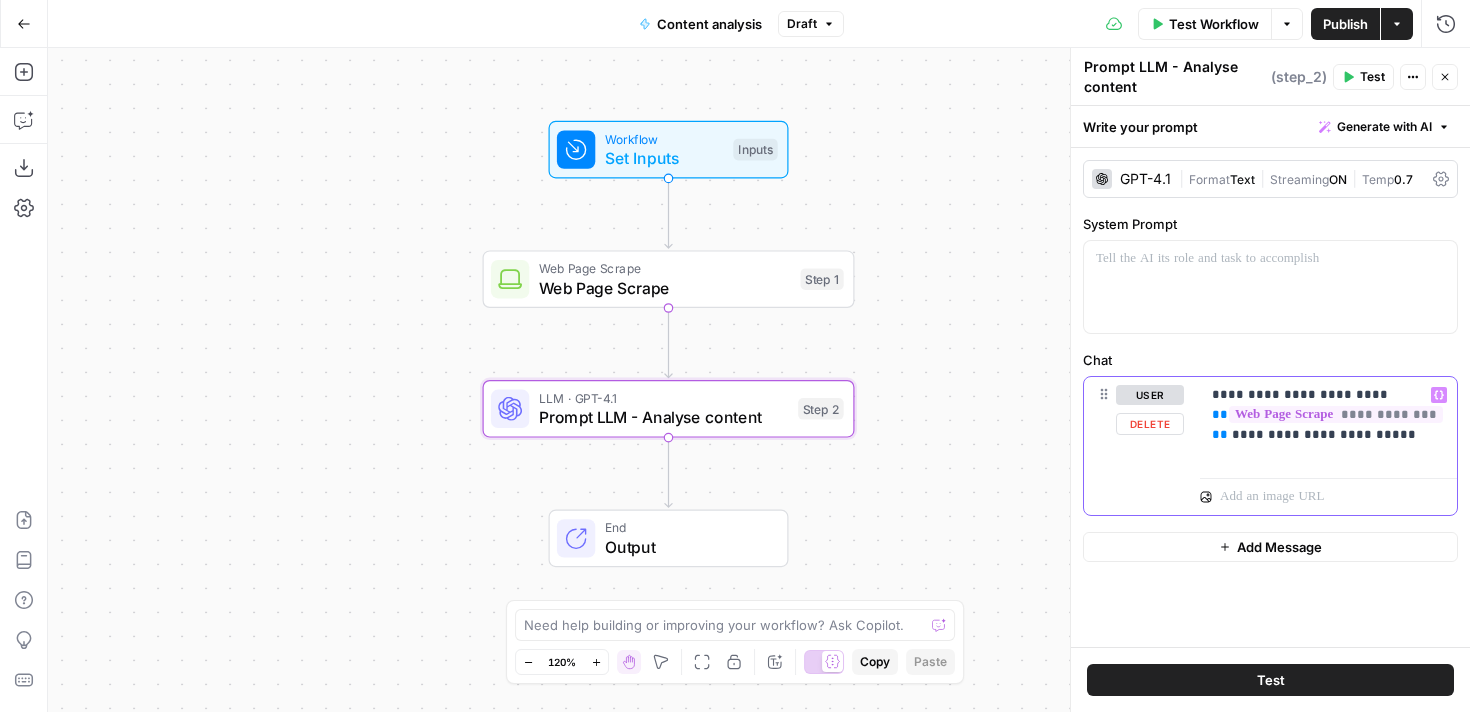 click on "**********" at bounding box center [1328, 415] 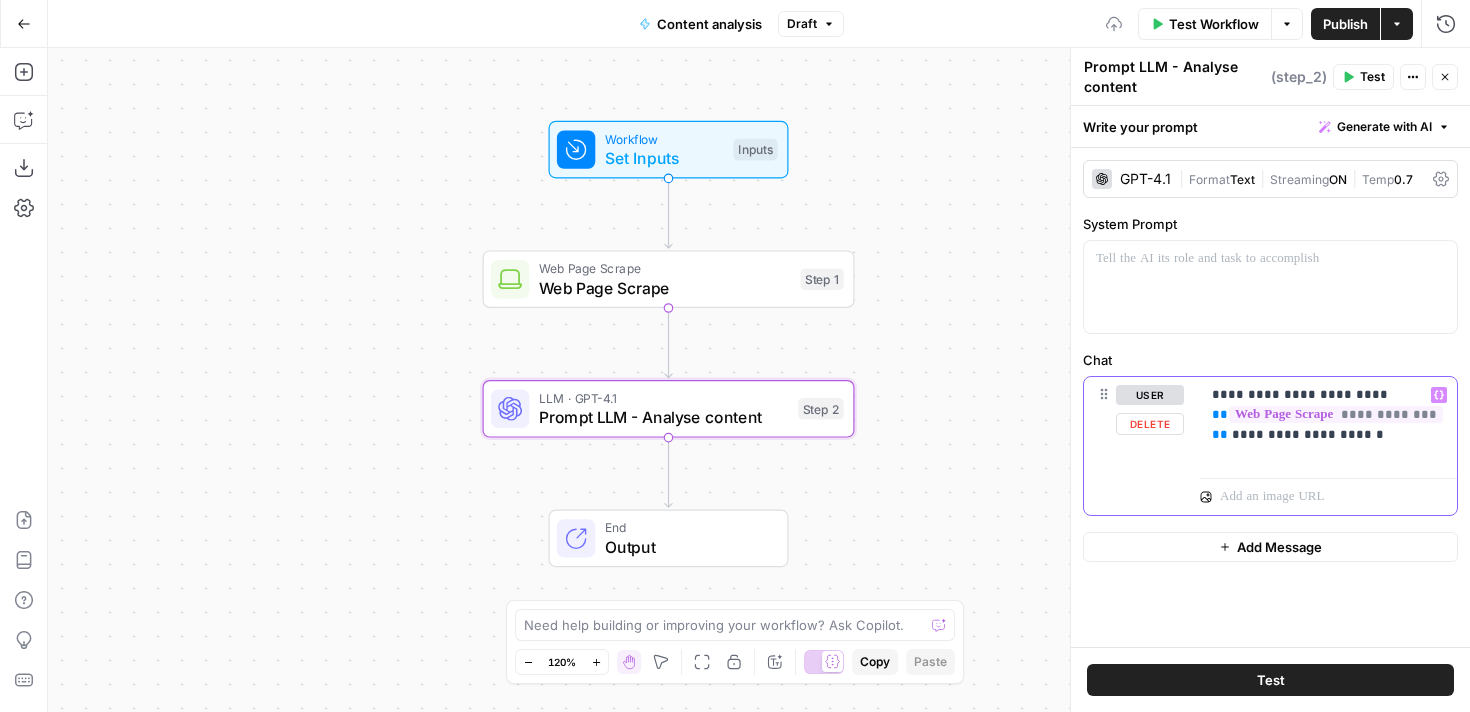 click on "**********" at bounding box center (1328, 415) 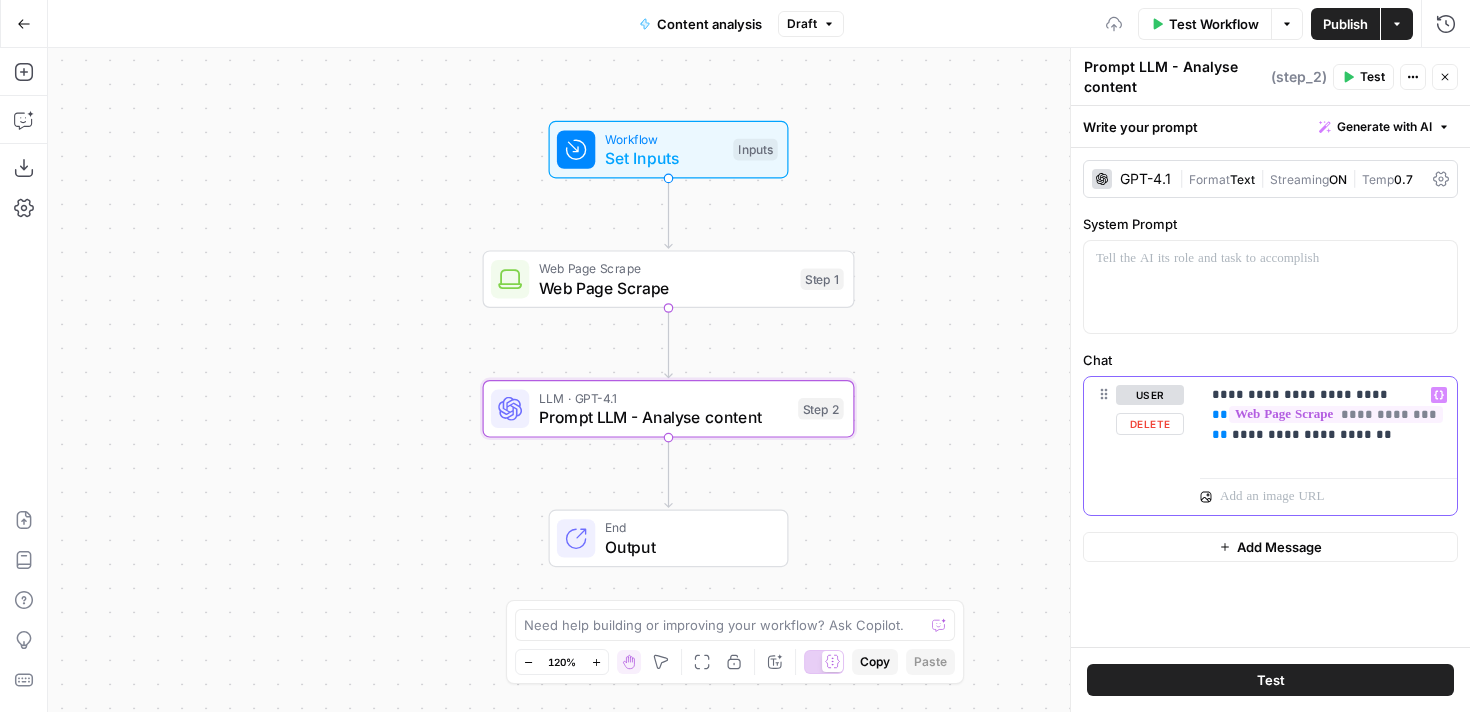 click on "**********" at bounding box center (1328, 415) 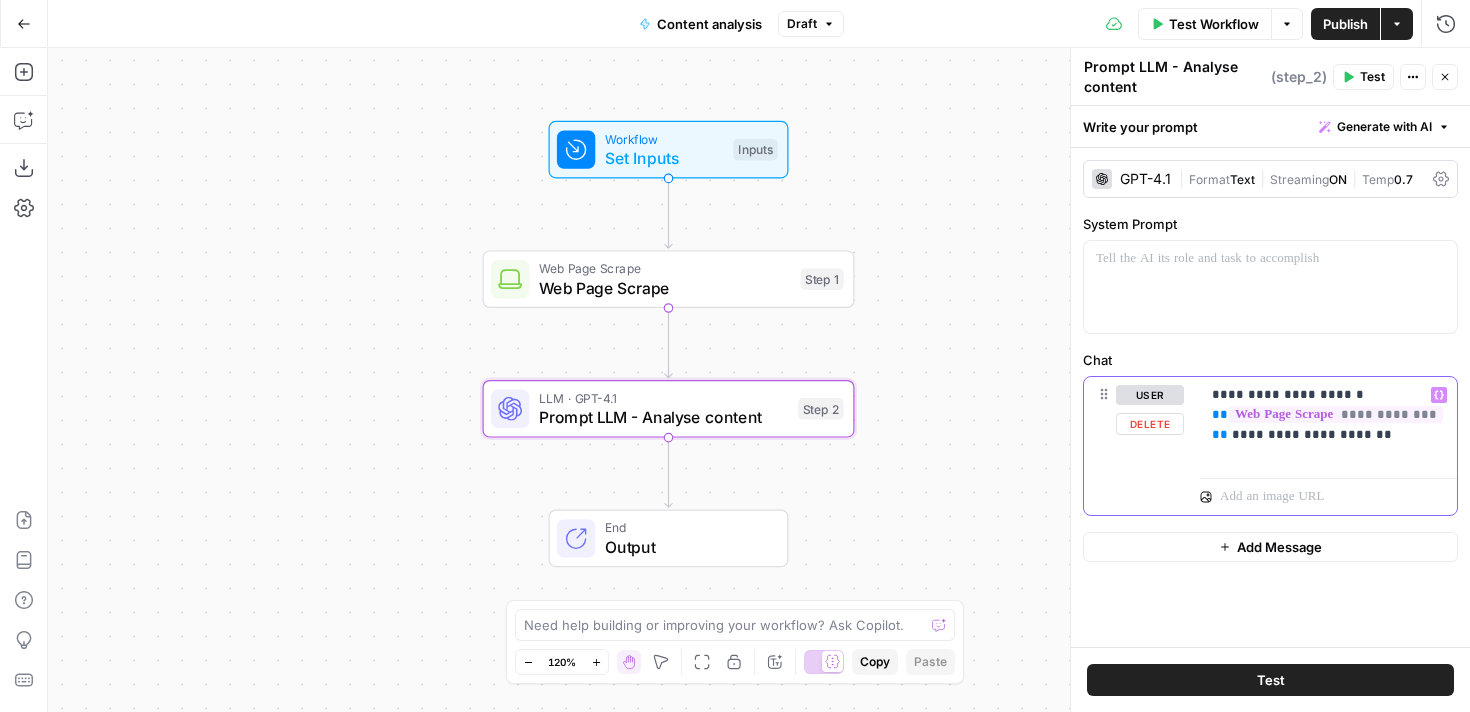click on "**********" at bounding box center [1328, 415] 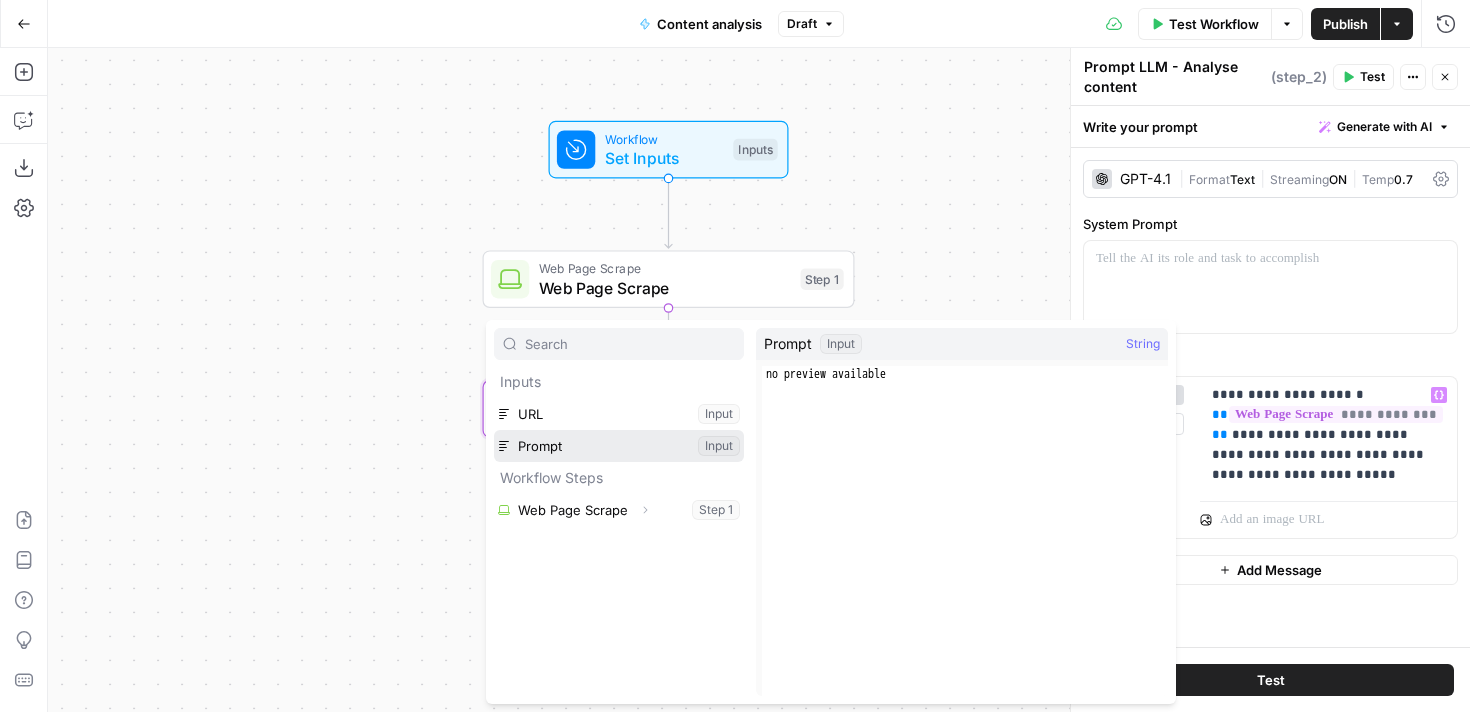 click at bounding box center [619, 446] 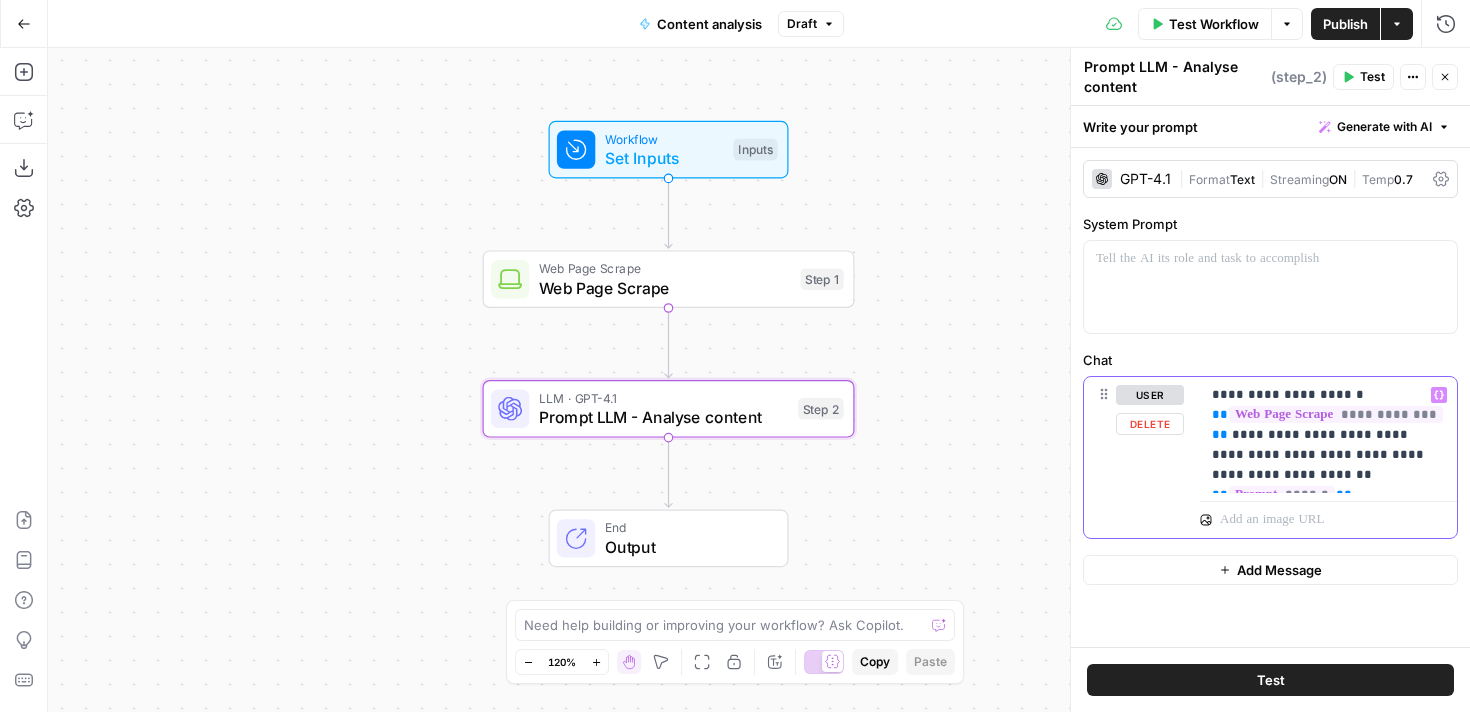 click on "**********" at bounding box center [1328, 435] 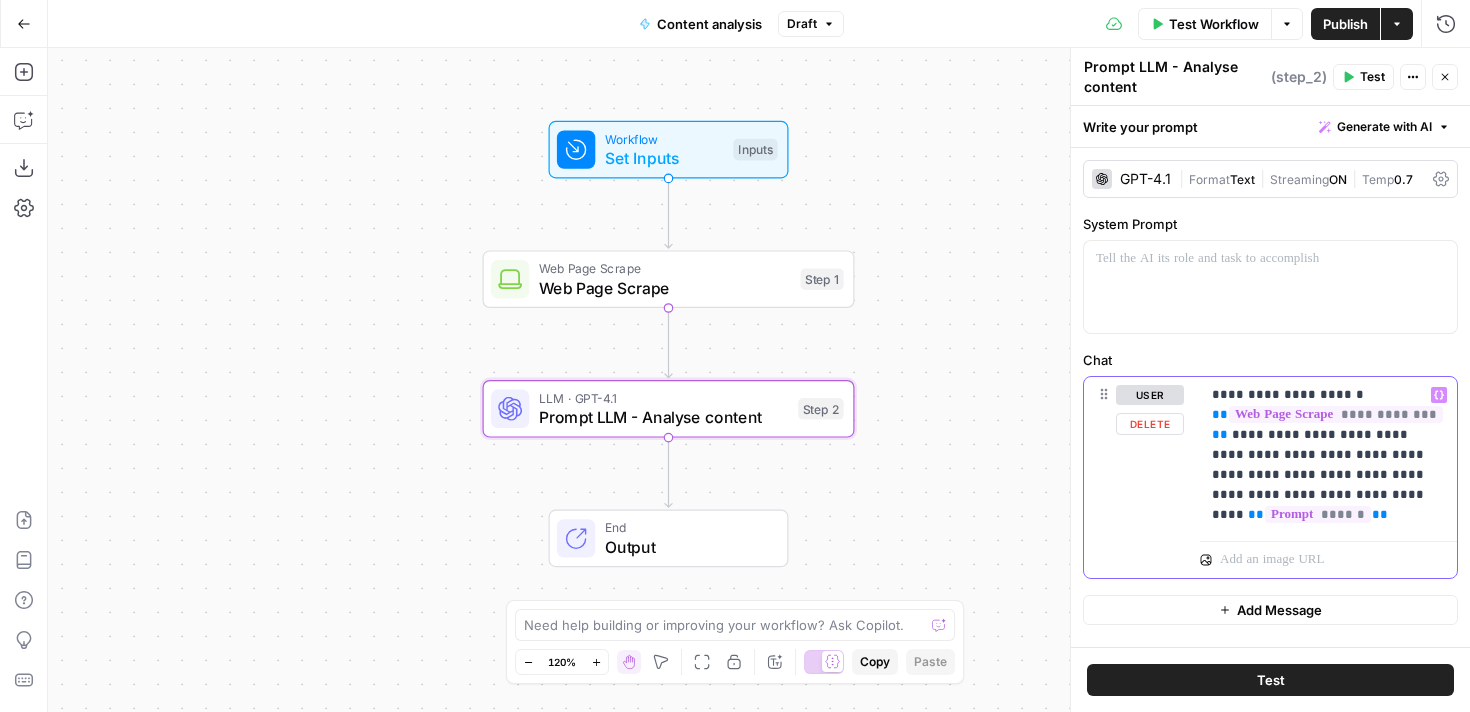 click on "**********" at bounding box center [1328, 455] 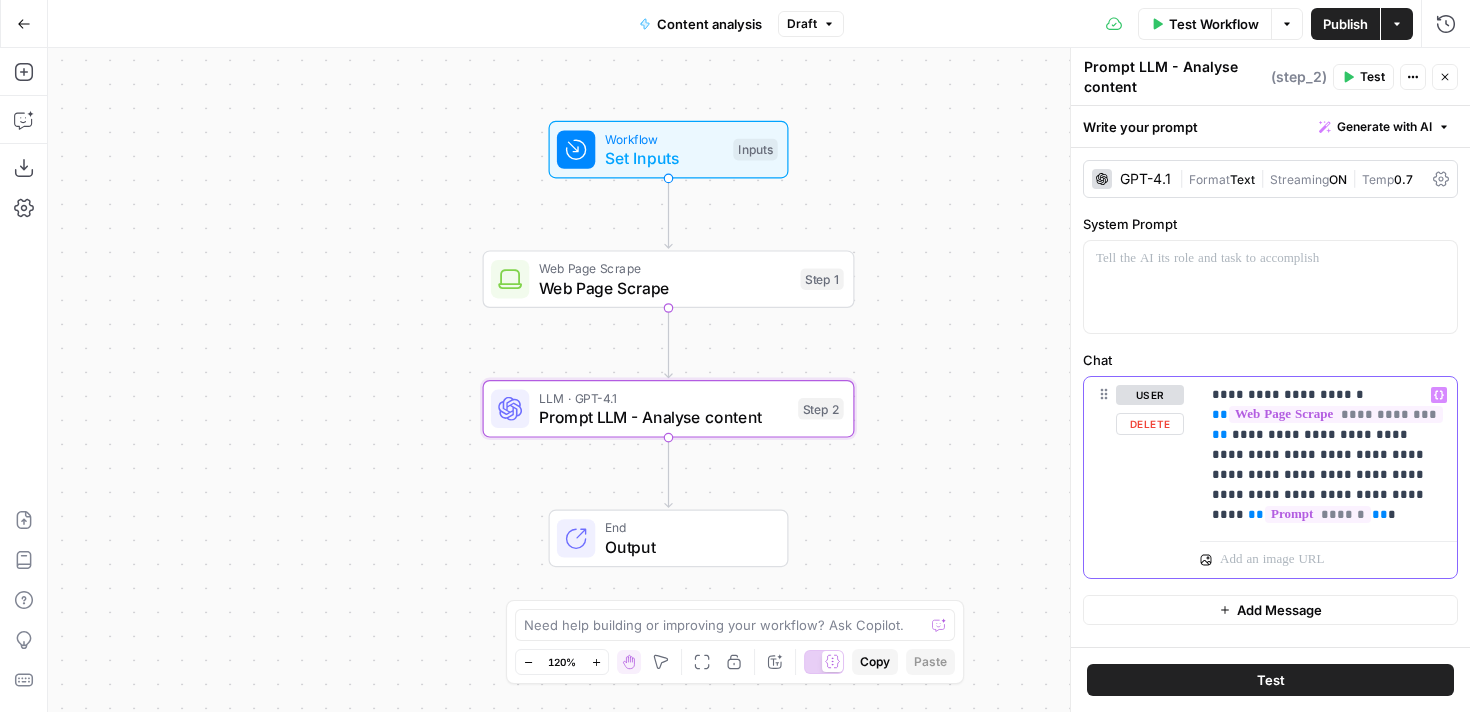 scroll, scrollTop: 38, scrollLeft: 0, axis: vertical 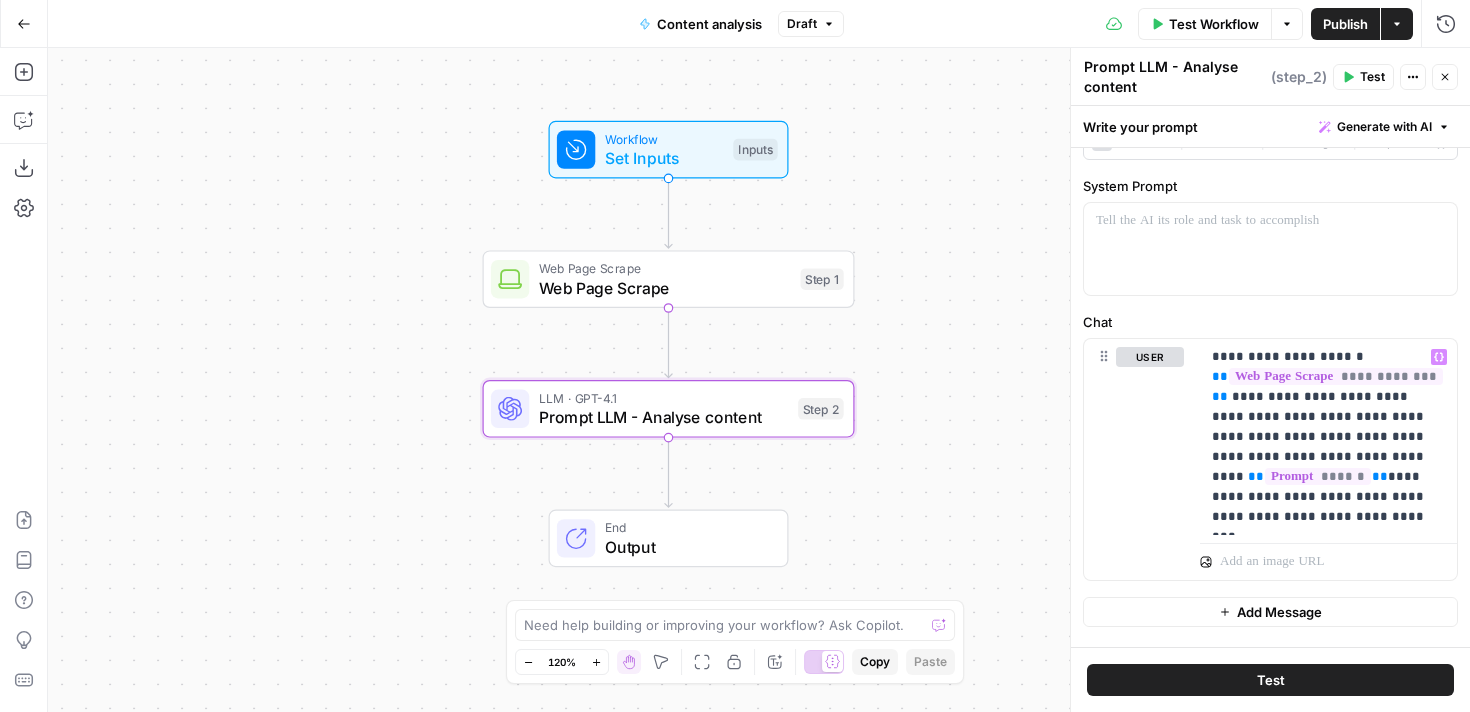 click on "Publish" at bounding box center [1345, 24] 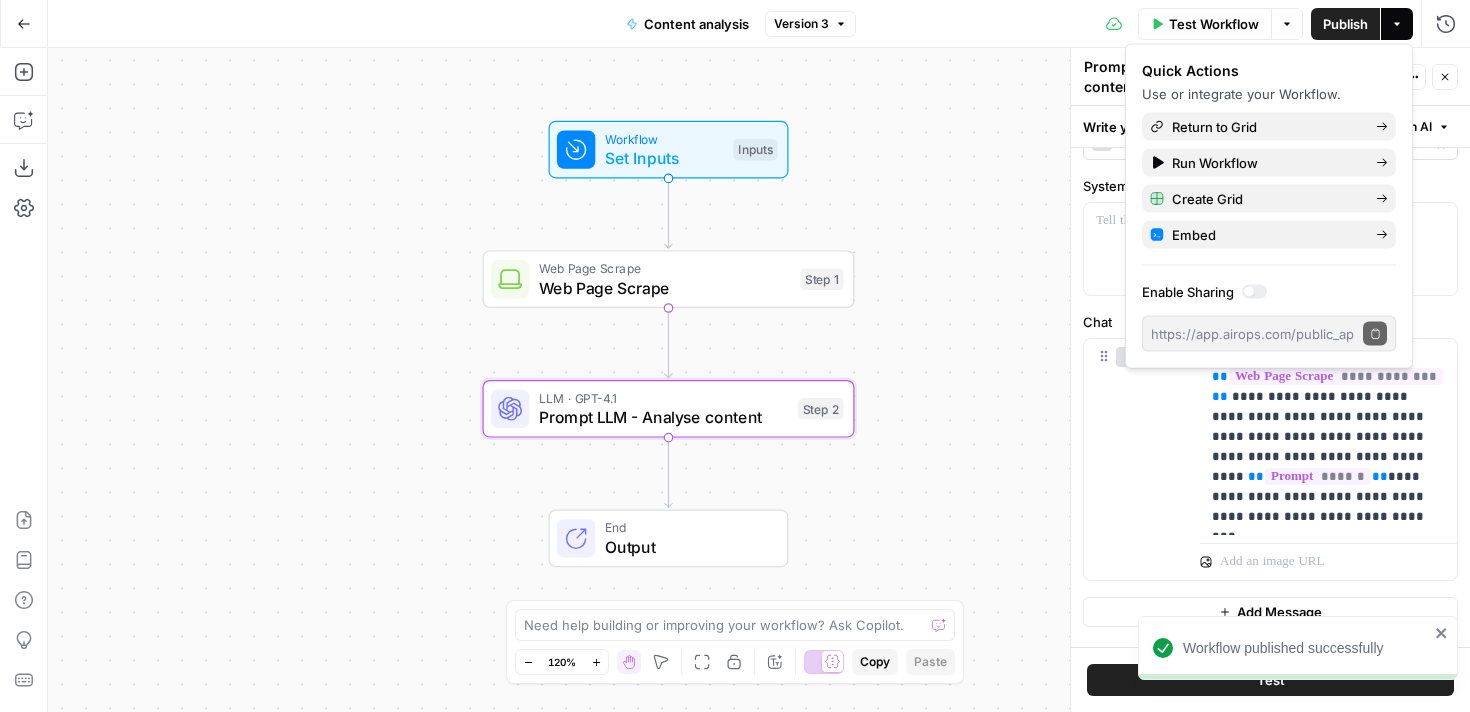 click on "Workflow Set Inputs Inputs Web Page Scrape Web Page Scrape Step 1 LLM · GPT-4.1 Prompt LLM - Analyse content Step 2 End Output" at bounding box center (759, 380) 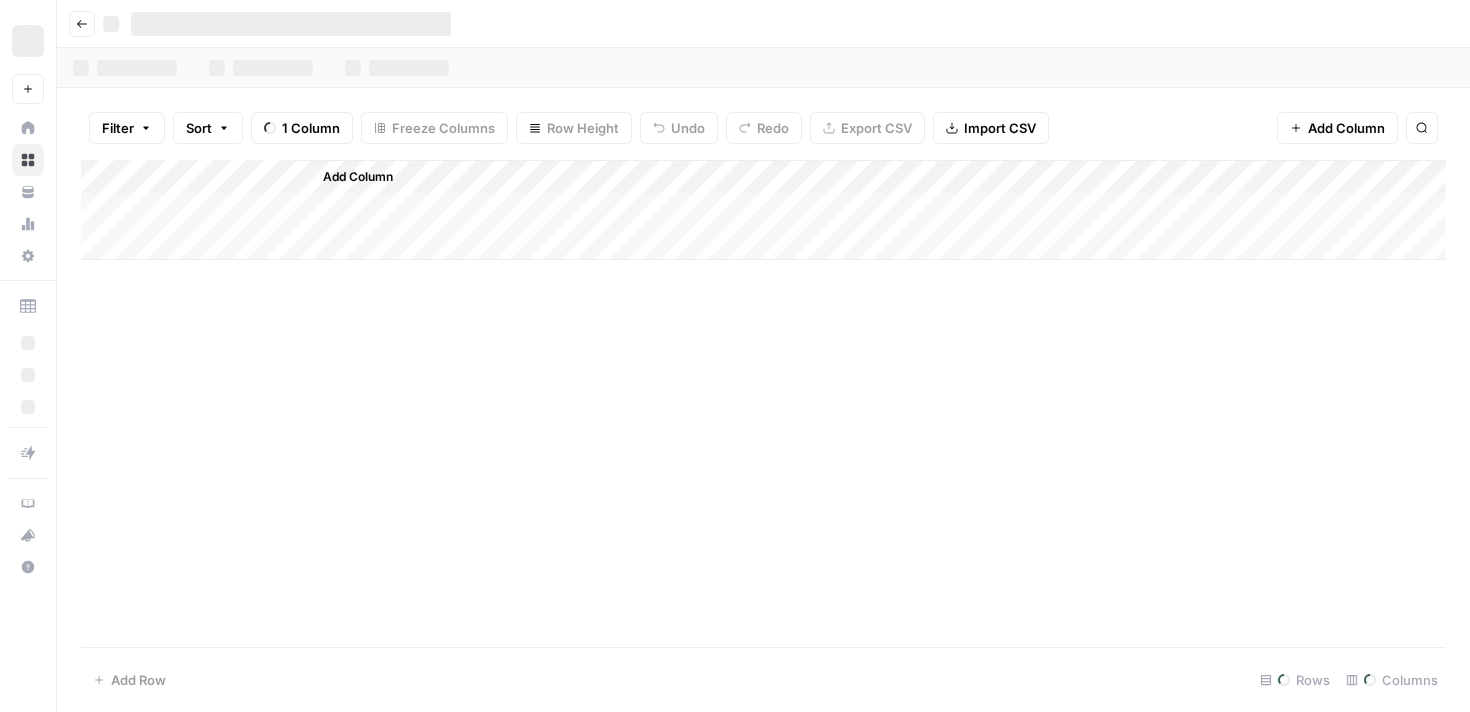 scroll, scrollTop: 0, scrollLeft: 0, axis: both 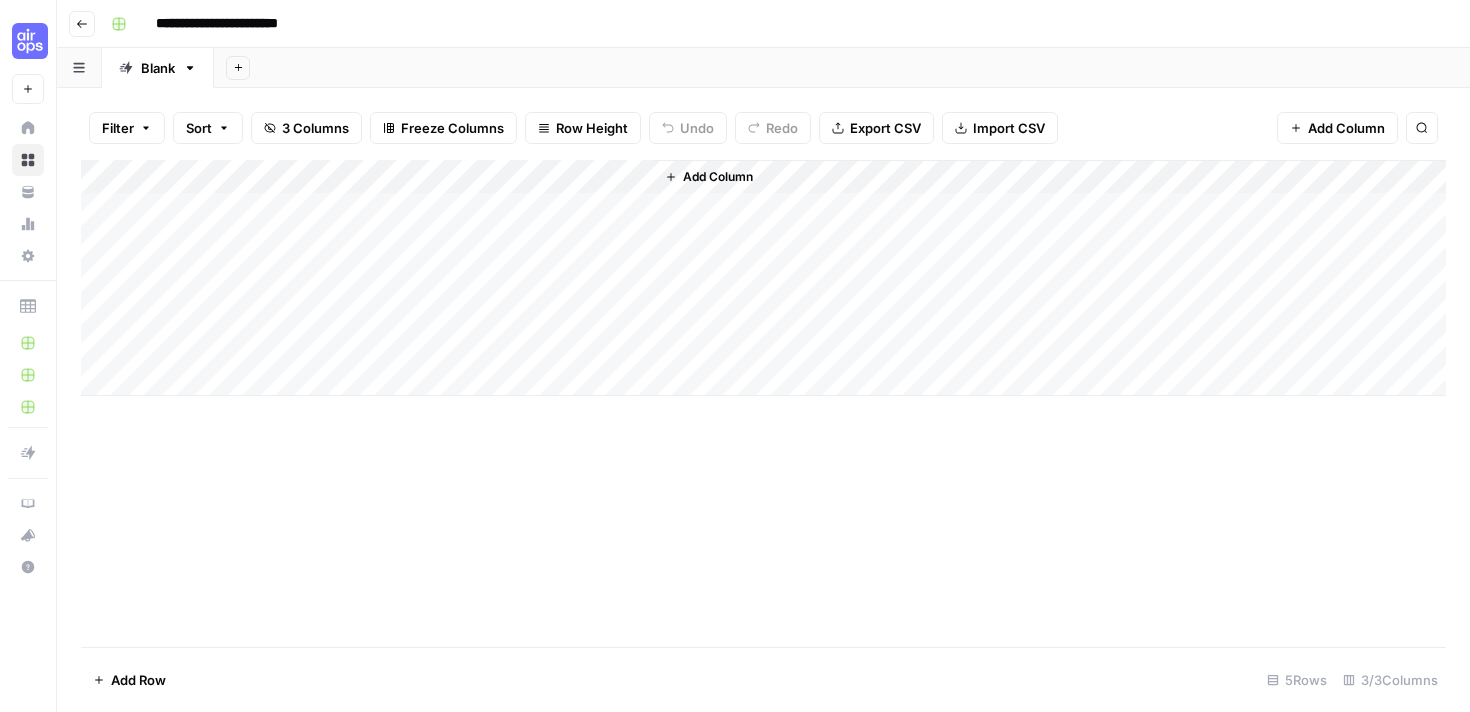 click on "Add Column" at bounding box center (763, 278) 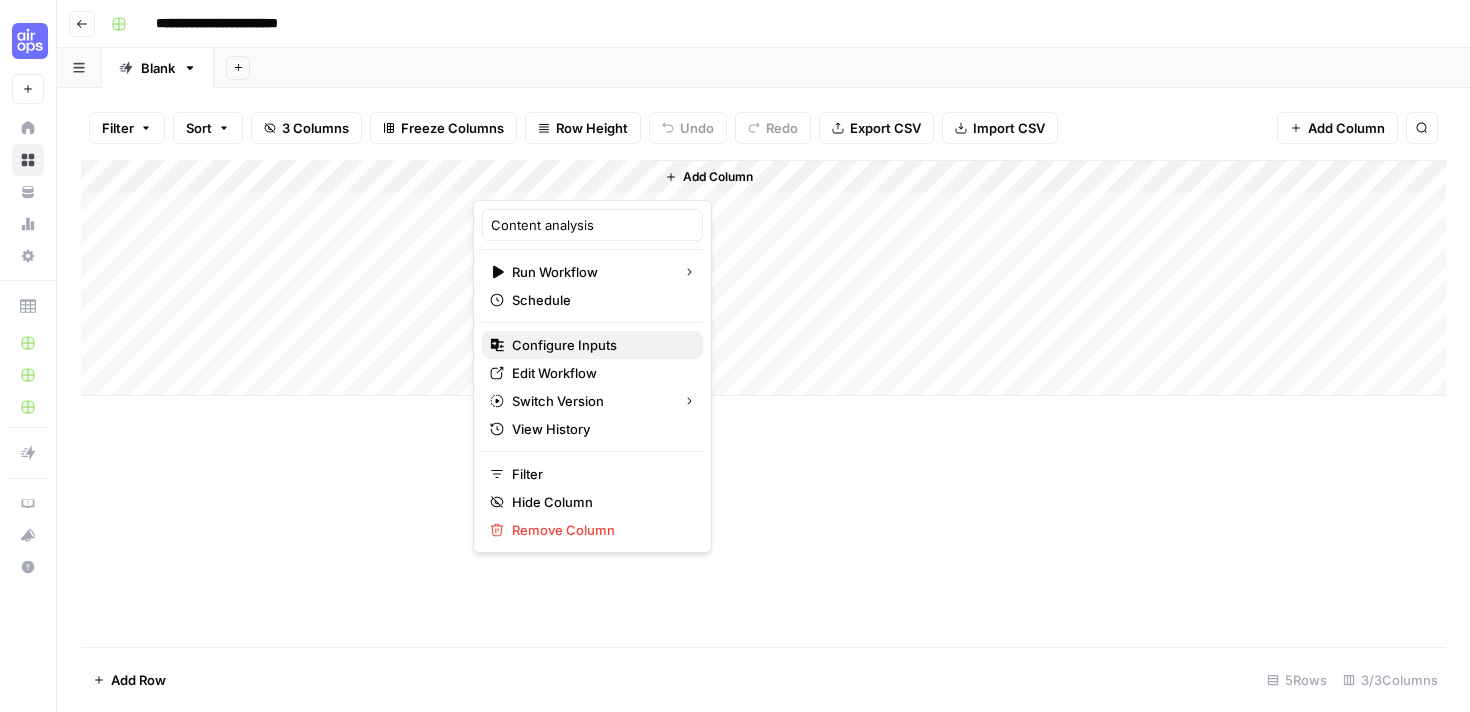 click on "Configure Inputs" at bounding box center [599, 345] 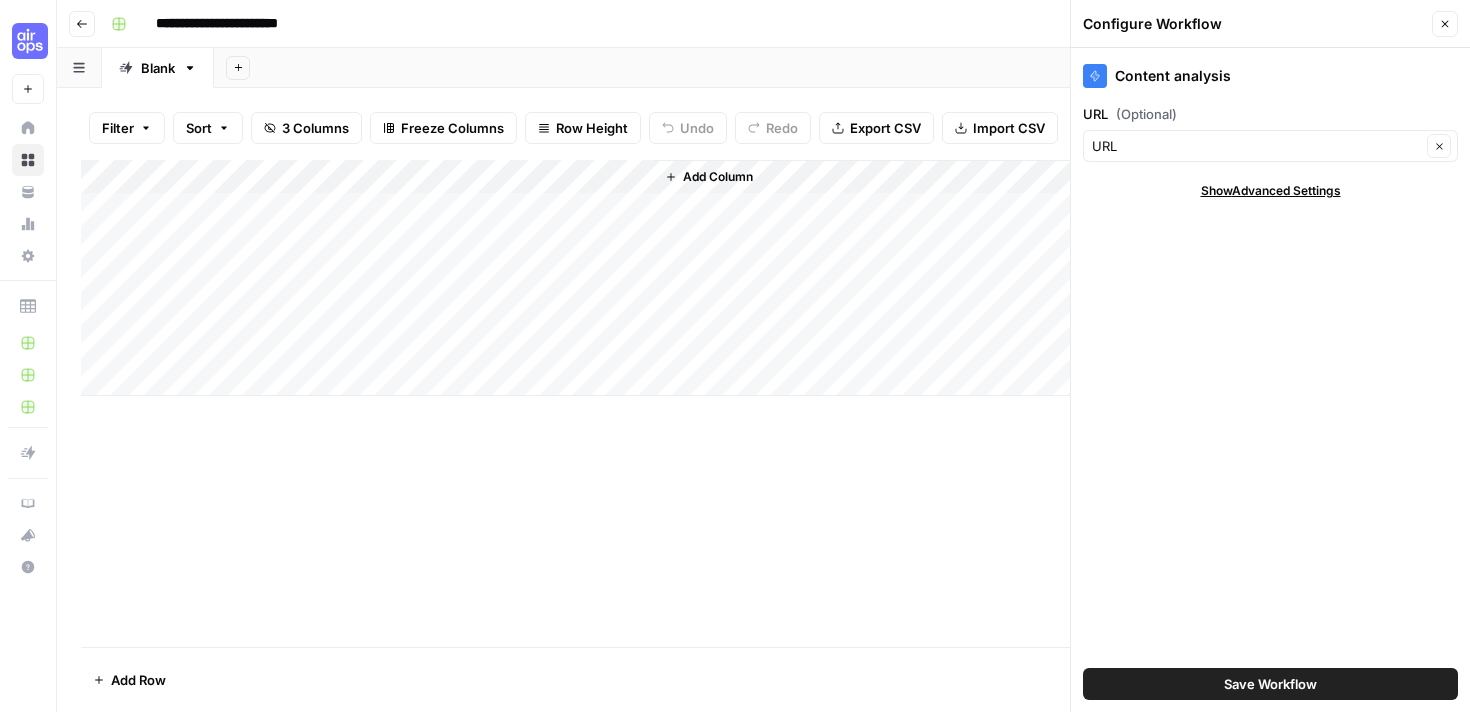 click on "URL Clear" at bounding box center [1270, 146] 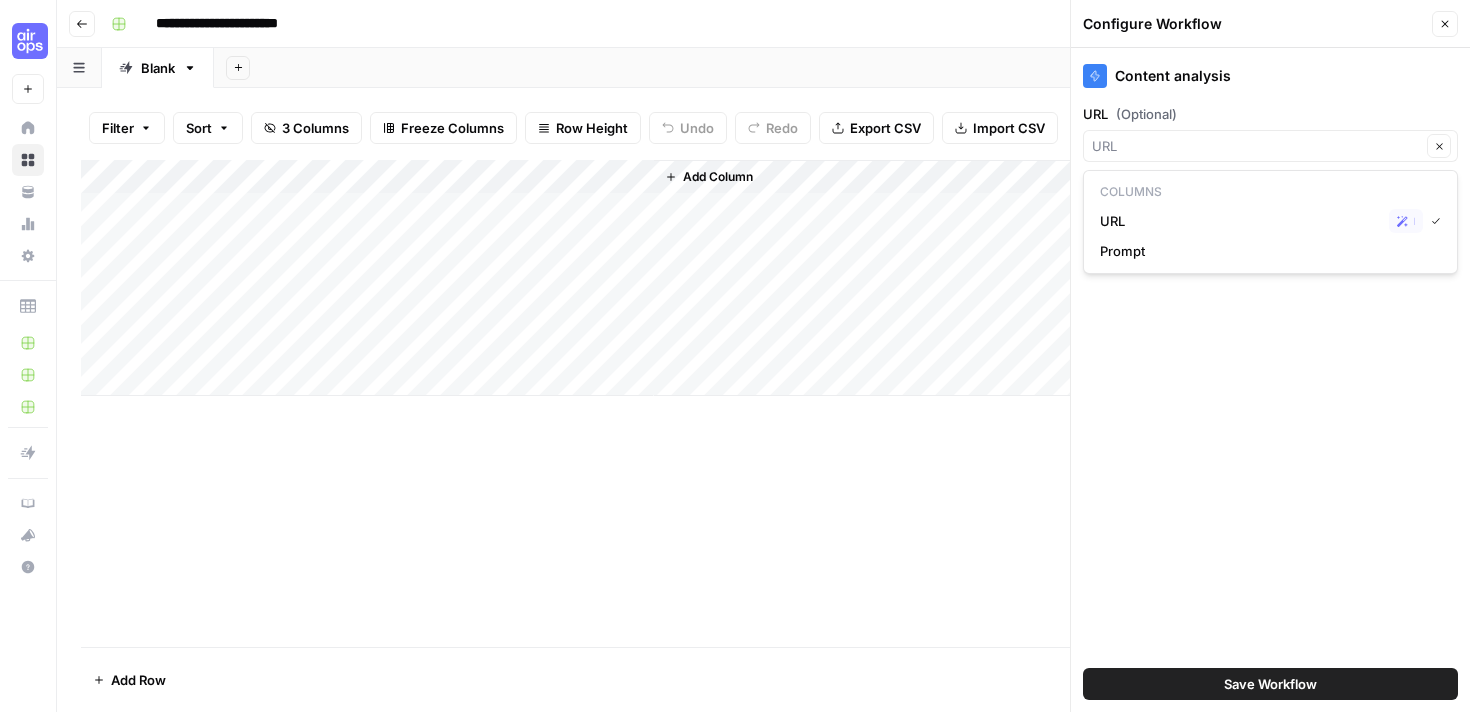click on "Clear" at bounding box center [1270, 146] 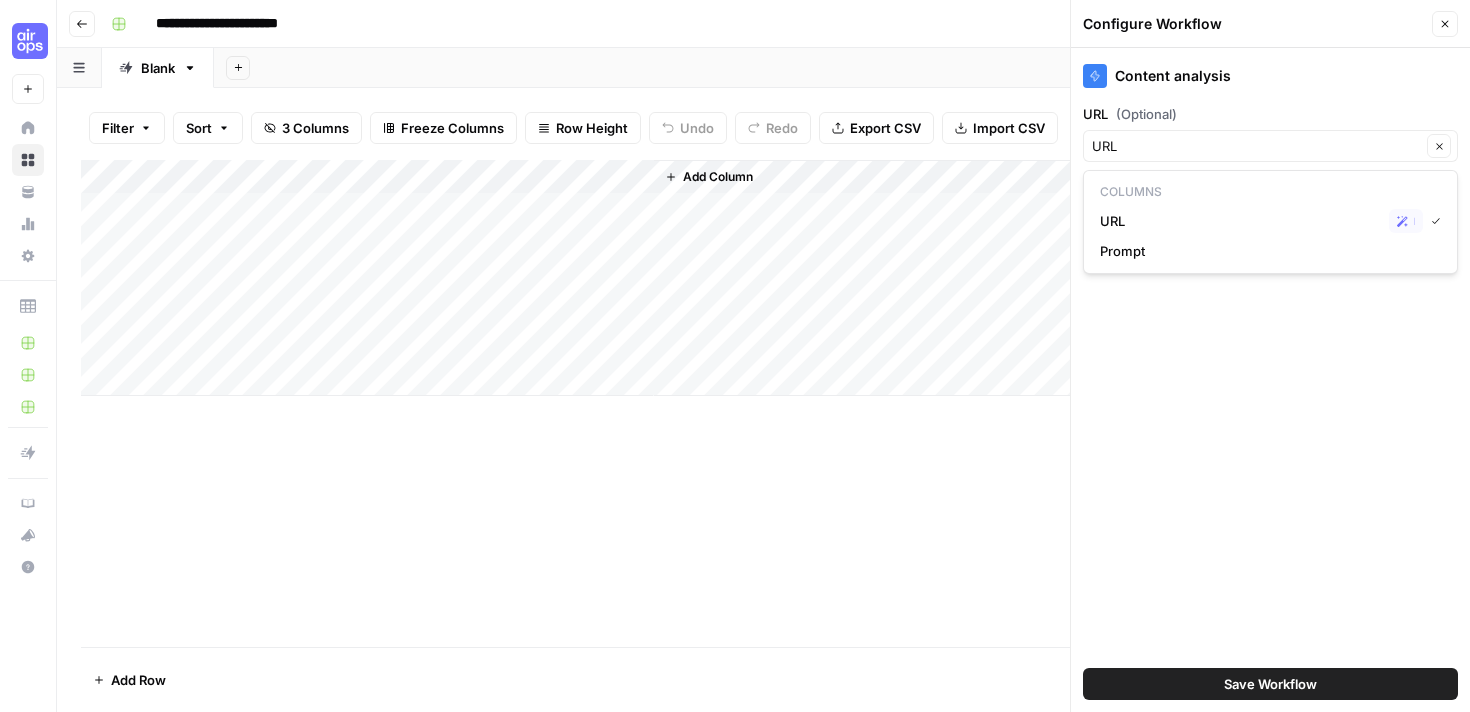 click on "Content analysis" at bounding box center (1270, 76) 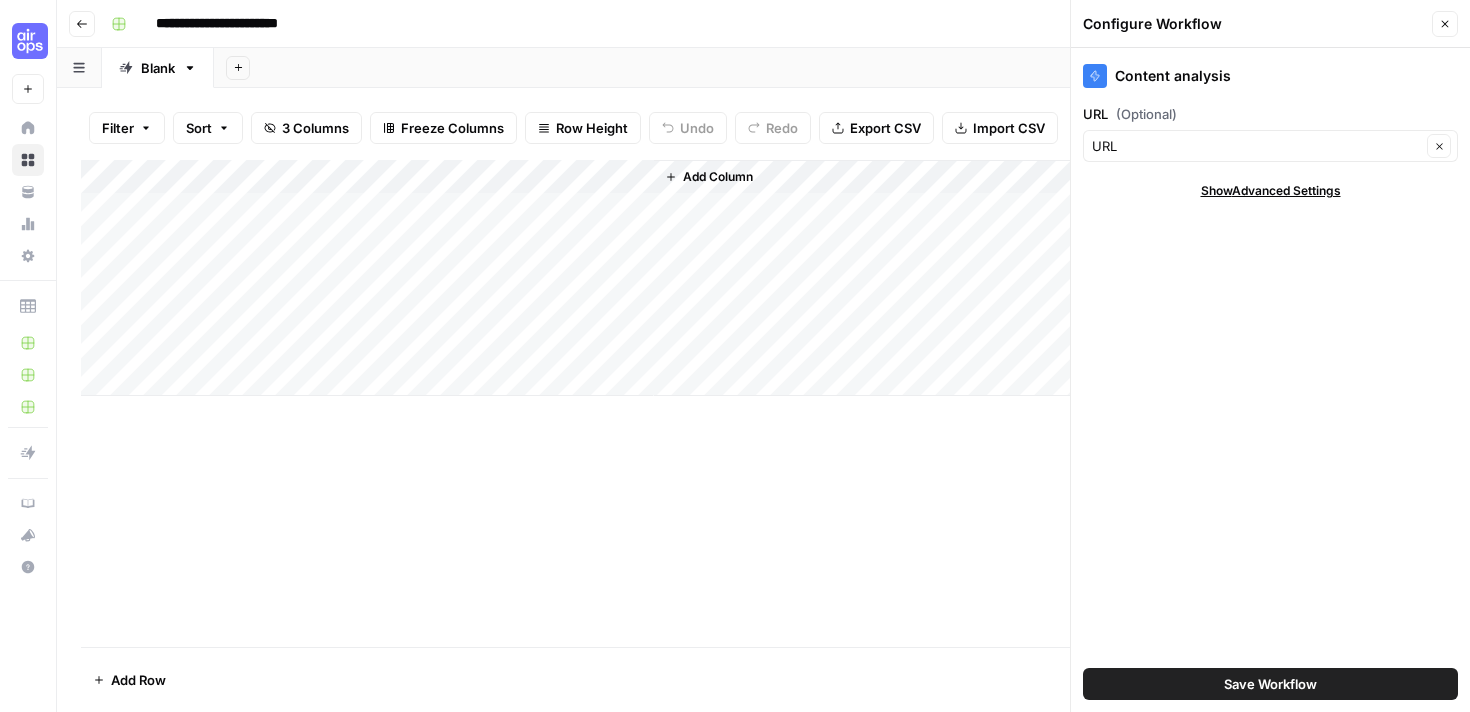 click on "**********" at bounding box center [776, 24] 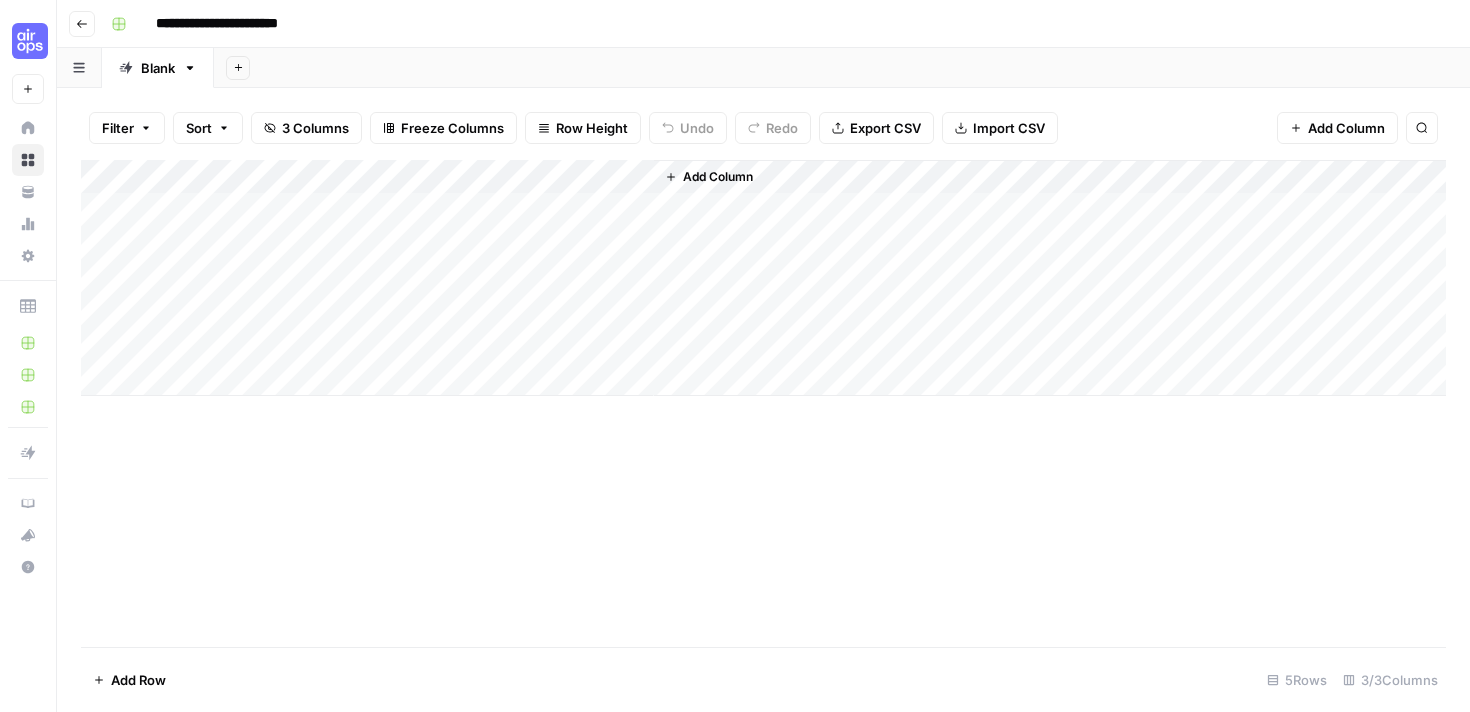 click on "Add Column" at bounding box center (763, 278) 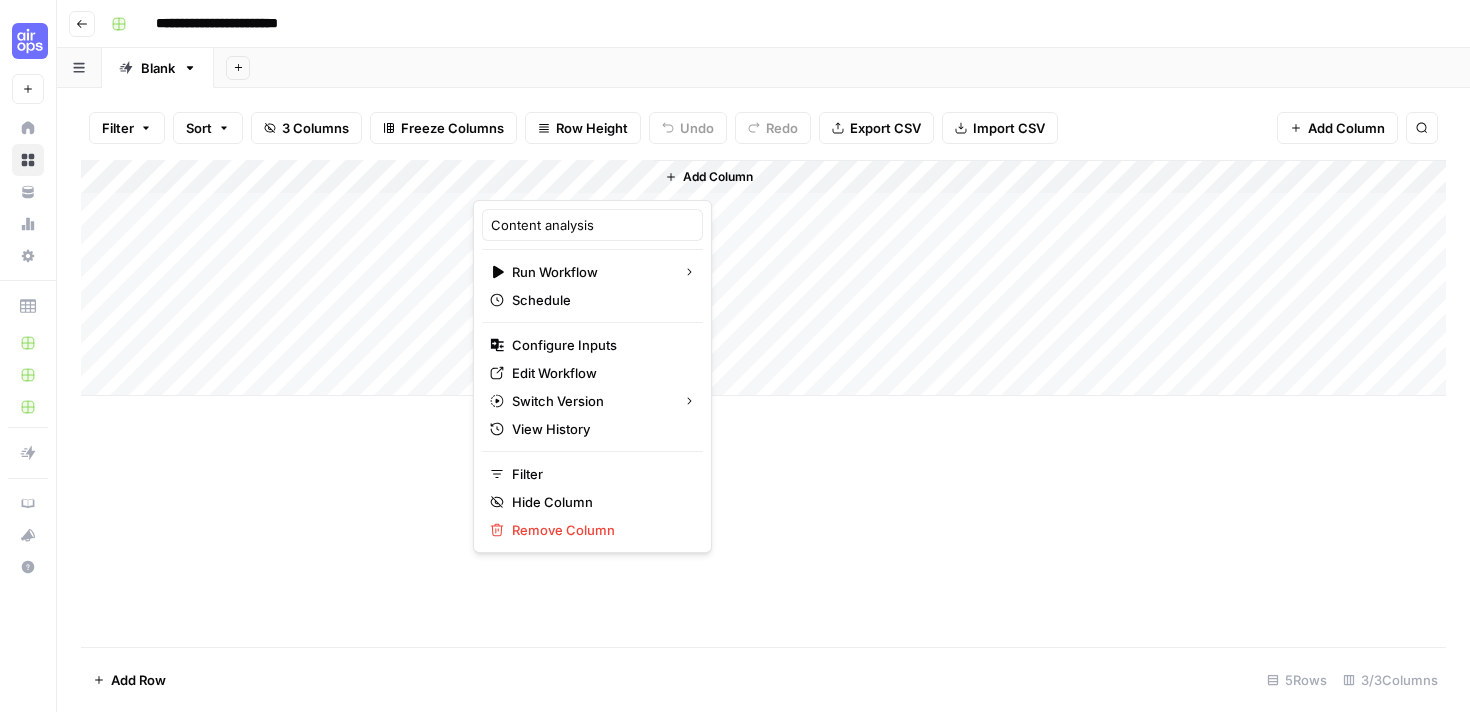click at bounding box center (563, 180) 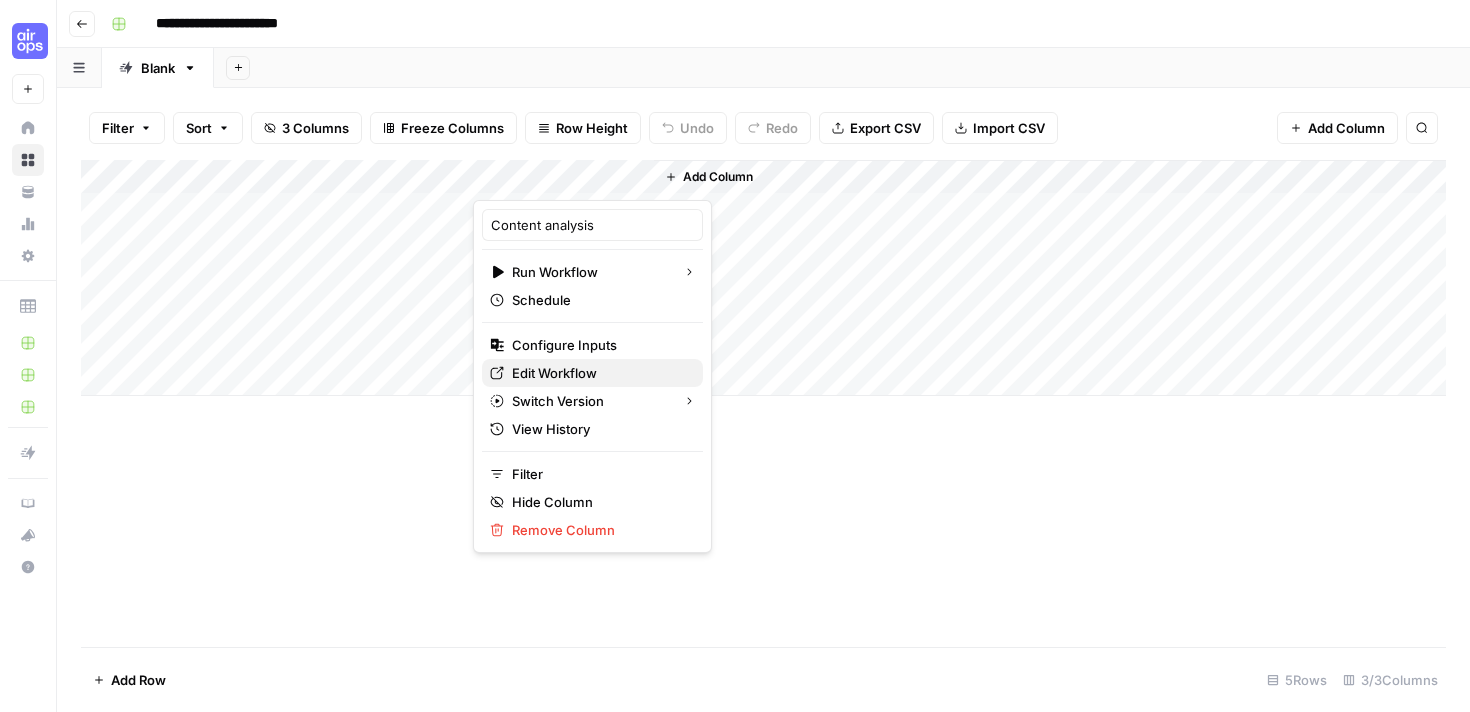 click on "Edit Workflow" at bounding box center (599, 373) 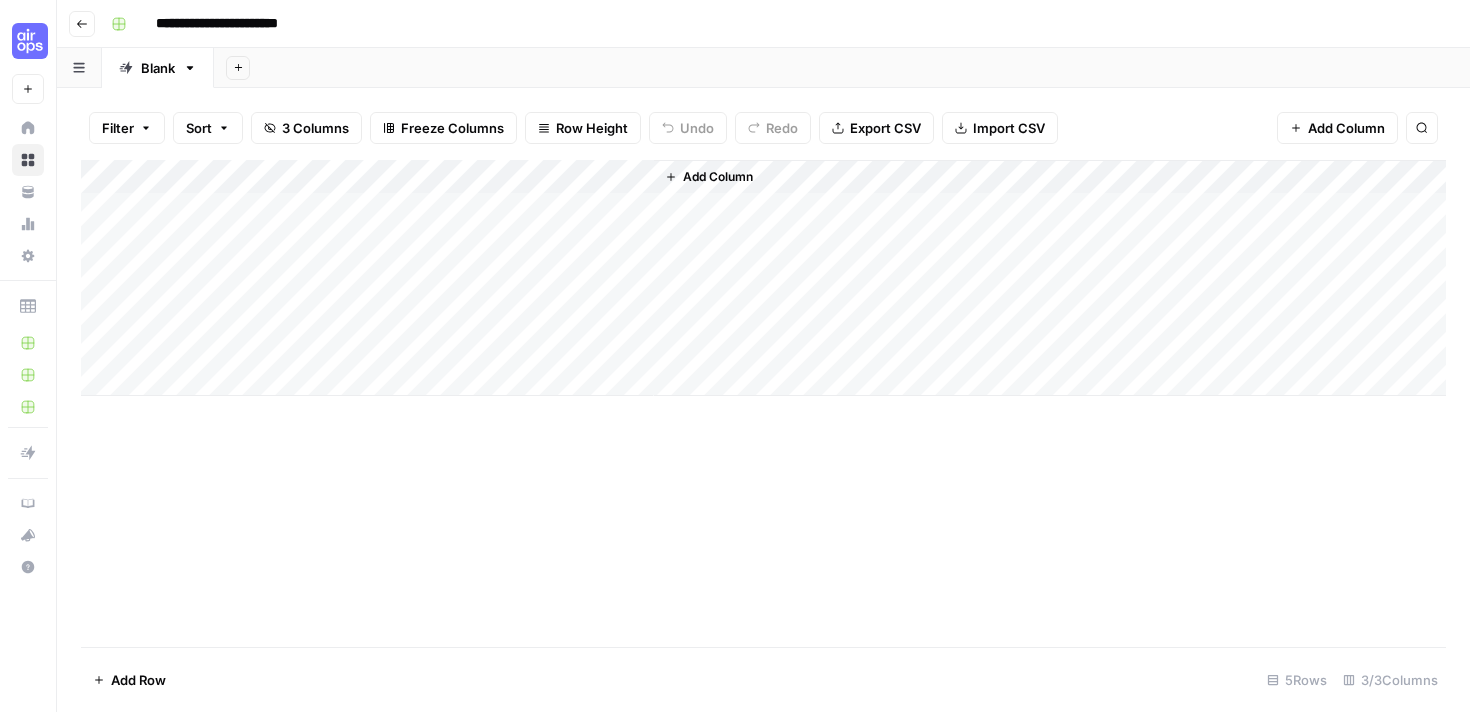 click on "Add Column" at bounding box center [763, 278] 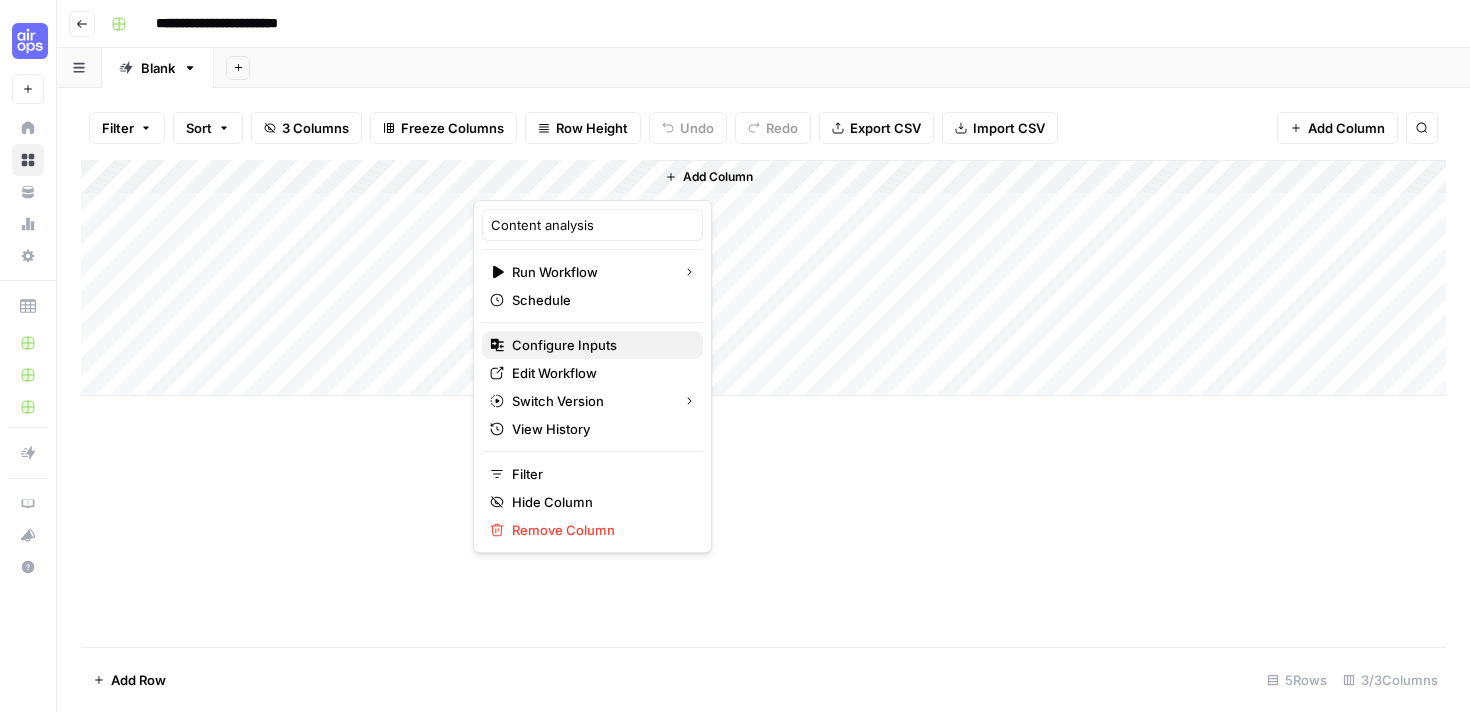 click on "Configure Inputs" at bounding box center (599, 345) 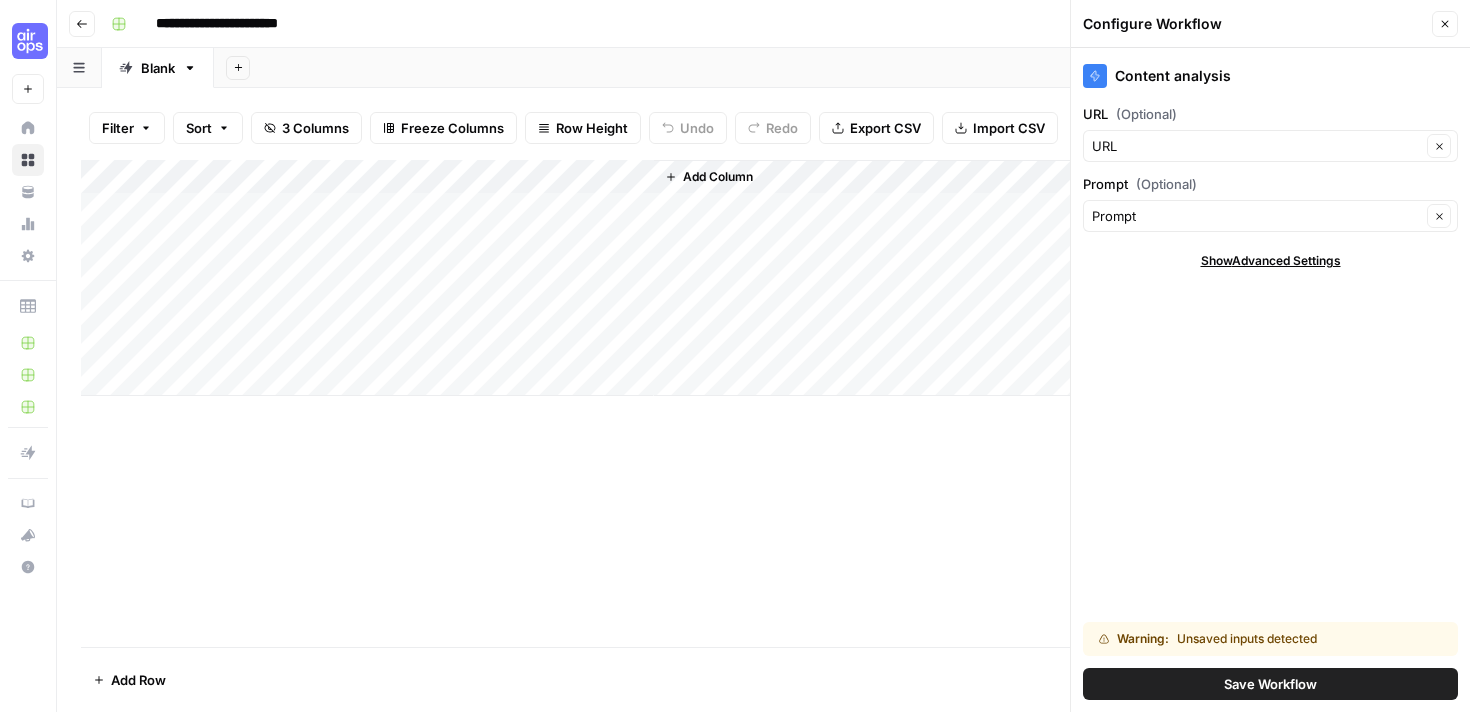 click on "Save Workflow" at bounding box center [1270, 684] 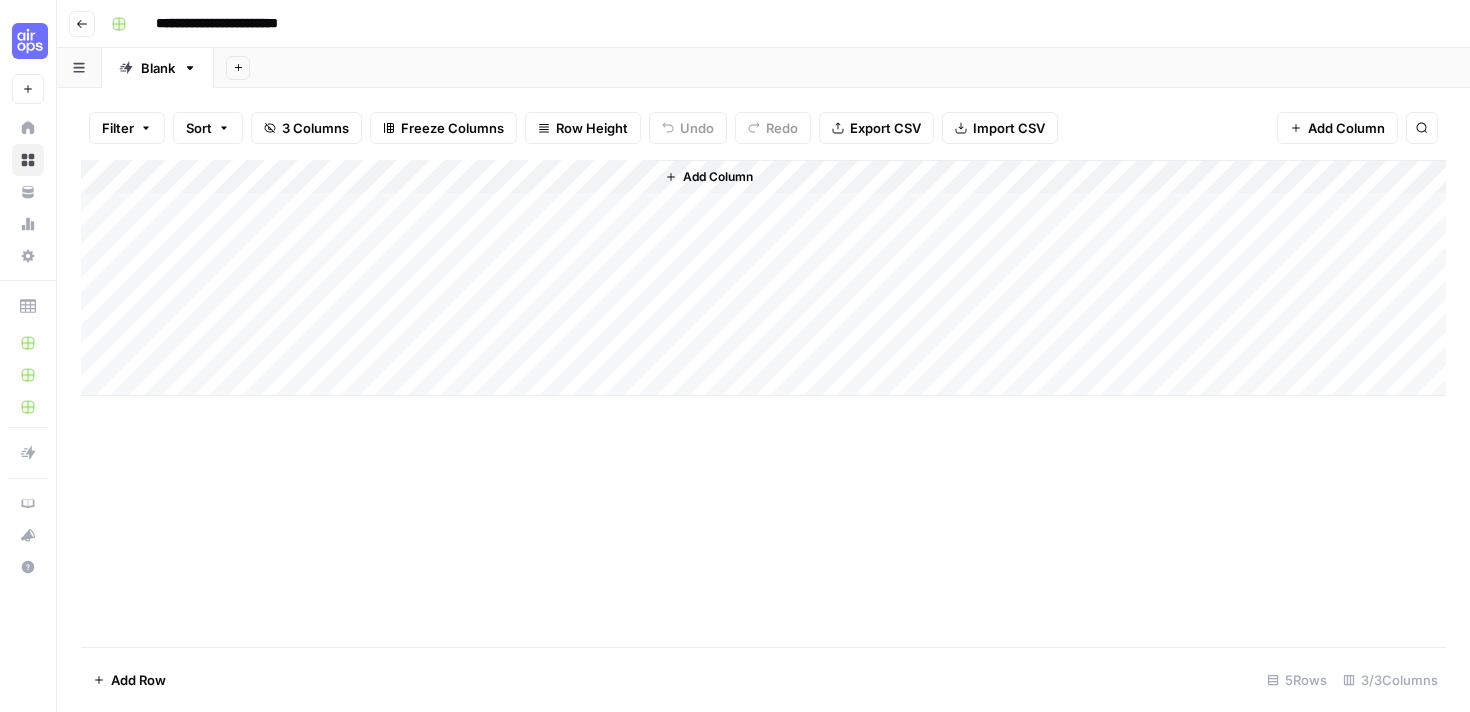 click on "Add Column" at bounding box center [763, 278] 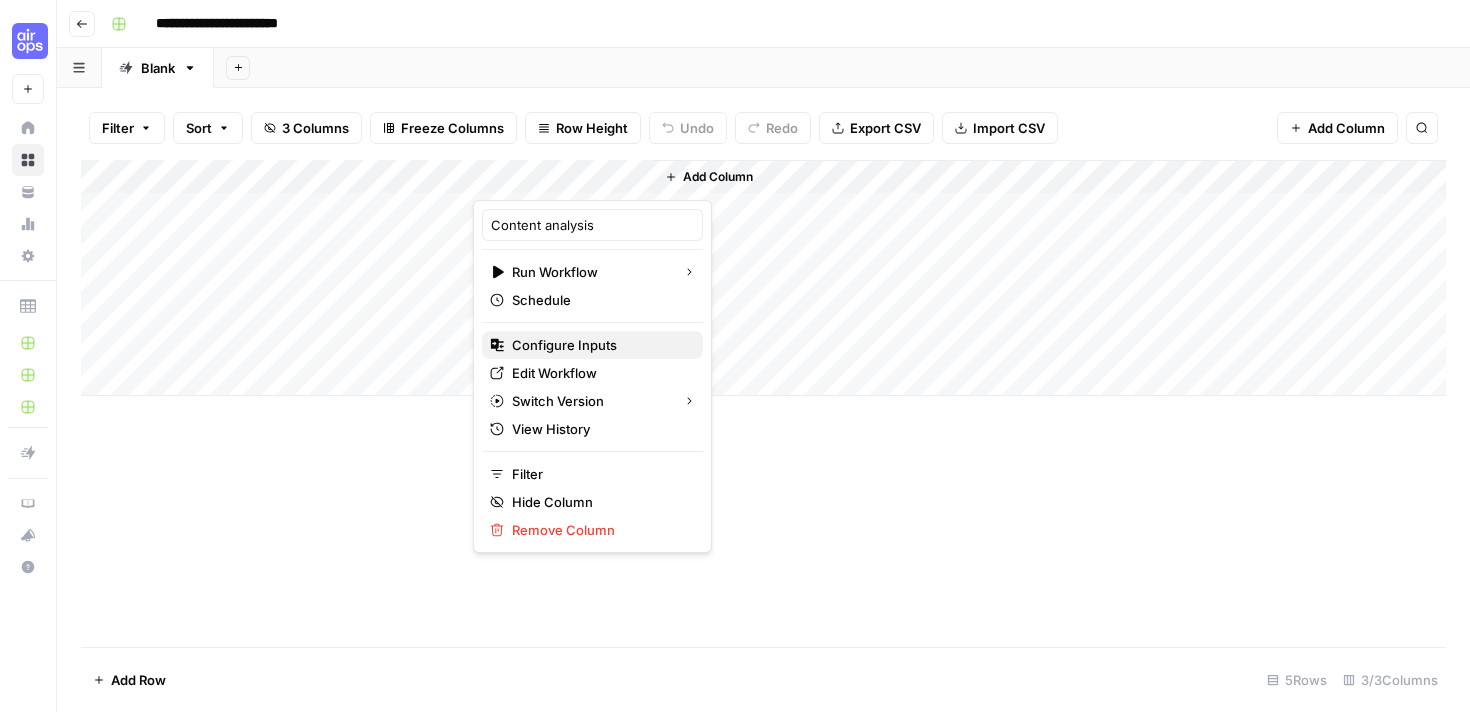 click on "Configure Inputs" at bounding box center [599, 345] 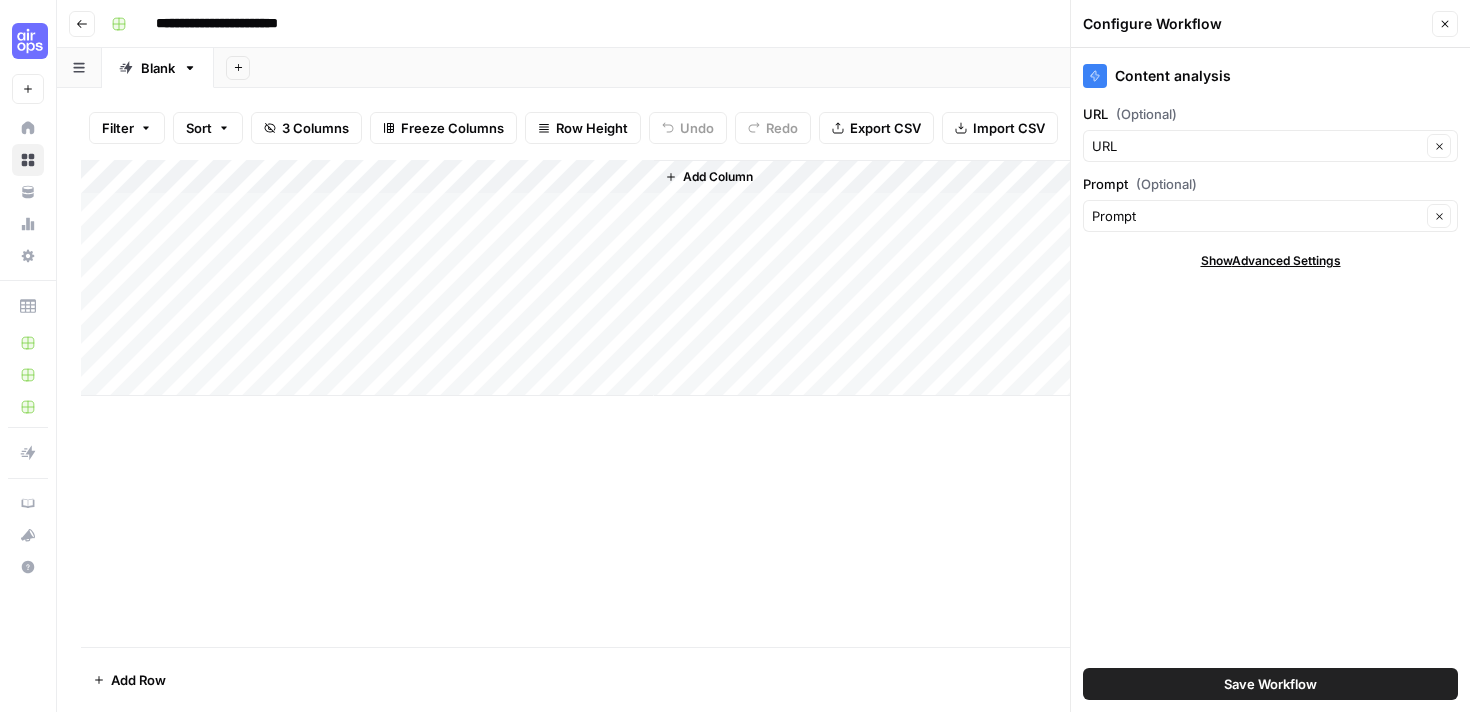 click on "Content analysis URL   (Optional) URL Clear Prompt   (Optional) Prompt Clear Show  Advanced Settings Save Workflow" at bounding box center [1270, 380] 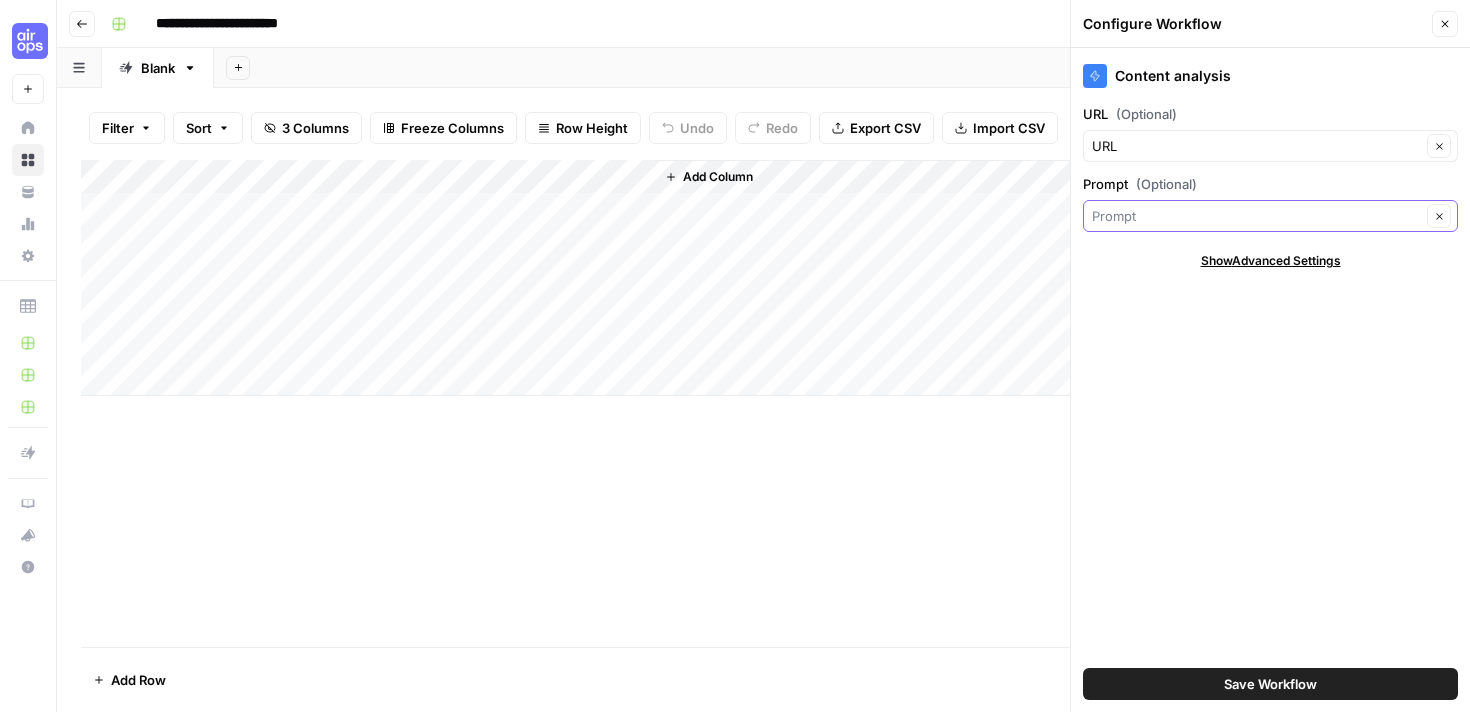 click on "Prompt   (Optional)" at bounding box center (1256, 216) 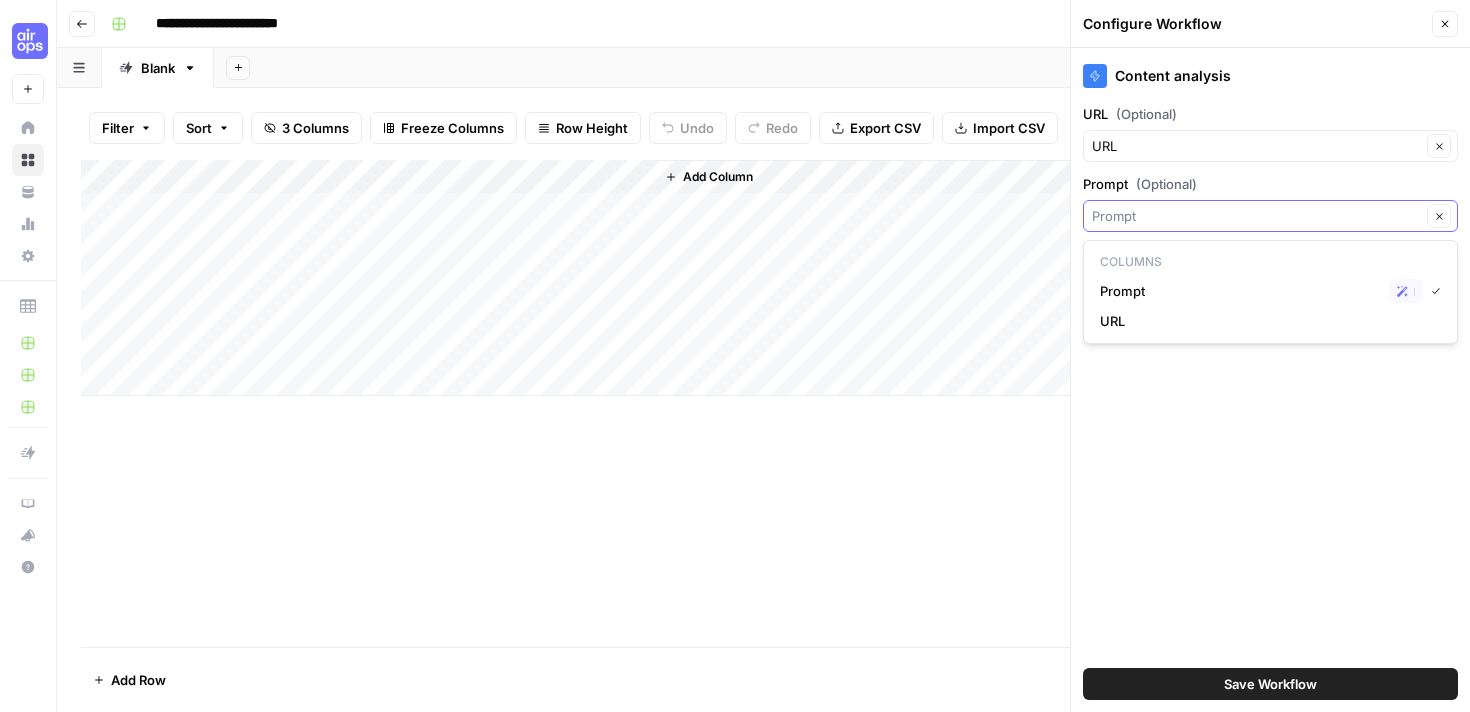 click on "Prompt   (Optional)" at bounding box center (1256, 216) 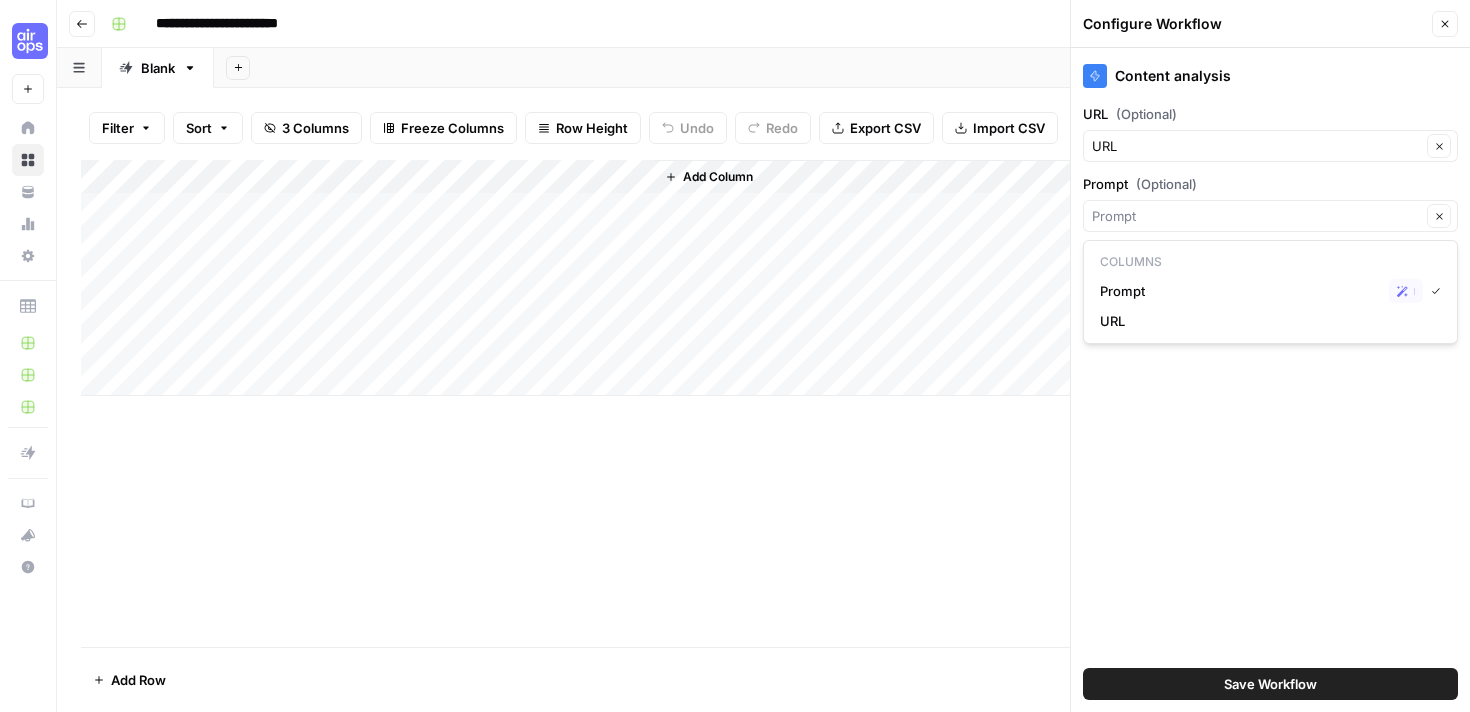 type on "Prompt" 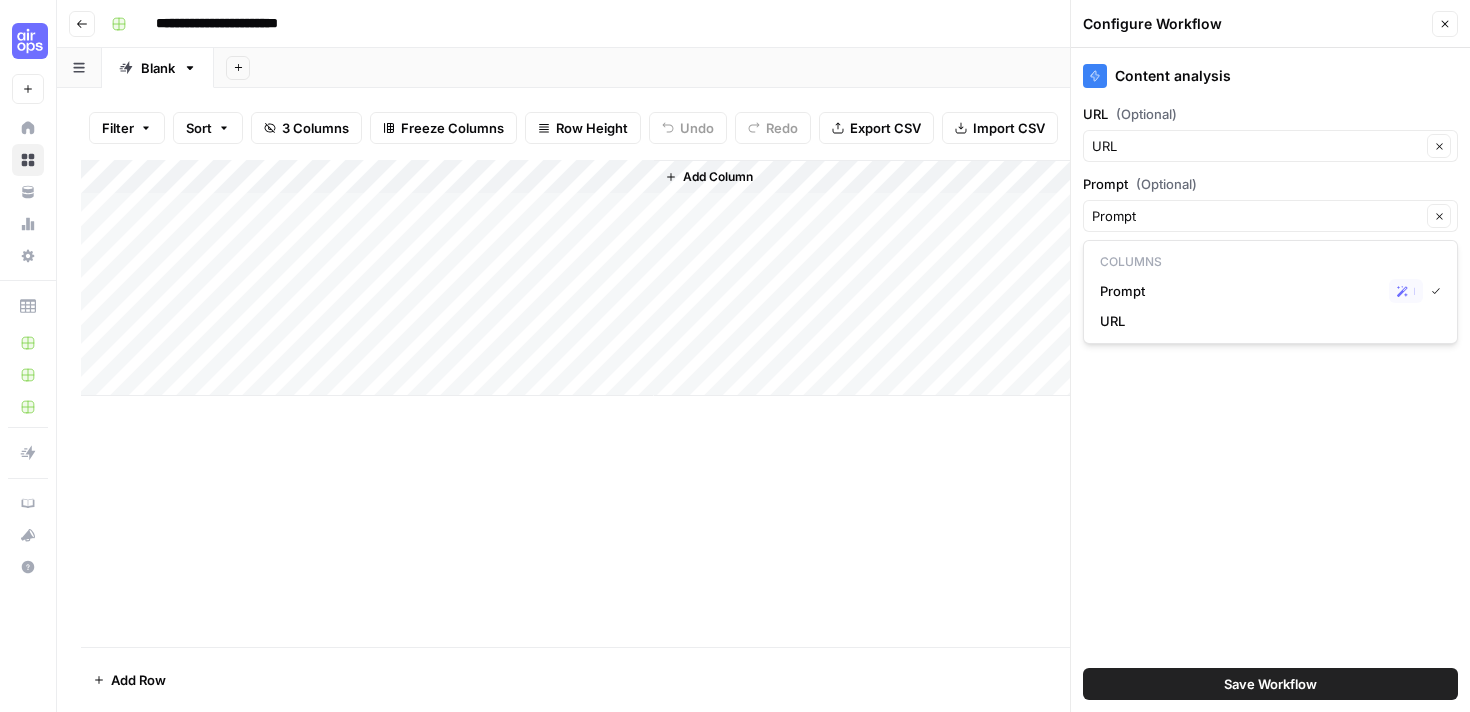 click on "Content analysis URL   (Optional) URL Clear Prompt   (Optional) Prompt Clear Show  Advanced Settings Save Workflow" at bounding box center [1270, 380] 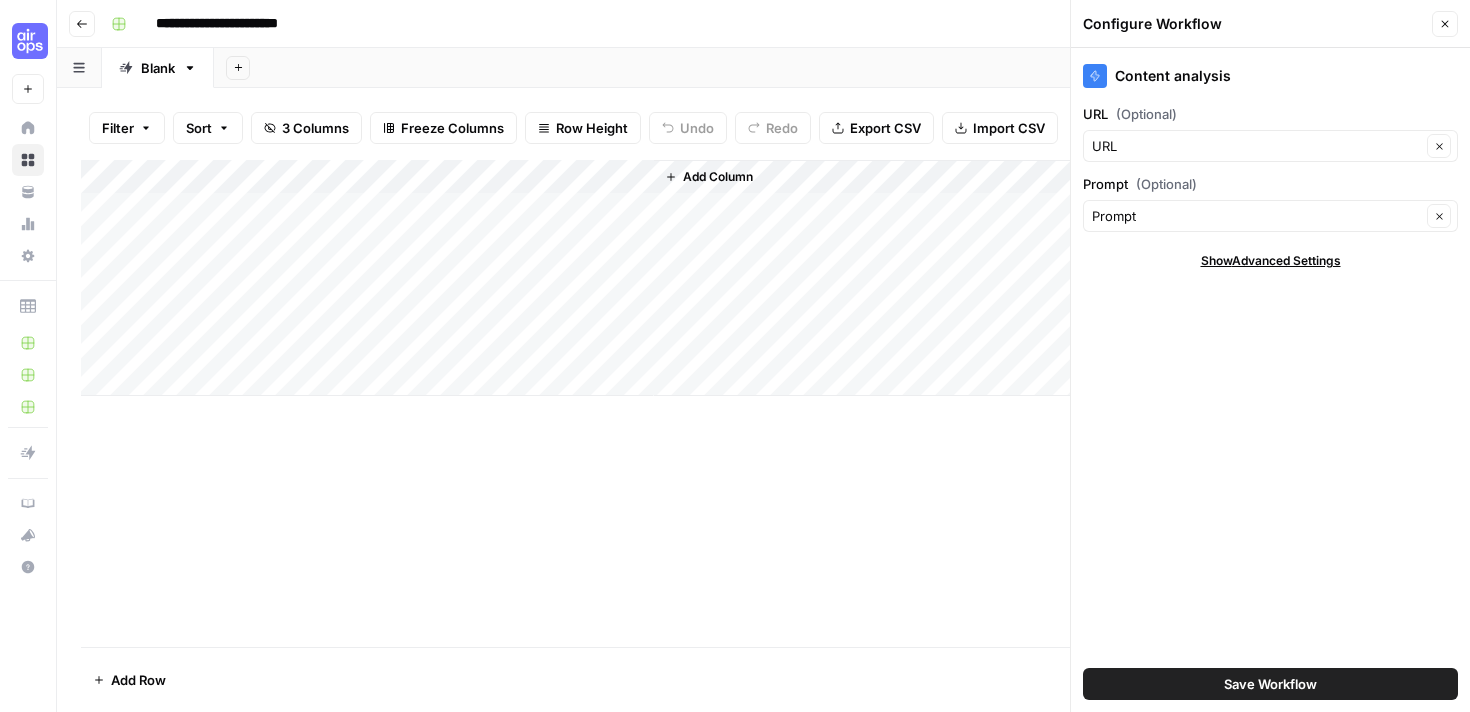 click on "Add Column" at bounding box center (763, 403) 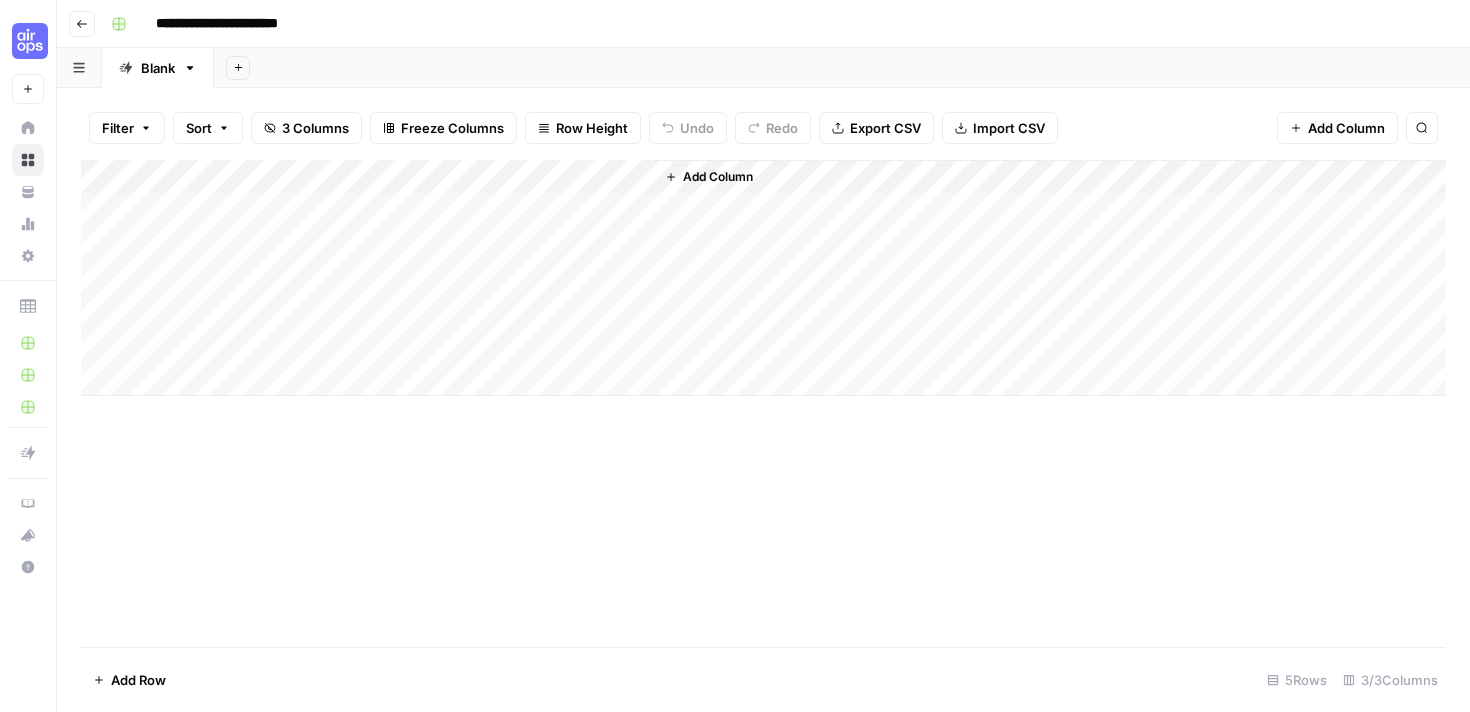 click on "Add Column" at bounding box center [763, 278] 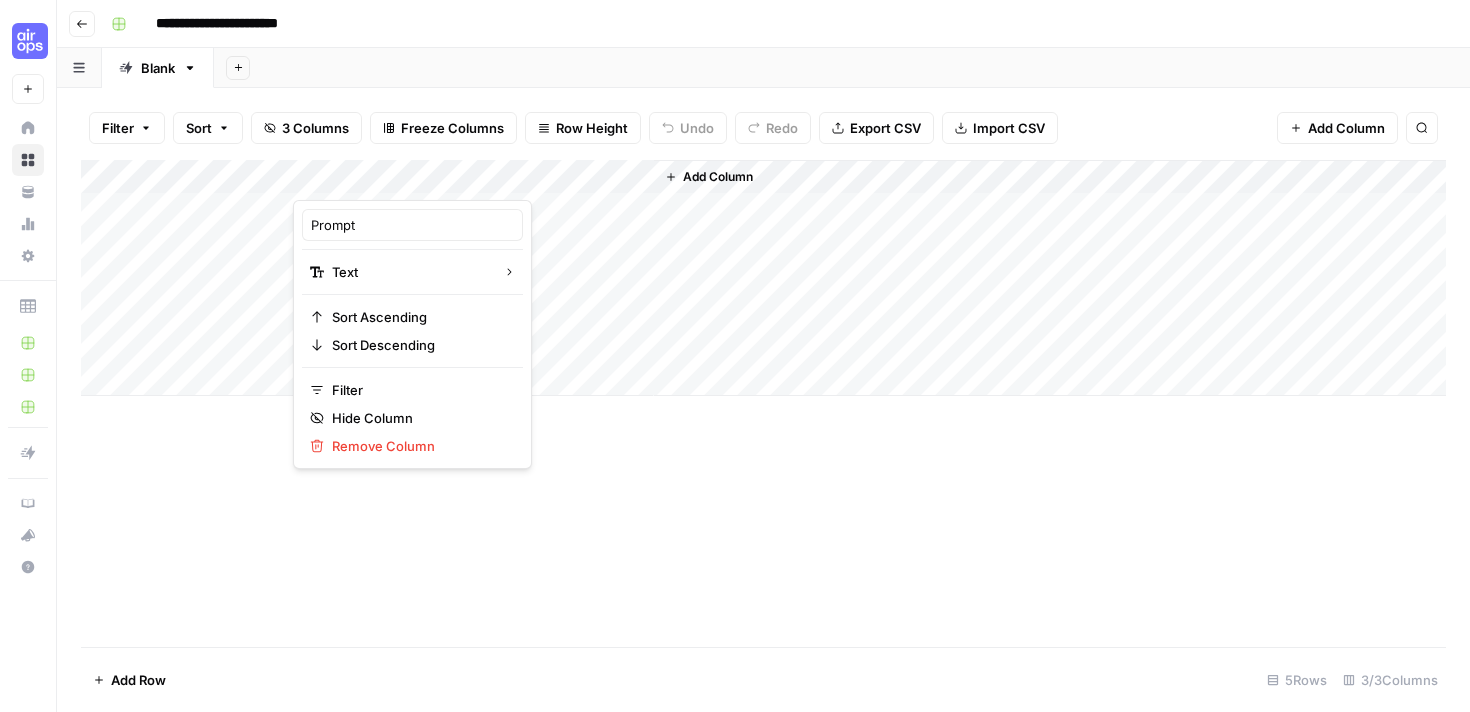 click on "Add Column" at bounding box center [763, 278] 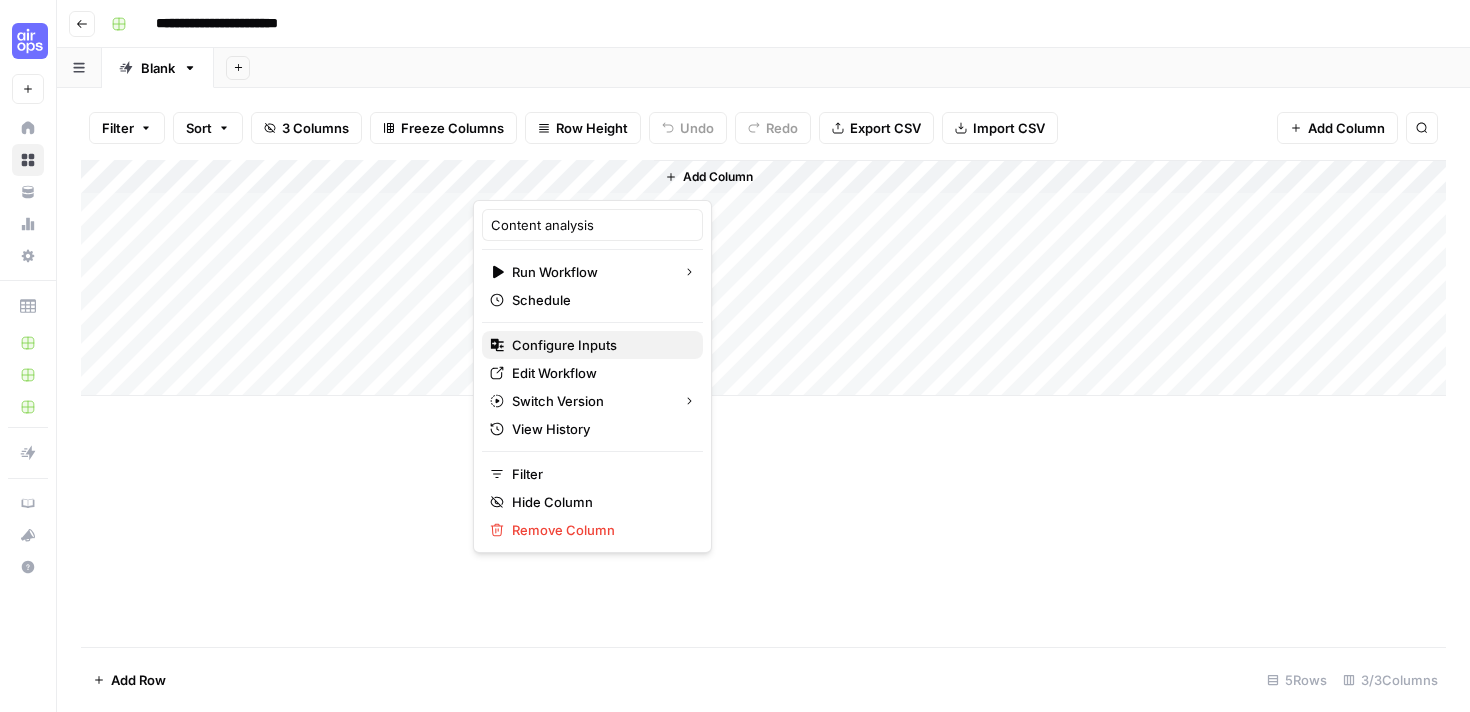 click on "Configure Inputs" at bounding box center [599, 345] 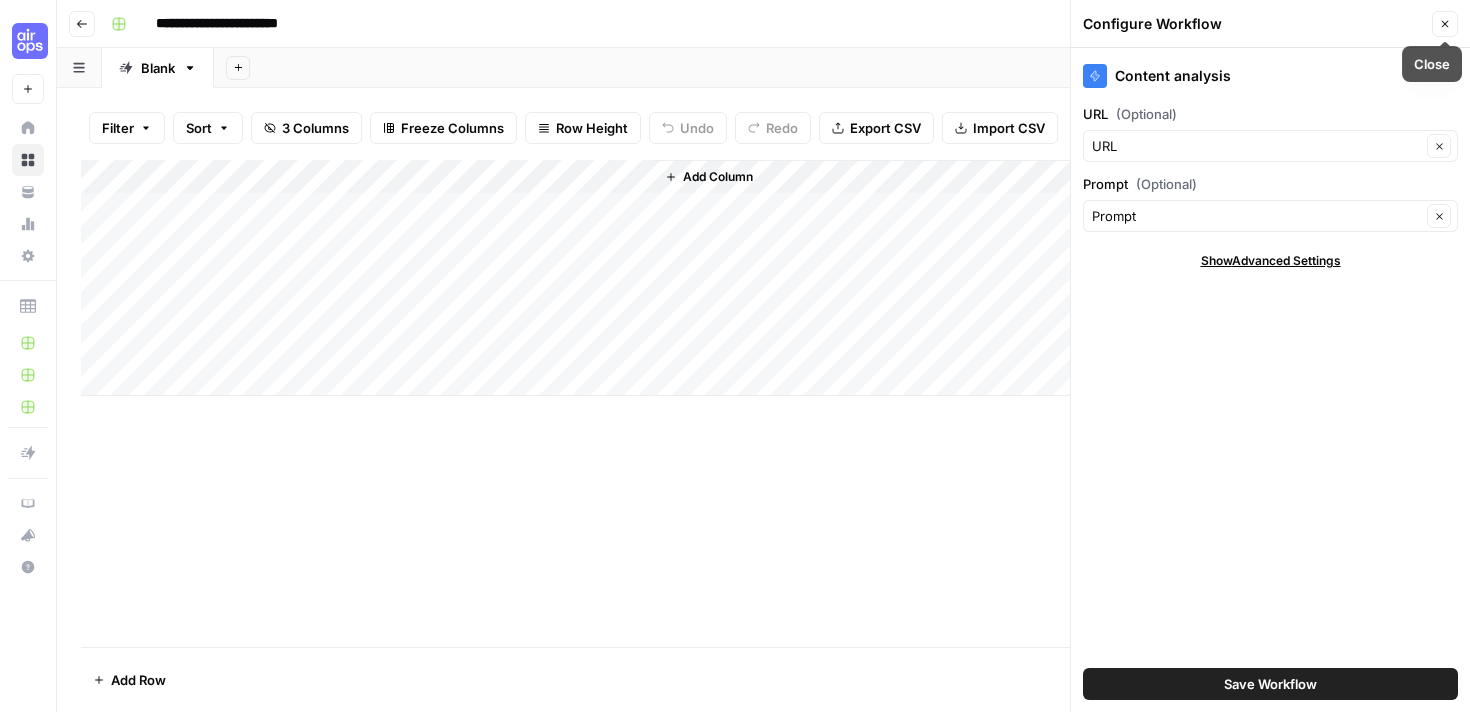 click 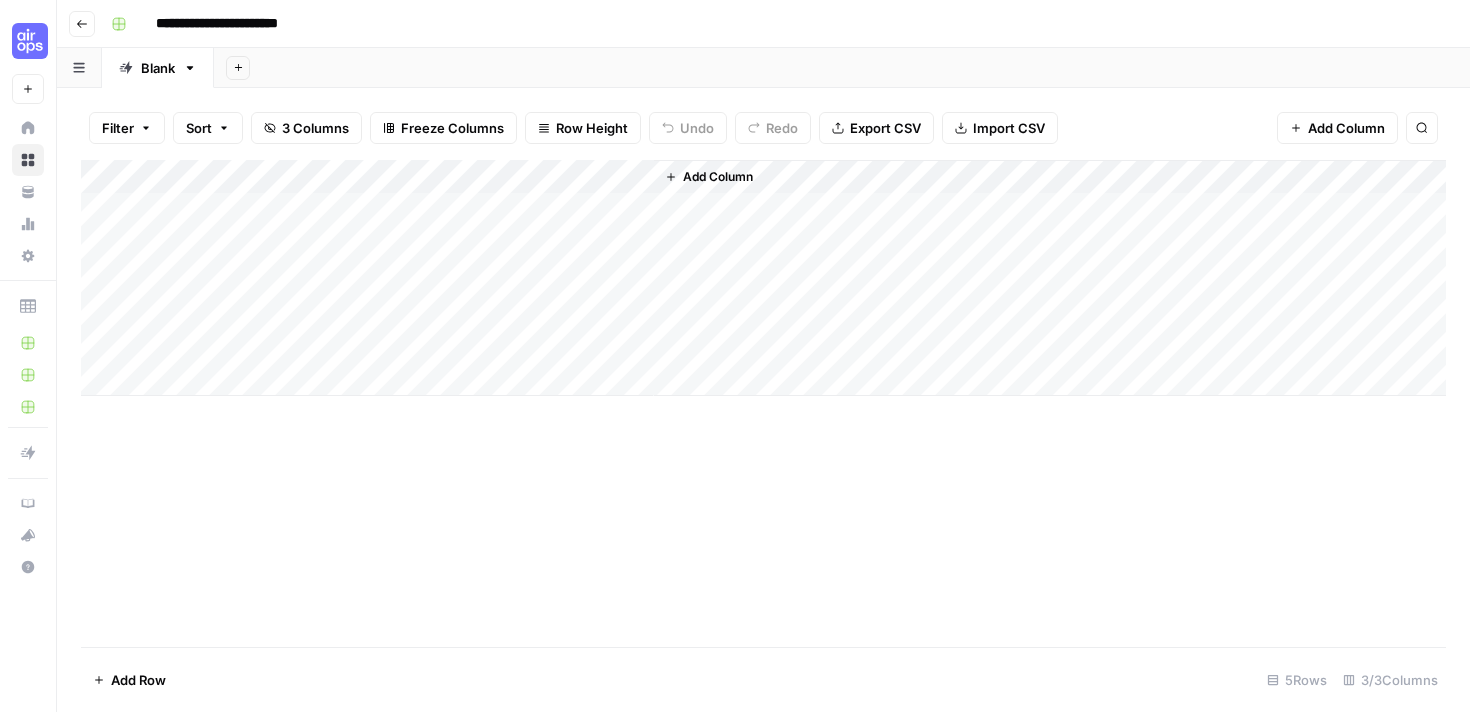 click on "Add Column" at bounding box center (763, 278) 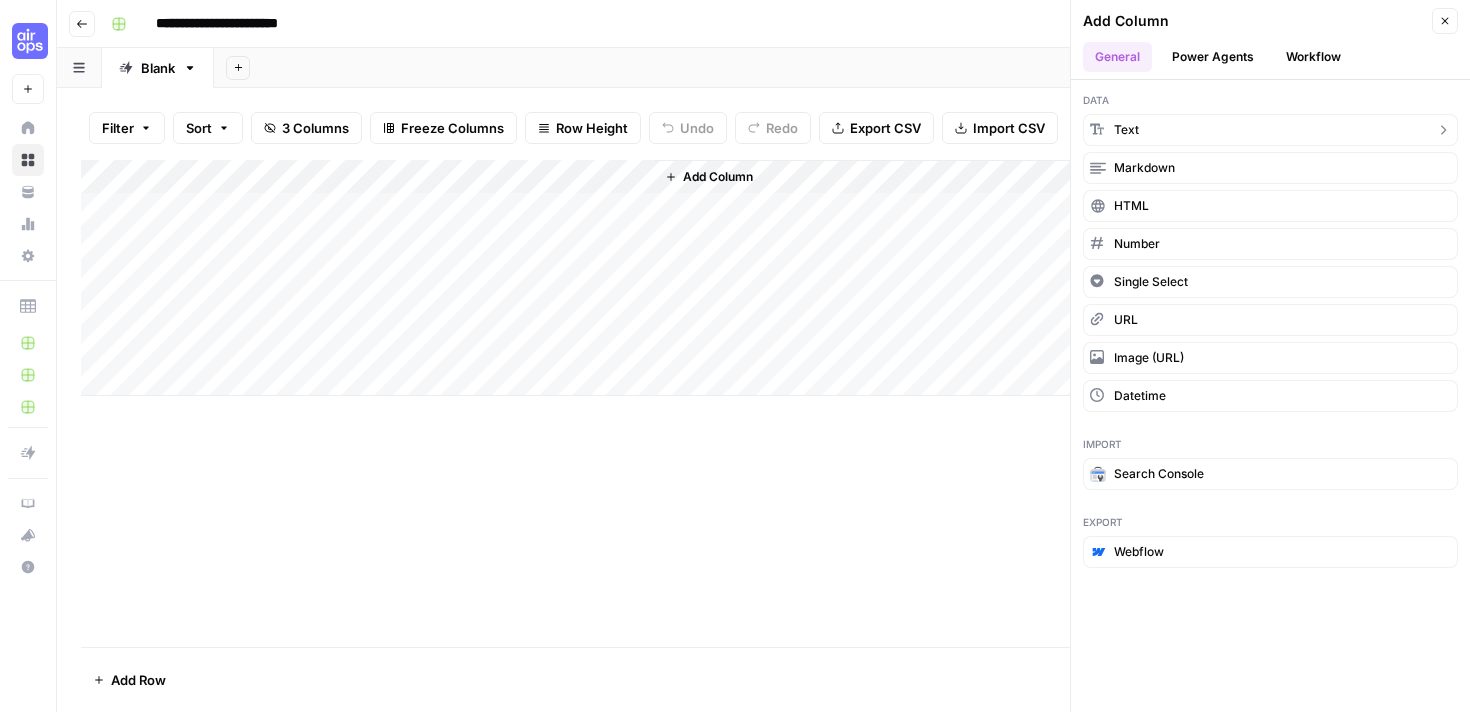 click on "text" at bounding box center [1270, 130] 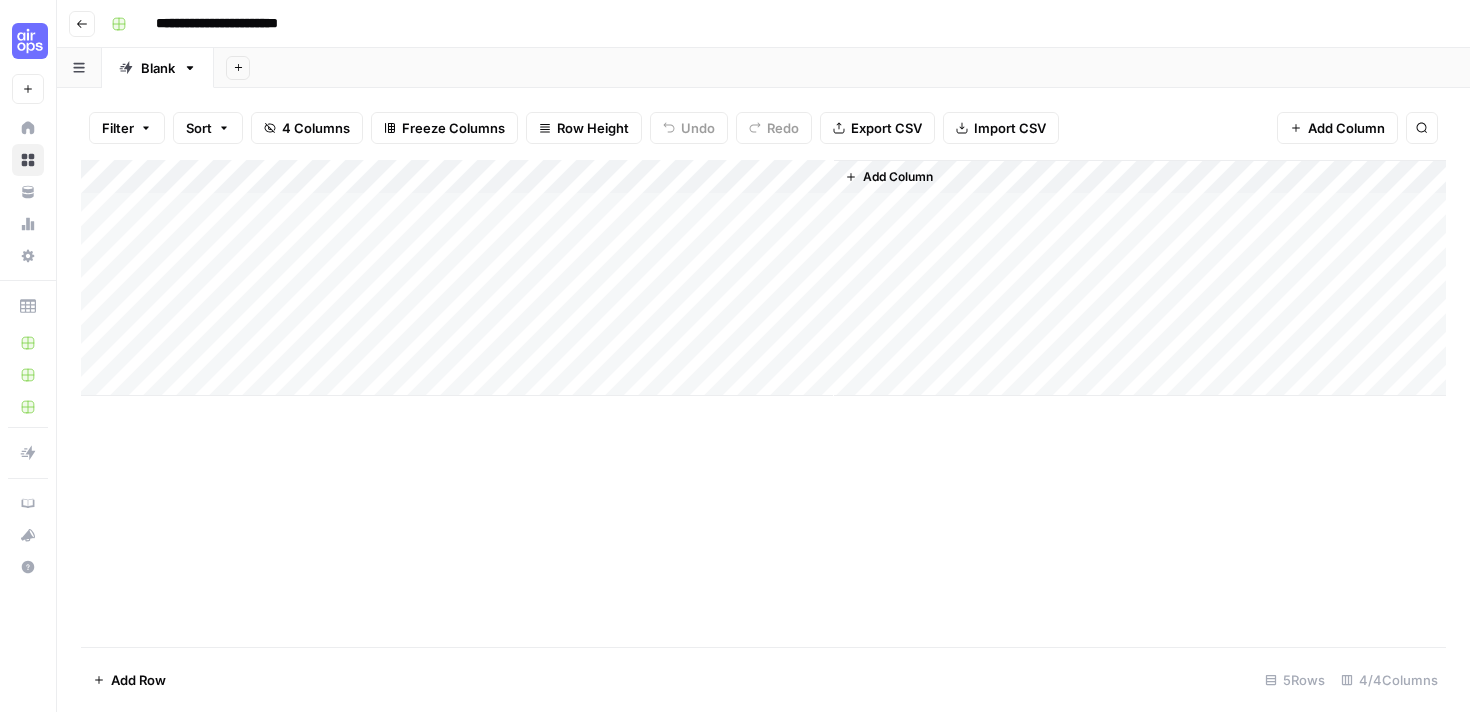 drag, startPoint x: 815, startPoint y: 178, endPoint x: 609, endPoint y: 189, distance: 206.29349 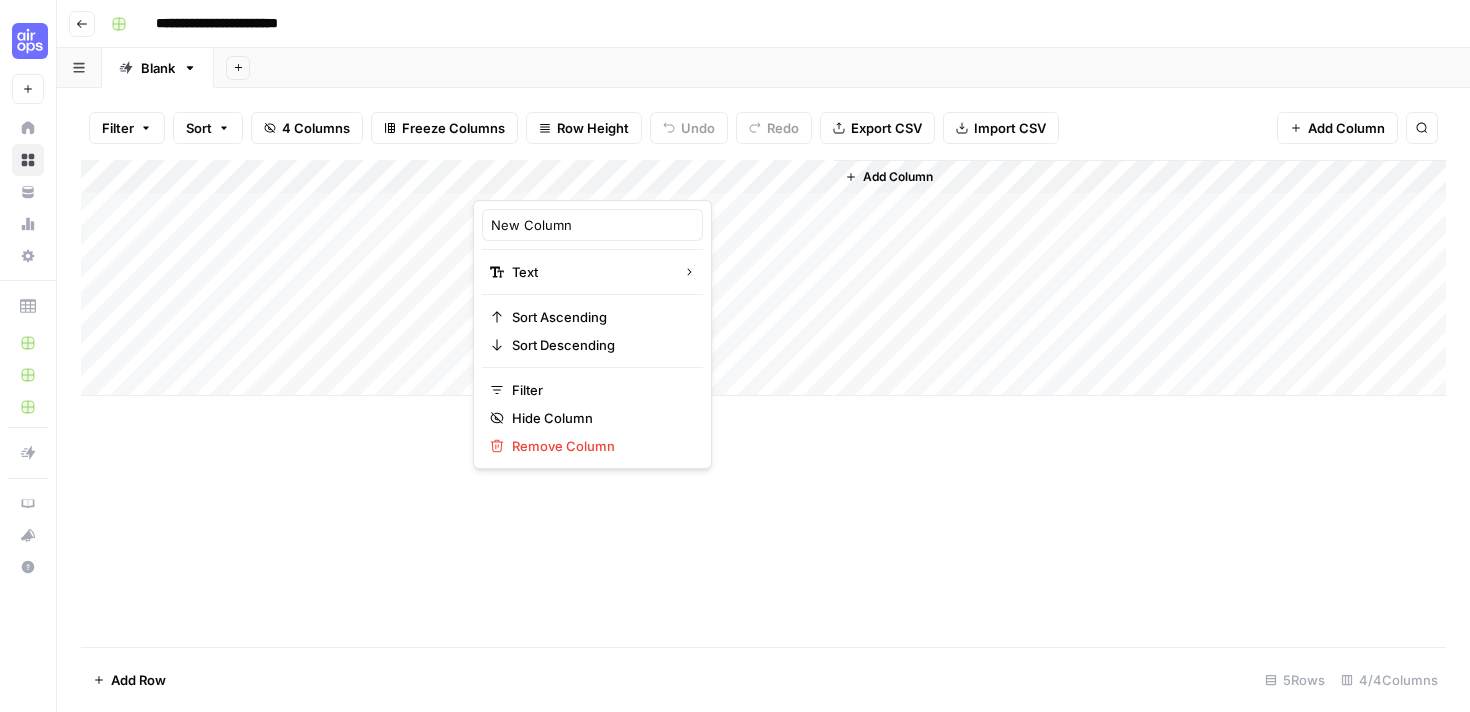 click at bounding box center [563, 180] 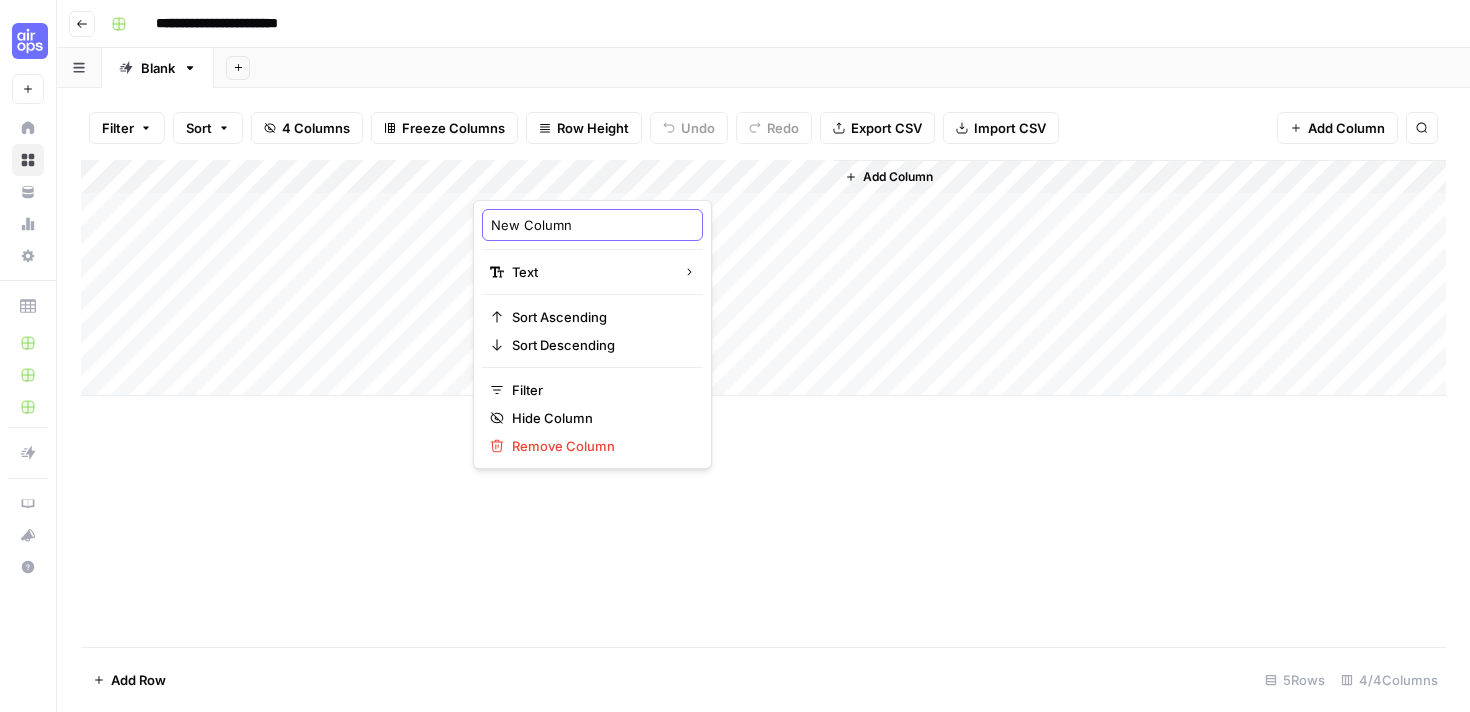 click on "New Column" at bounding box center [592, 225] 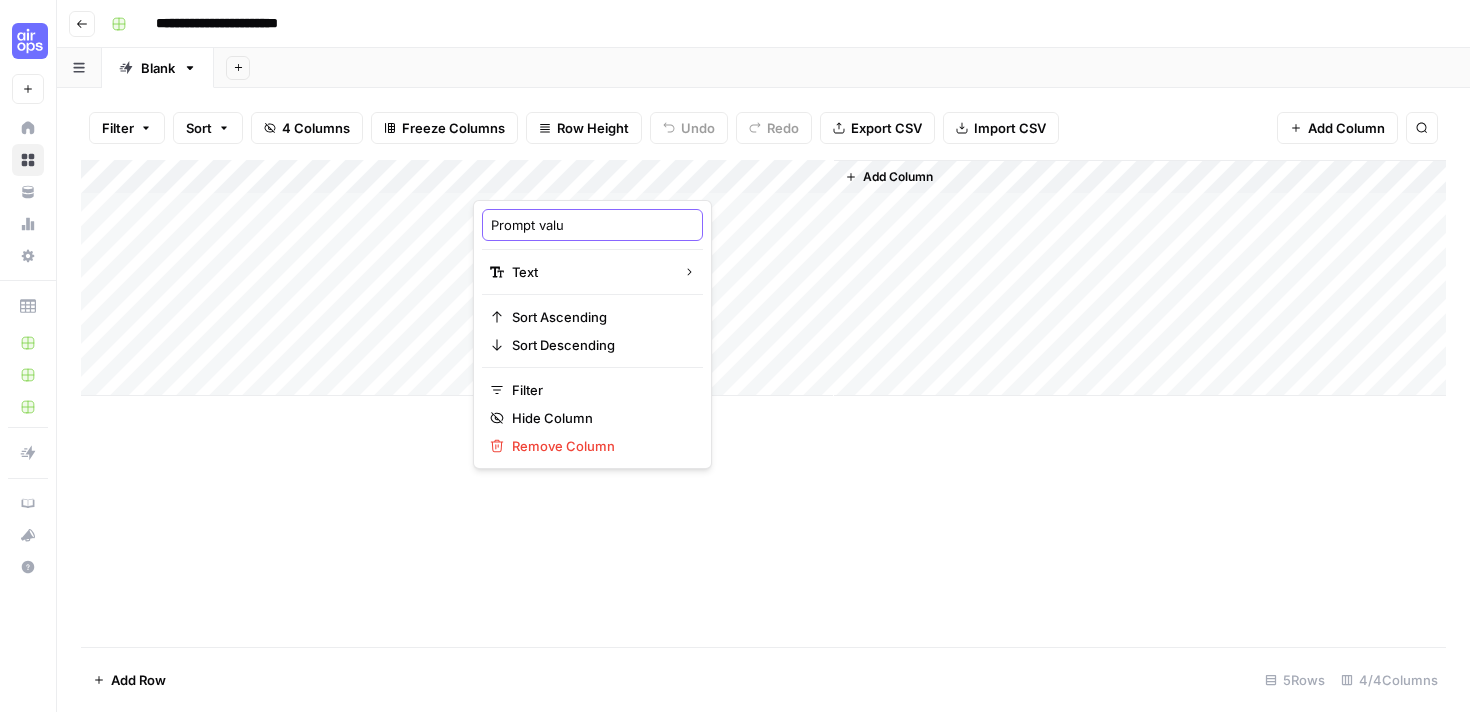 type on "Prompt value" 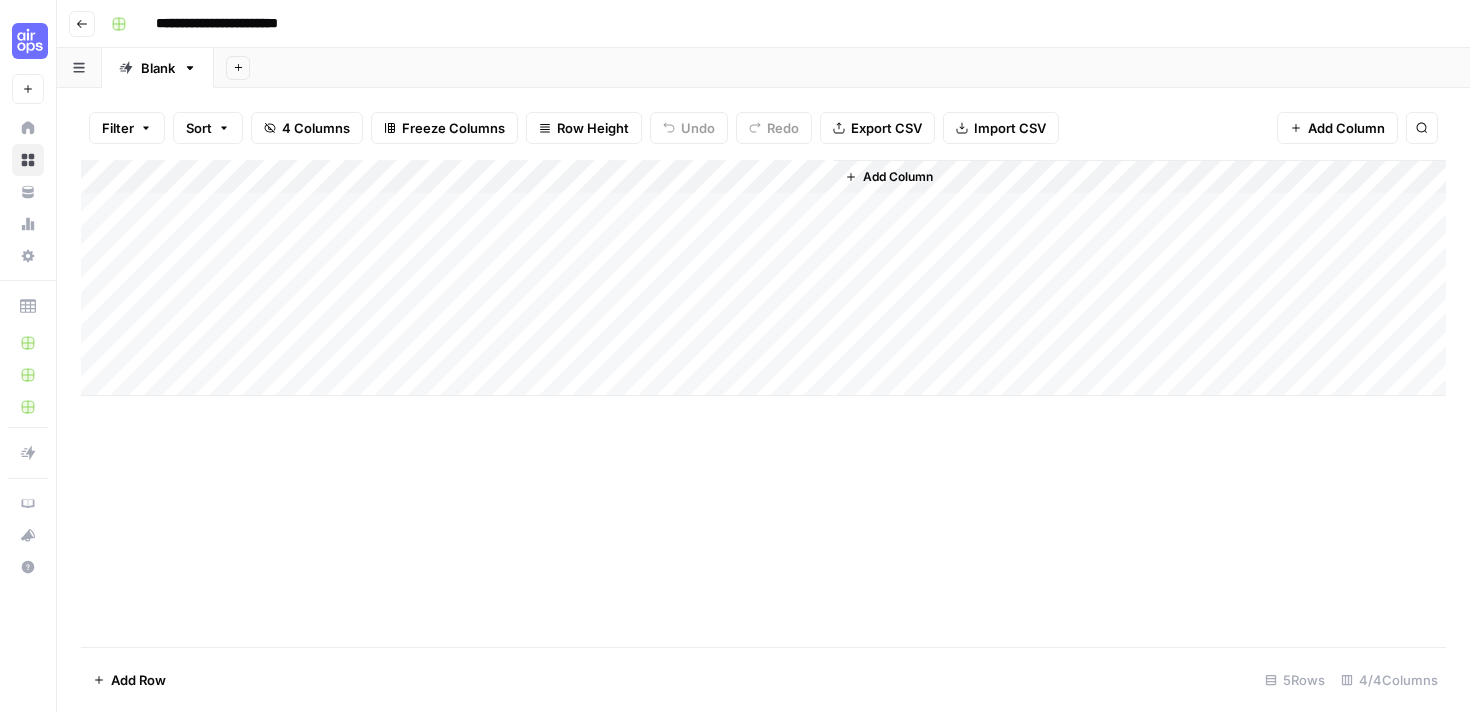 click on "Add Column" at bounding box center [763, 403] 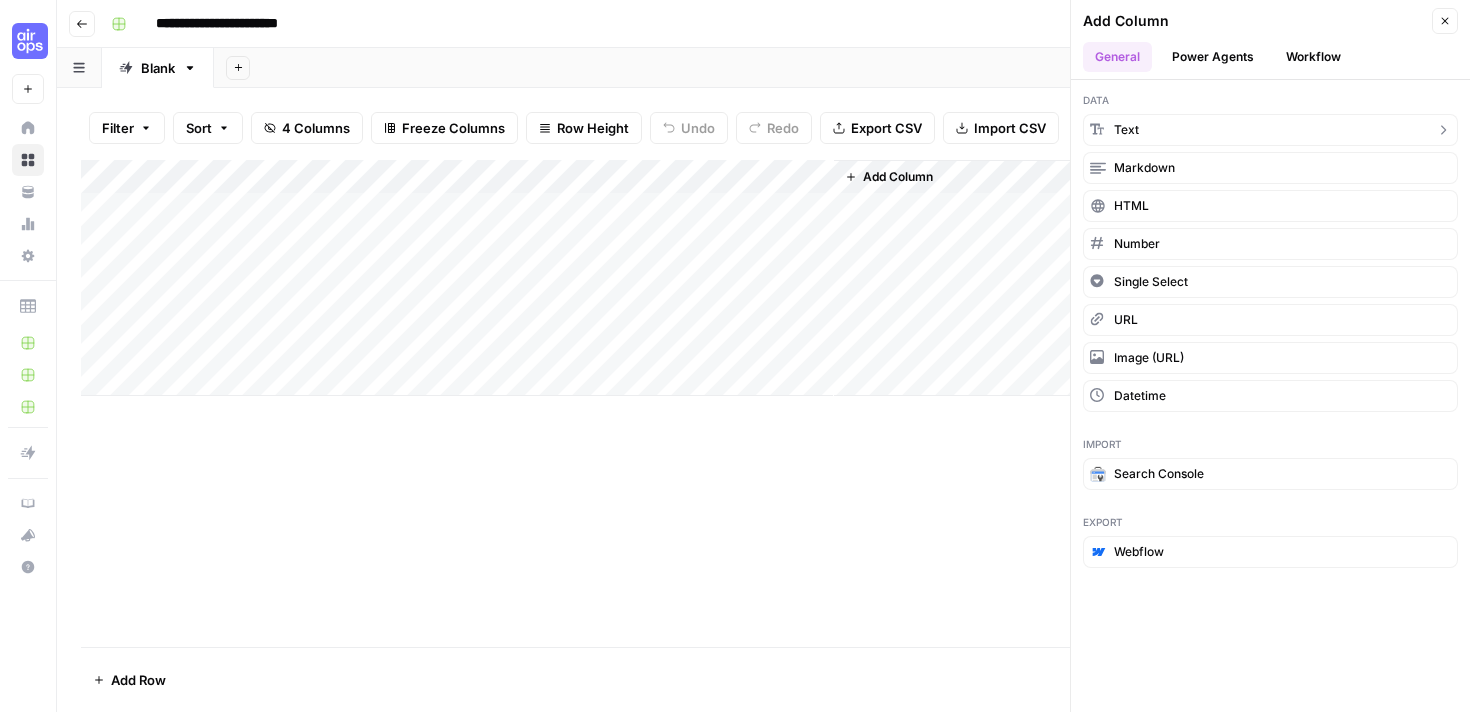 click on "text" at bounding box center (1126, 130) 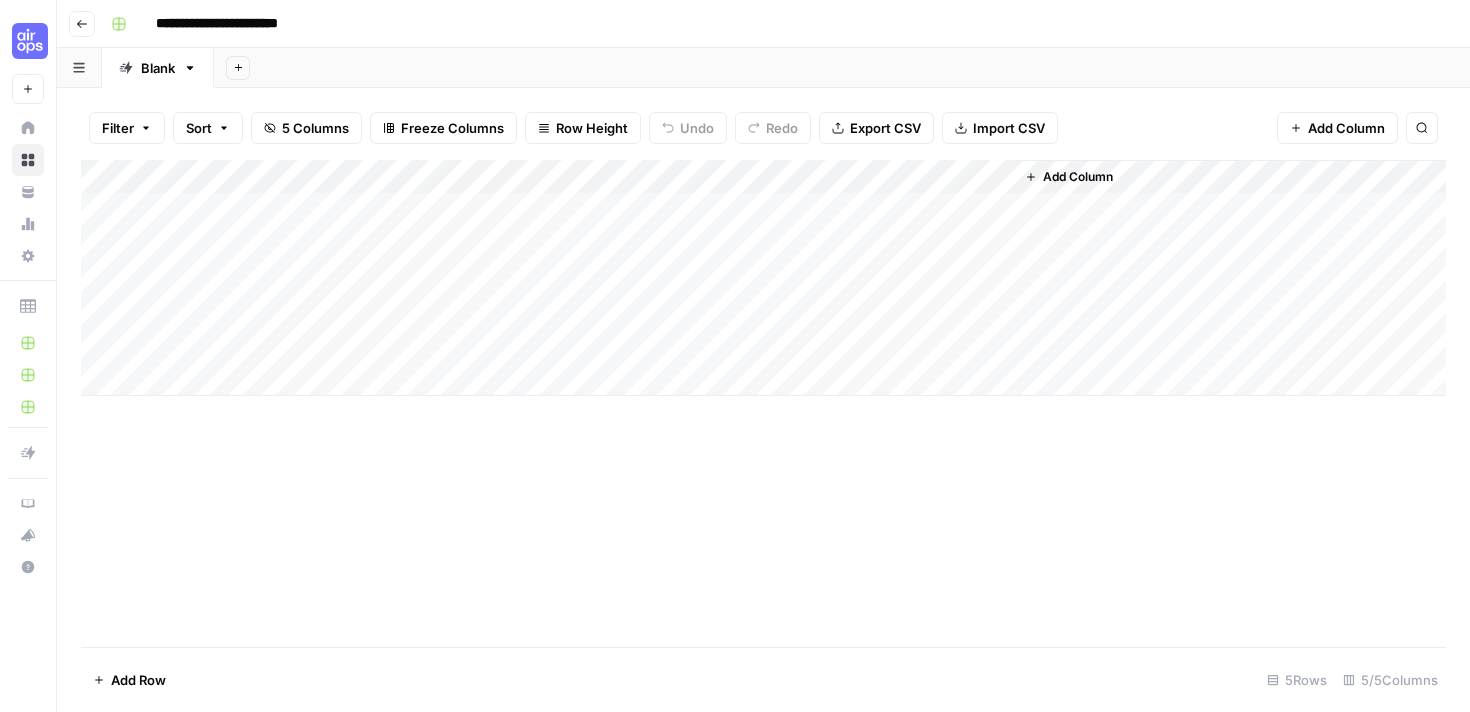 drag, startPoint x: 994, startPoint y: 175, endPoint x: 840, endPoint y: 179, distance: 154.05194 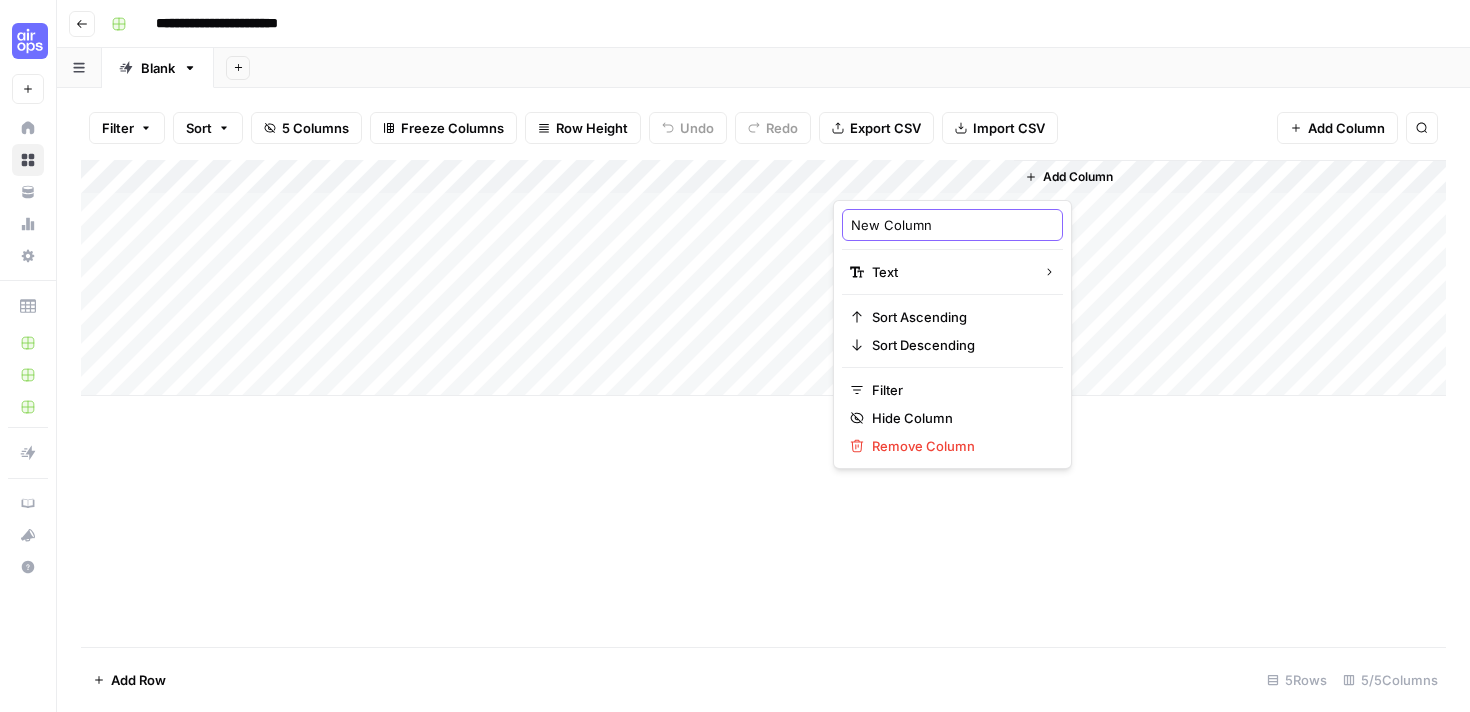 click on "New Column" at bounding box center (952, 225) 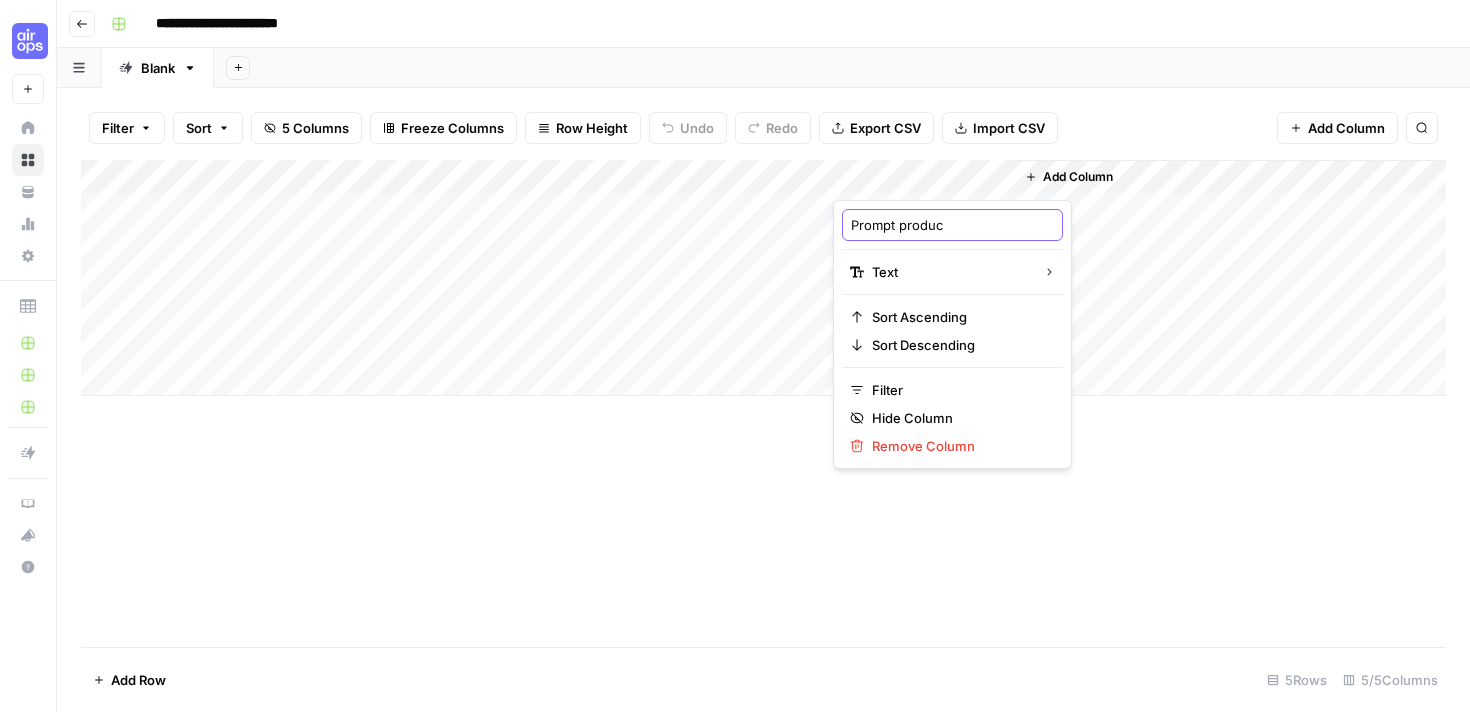 type on "Prompt product" 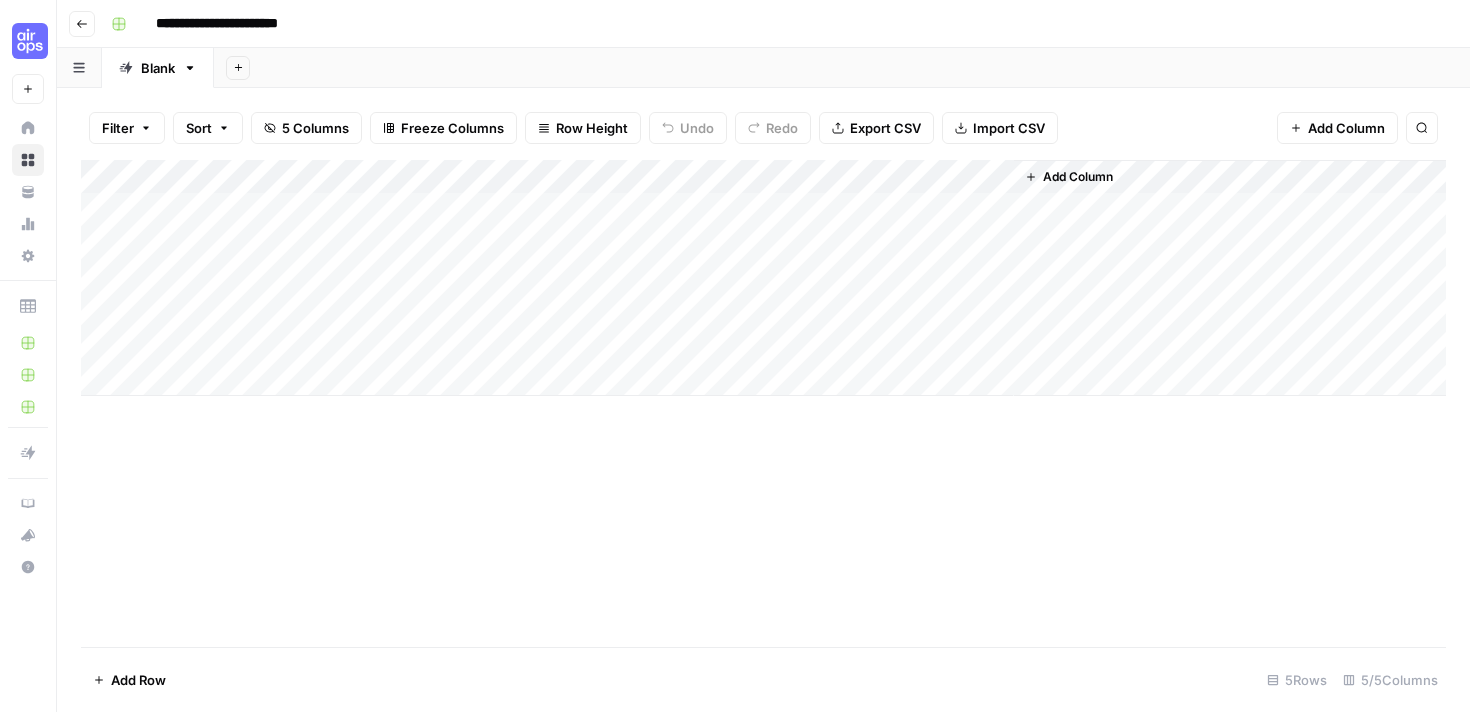 click on "Add Column" at bounding box center (763, 403) 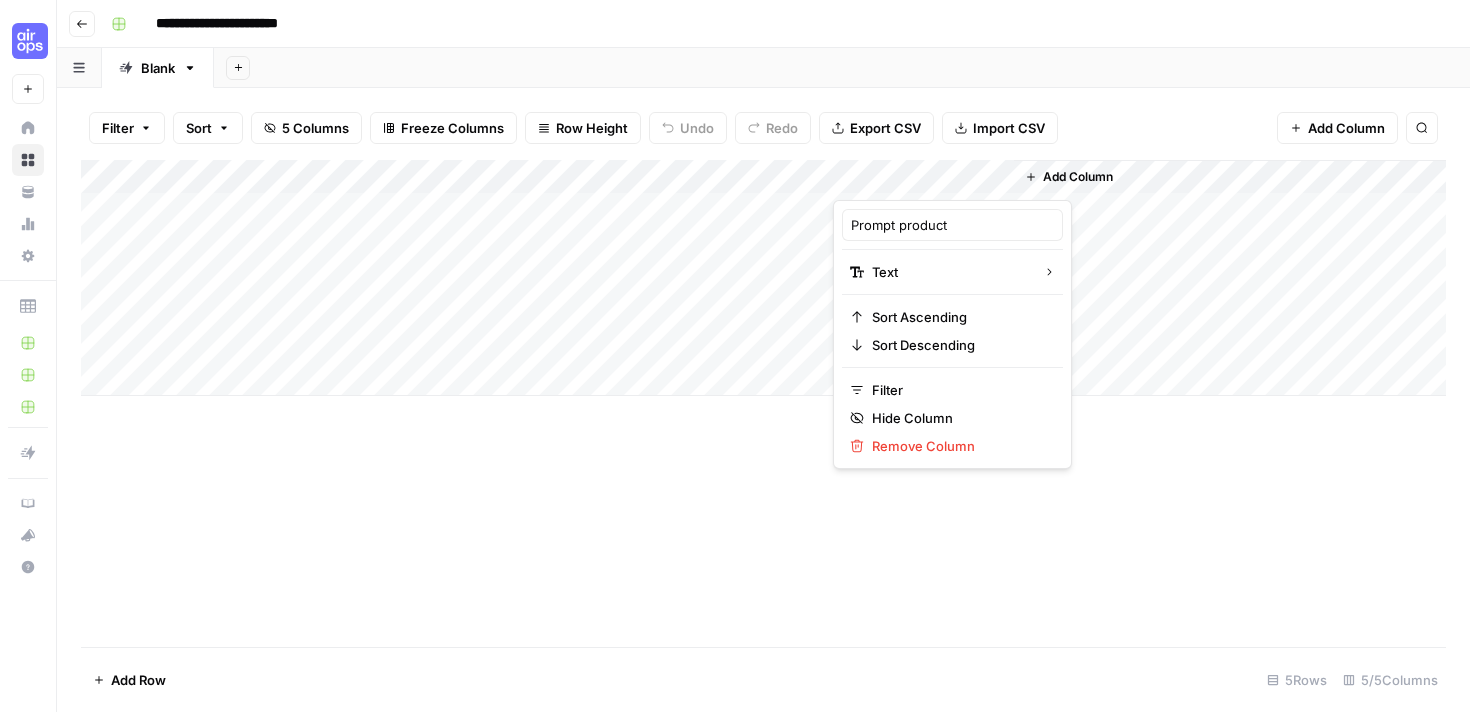 drag, startPoint x: 889, startPoint y: 176, endPoint x: 721, endPoint y: 176, distance: 168 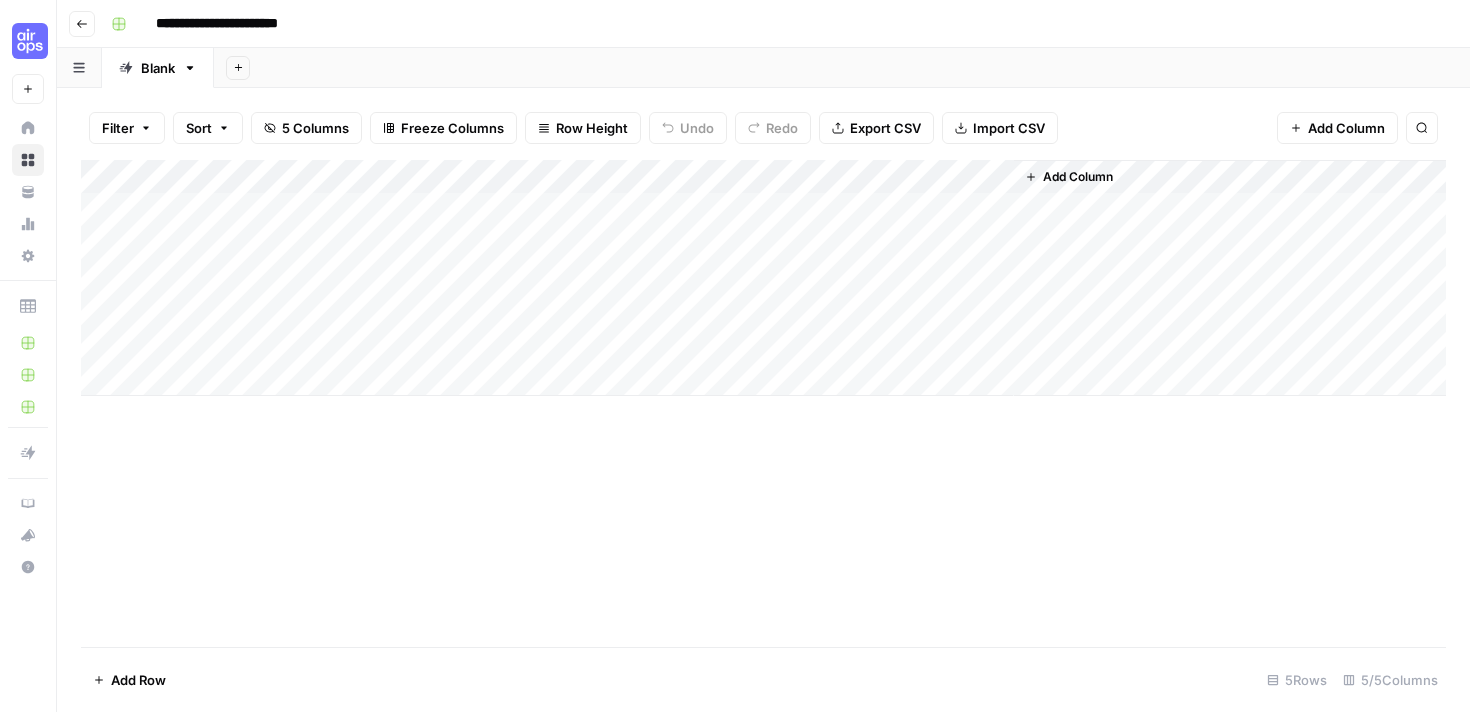 drag, startPoint x: 929, startPoint y: 176, endPoint x: 699, endPoint y: 186, distance: 230.21729 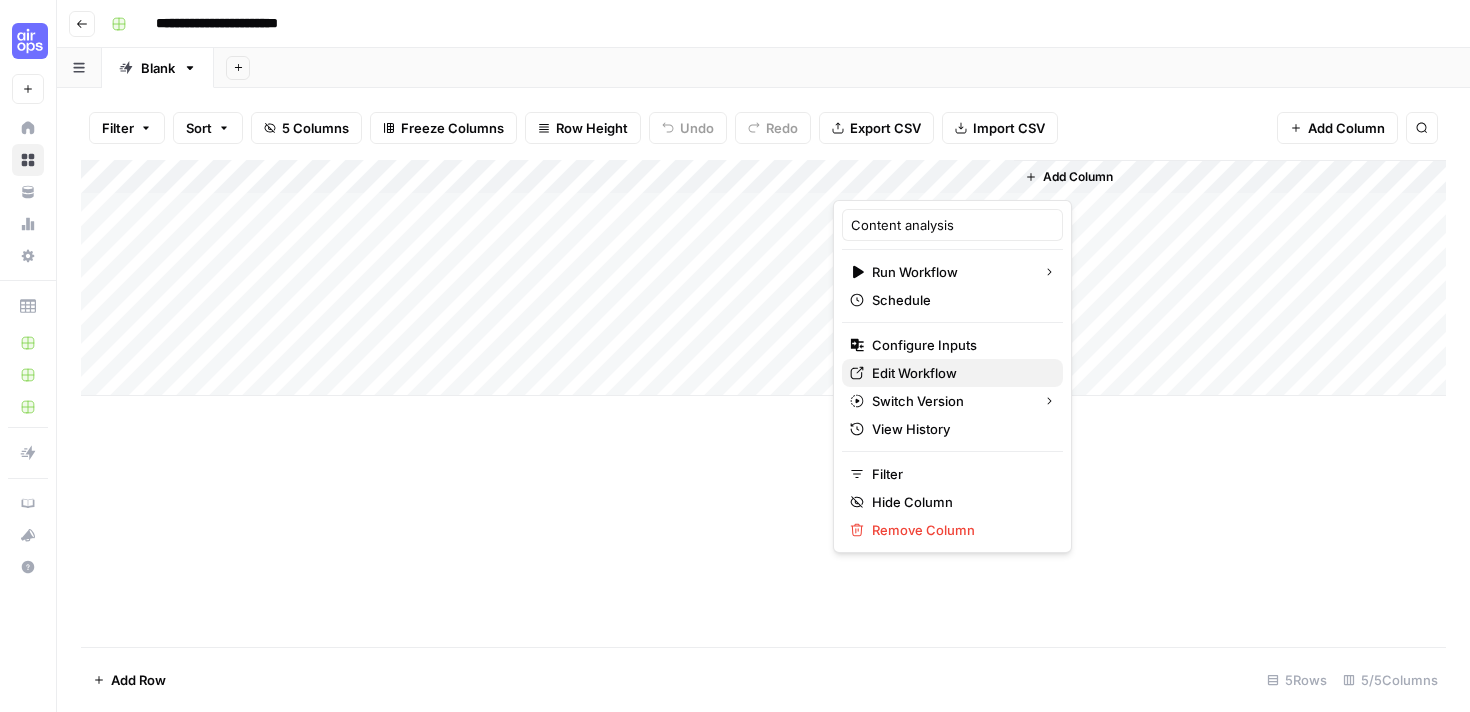 click on "Edit Workflow" at bounding box center [952, 373] 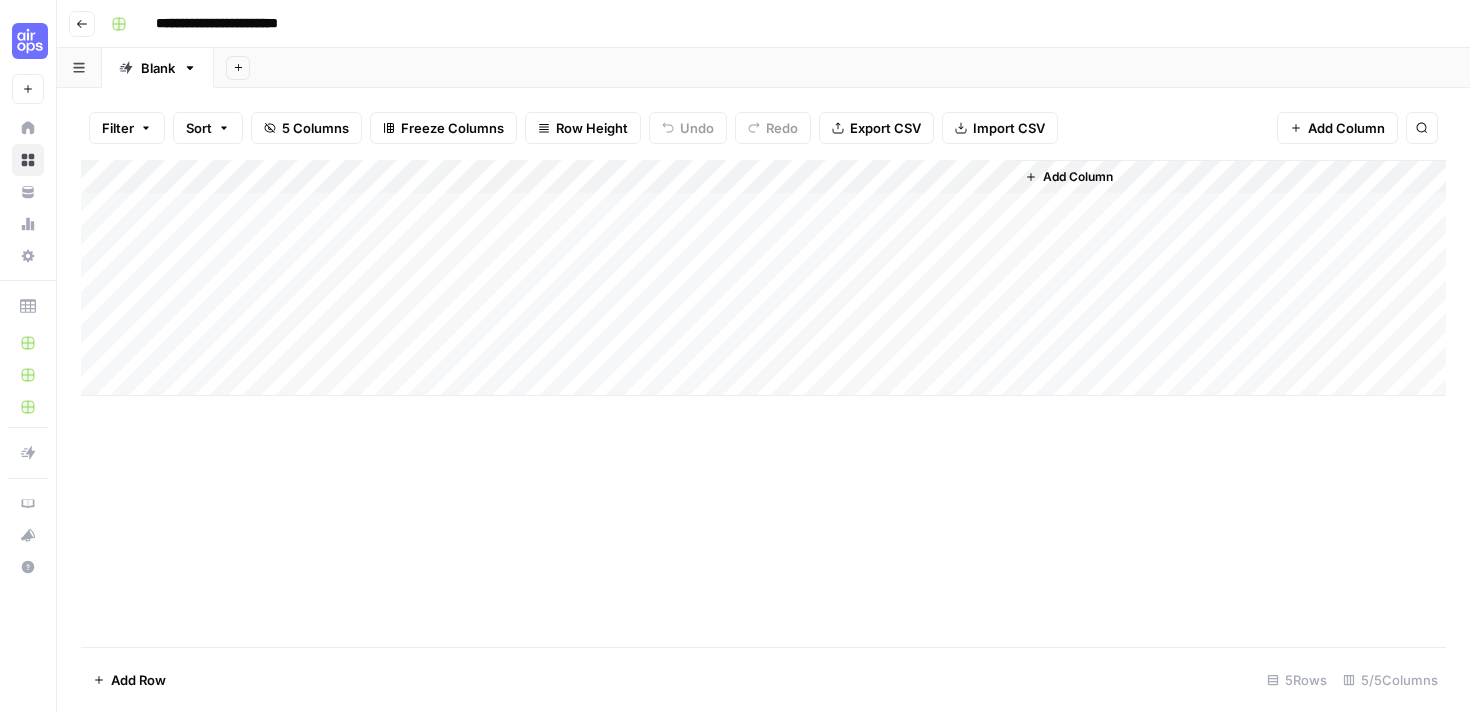 click on "Add Column" at bounding box center [763, 278] 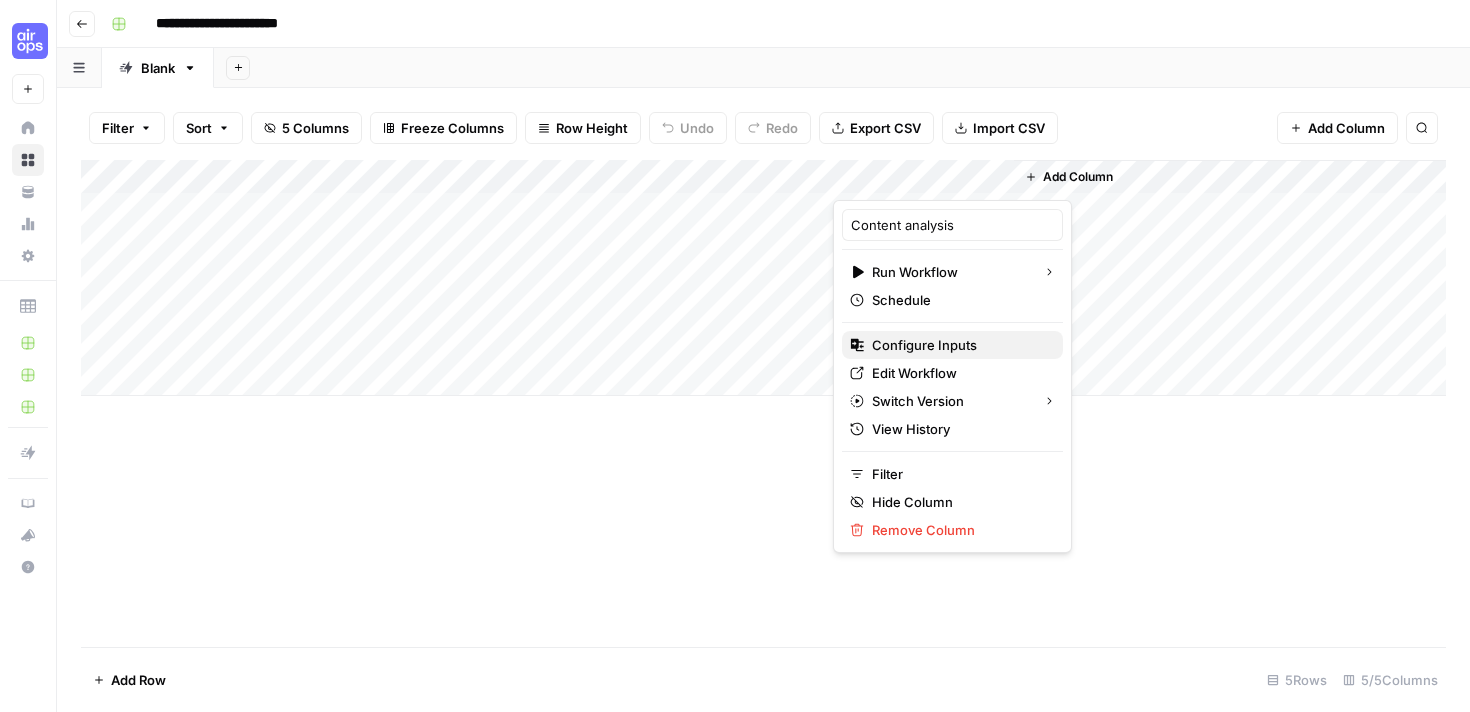 click on "Configure Inputs" at bounding box center (959, 345) 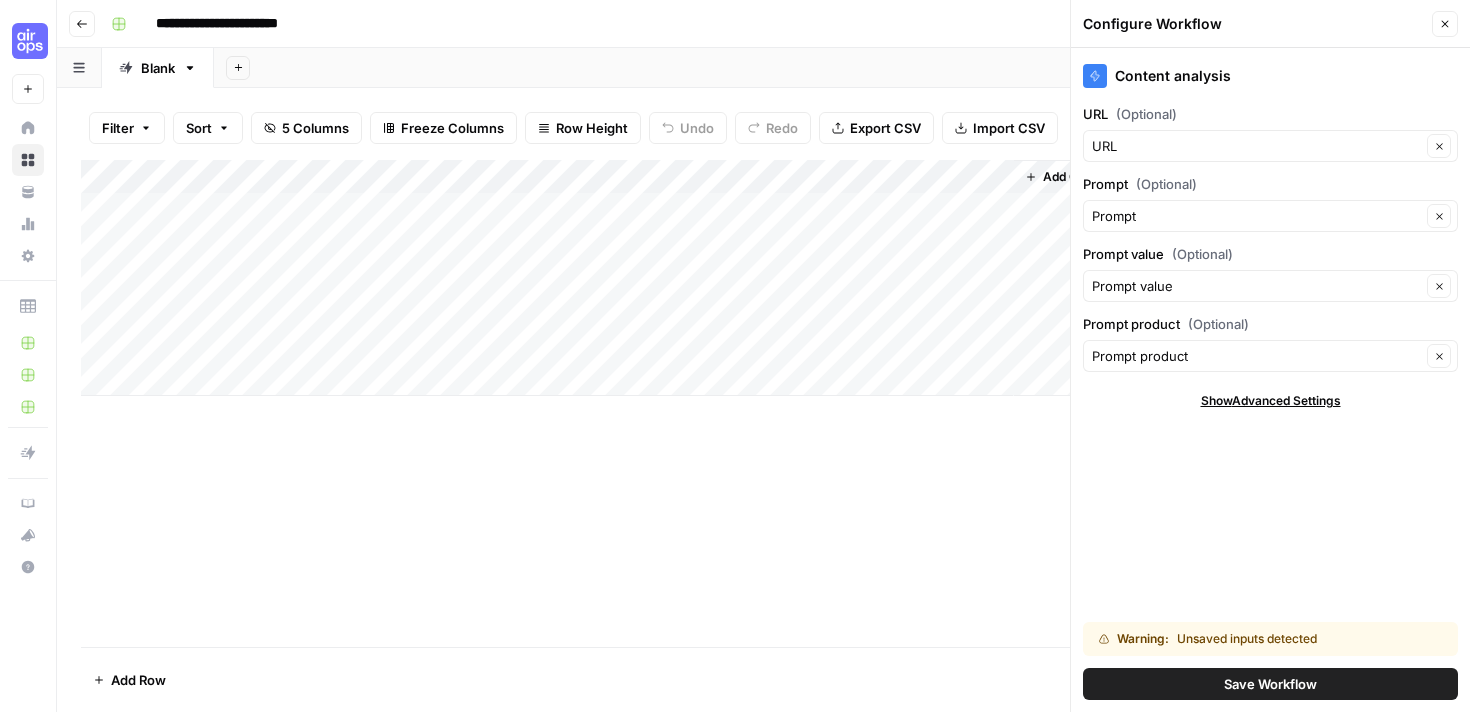 click on "Save Workflow" at bounding box center [1270, 684] 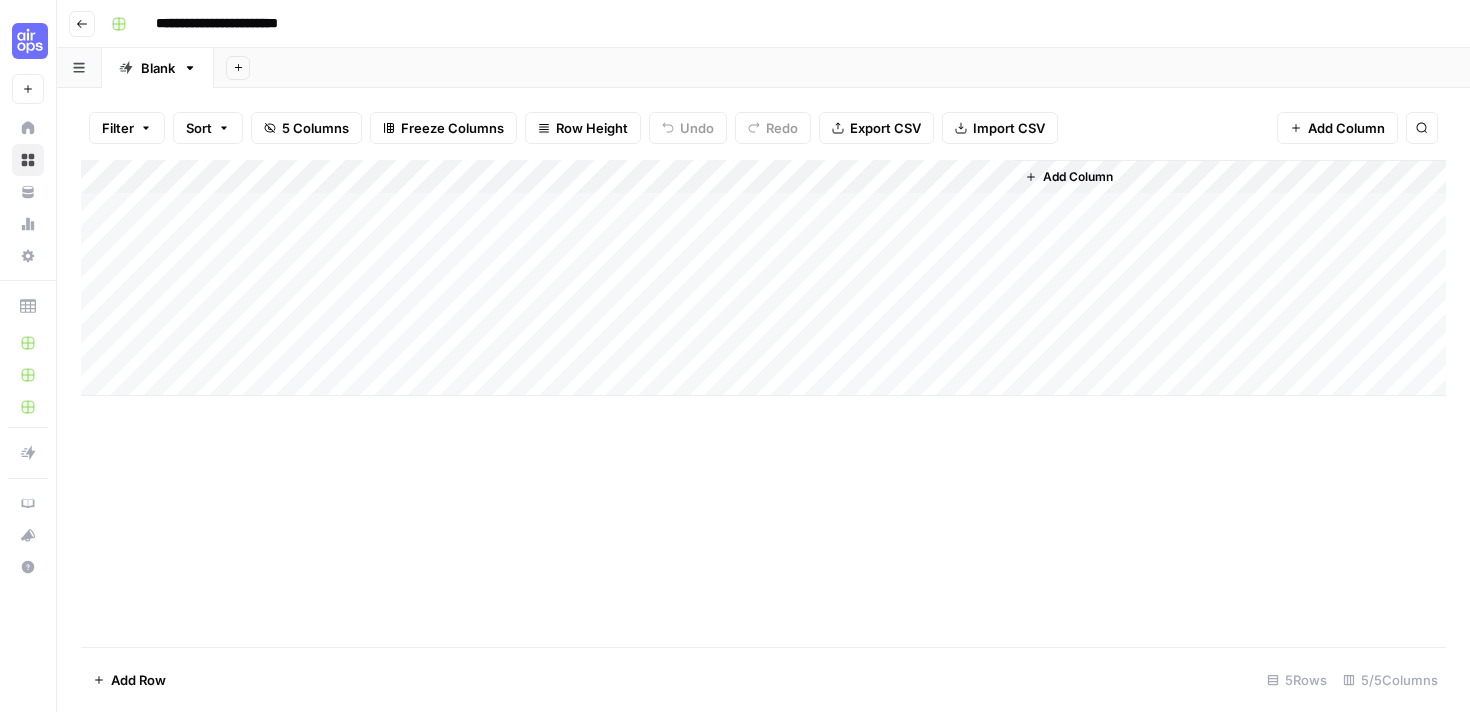 click on "Add Column" at bounding box center [763, 278] 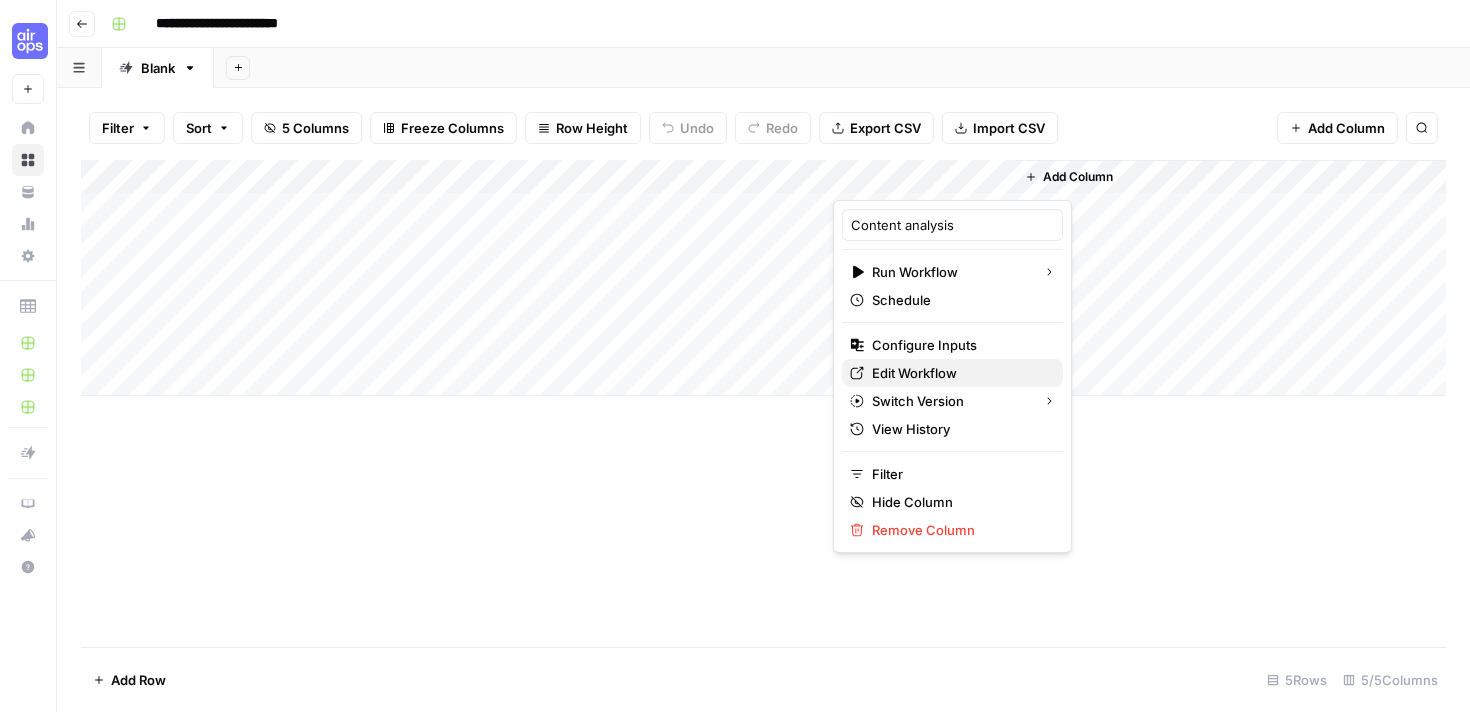 click on "Edit Workflow" at bounding box center [959, 373] 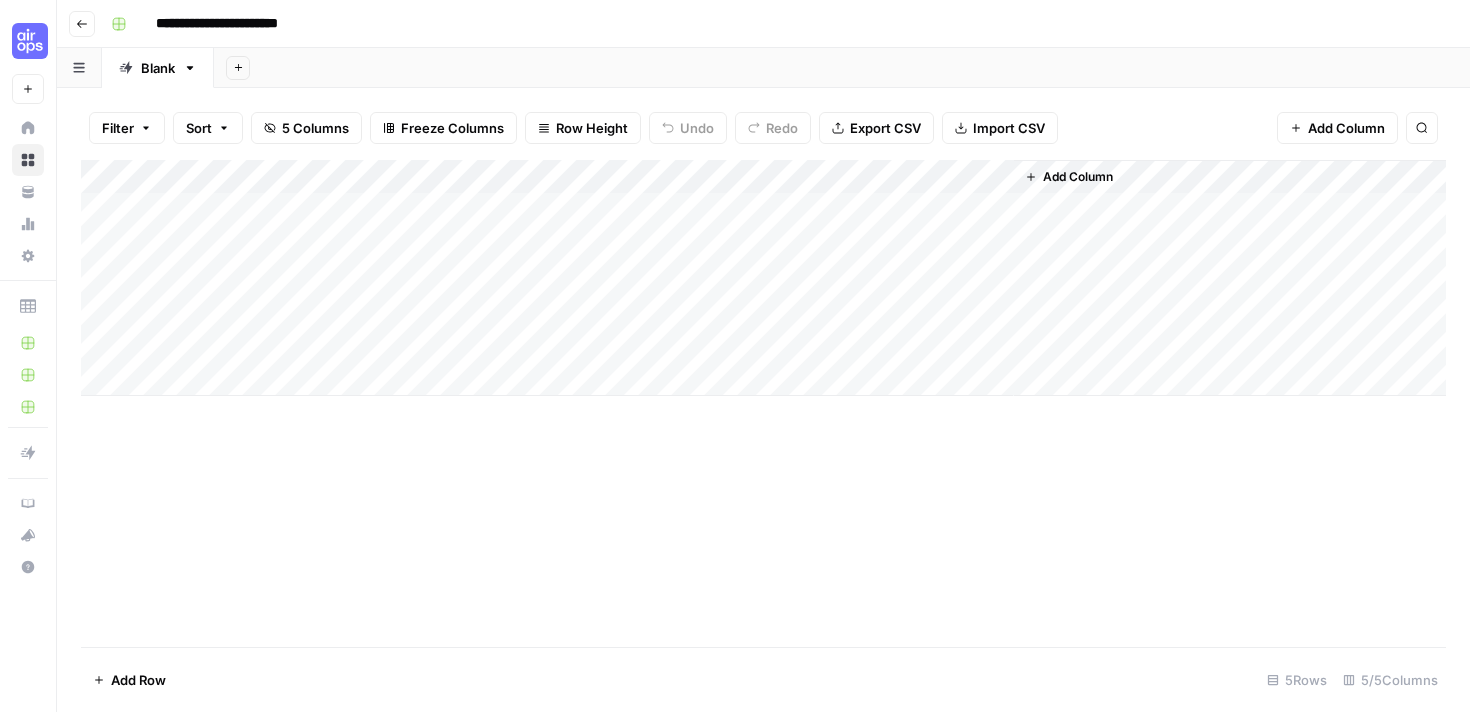 click on "Add Column" at bounding box center [763, 278] 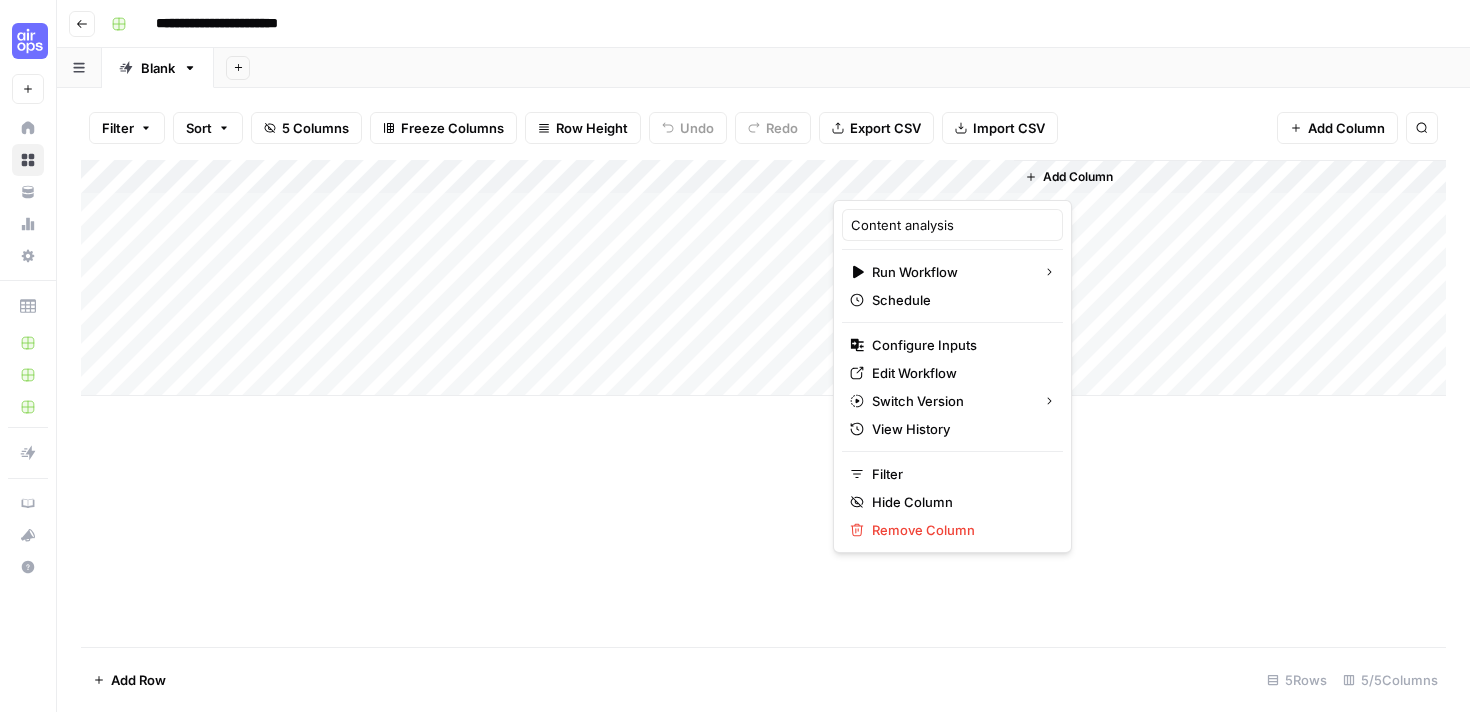 click on "Add Column" at bounding box center [1078, 177] 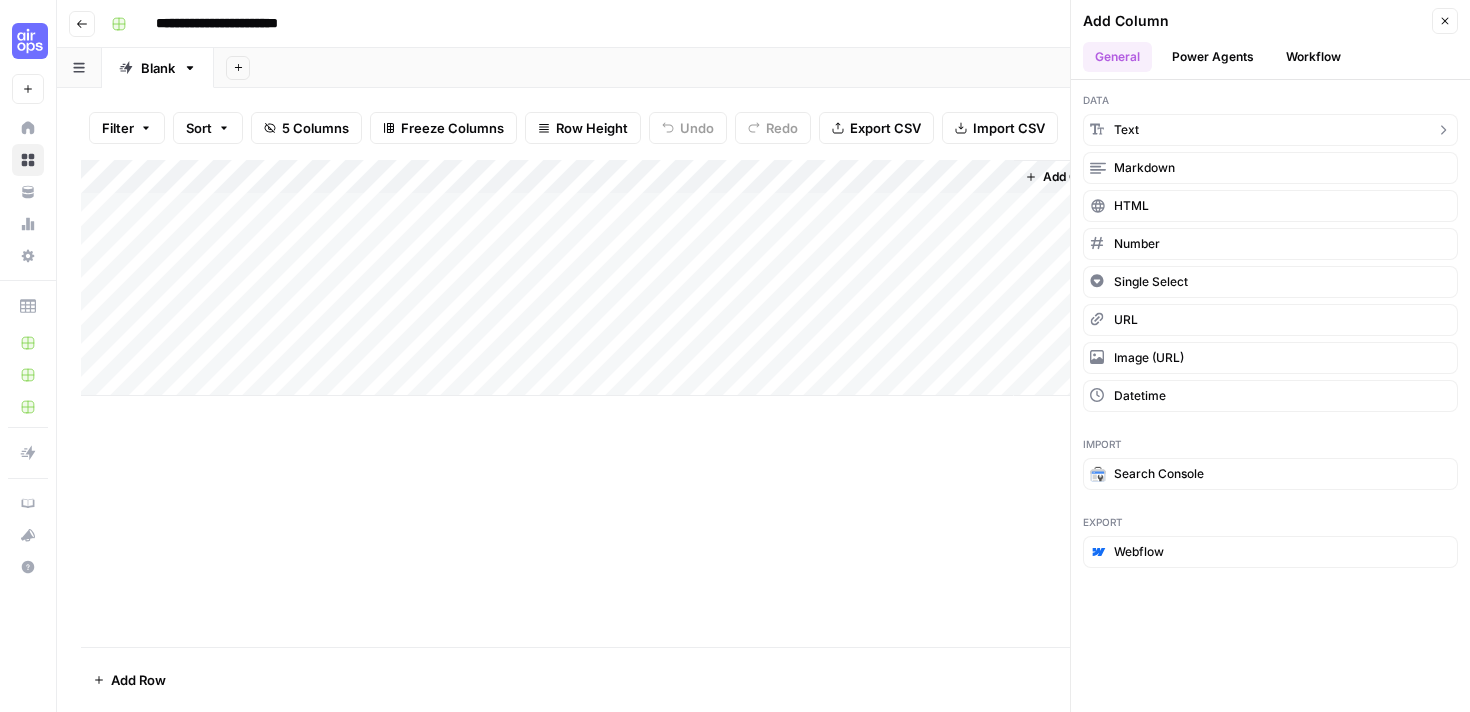 click on "text" at bounding box center (1270, 130) 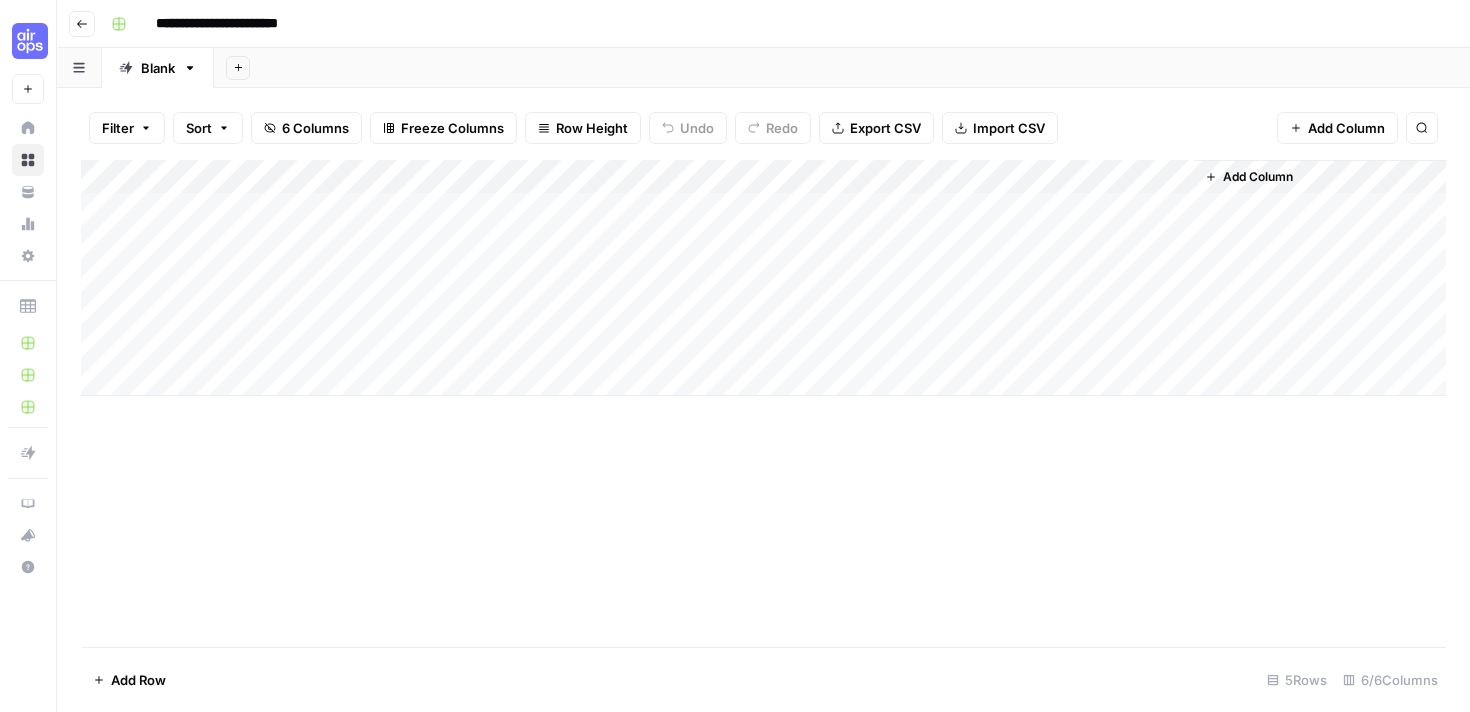click on "Add Column" at bounding box center (763, 278) 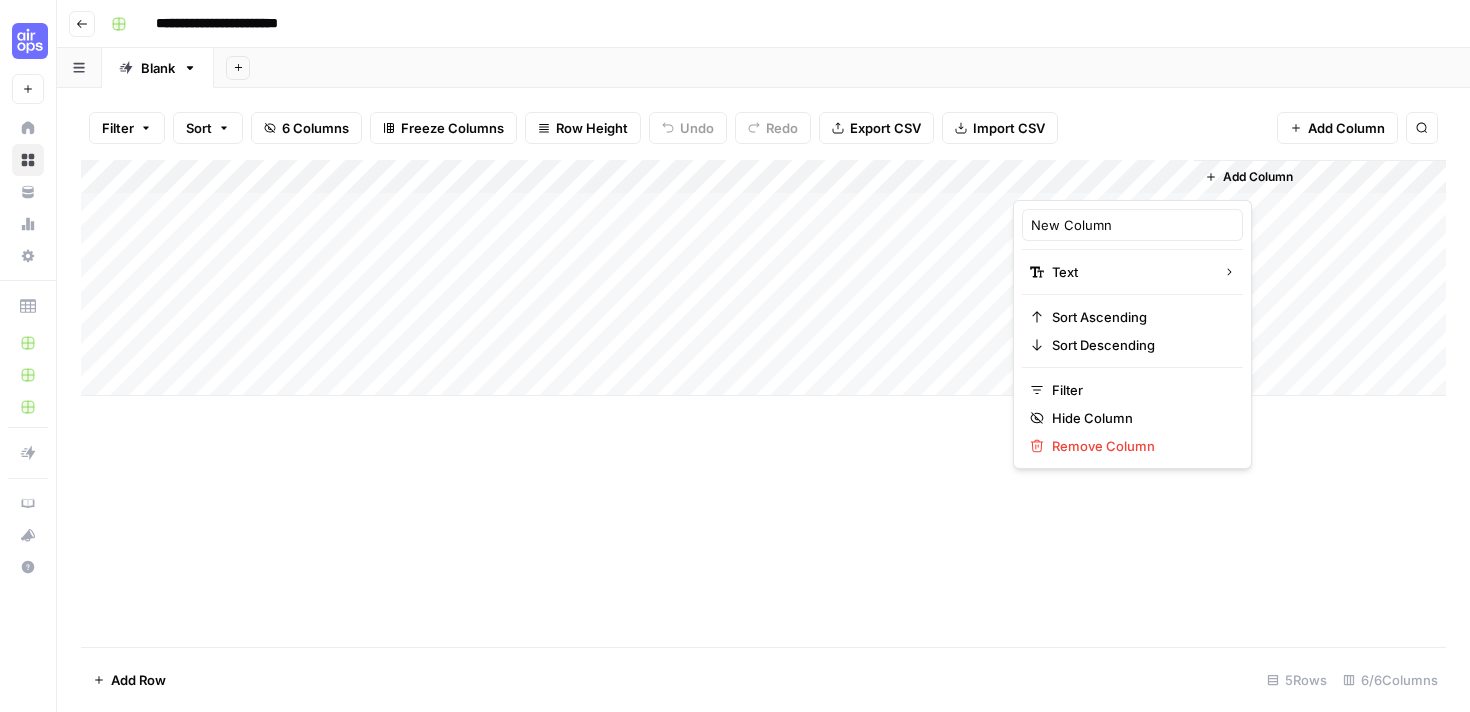 click at bounding box center [1103, 180] 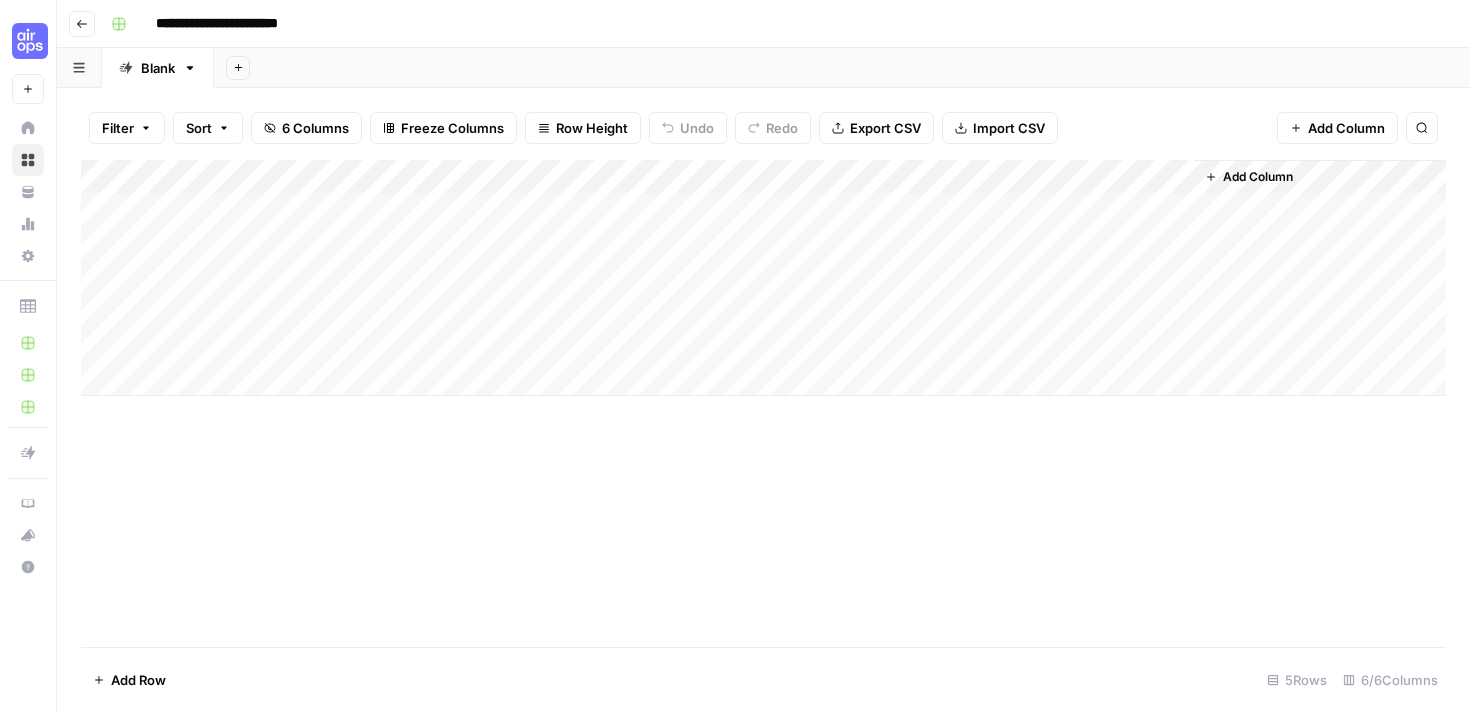 click on "Add Column" at bounding box center (763, 278) 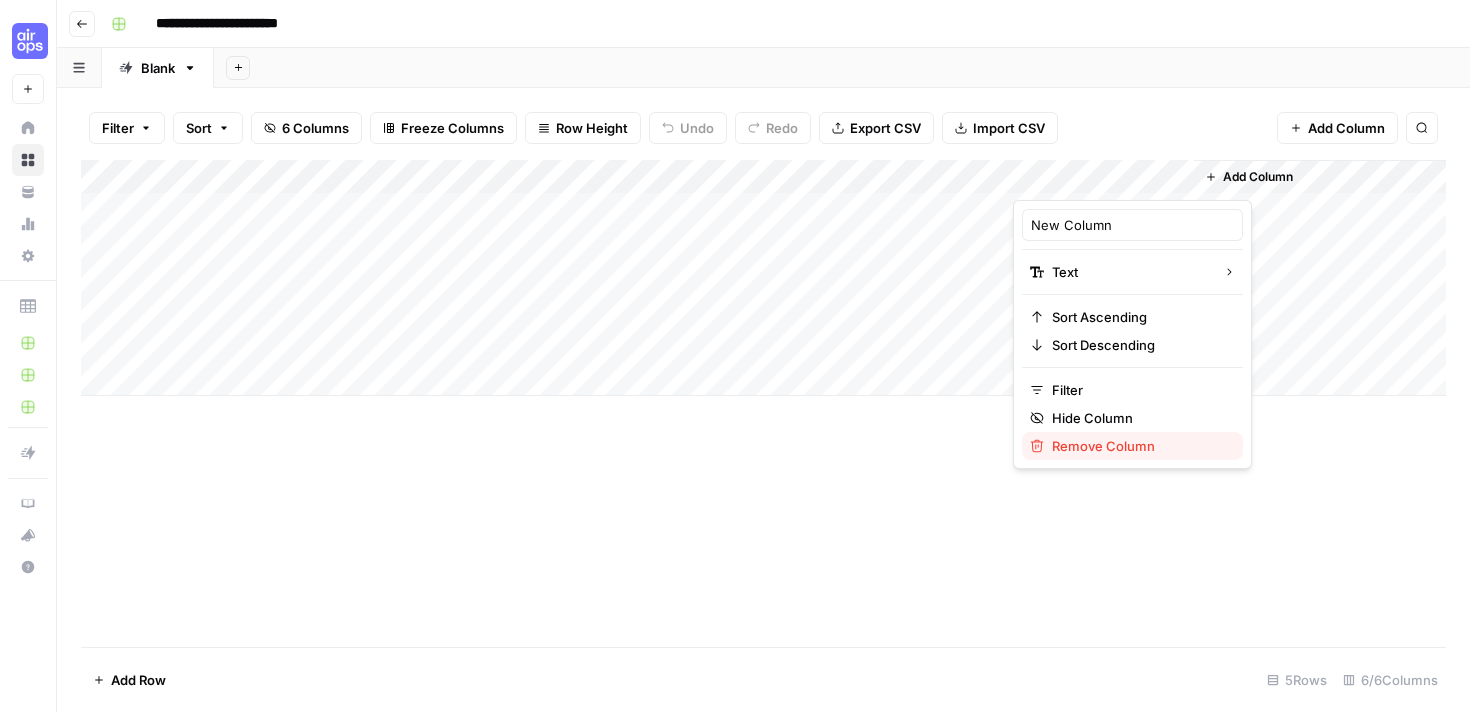 click on "Remove Column" at bounding box center [1139, 446] 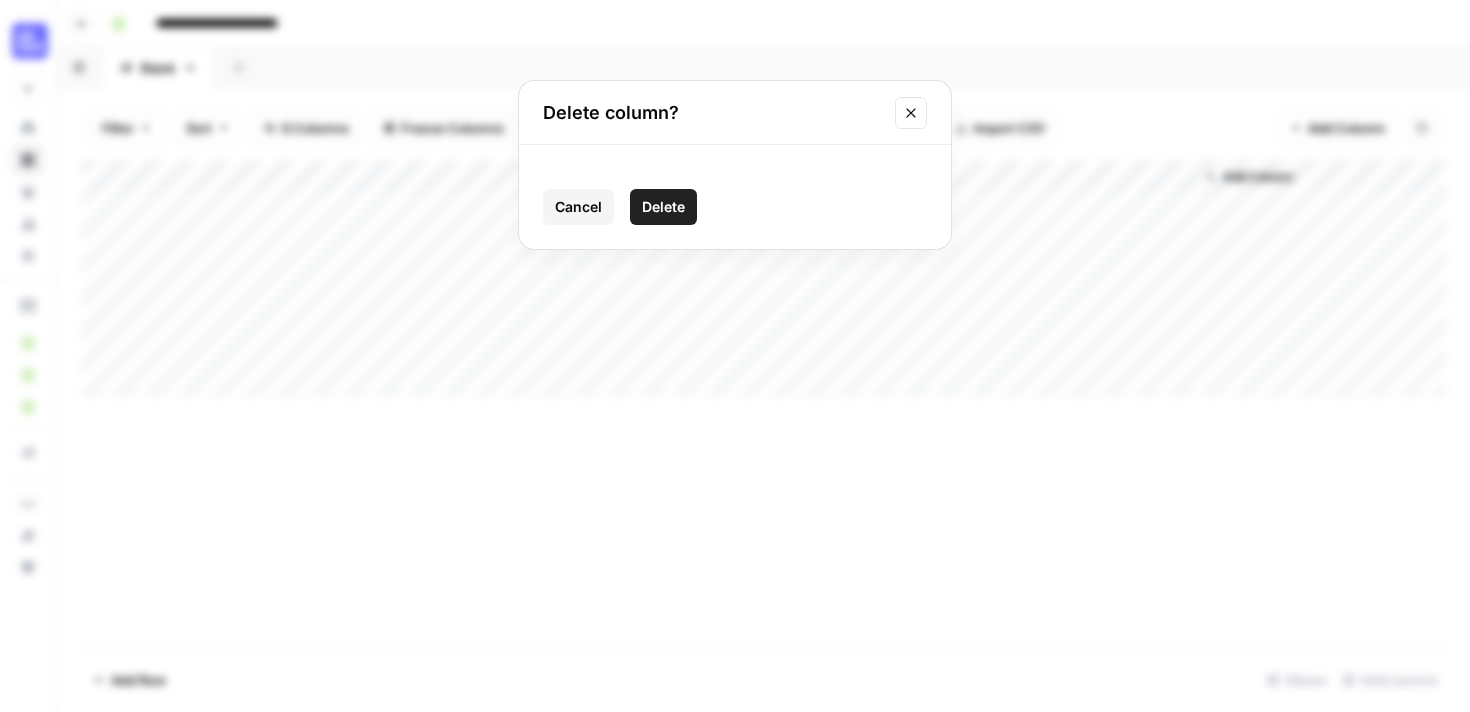 click on "Delete" at bounding box center [663, 207] 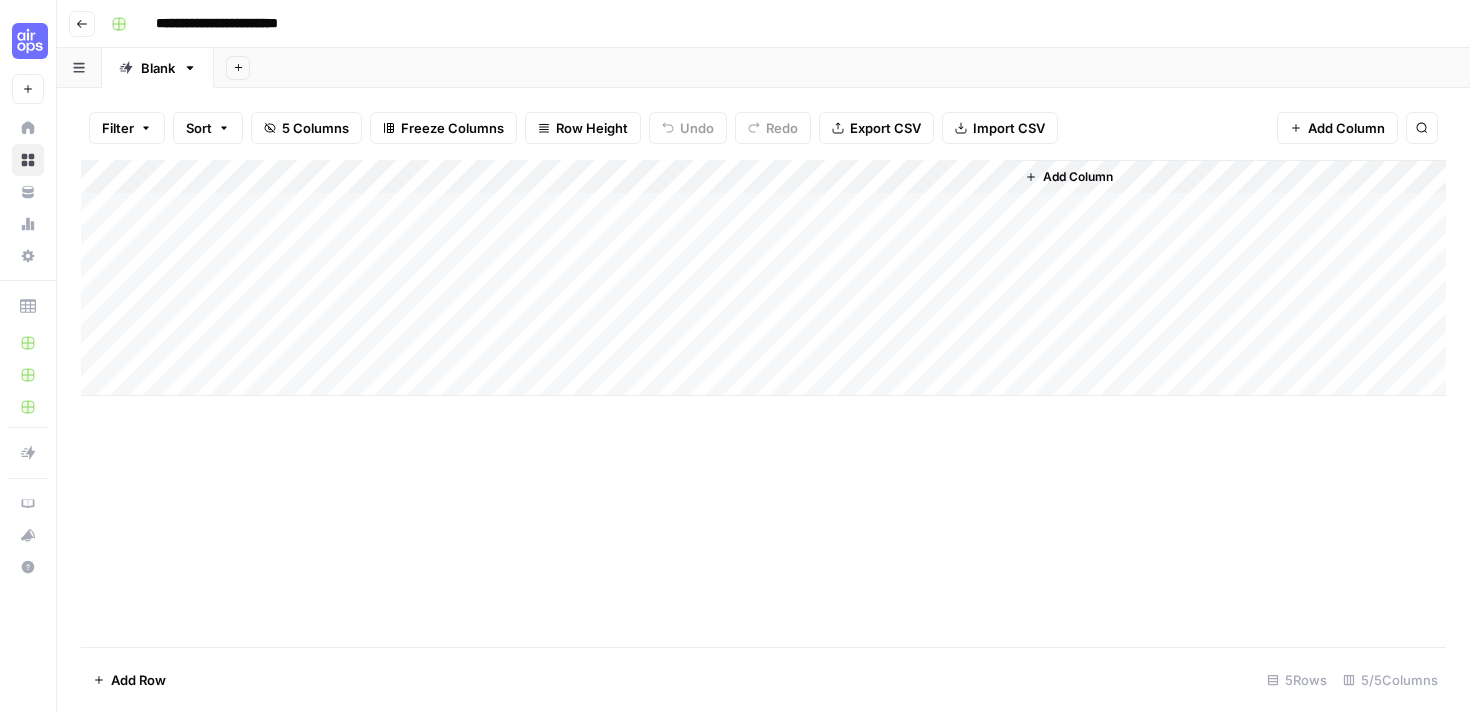 click on "Add Column" at bounding box center (763, 278) 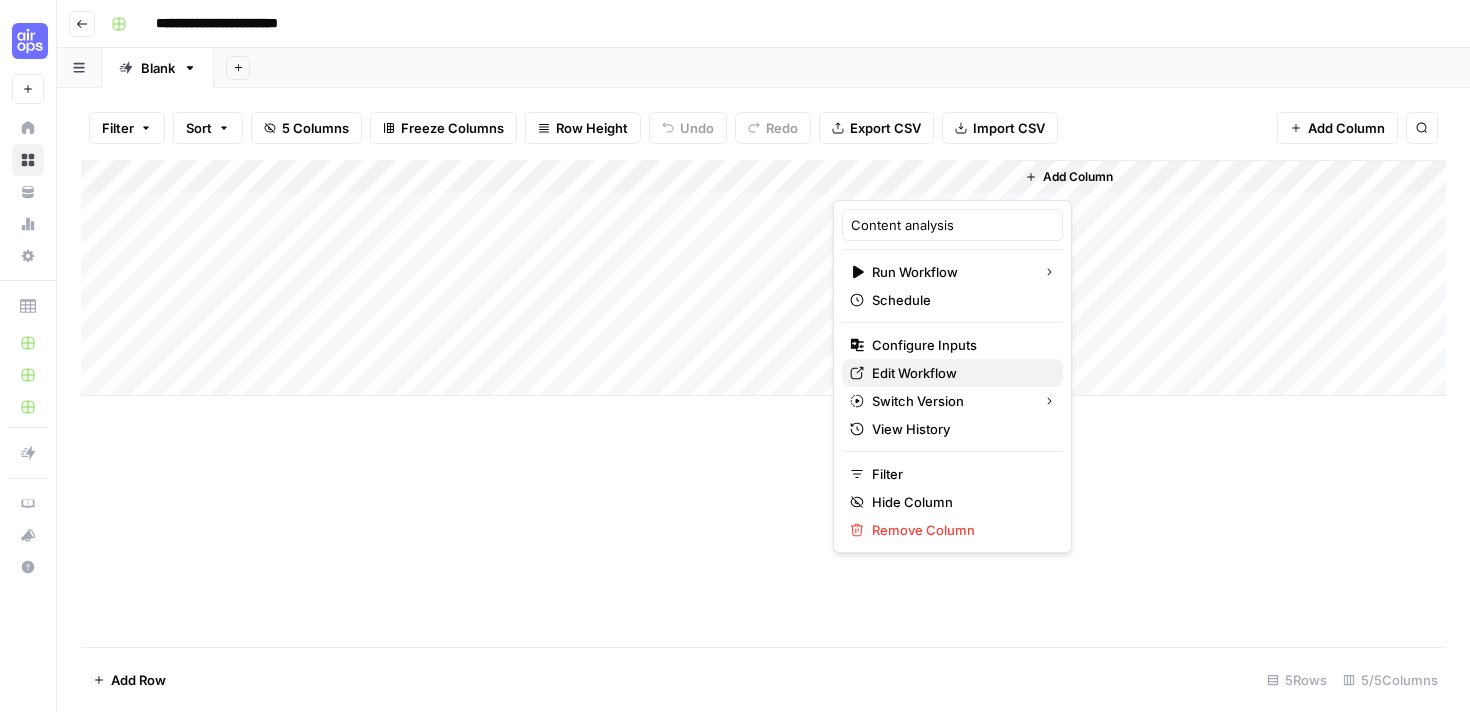 click on "Edit Workflow" at bounding box center [959, 373] 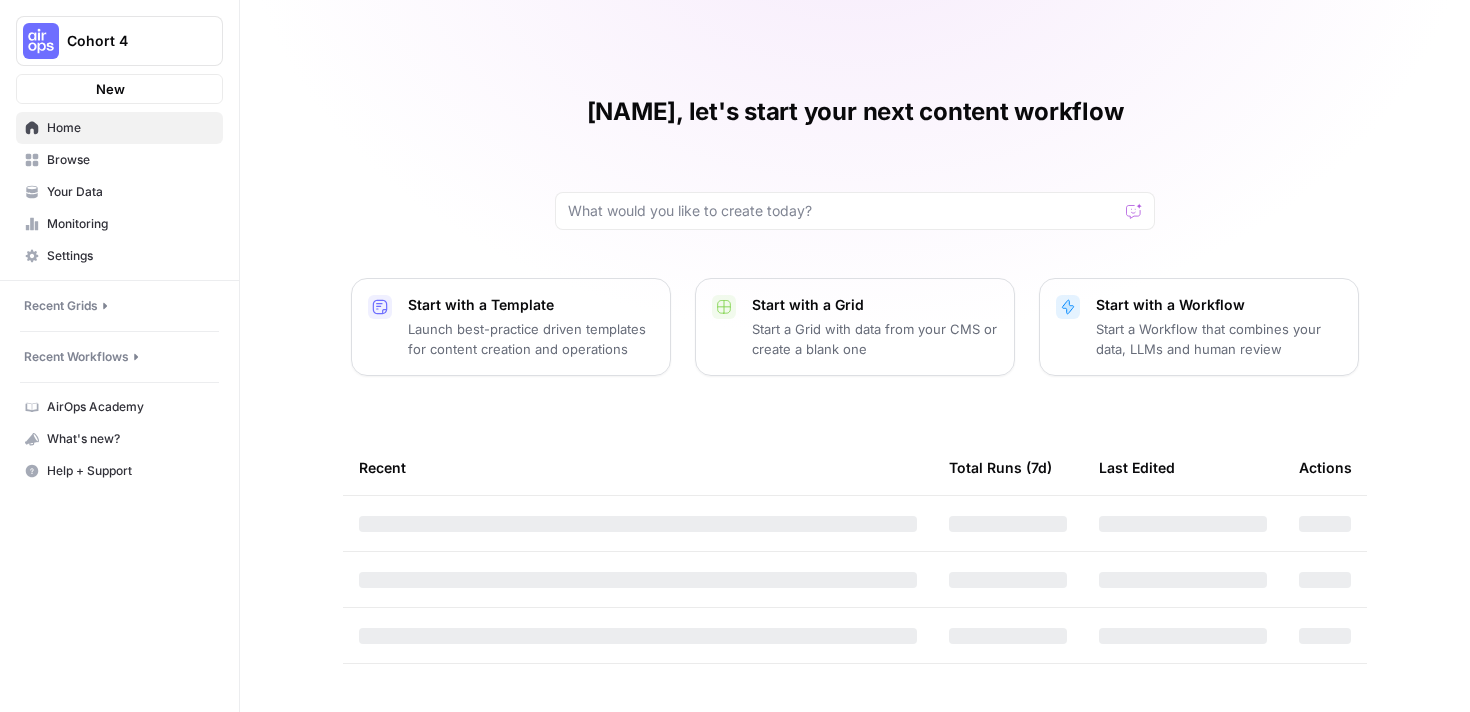 scroll, scrollTop: 0, scrollLeft: 0, axis: both 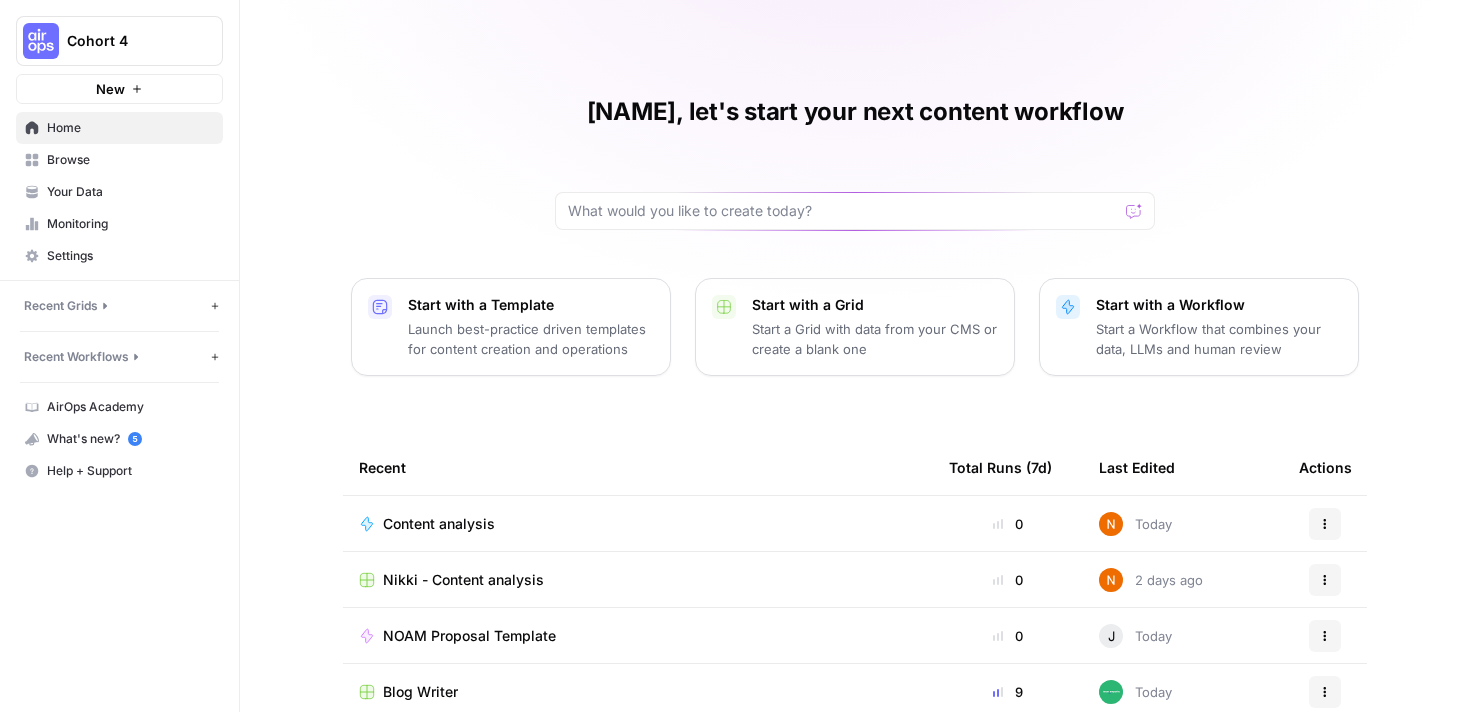 click on "Cohort 4" at bounding box center [127, 41] 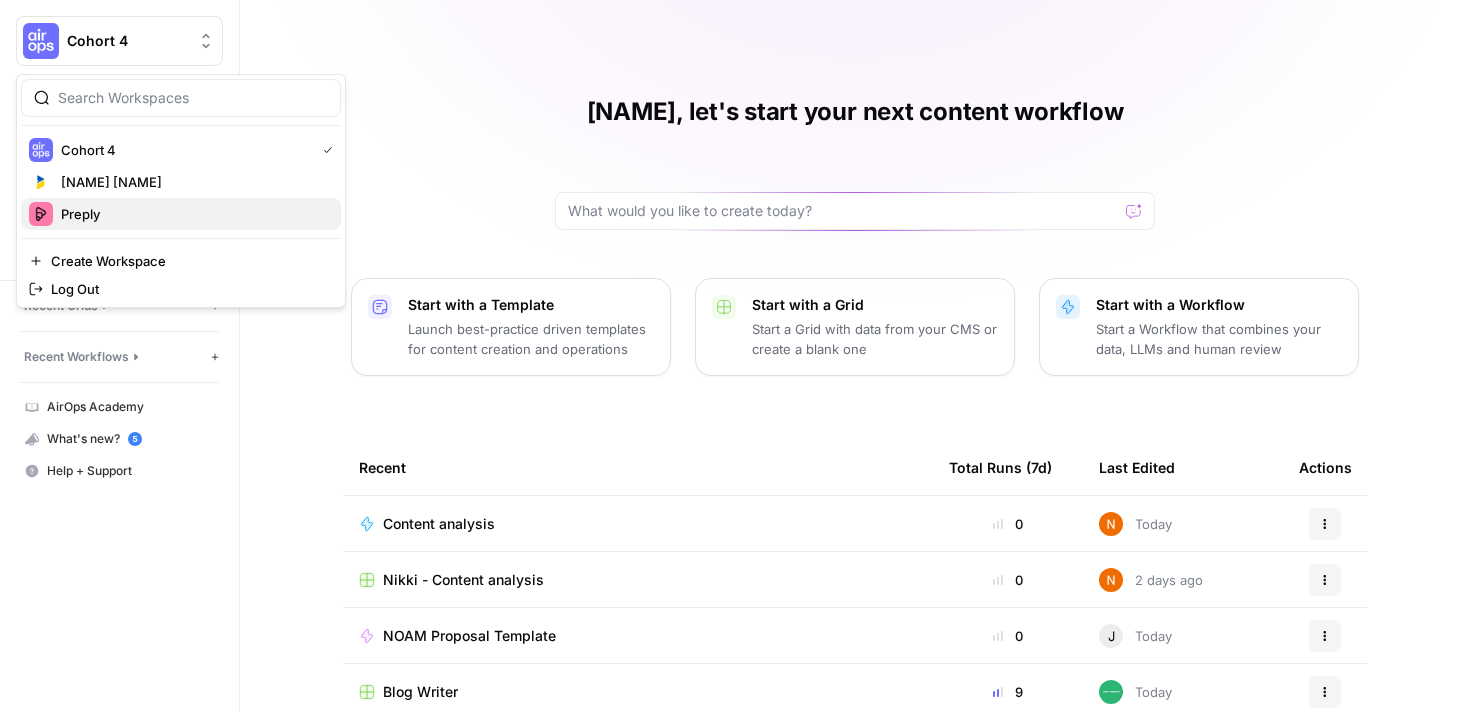 click on "Preply" at bounding box center [193, 214] 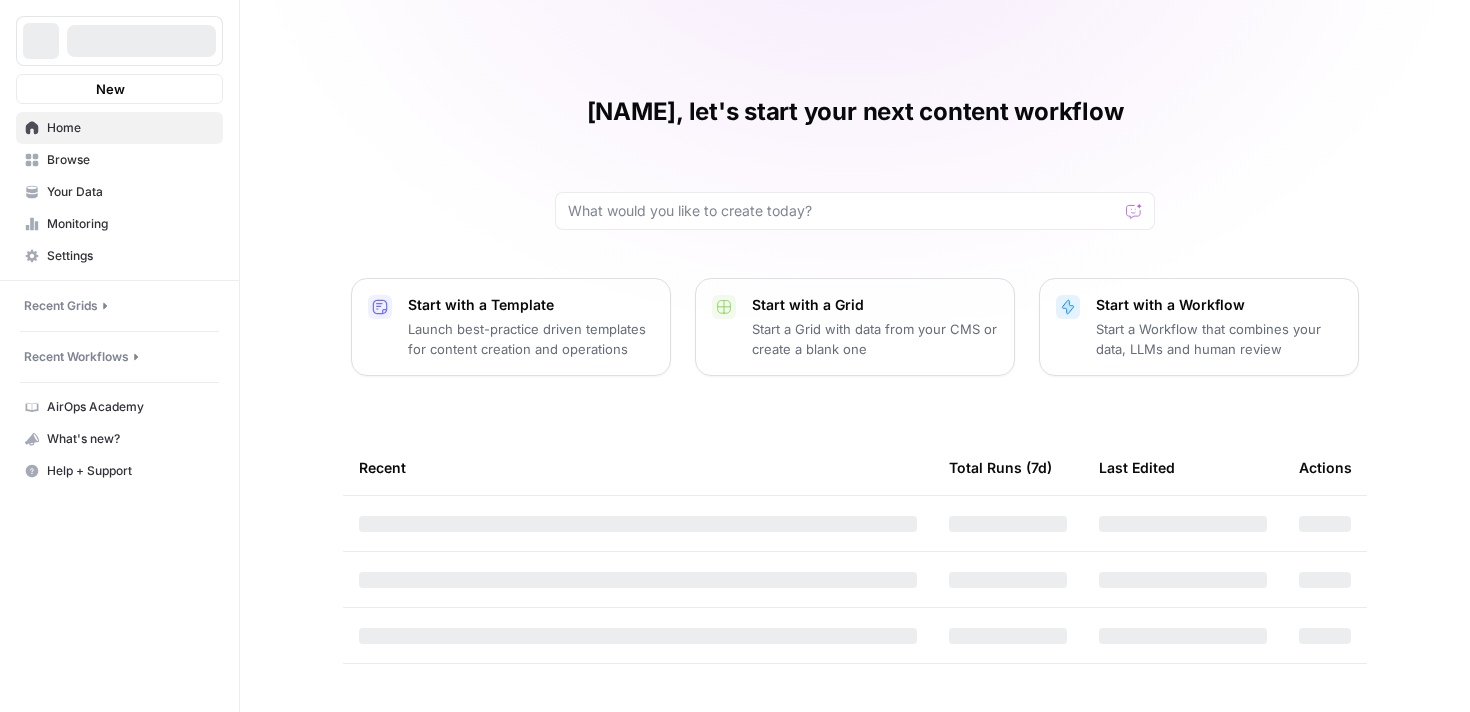 scroll, scrollTop: 0, scrollLeft: 0, axis: both 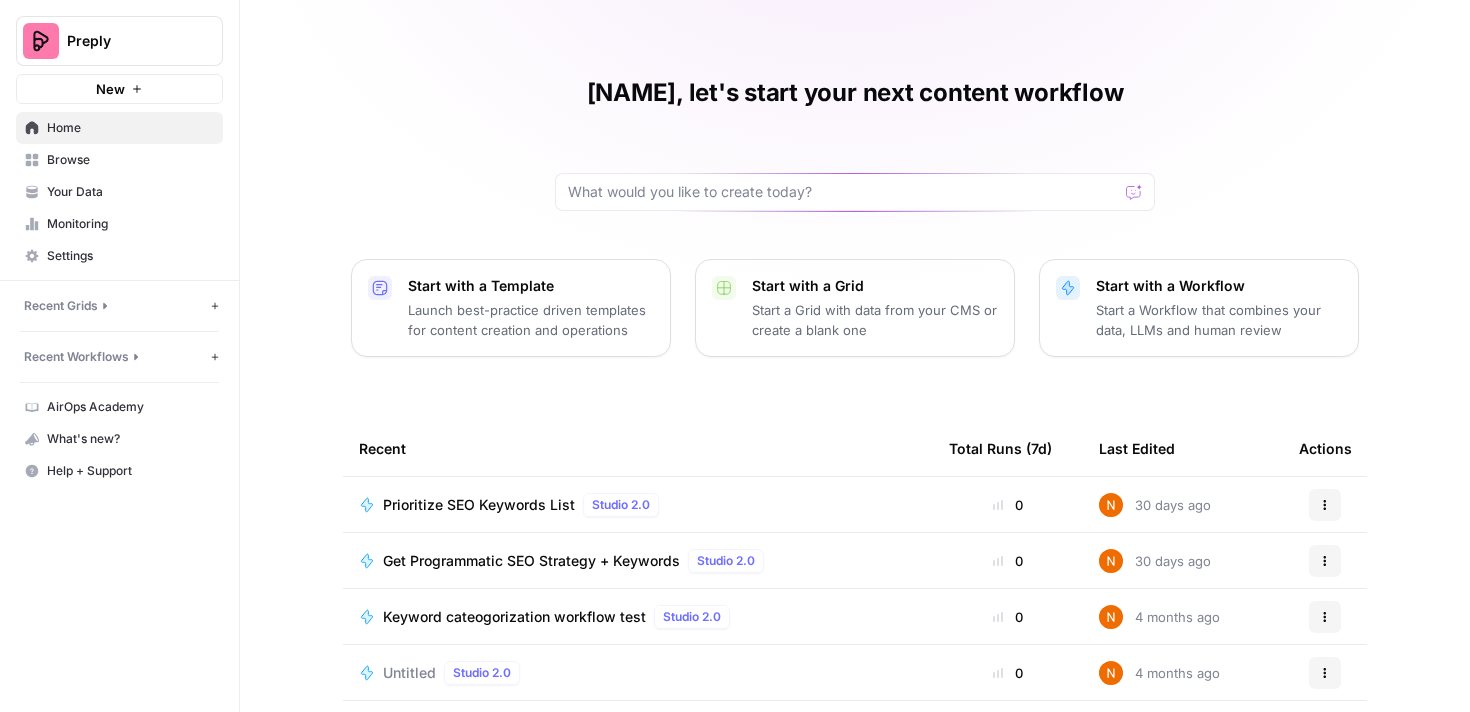click on "Browse" at bounding box center (130, 160) 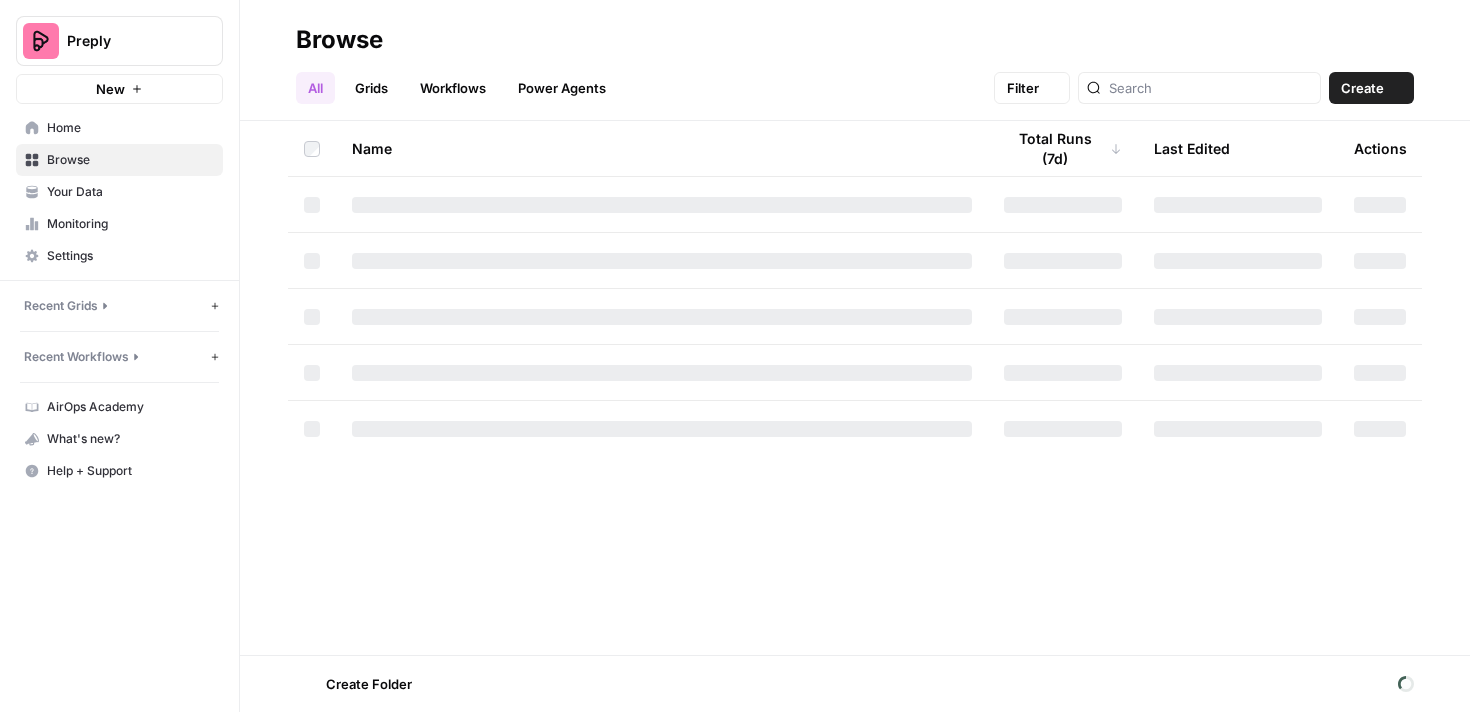 scroll, scrollTop: 0, scrollLeft: 0, axis: both 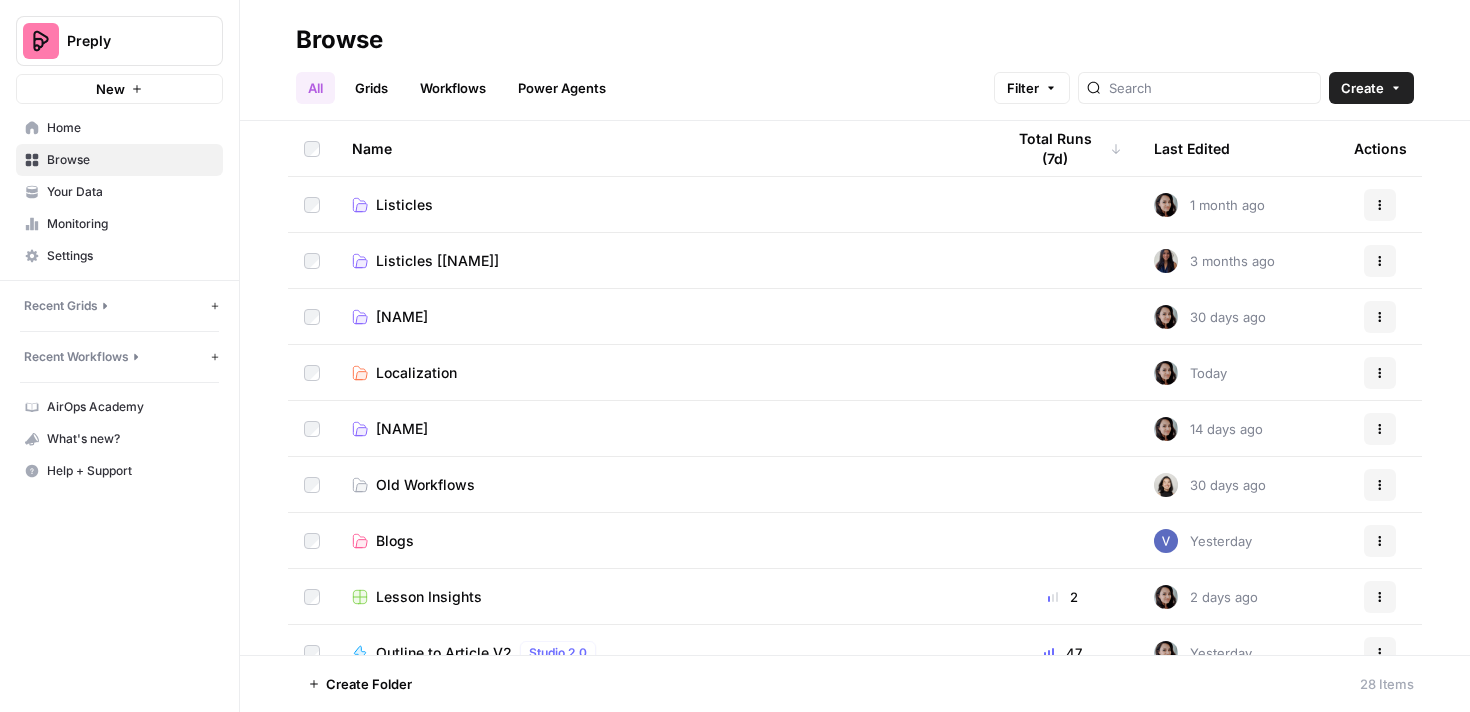 click on "Listicles" at bounding box center [404, 205] 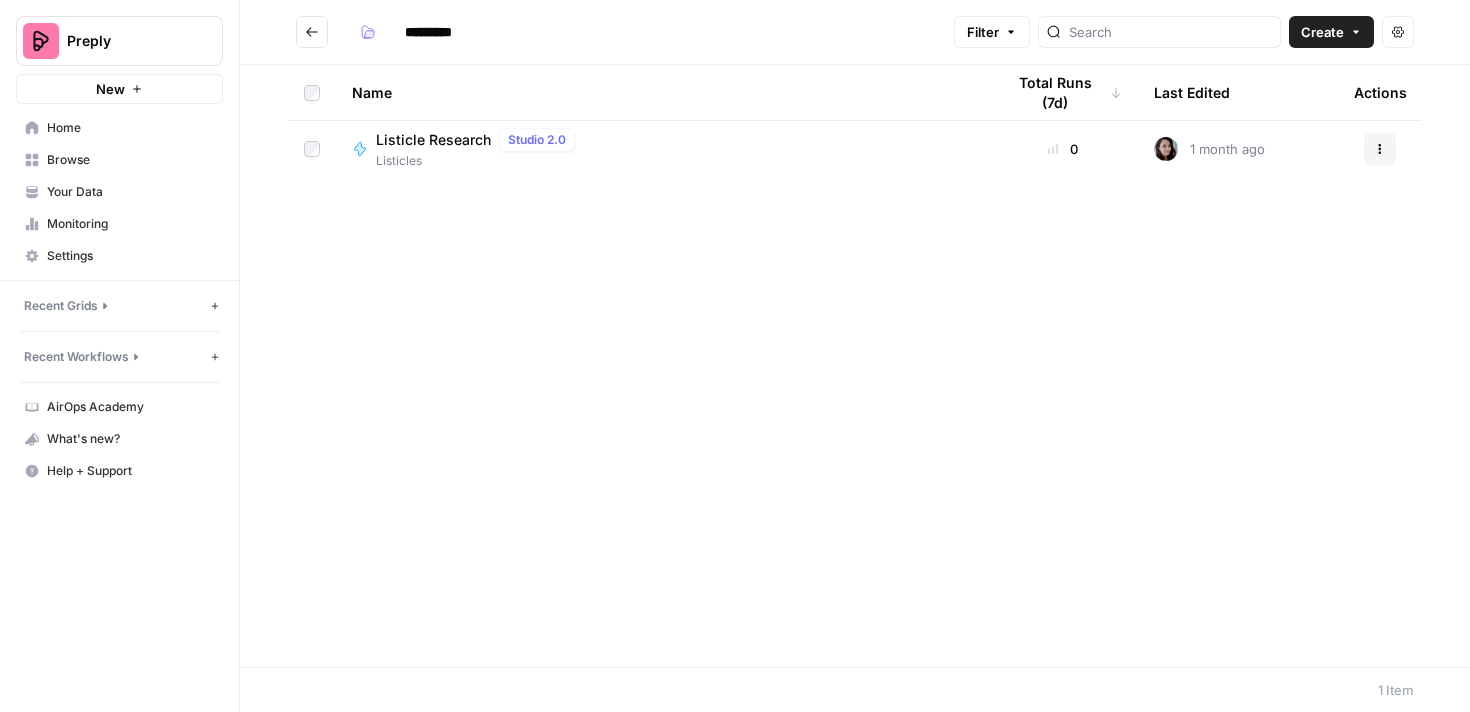 click on "Listicle Research" at bounding box center (433, 140) 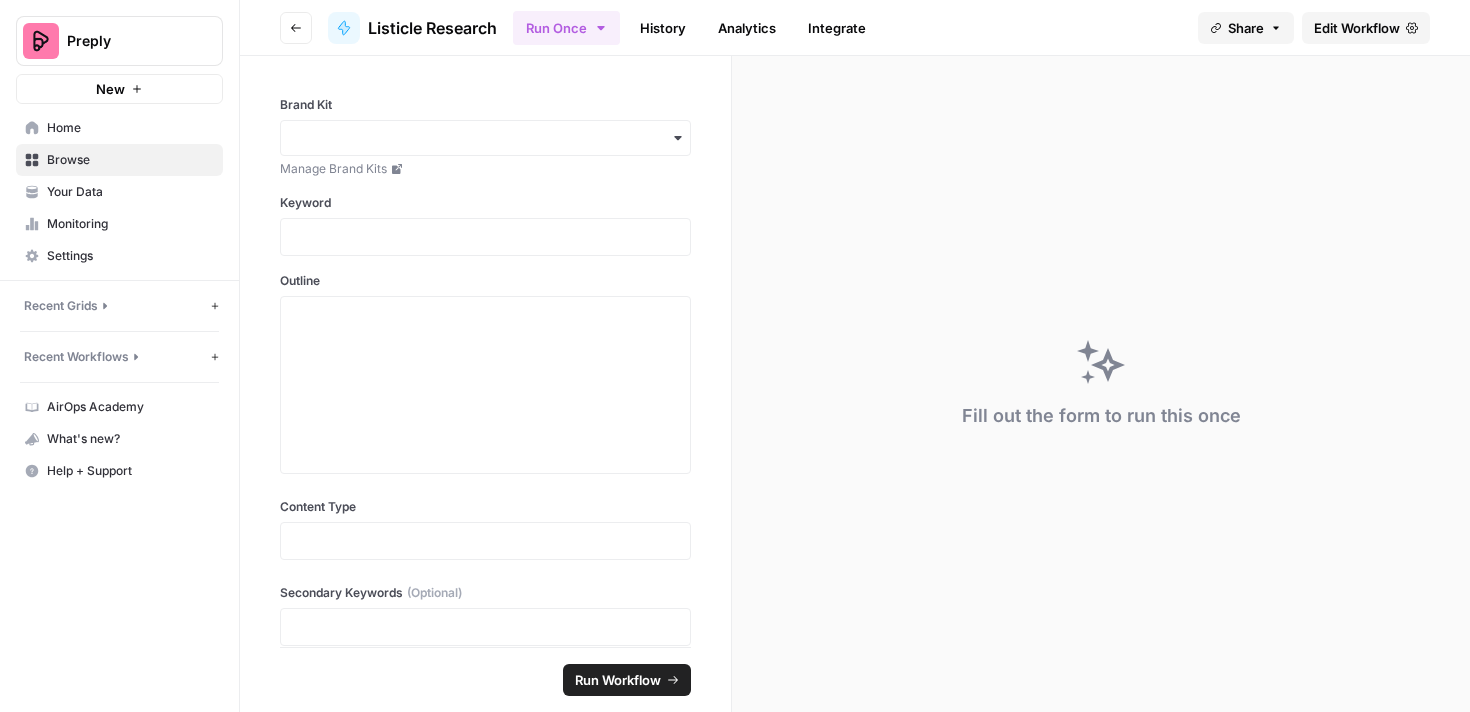 click on "Go back" at bounding box center (296, 28) 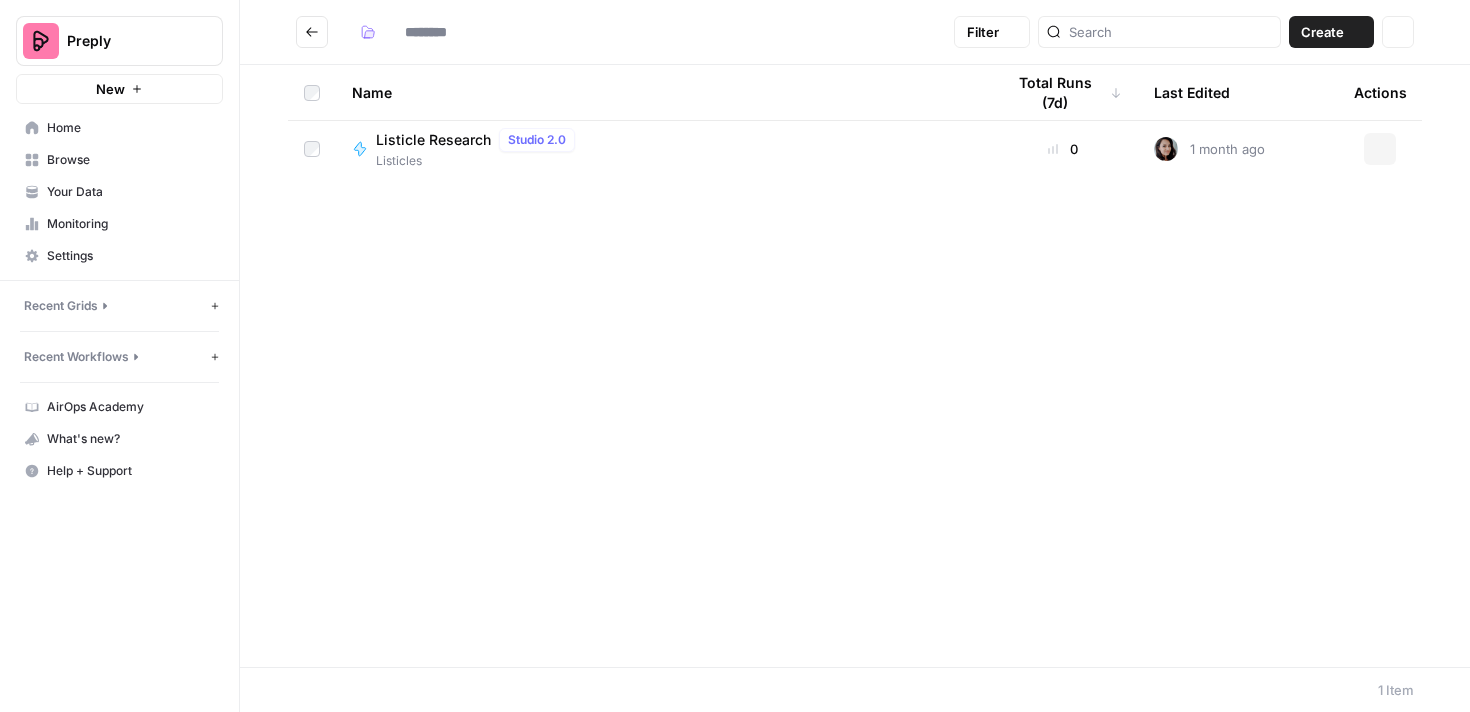 type on "*********" 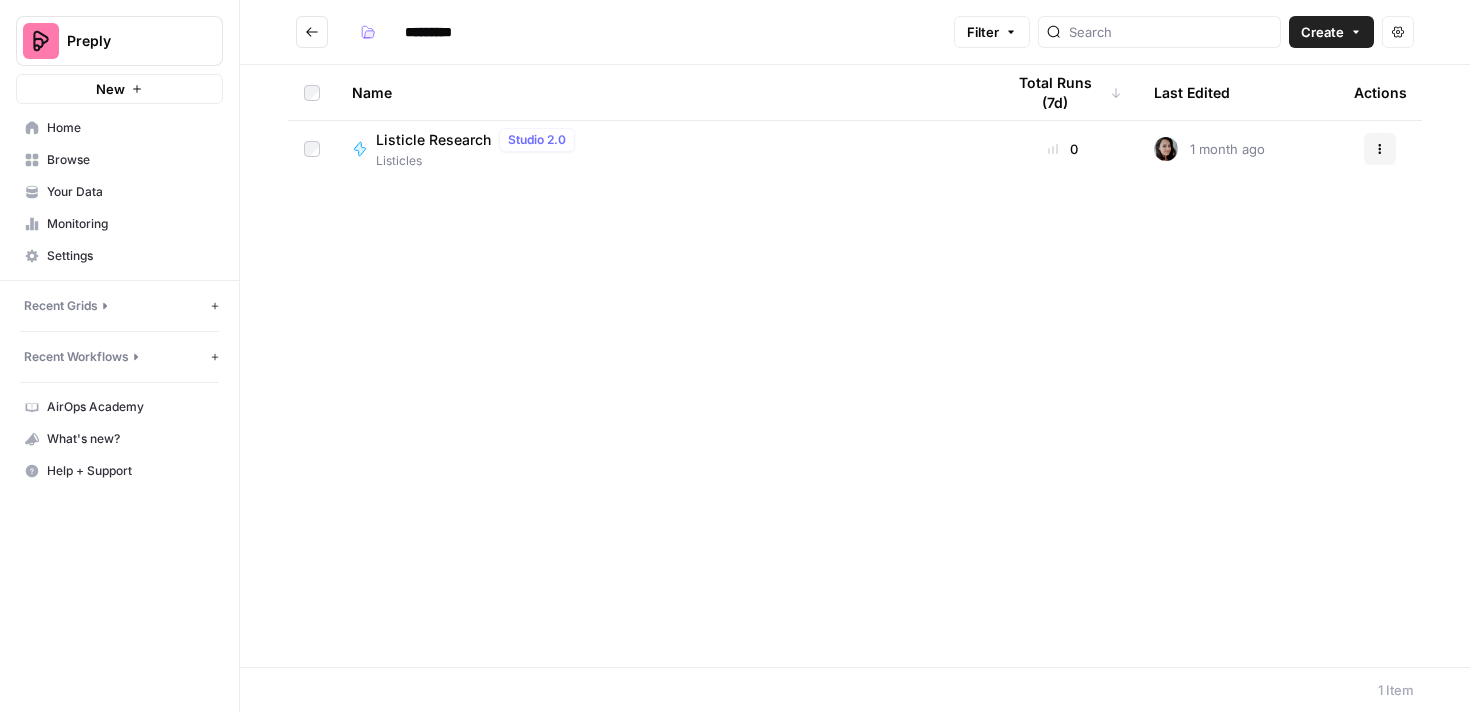 click on "Browse" at bounding box center (130, 160) 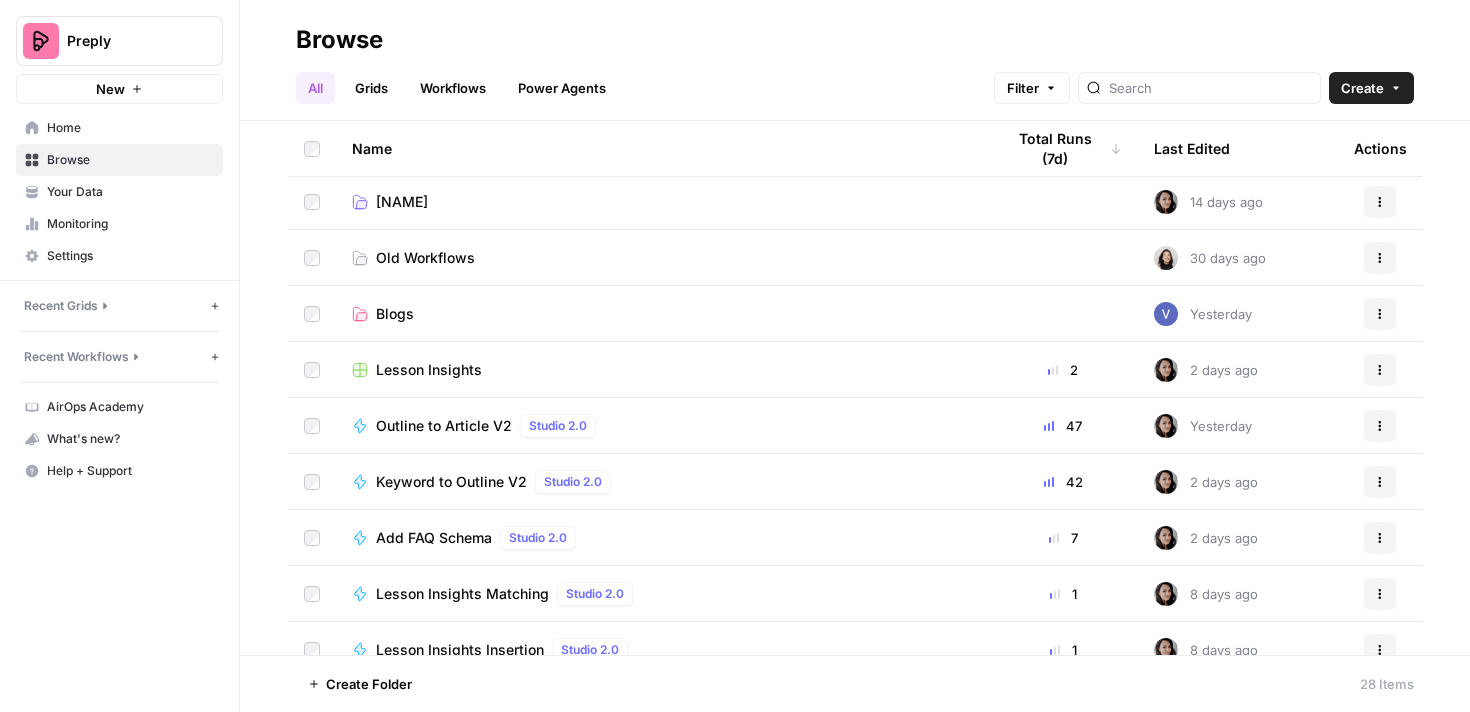 scroll, scrollTop: 233, scrollLeft: 0, axis: vertical 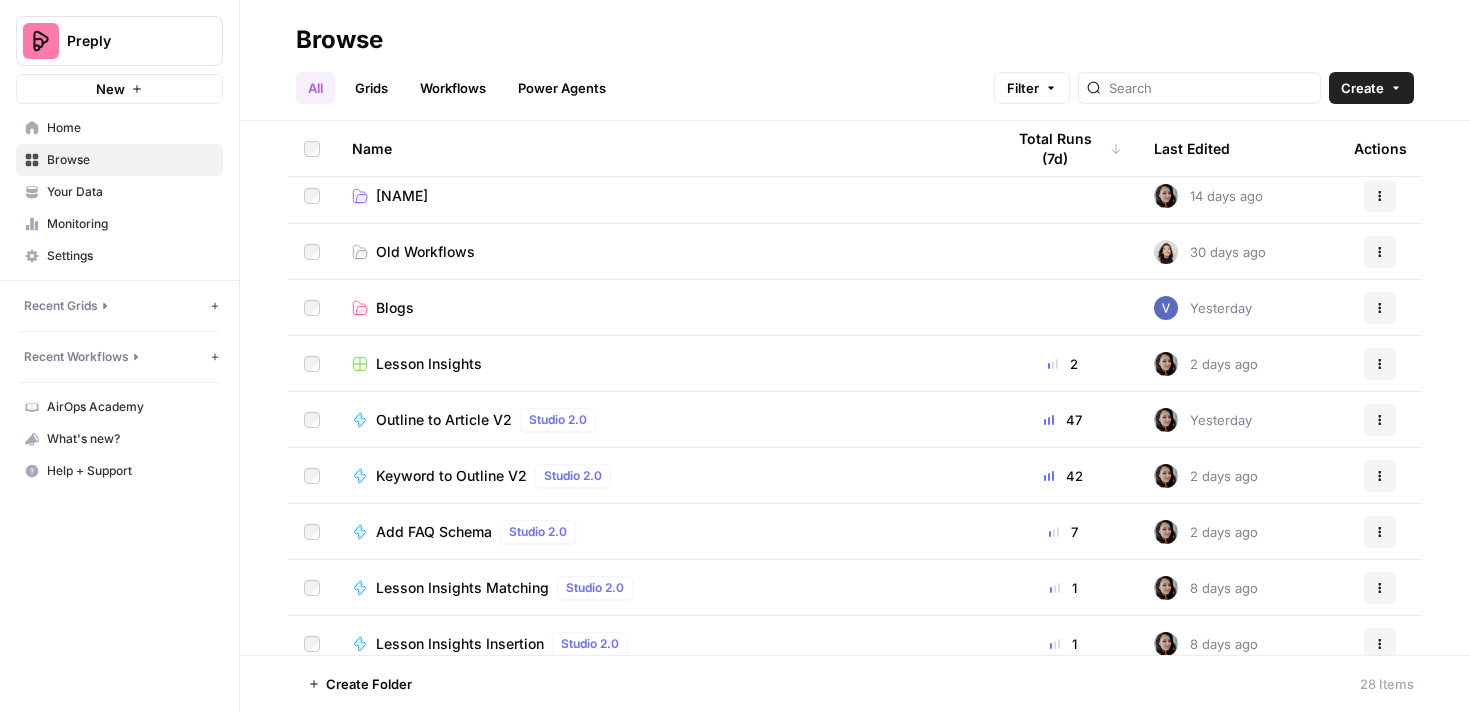 click on "Lesson Insights" at bounding box center (429, 364) 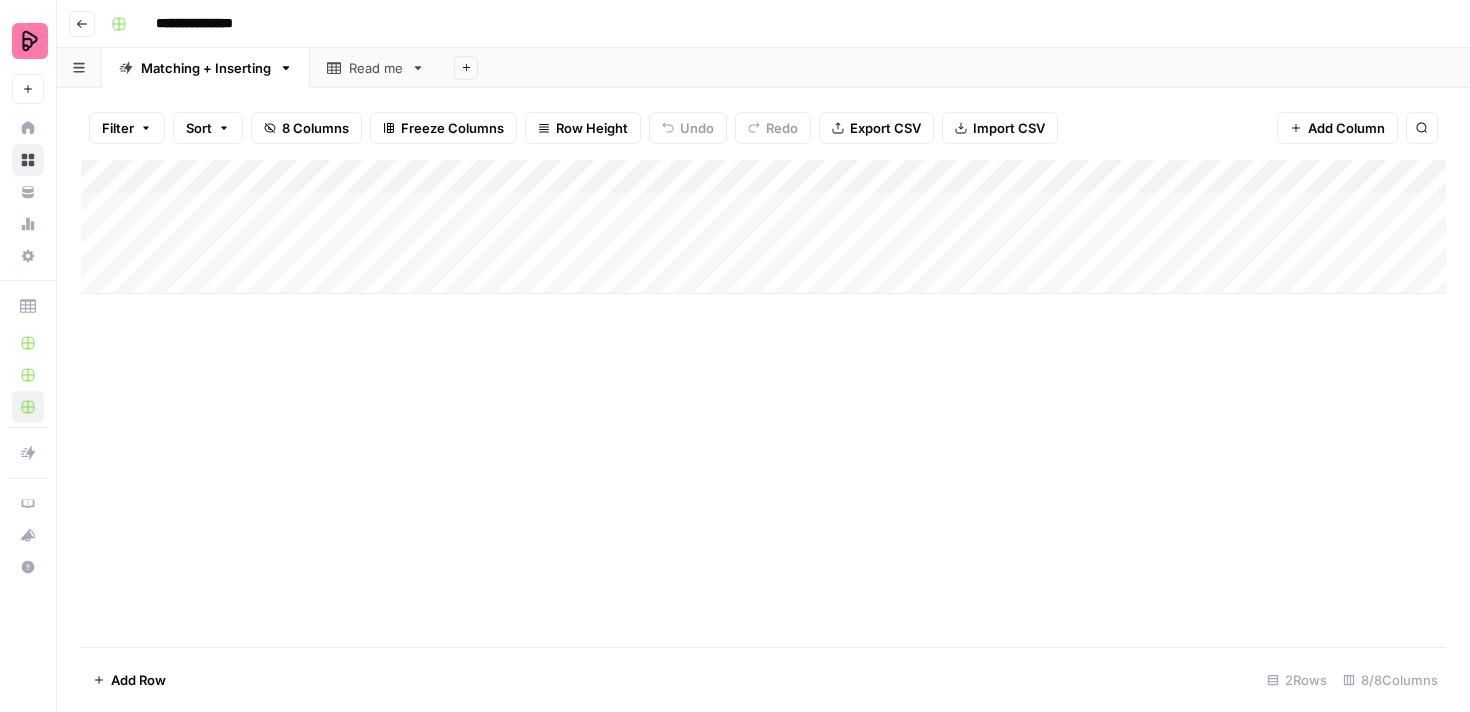 click on "Add Column" at bounding box center (763, 227) 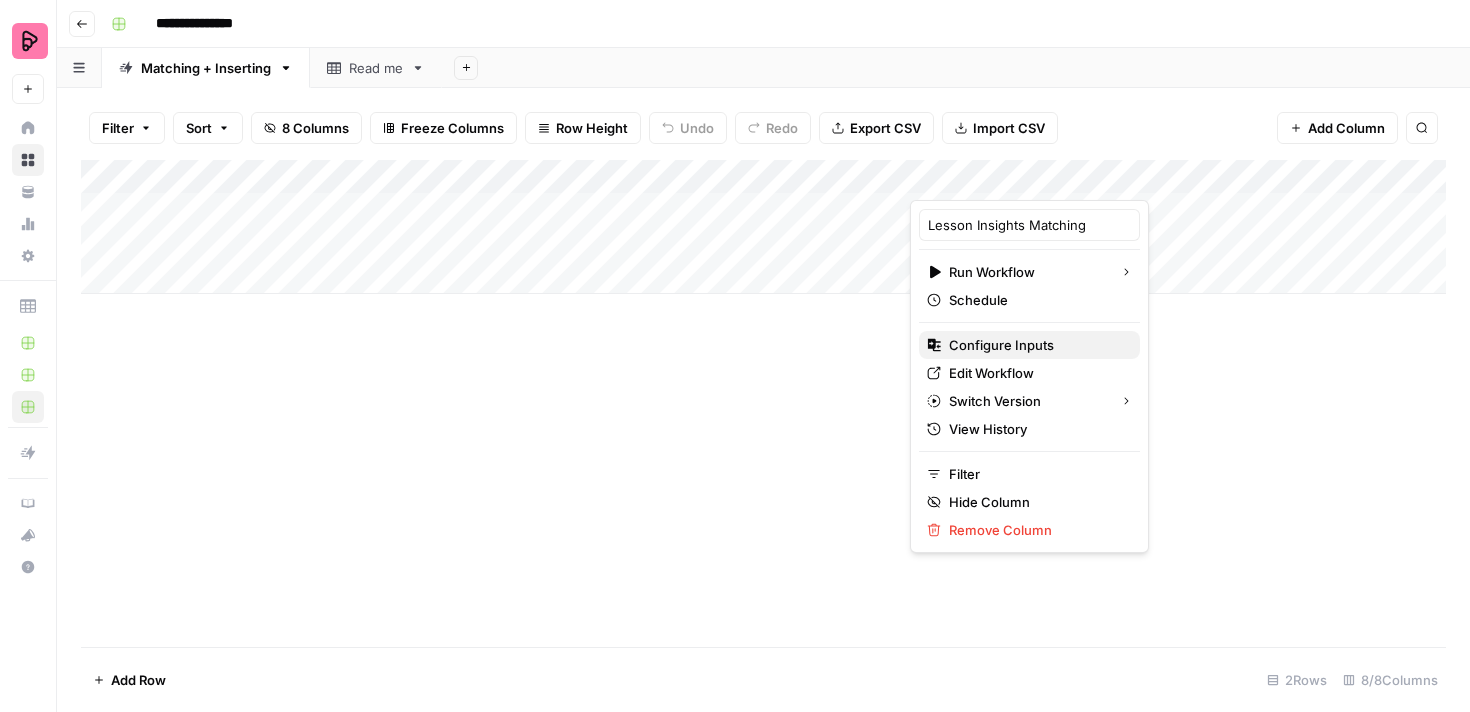 click on "Configure Inputs" at bounding box center [1036, 345] 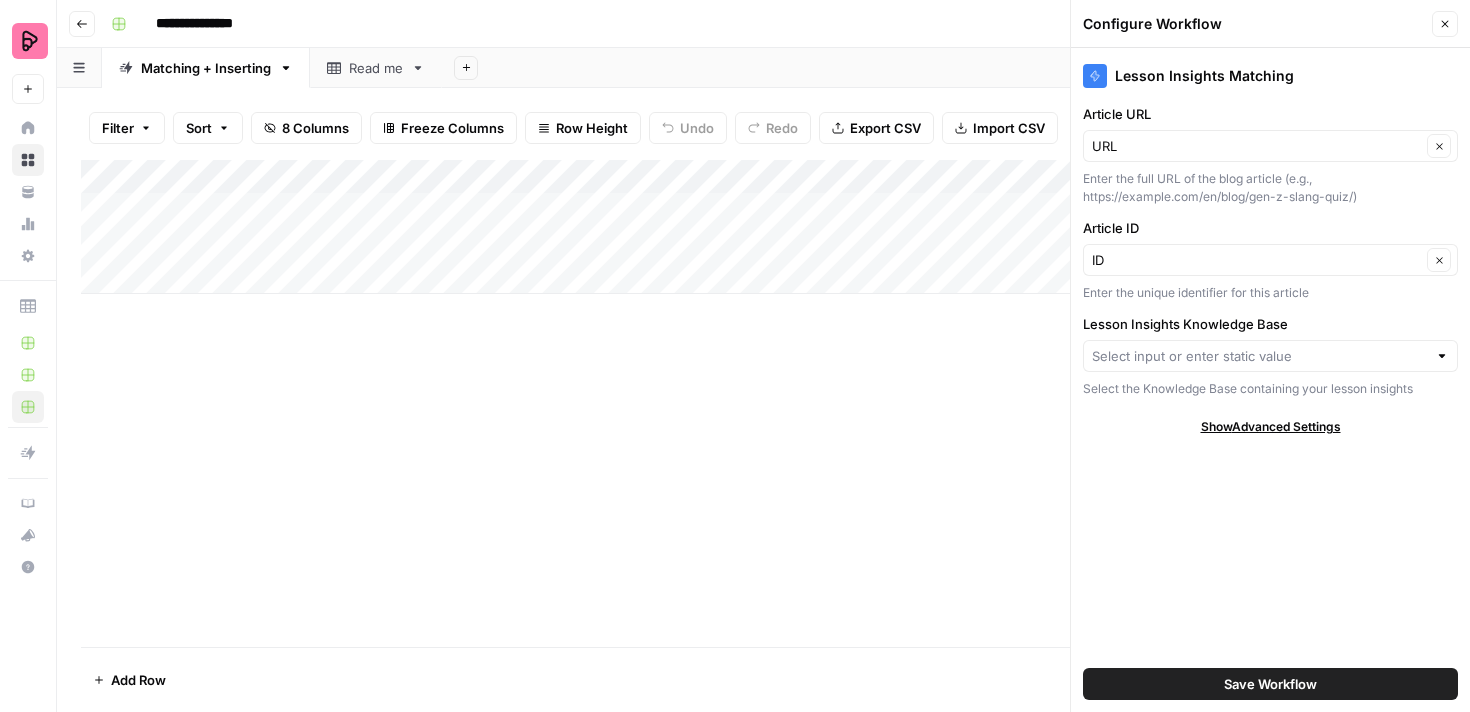 type on "Lesson Insights Knowledge Base" 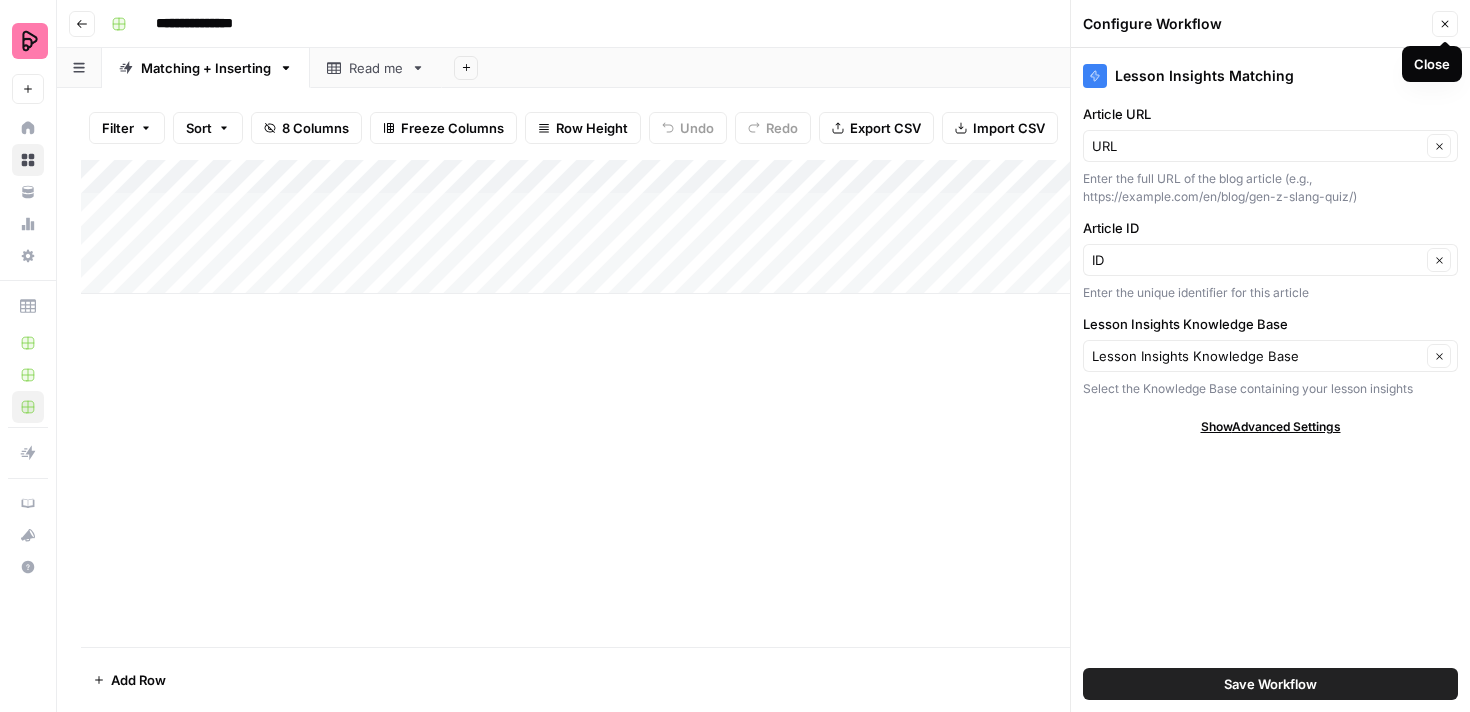 click 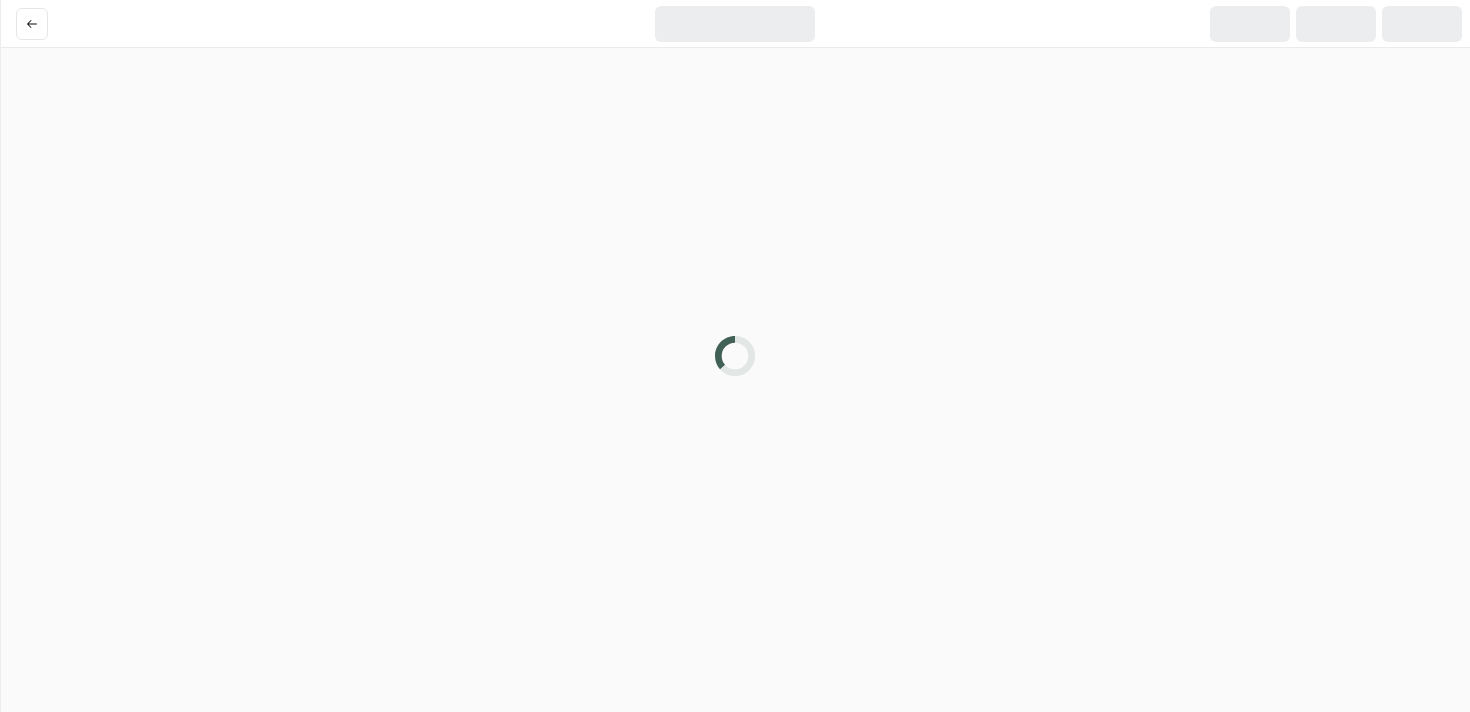 scroll, scrollTop: 0, scrollLeft: 0, axis: both 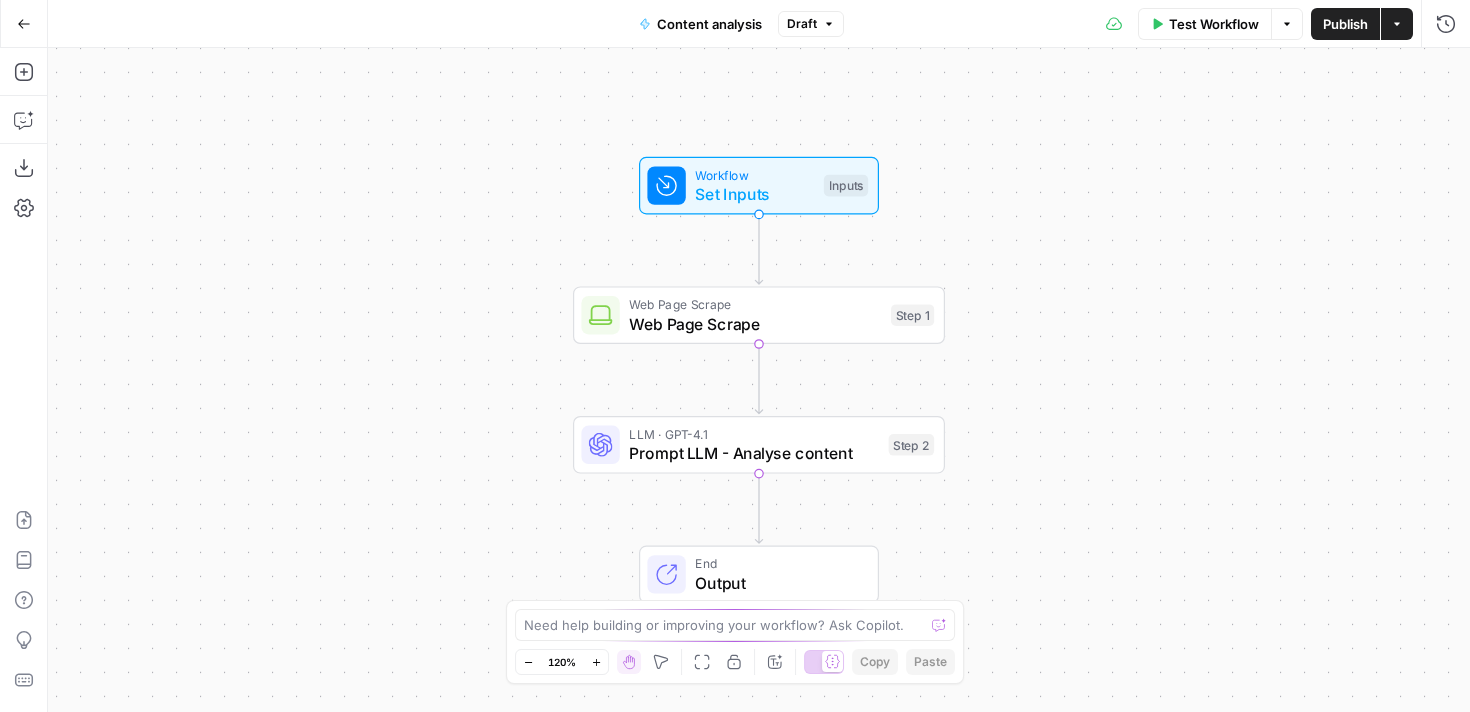 click on "Set Inputs" at bounding box center [754, 194] 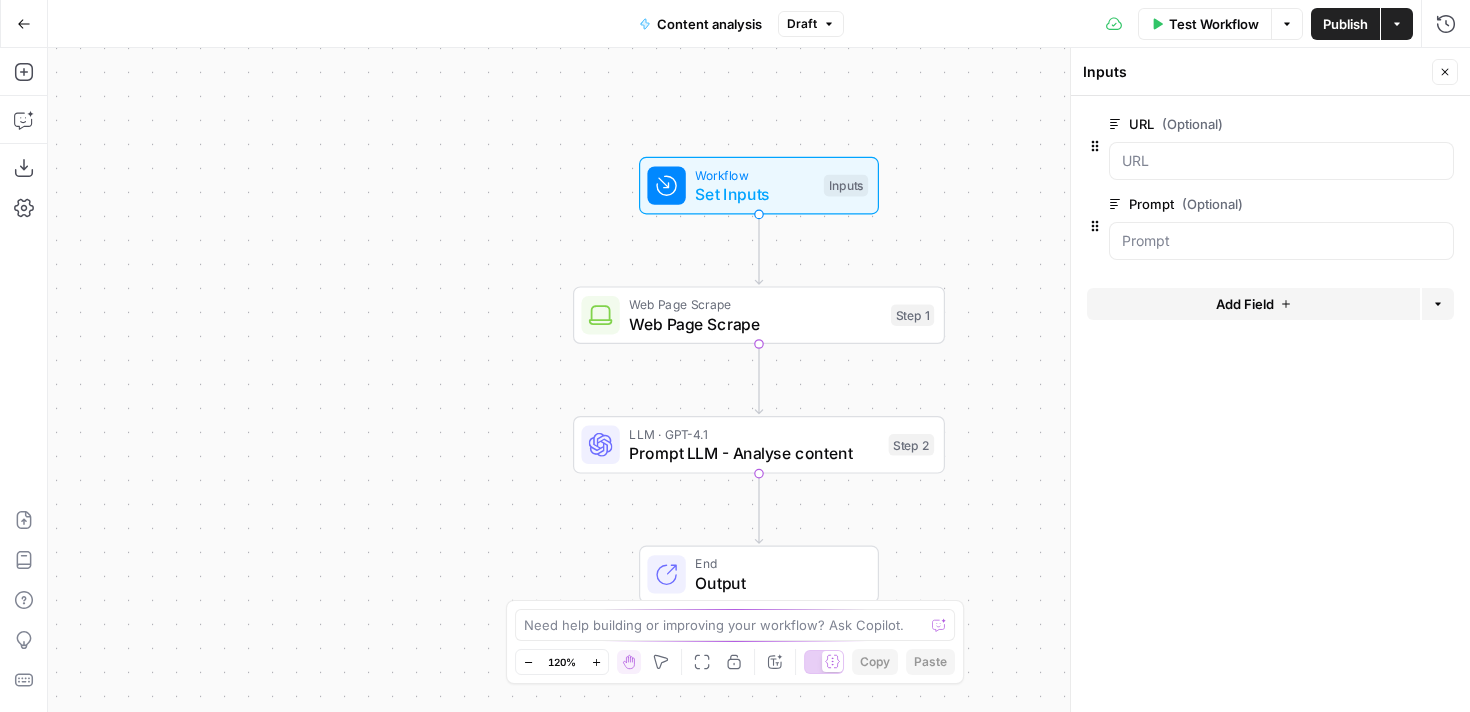 click on "edit field" at bounding box center (1387, 204) 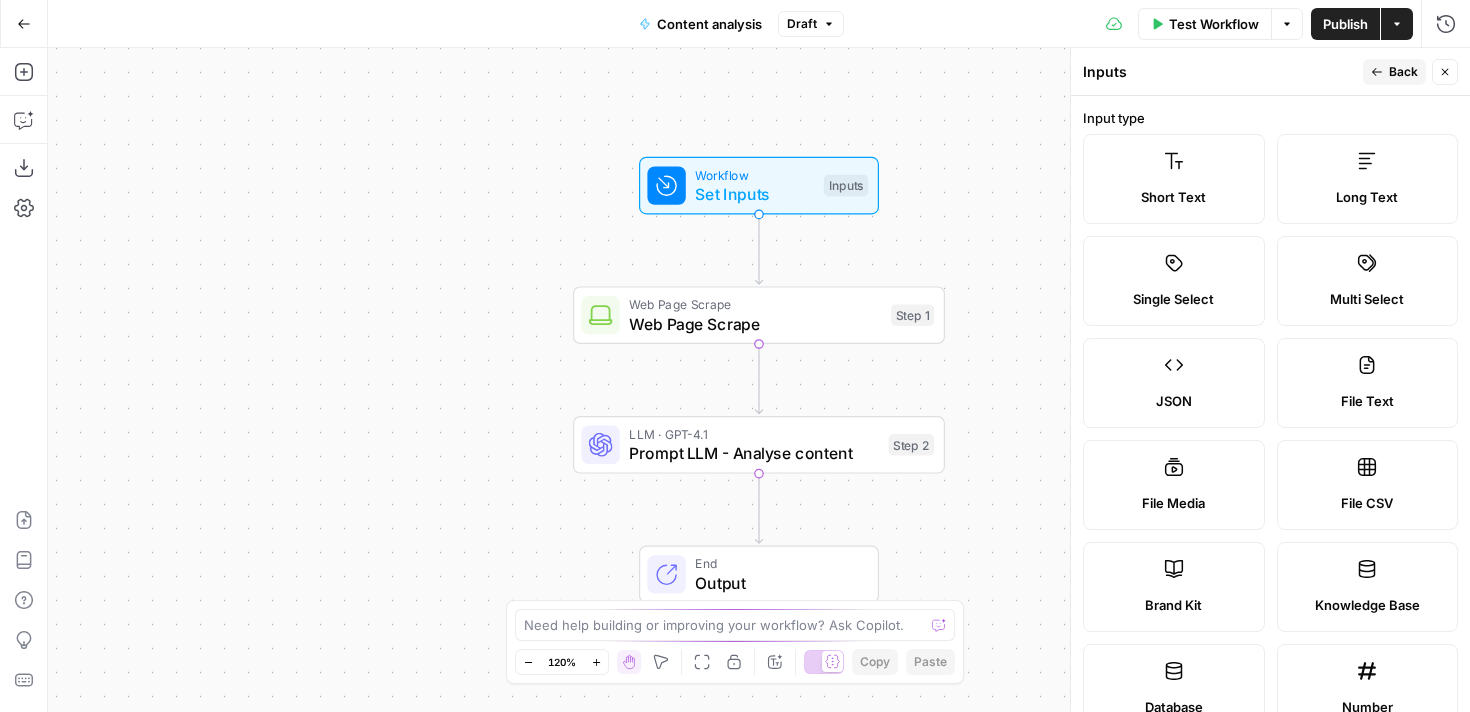 click on "Long Text" at bounding box center [1368, 179] 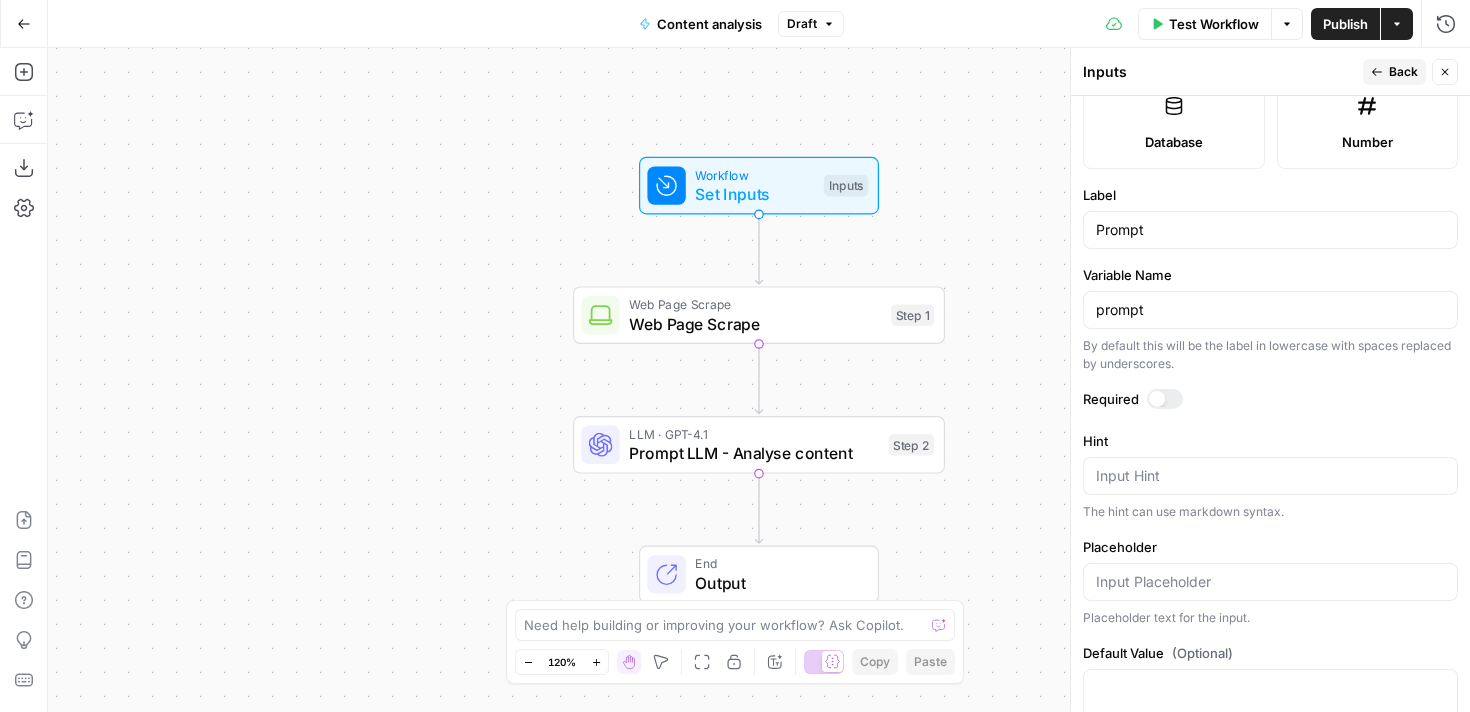 scroll, scrollTop: 639, scrollLeft: 0, axis: vertical 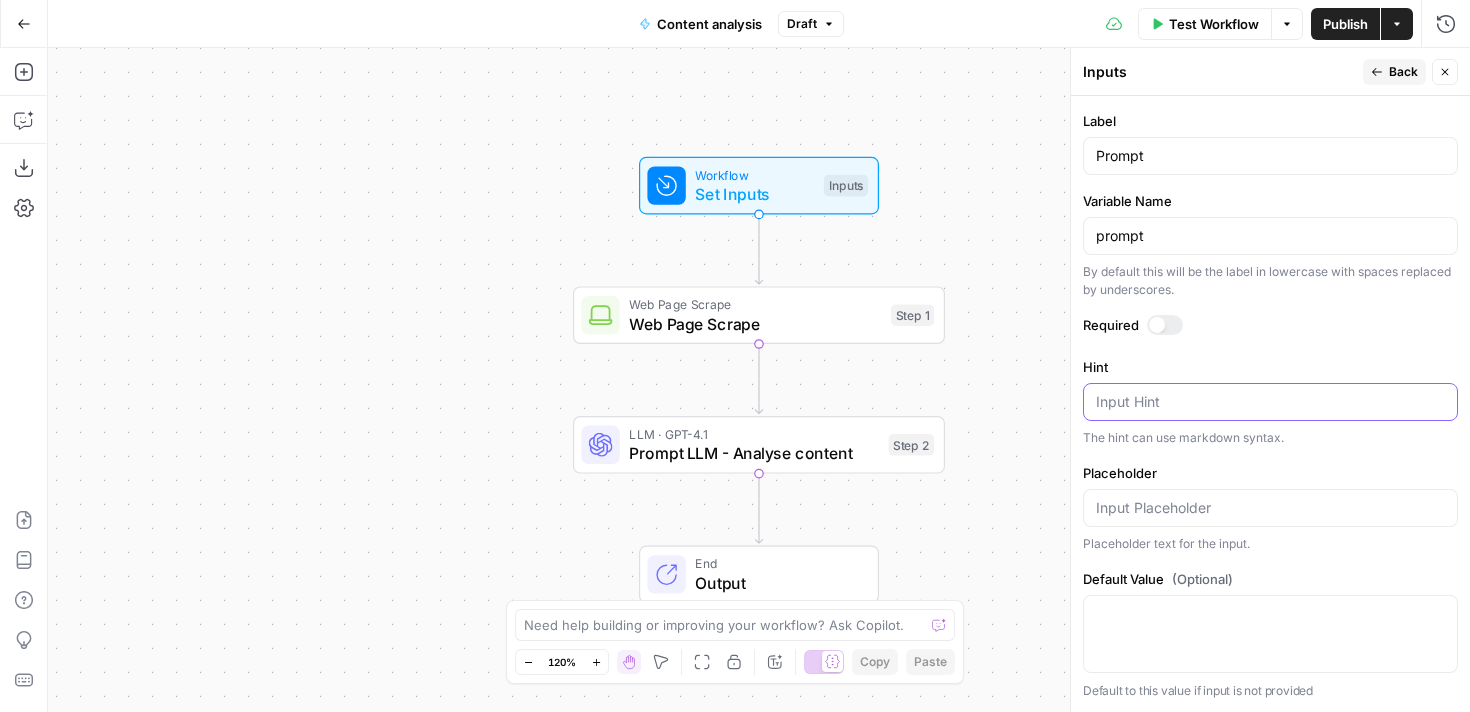 click on "Hint" at bounding box center [1270, 402] 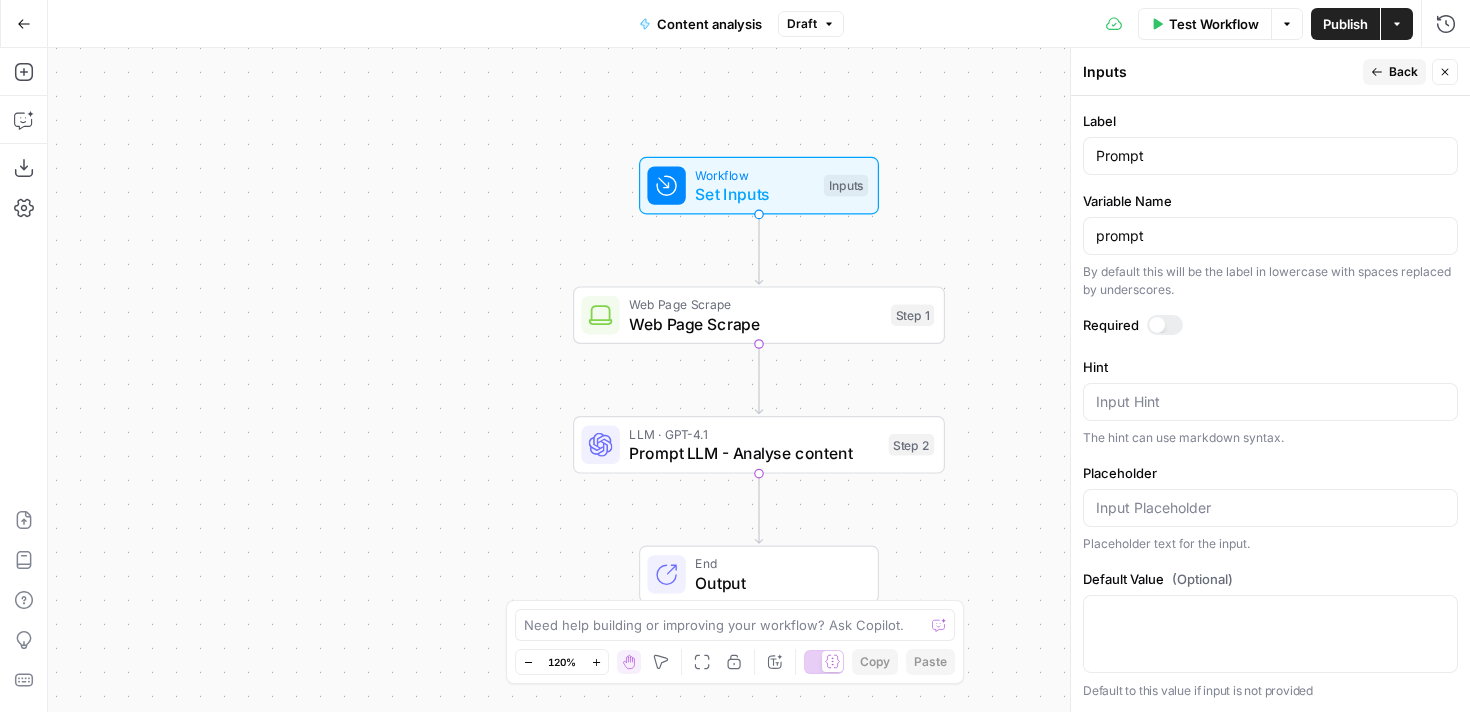 click on "Input type Short Text Long Text Single Select Multi Select JSON File Text File Media File CSV Brand Kit Knowledge Base Database Number Label Prompt Variable Name prompt By default this will be the label in lowercase with spaces replaced by underscores. Required Hint Input Hint The hint can use markdown syntax. Placeholder Placeholder text for the input. Default Value   (Optional) Default to this value if input is not provided" at bounding box center [1270, 404] 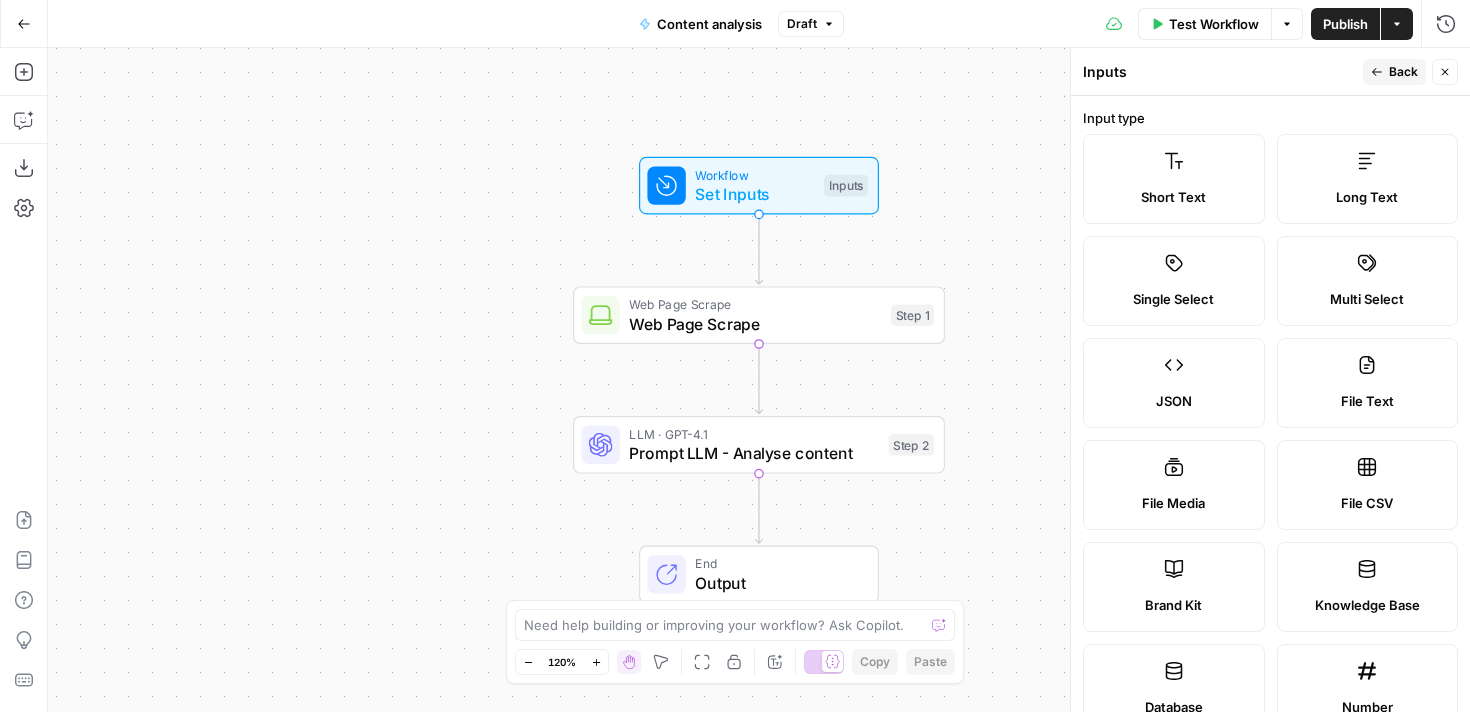 click on "Publish" at bounding box center [1345, 24] 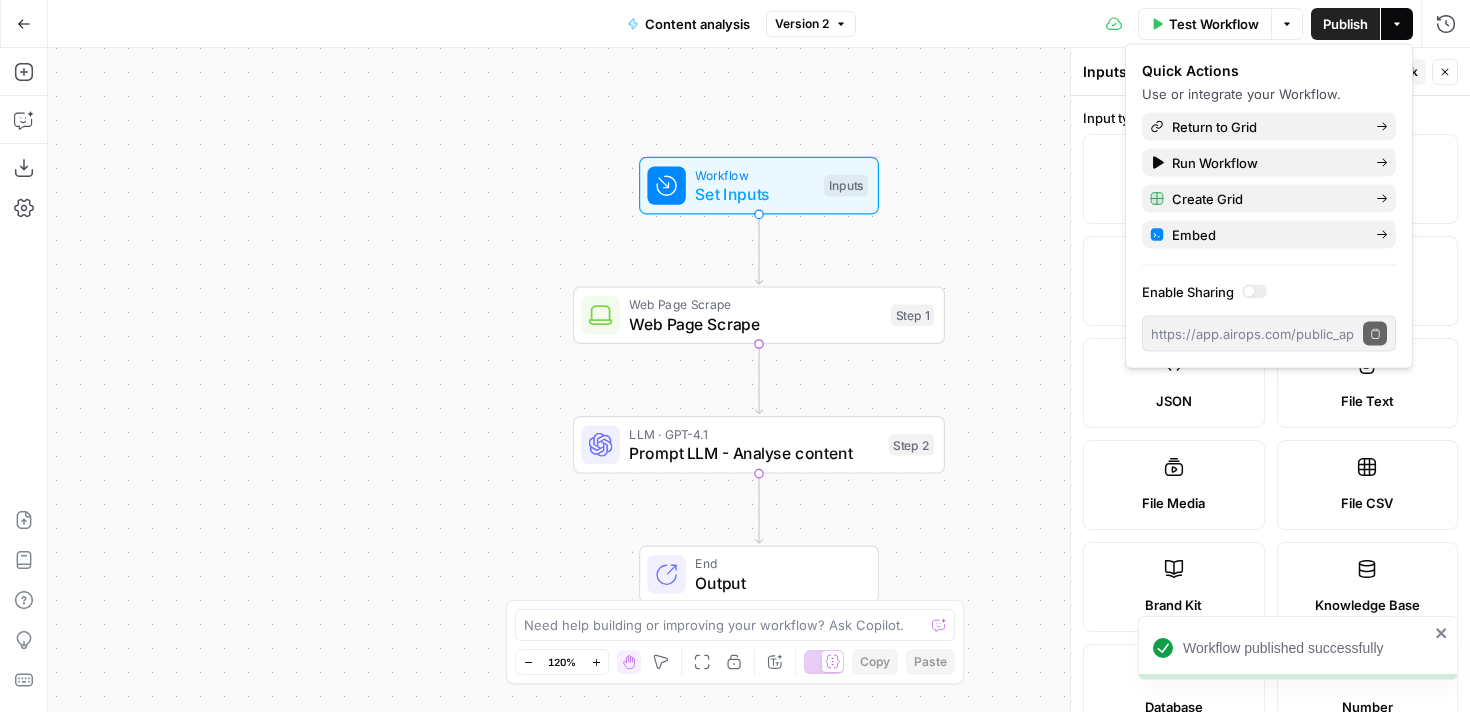 click 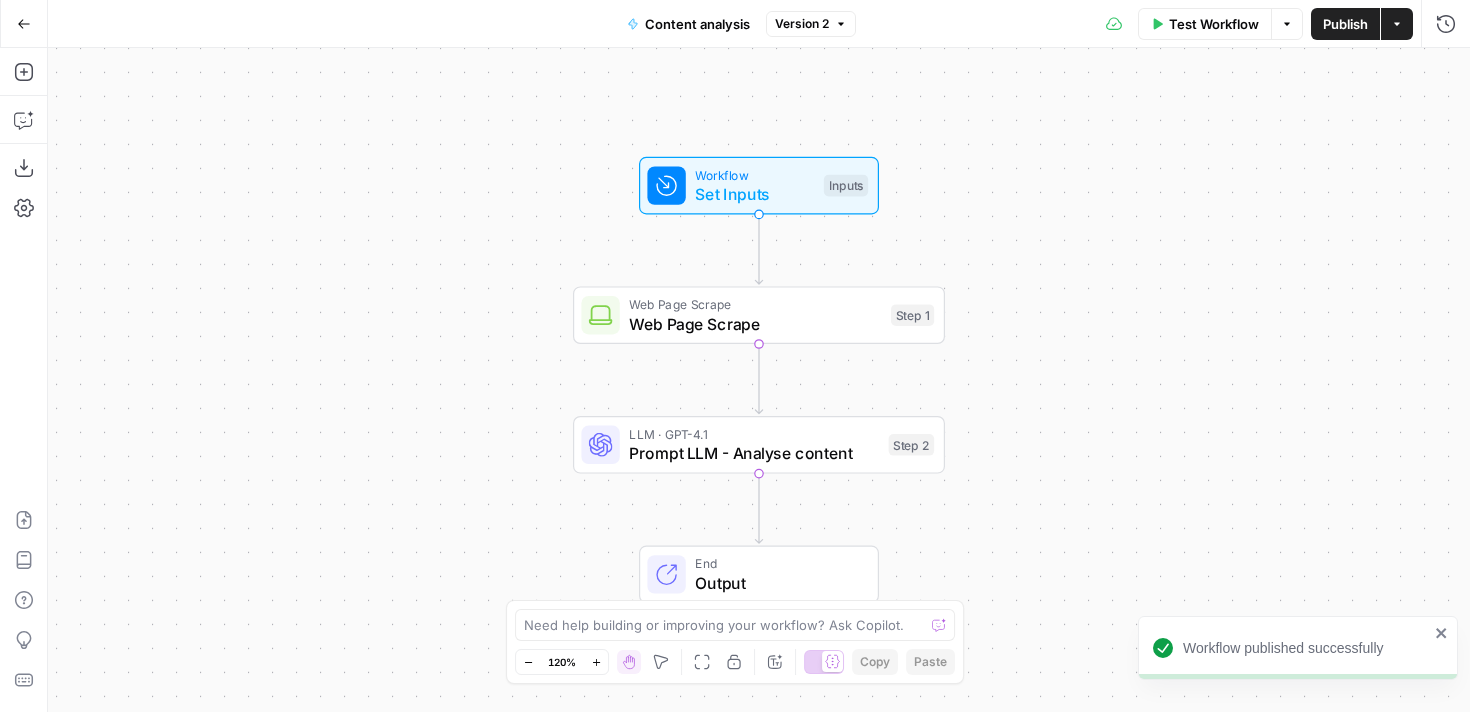 click on "Content analysis" at bounding box center (697, 24) 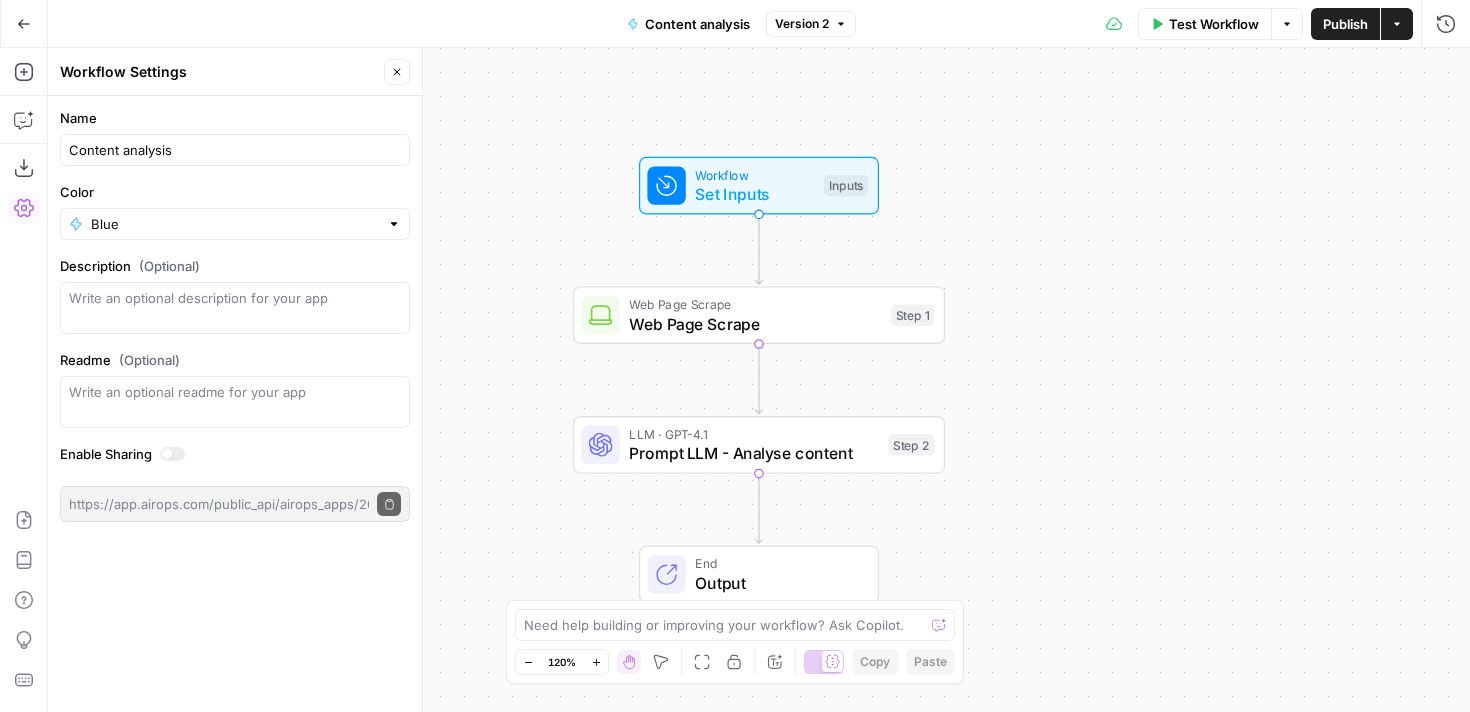 click on "Content analysis" at bounding box center [697, 24] 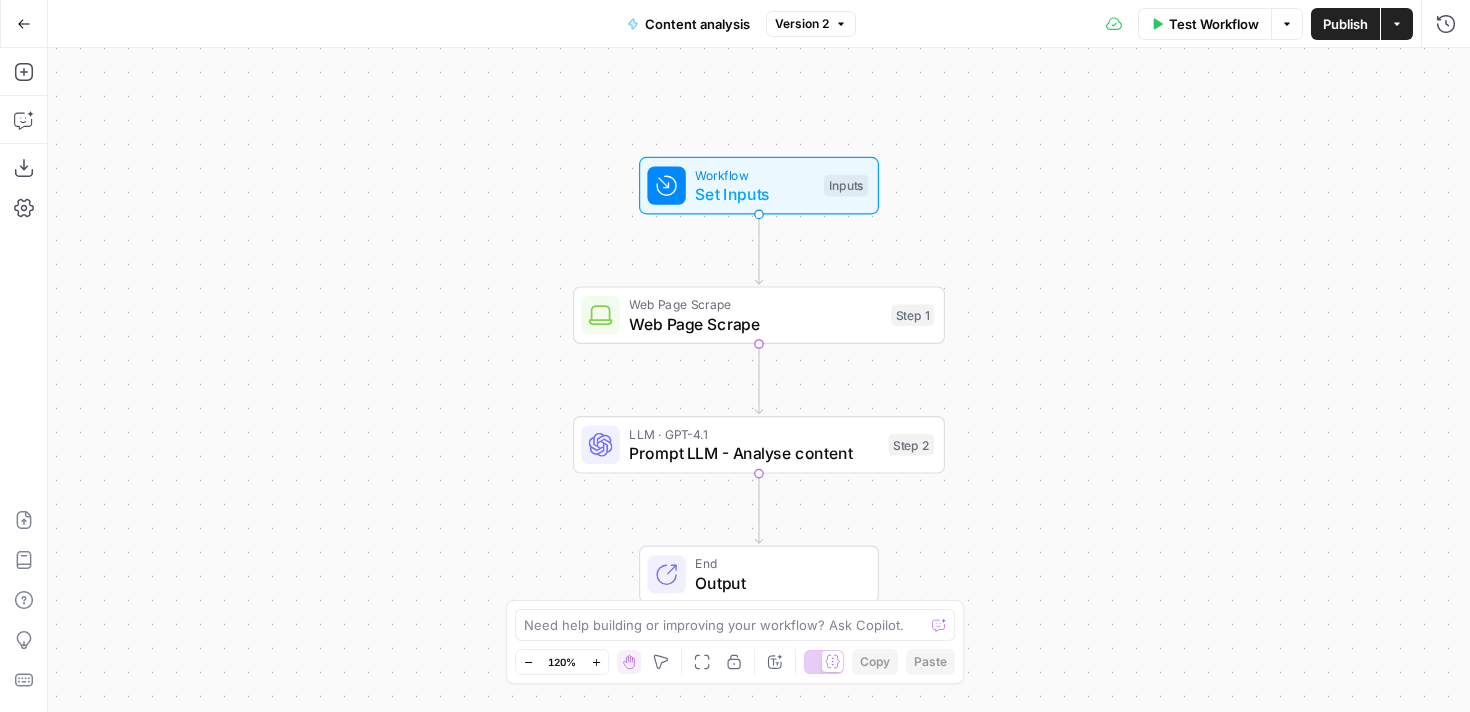 click on "Go Back" at bounding box center [24, 24] 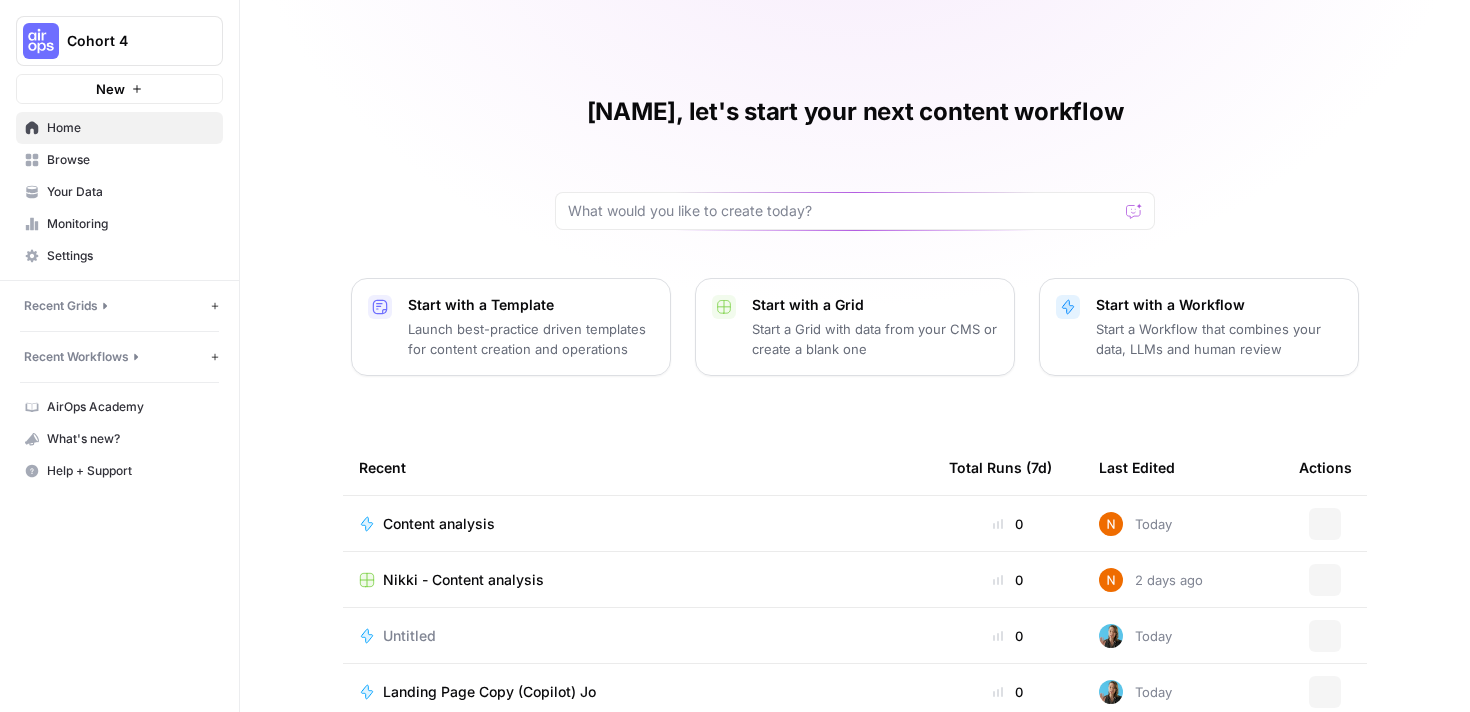 scroll, scrollTop: 0, scrollLeft: 0, axis: both 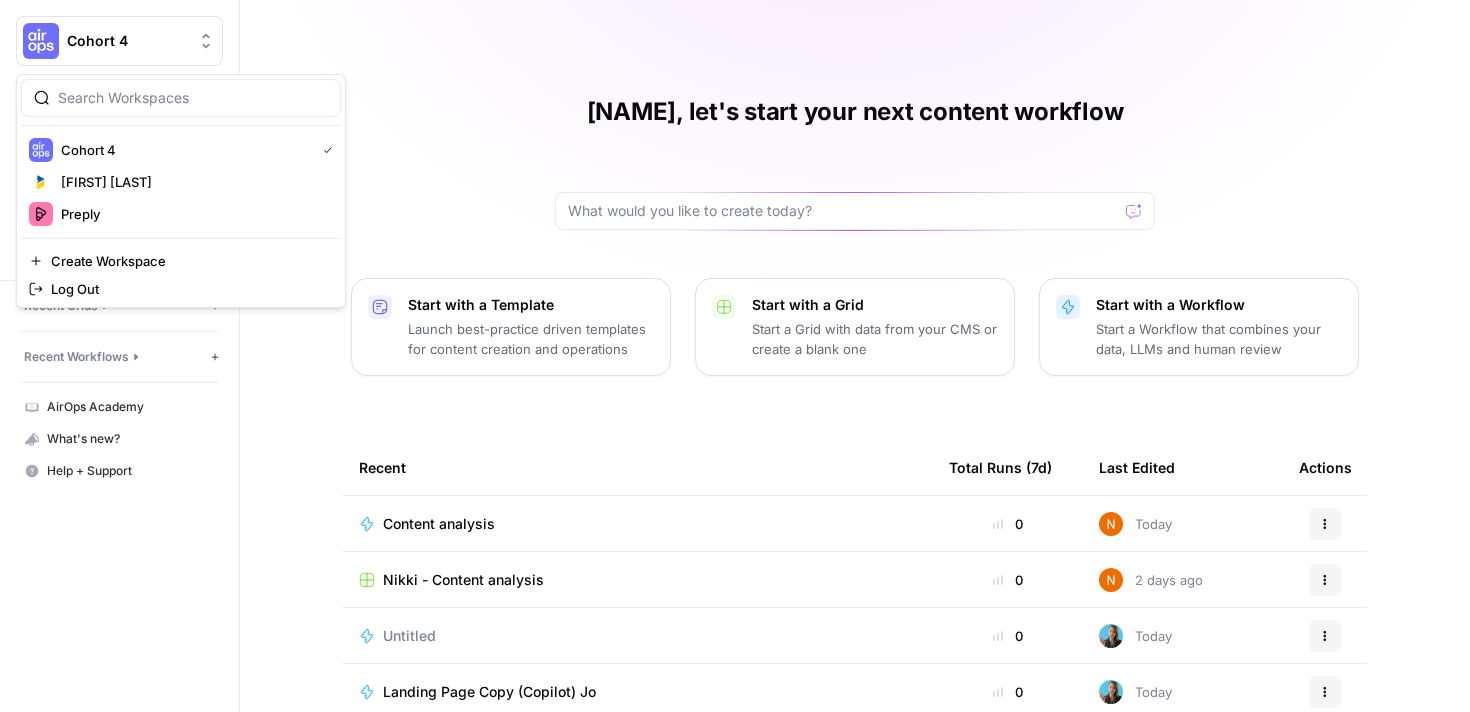 click on "Cohort 4" at bounding box center (127, 41) 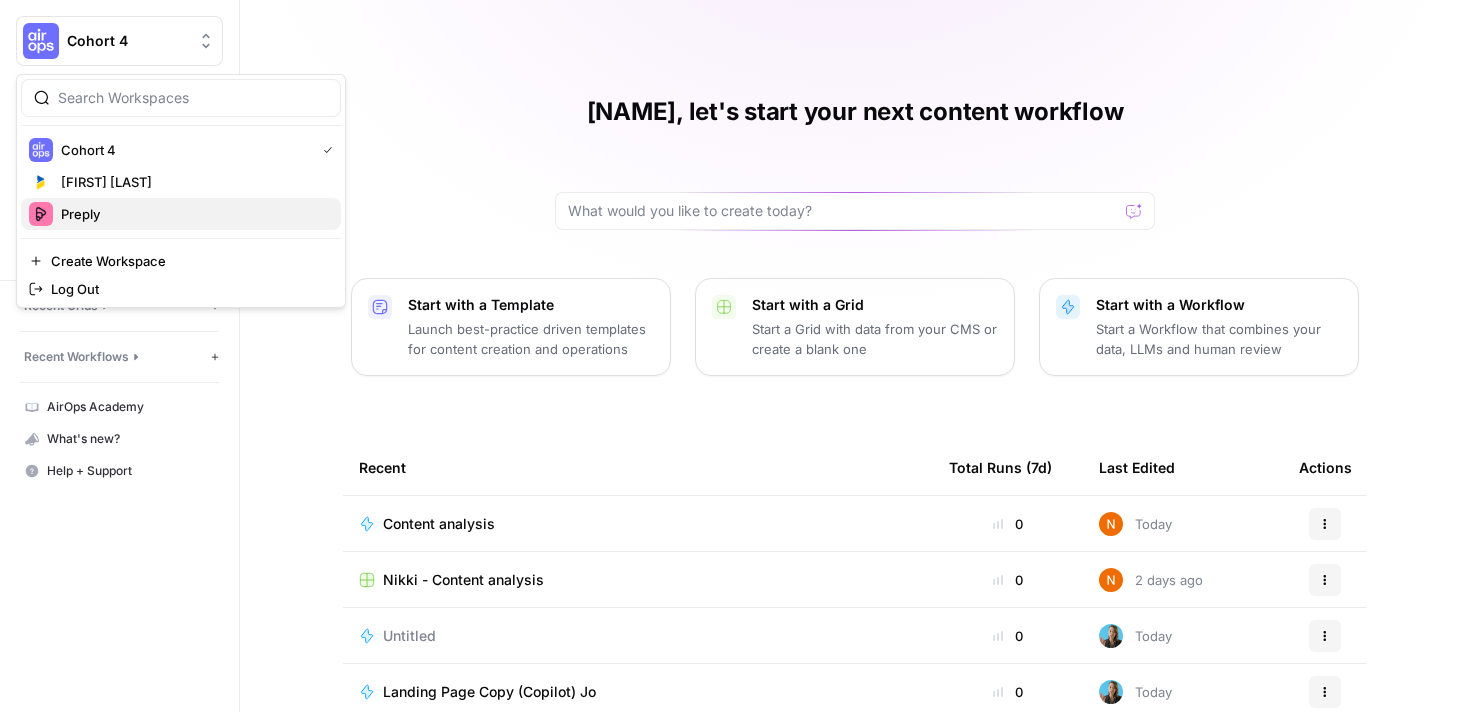 click on "Preply" at bounding box center [193, 214] 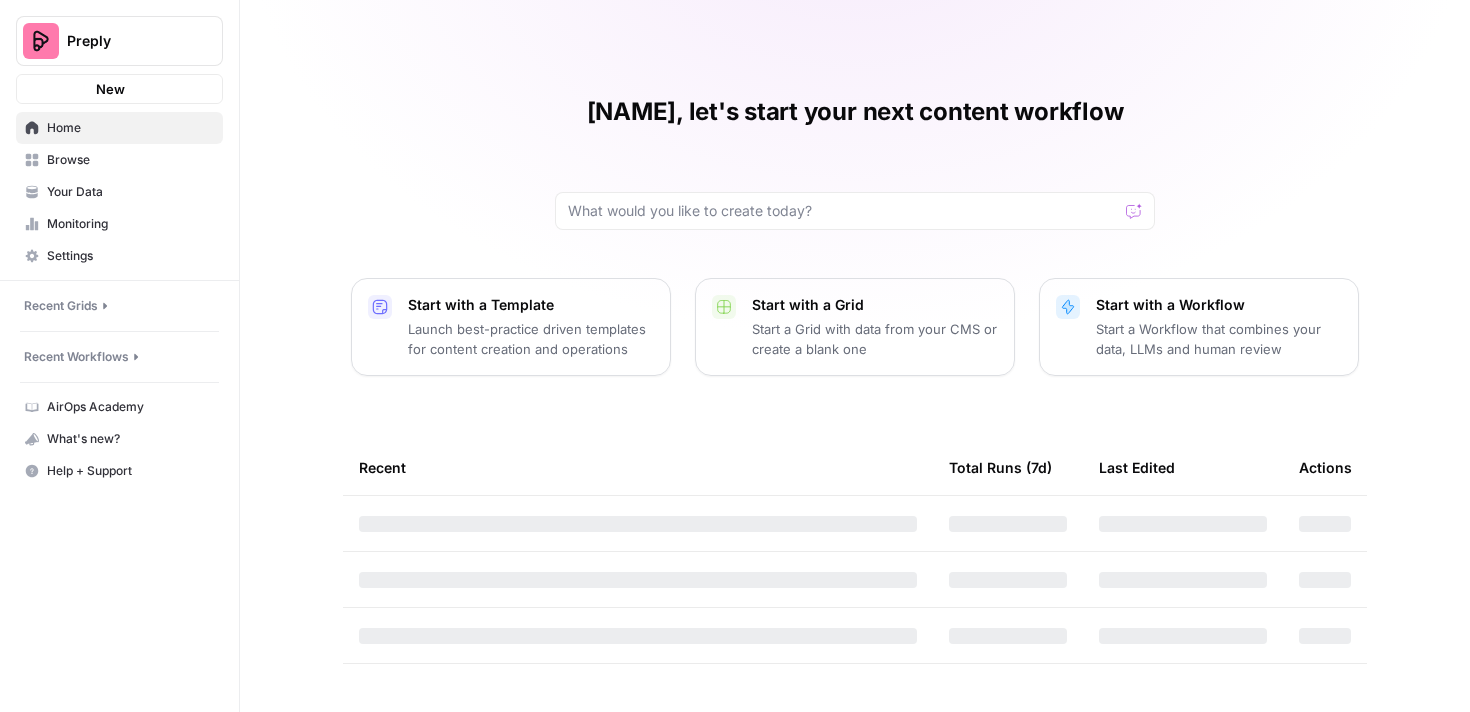 scroll, scrollTop: 0, scrollLeft: 0, axis: both 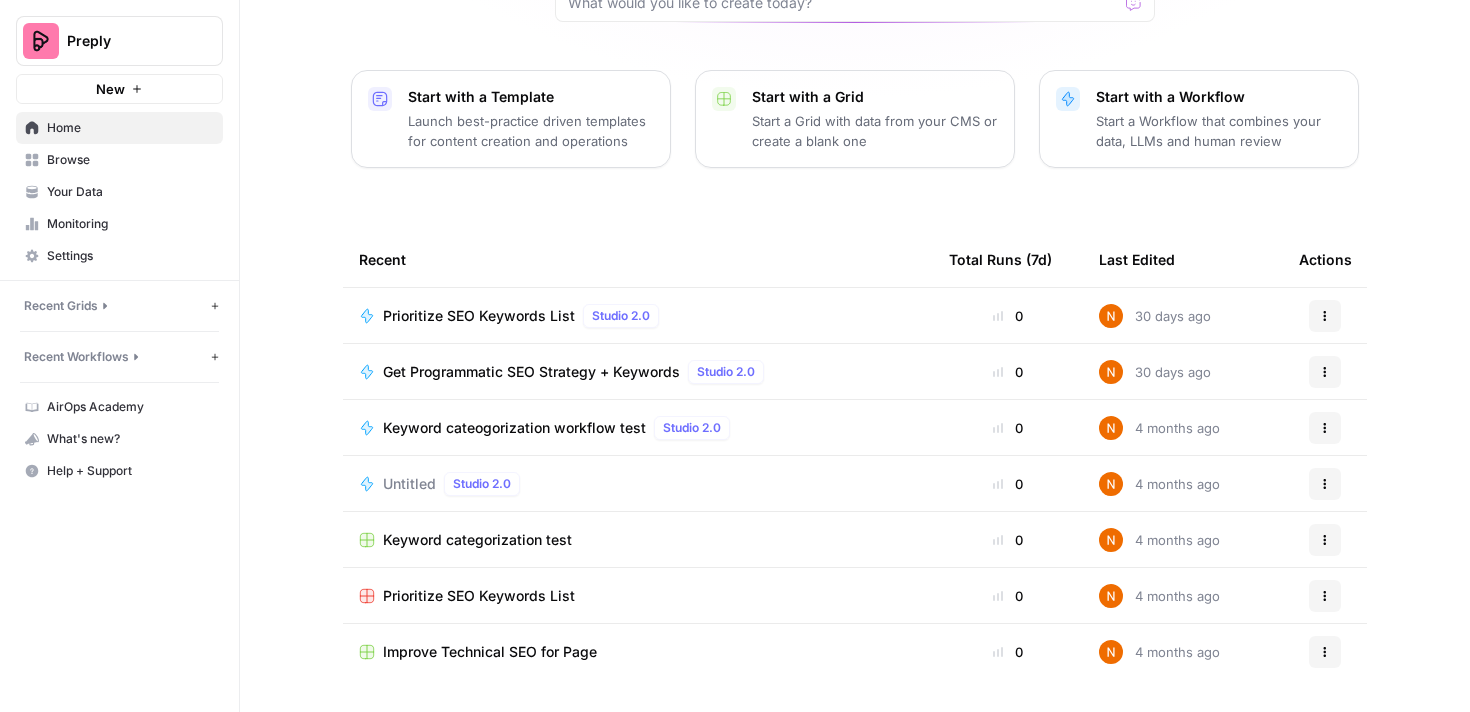 click on "Browse" at bounding box center [130, 160] 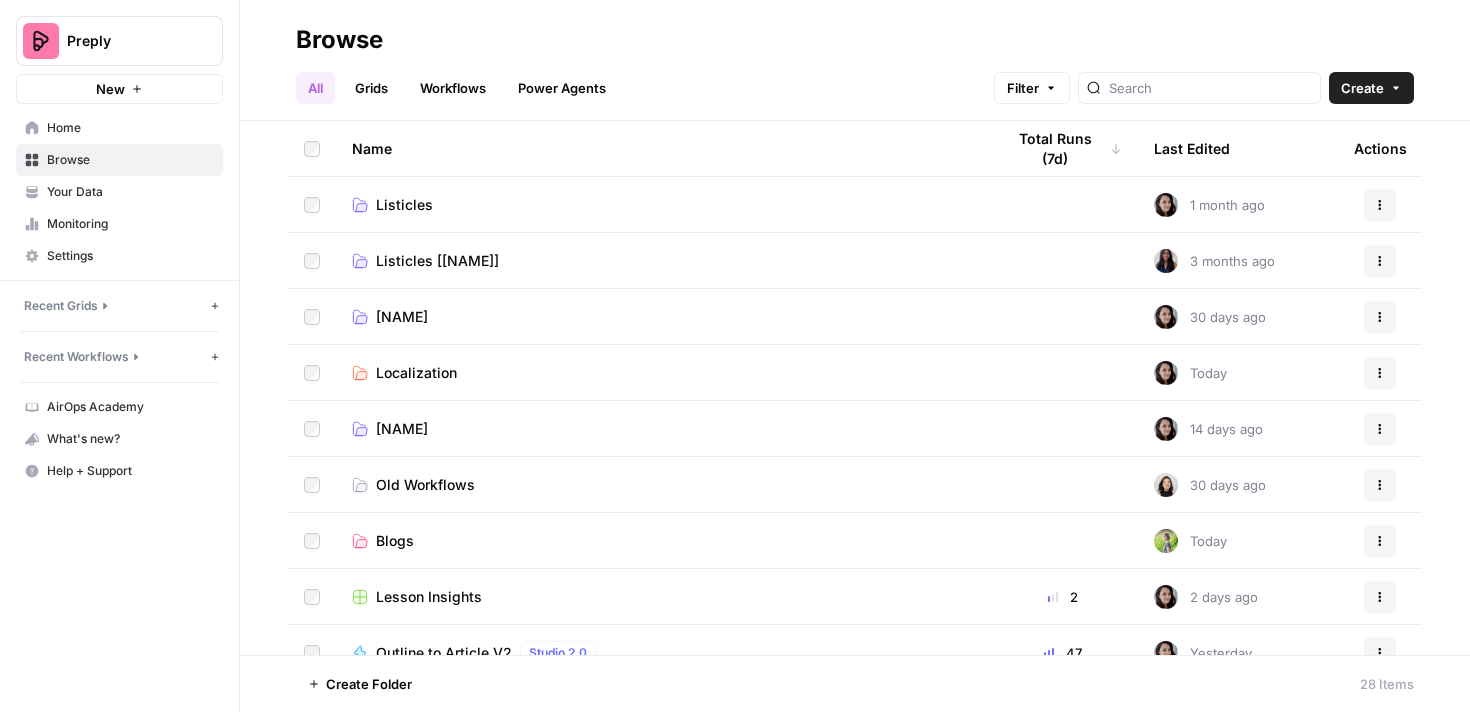 click on "Listicles" at bounding box center (404, 205) 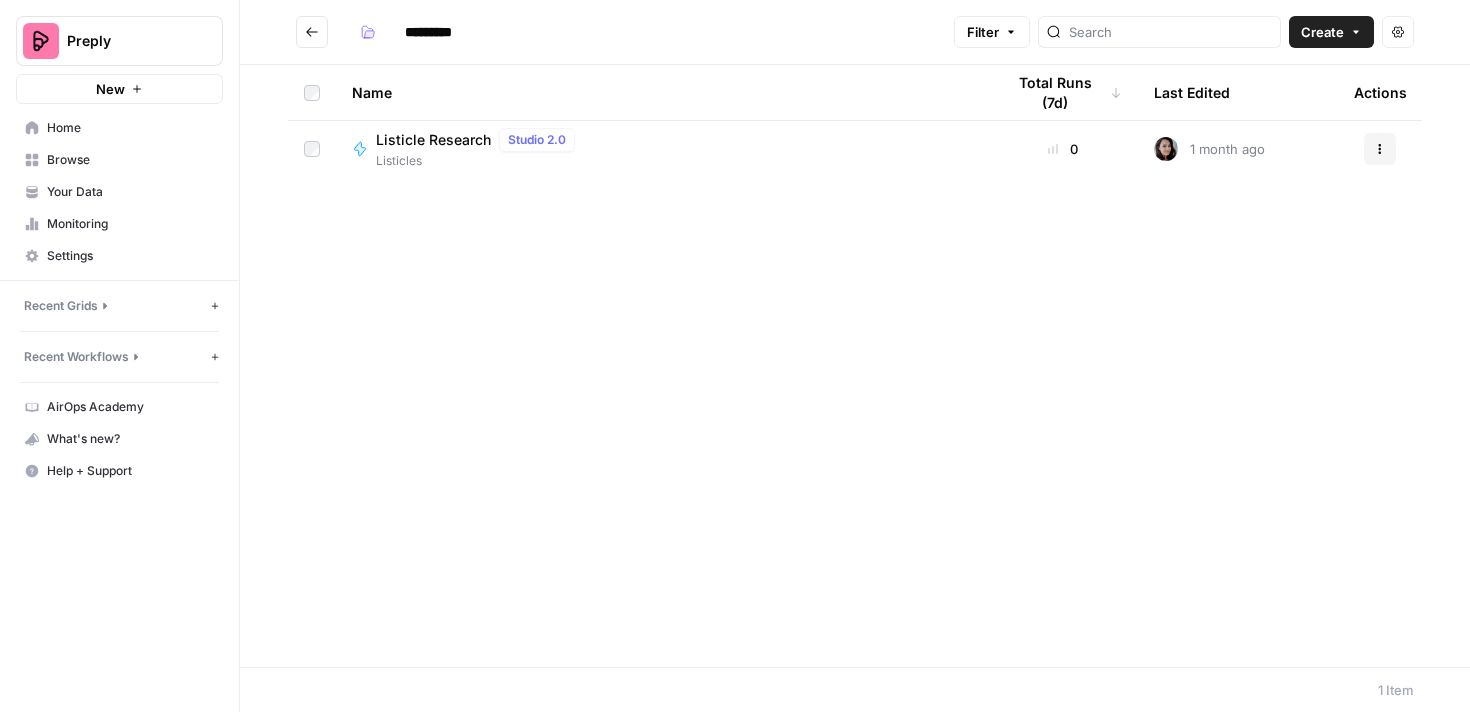 click on "Listicle Research" at bounding box center (433, 140) 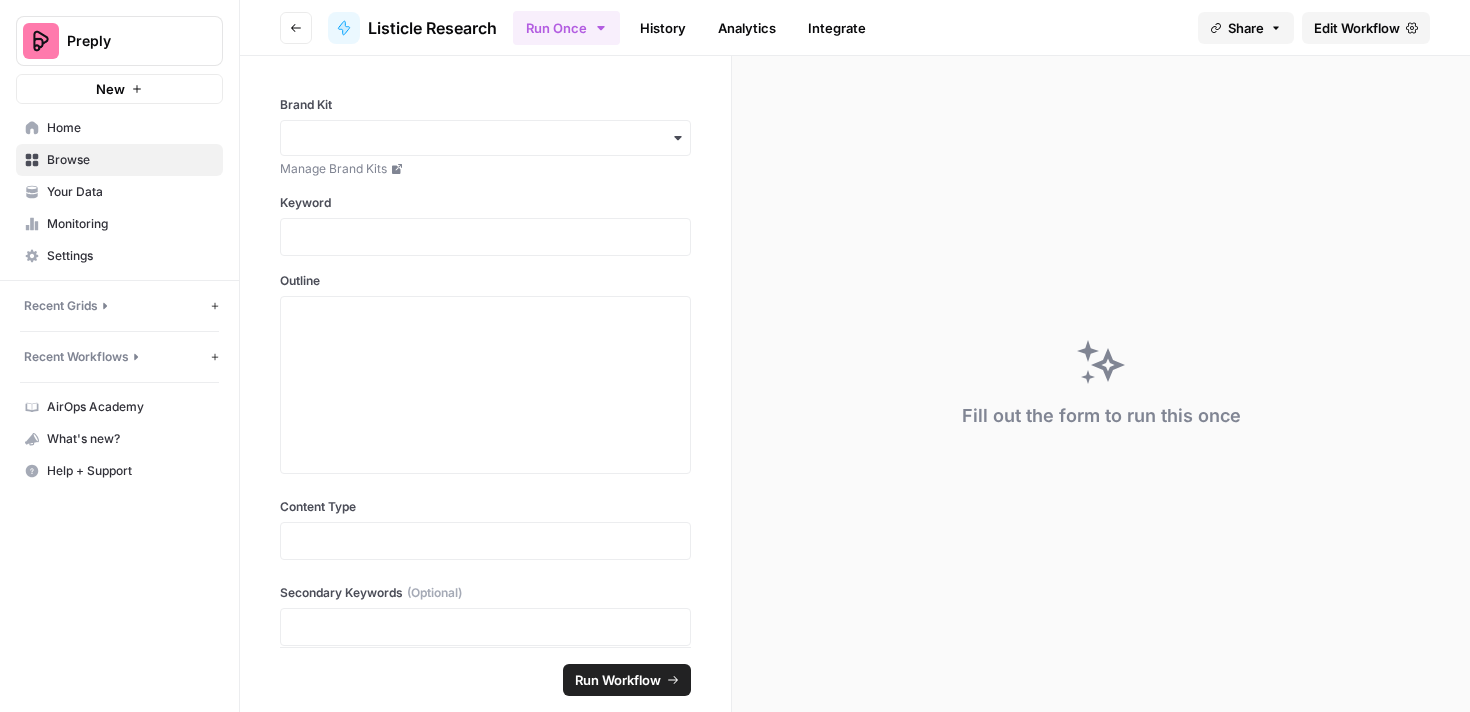 click on "Browse" at bounding box center [130, 160] 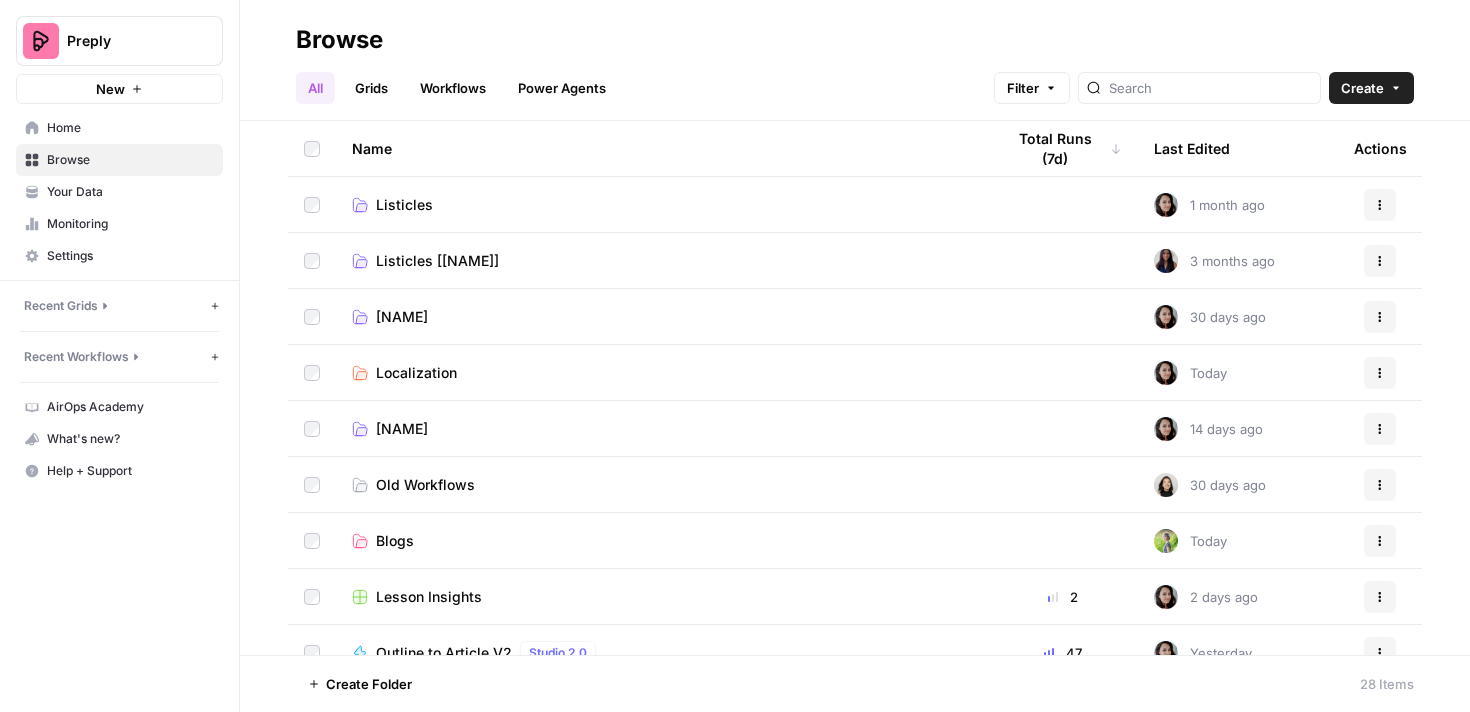 click on "Martina" at bounding box center (402, 429) 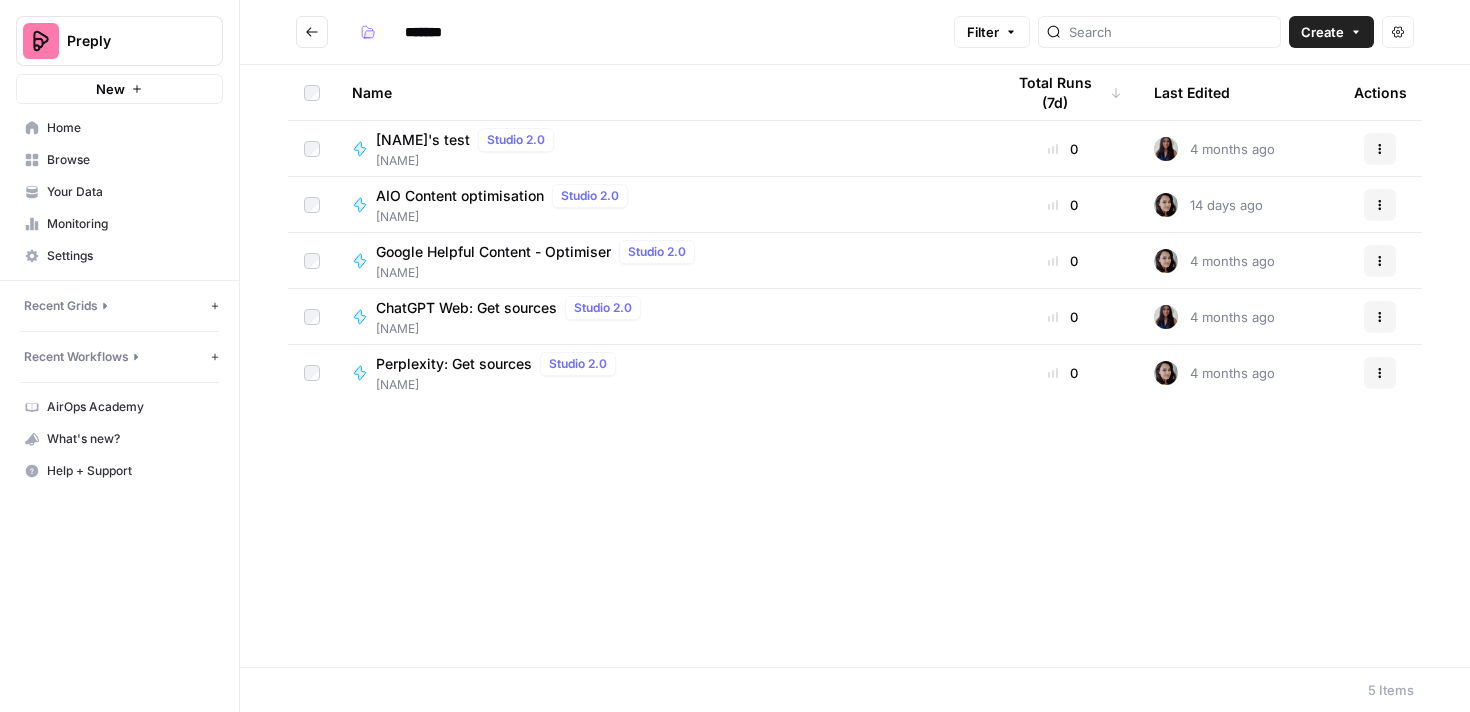 click on "Browse" at bounding box center (130, 160) 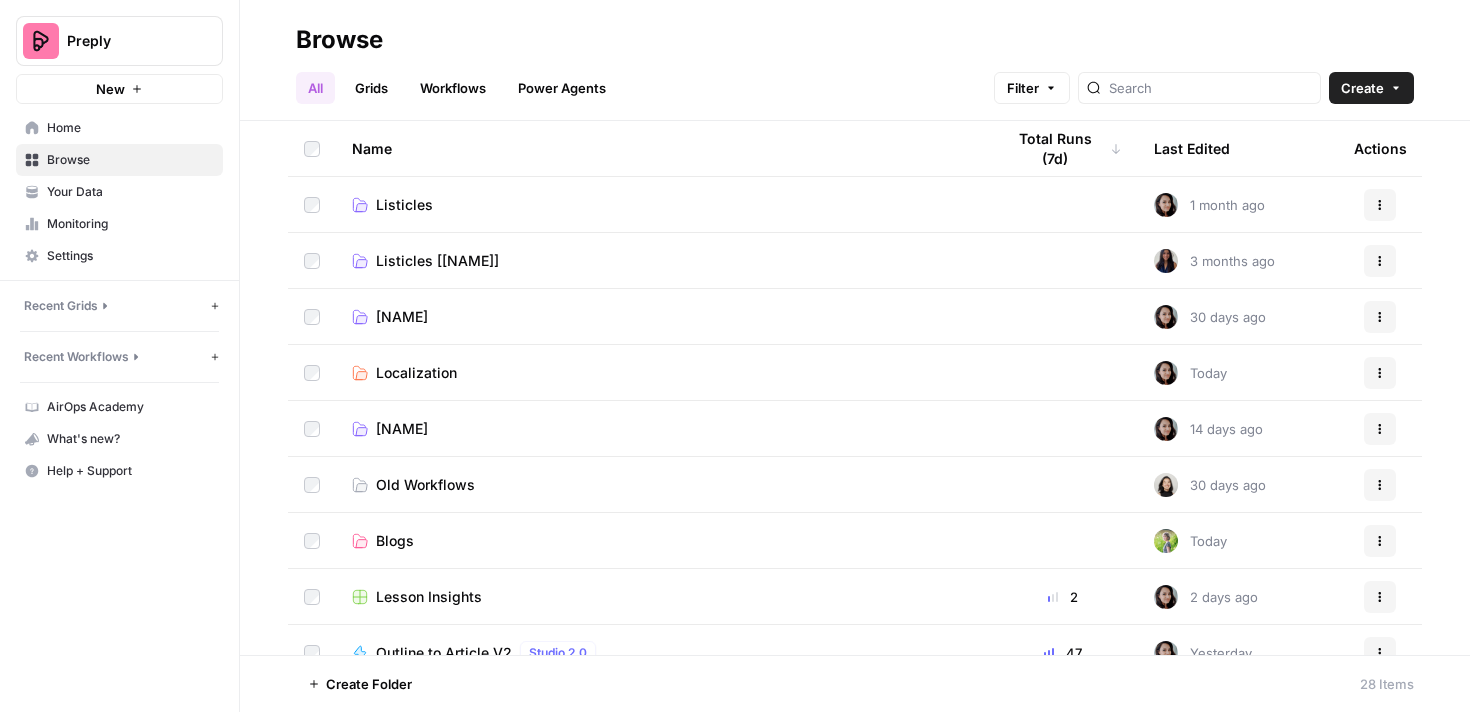 click on "Grids" at bounding box center [371, 88] 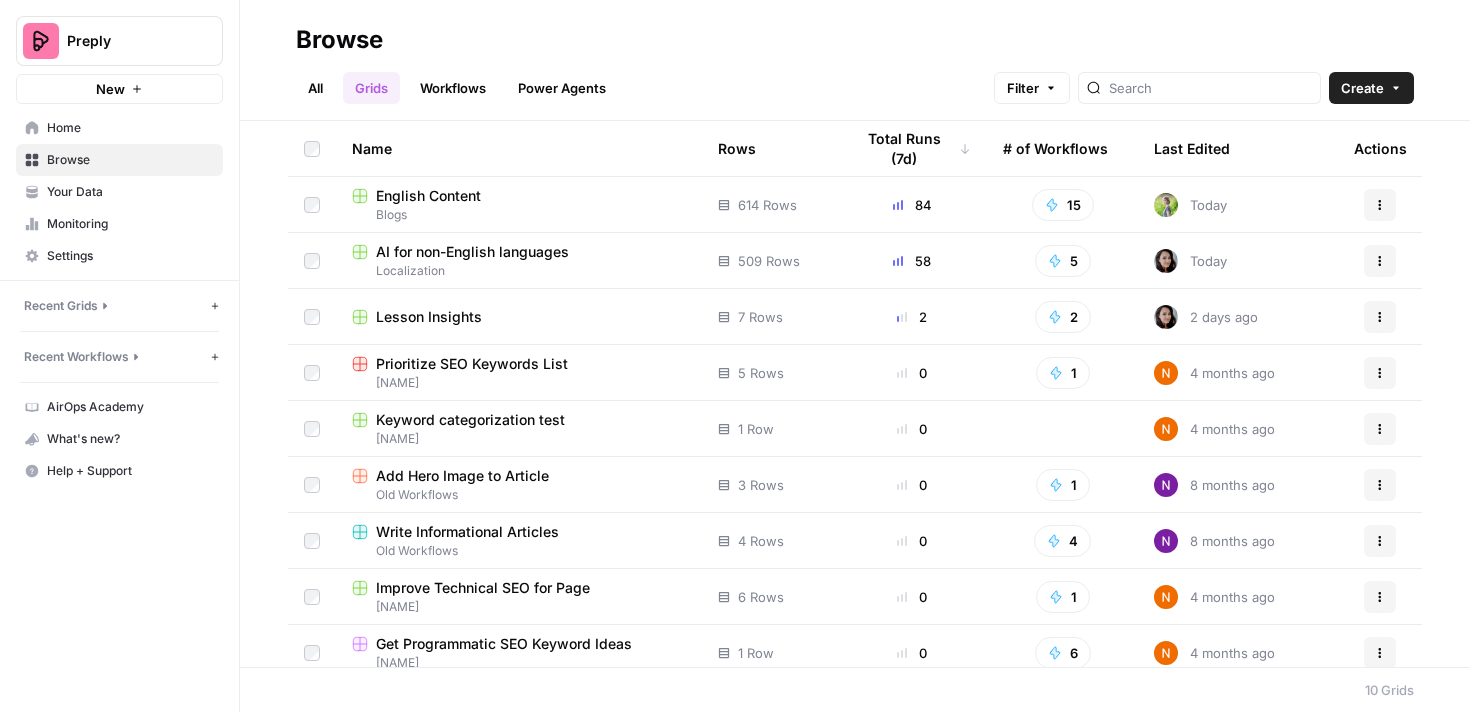 click on "English Content" at bounding box center (428, 196) 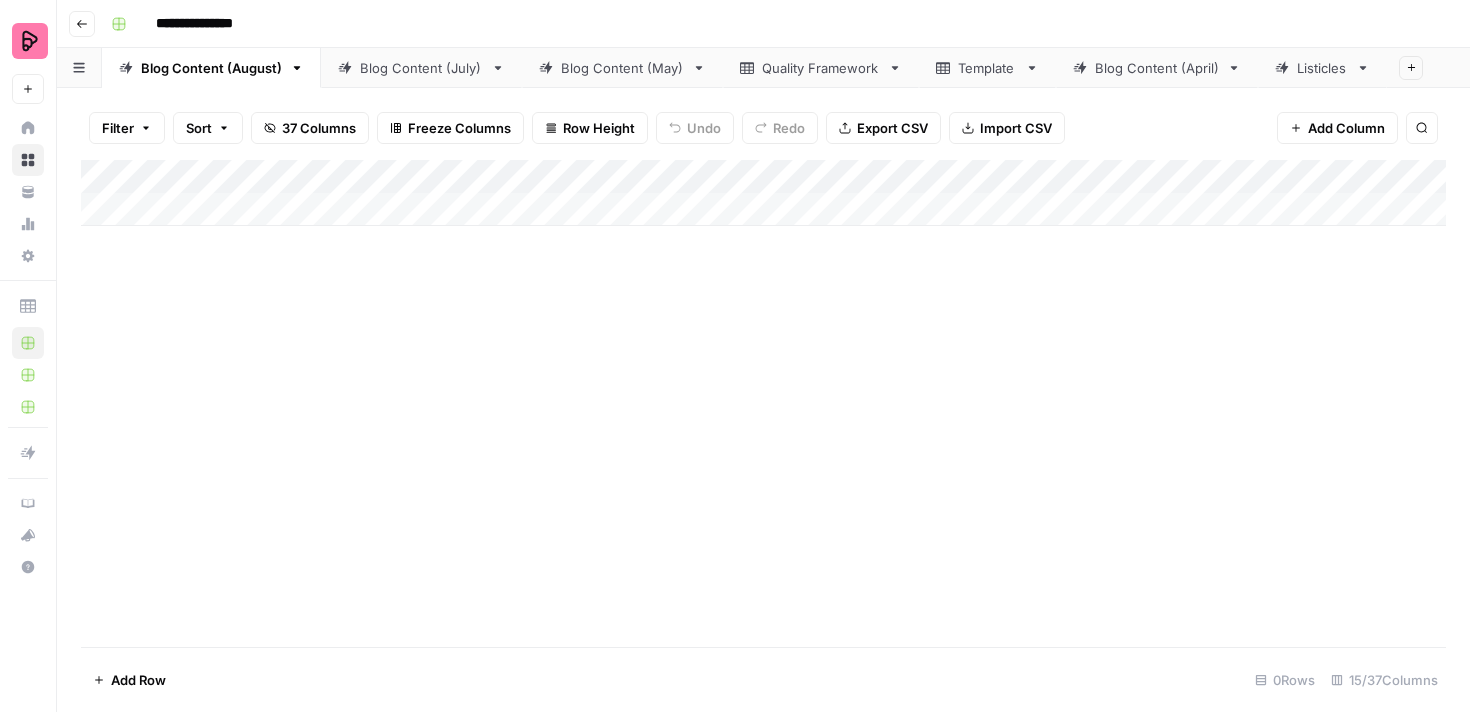 click on "Add Column" at bounding box center (763, 193) 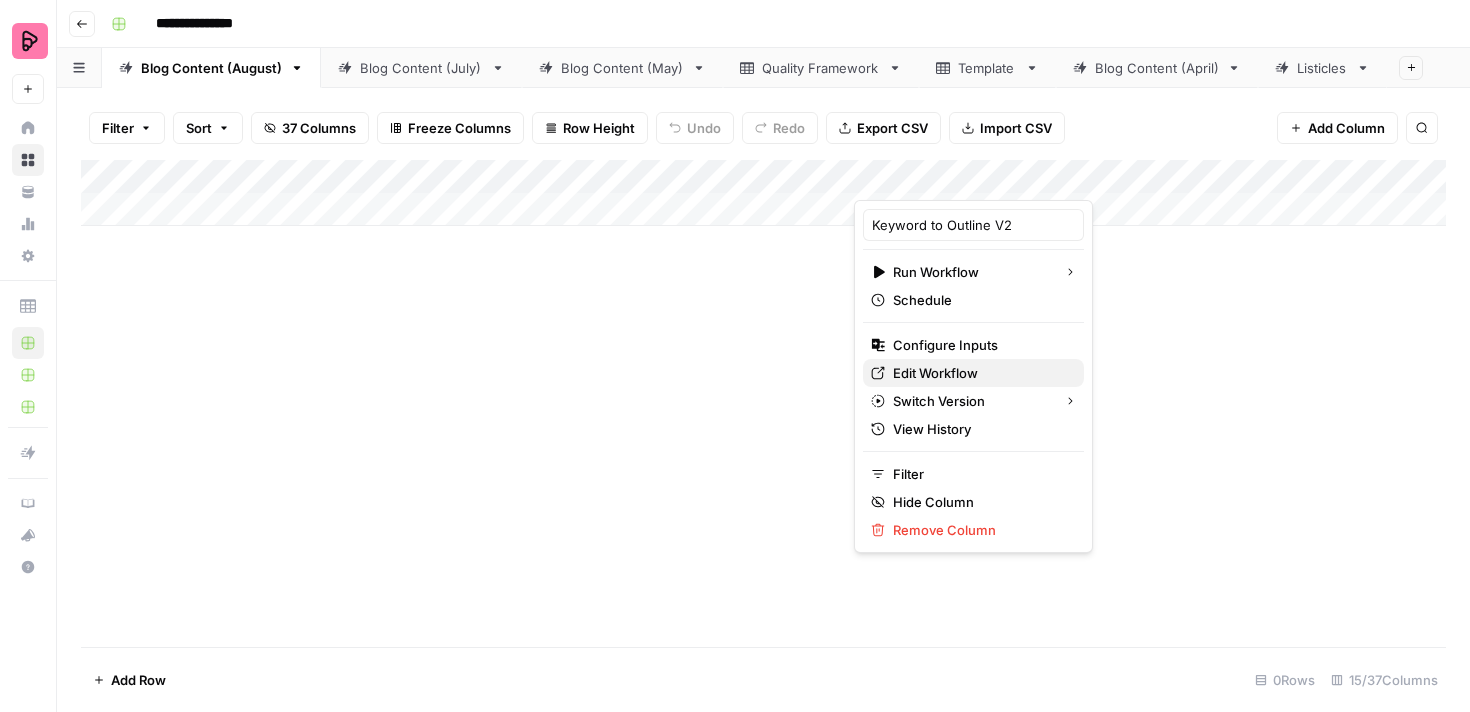 click on "Edit Workflow" at bounding box center [980, 373] 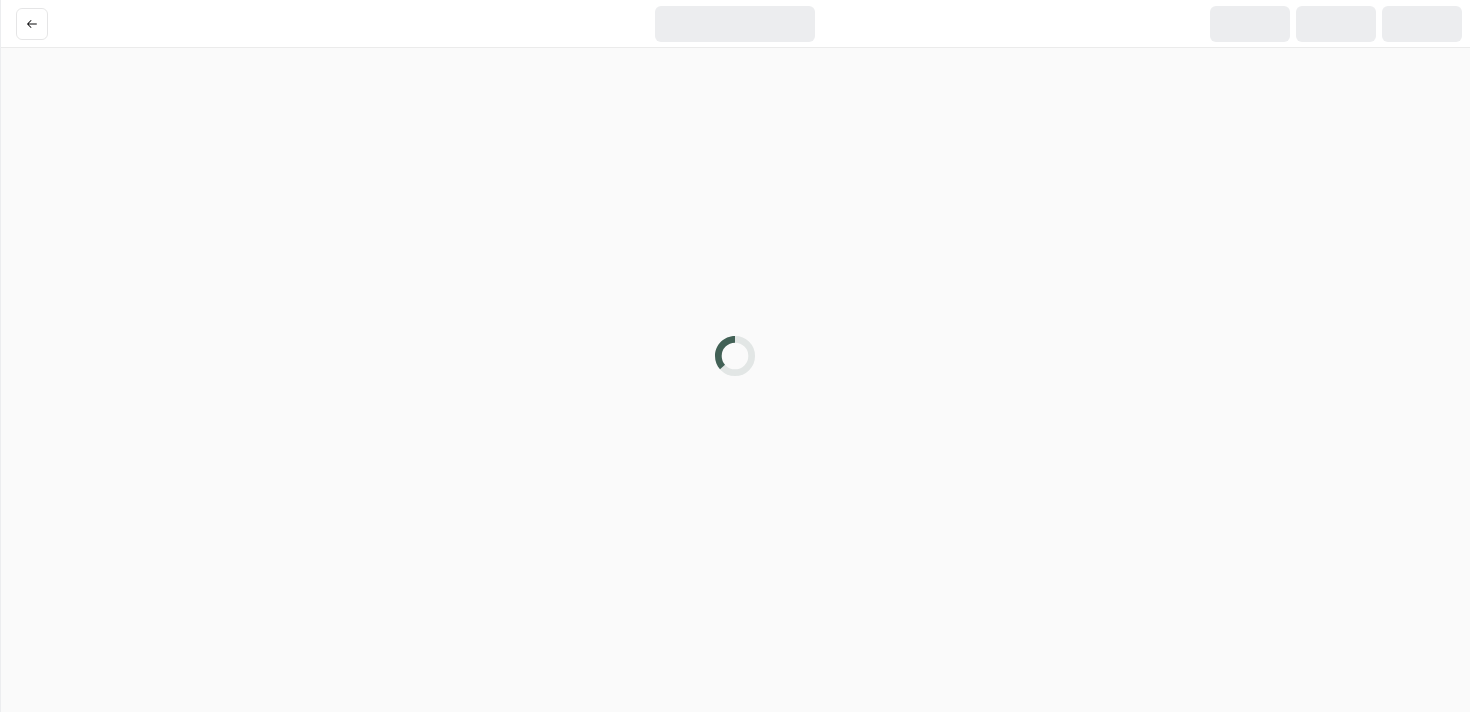 scroll, scrollTop: 0, scrollLeft: 0, axis: both 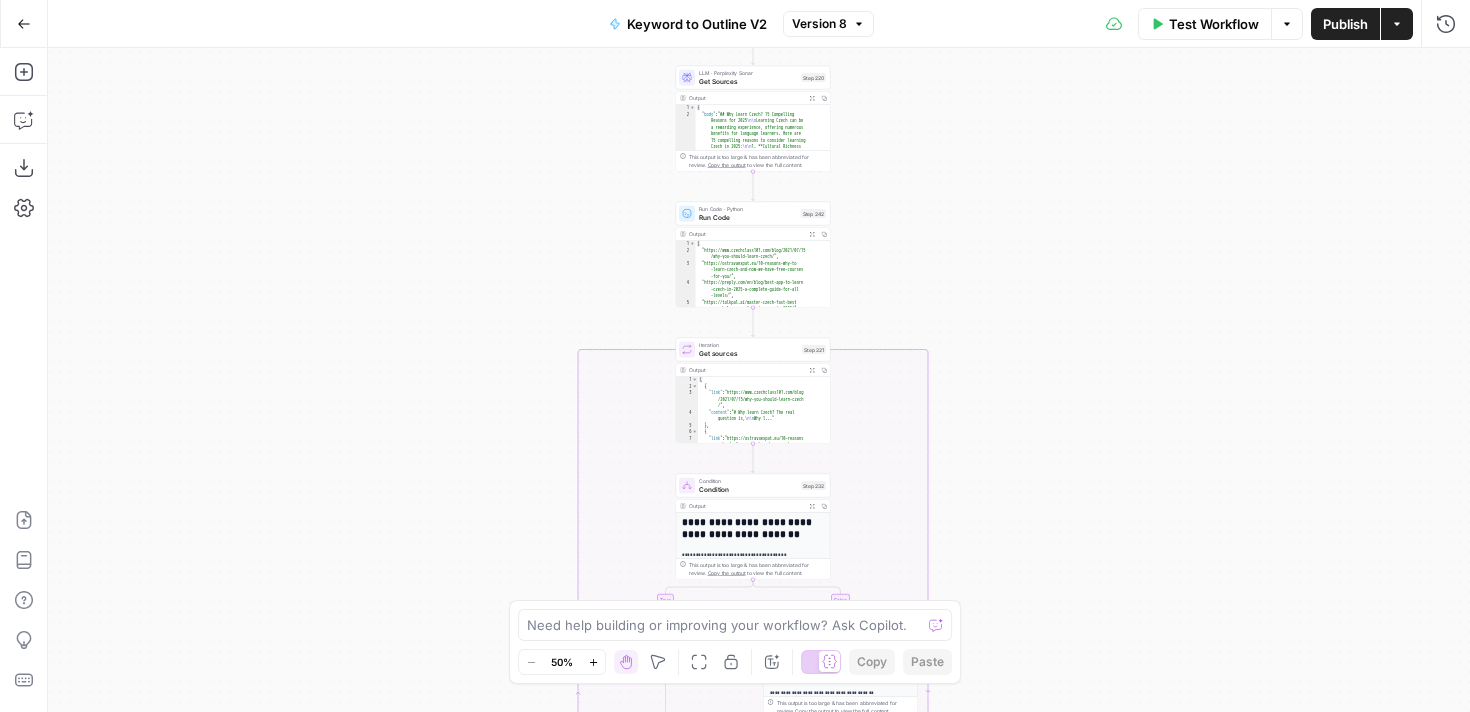 type on "**********" 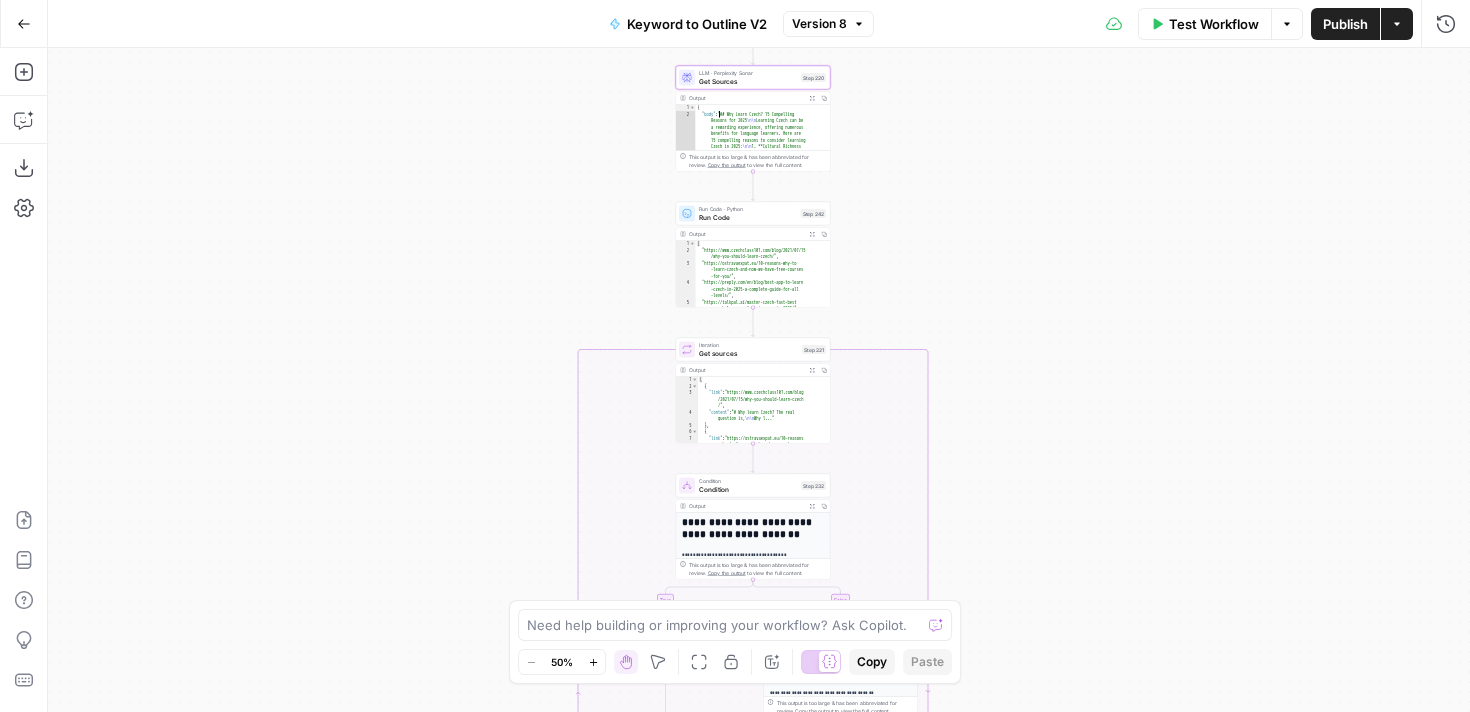 click on "Get Sources" at bounding box center (748, 81) 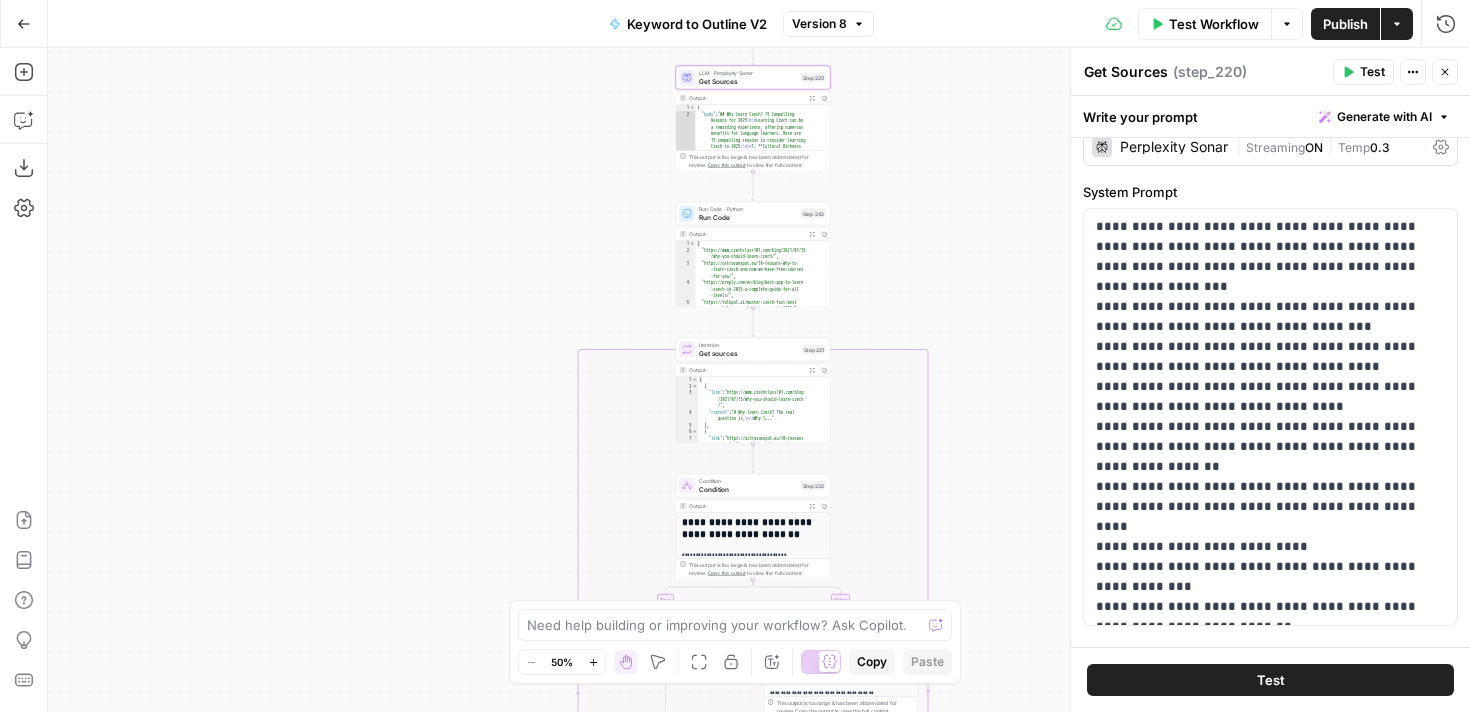 scroll, scrollTop: 20, scrollLeft: 0, axis: vertical 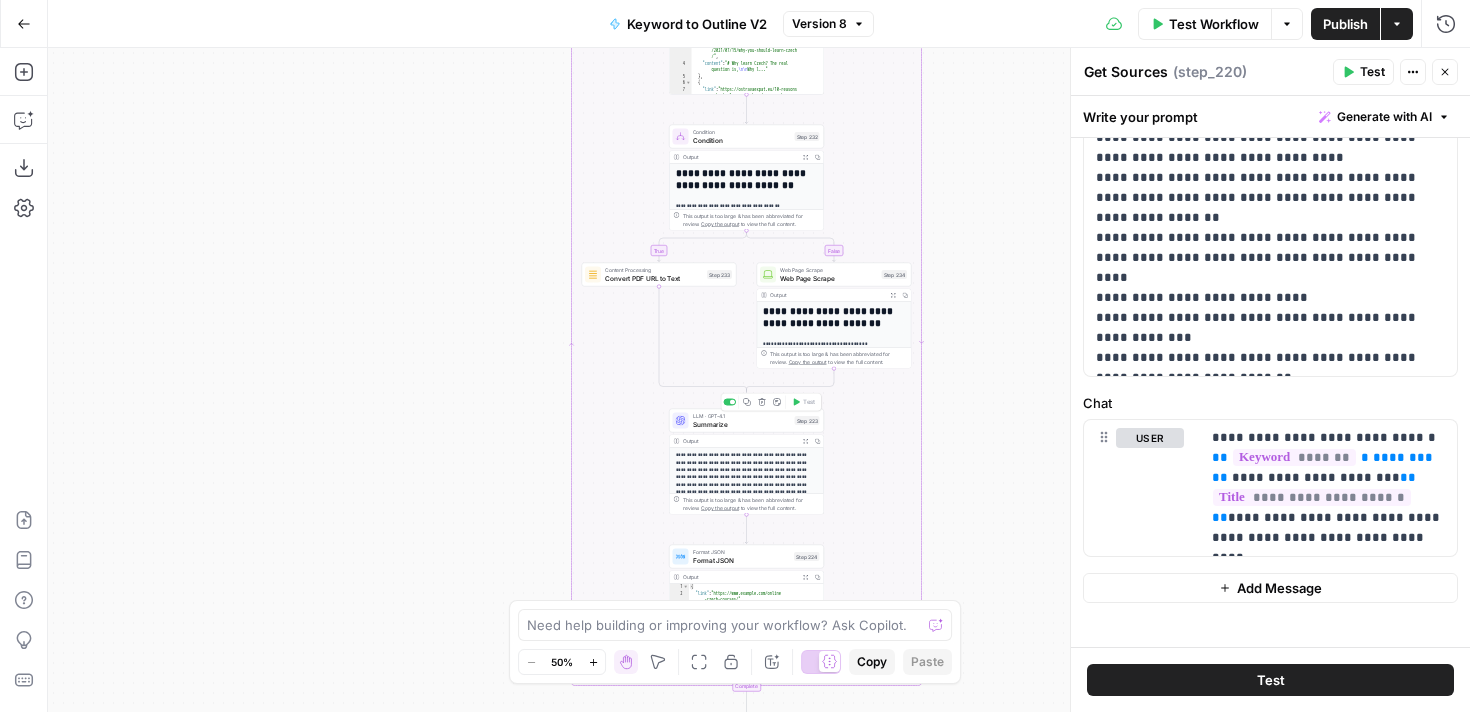 click on "Summarize" at bounding box center (742, 424) 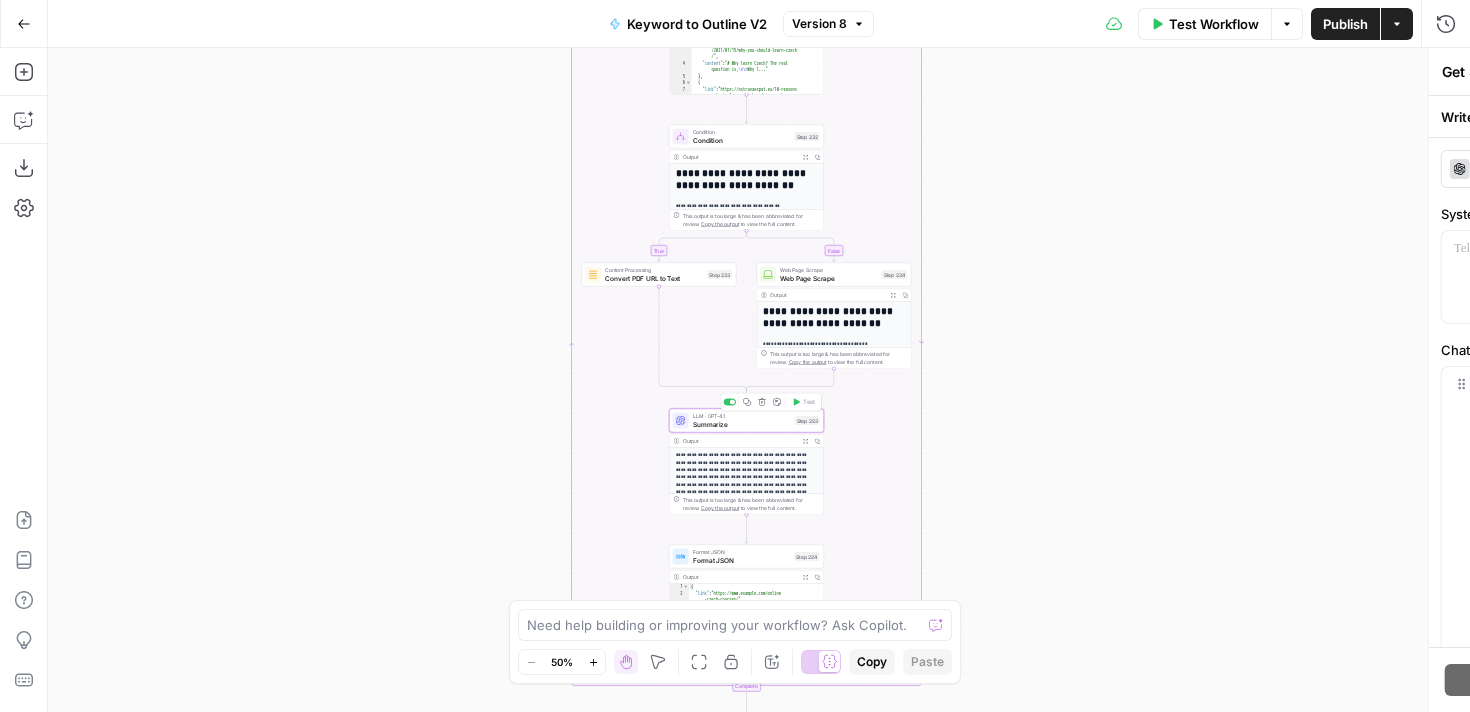 type on "Summarize" 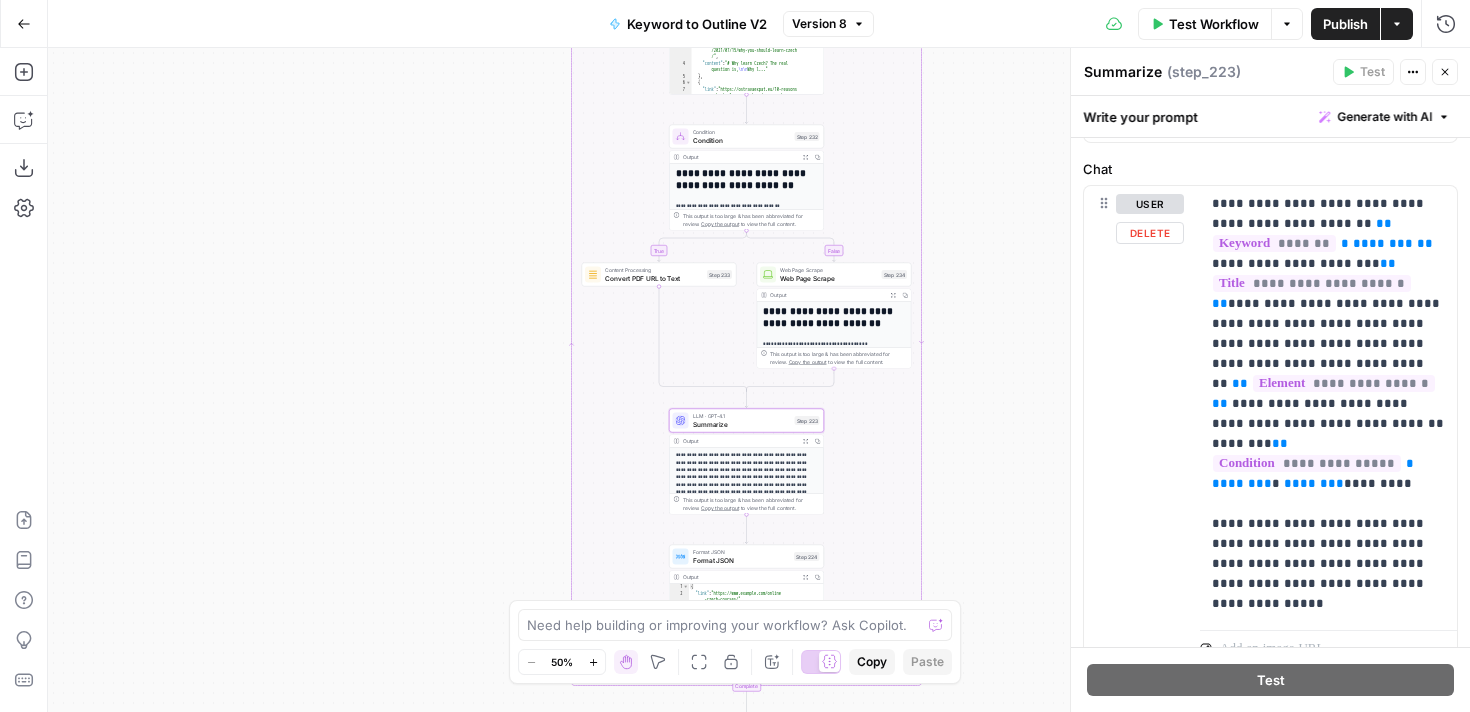 scroll, scrollTop: 308, scrollLeft: 0, axis: vertical 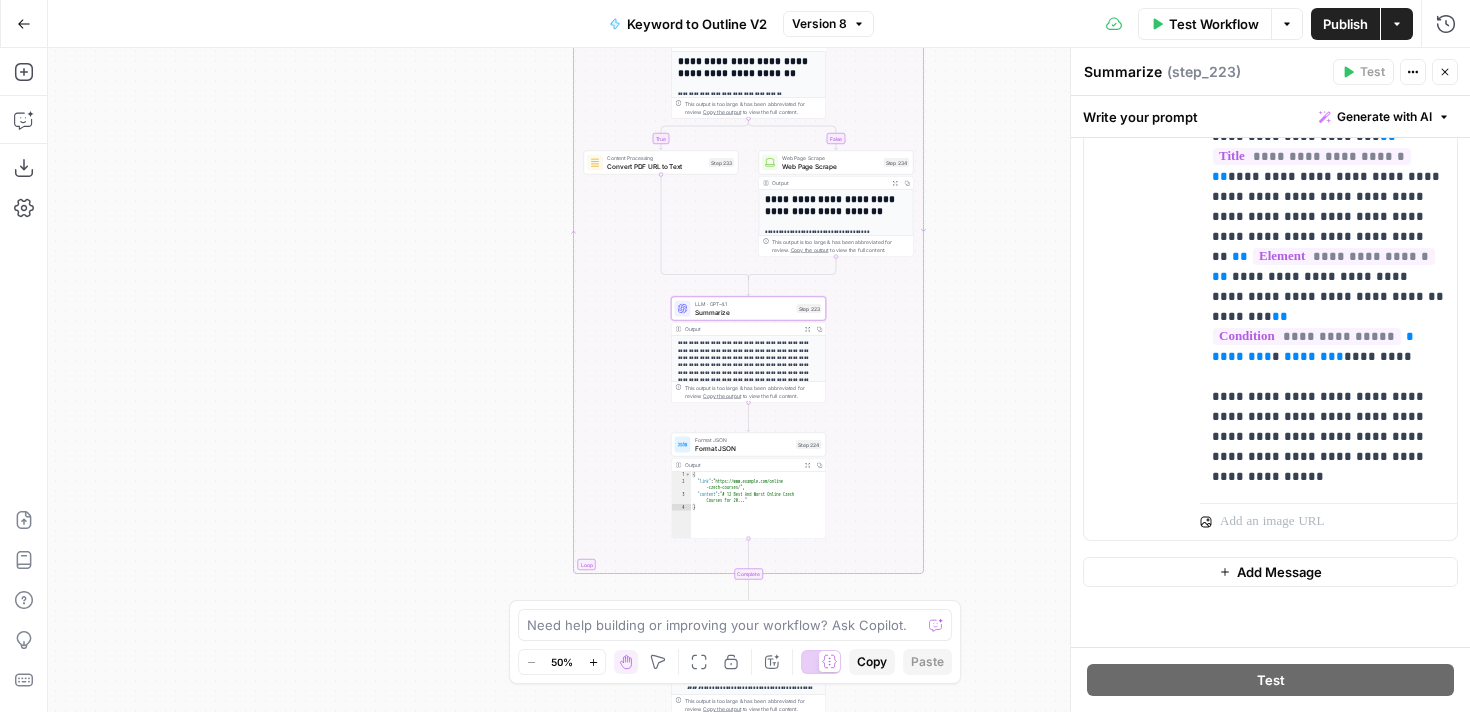 click on "Format JSON" at bounding box center (744, 448) 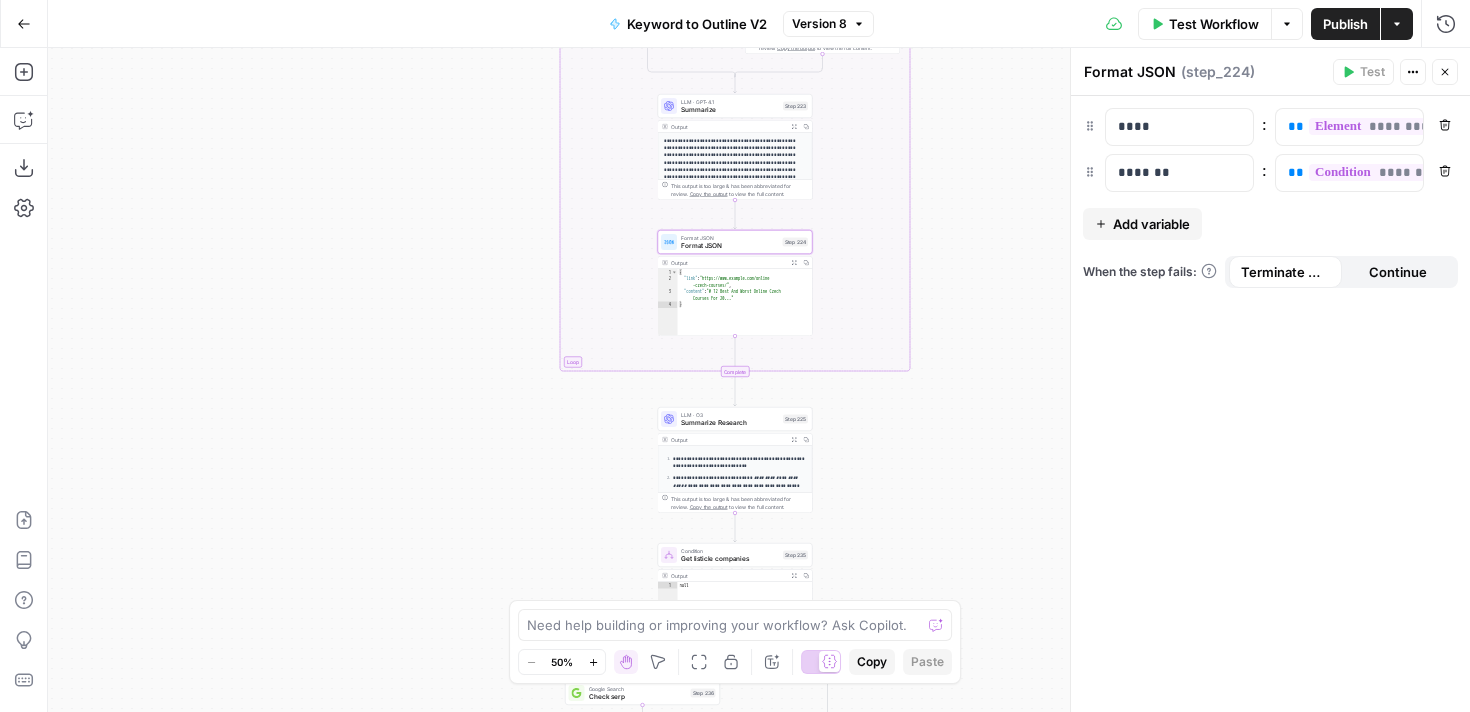 click on "Summarize Research" at bounding box center [730, 423] 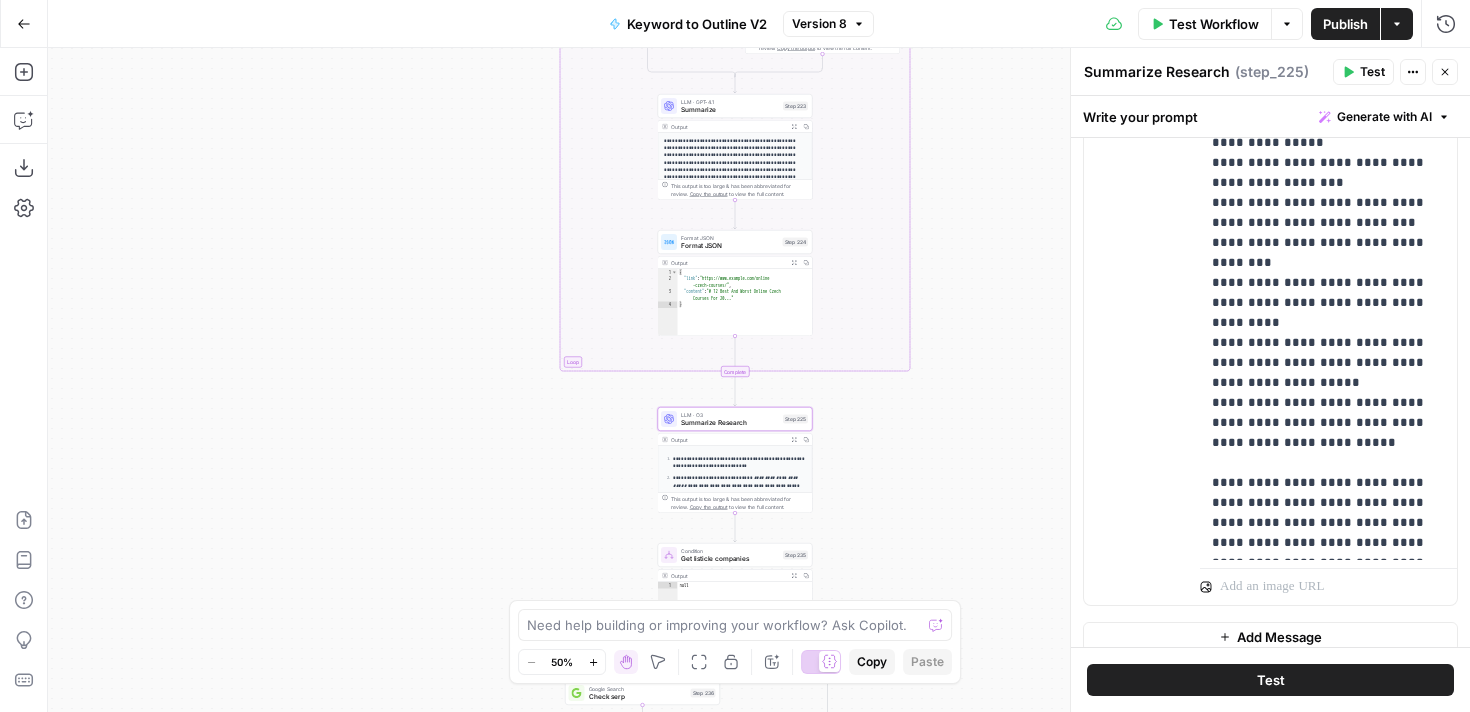 scroll, scrollTop: 687, scrollLeft: 0, axis: vertical 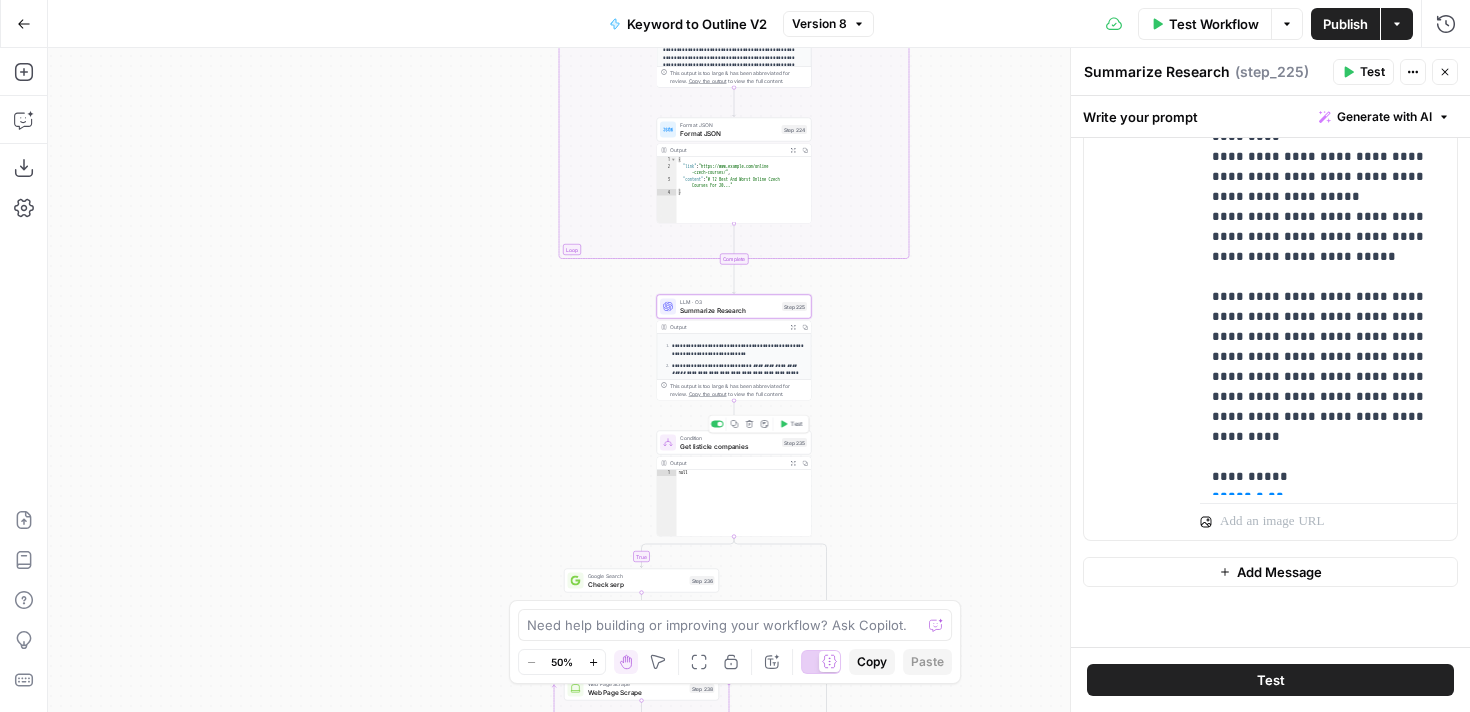 click on "Condition" at bounding box center (729, 438) 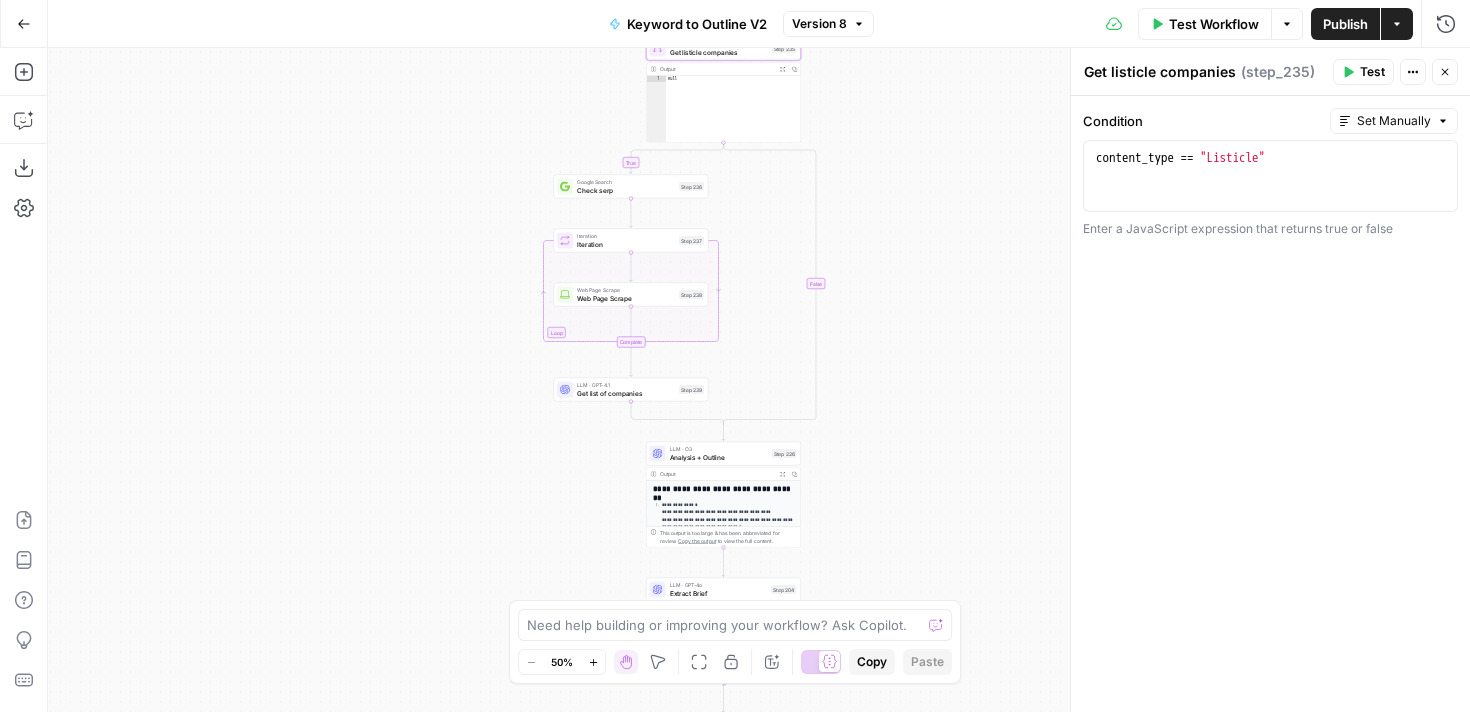 click on "Analysis + Outline" at bounding box center (719, 457) 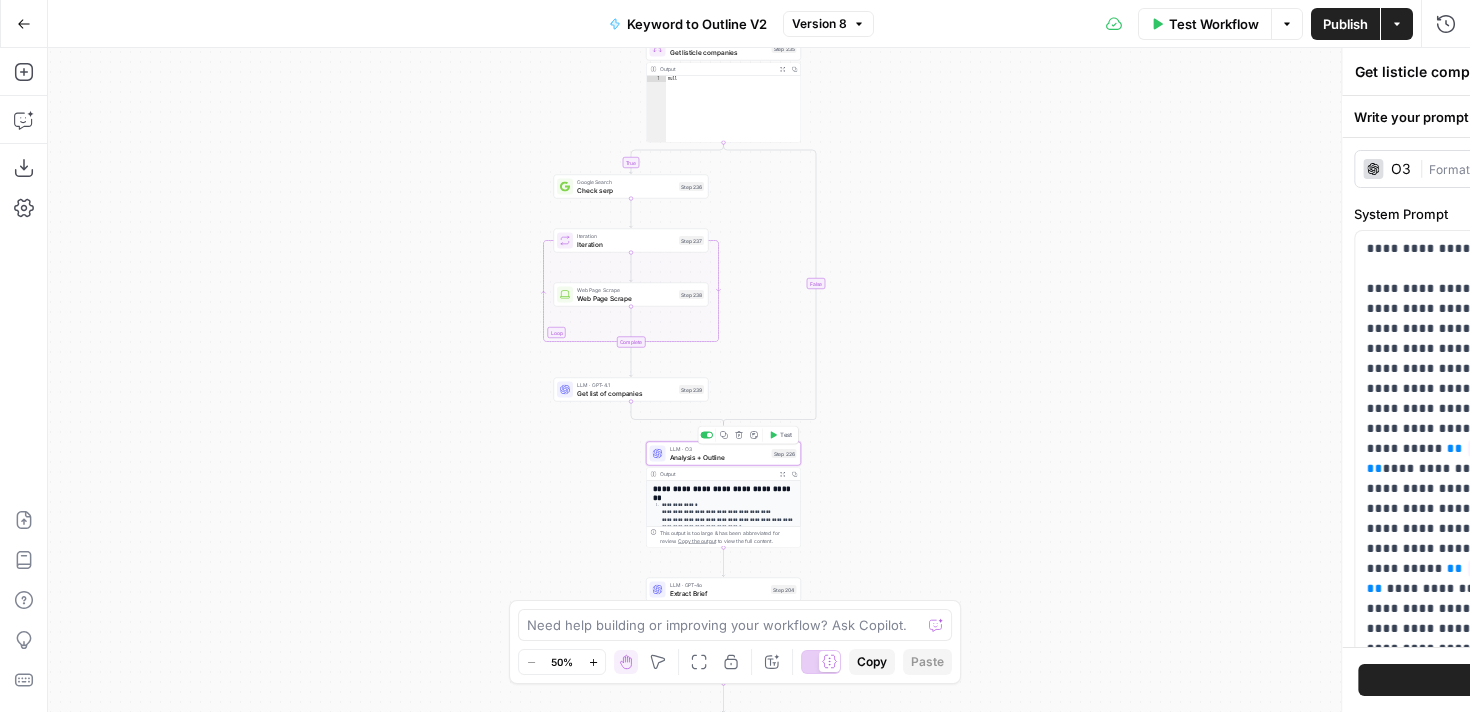type on "Analysis + Outline" 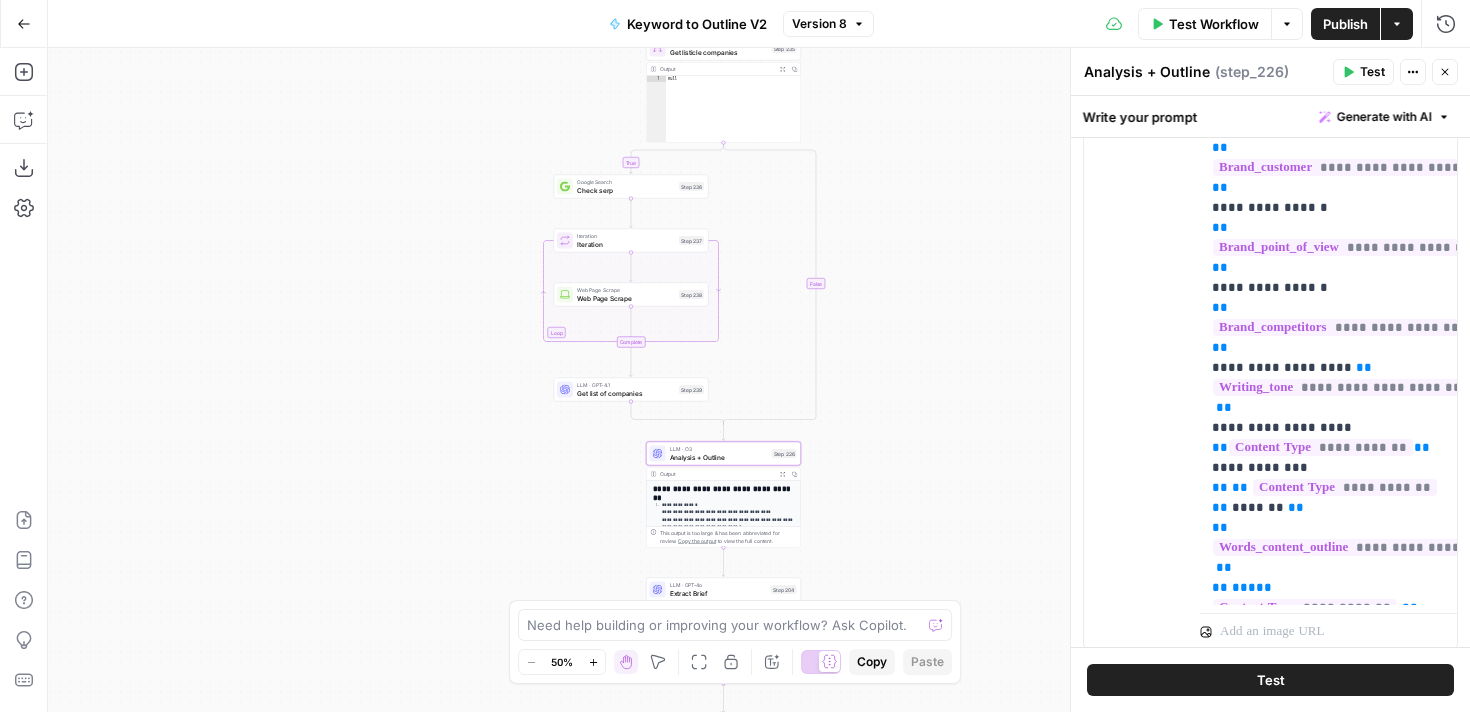 scroll, scrollTop: 1050, scrollLeft: 0, axis: vertical 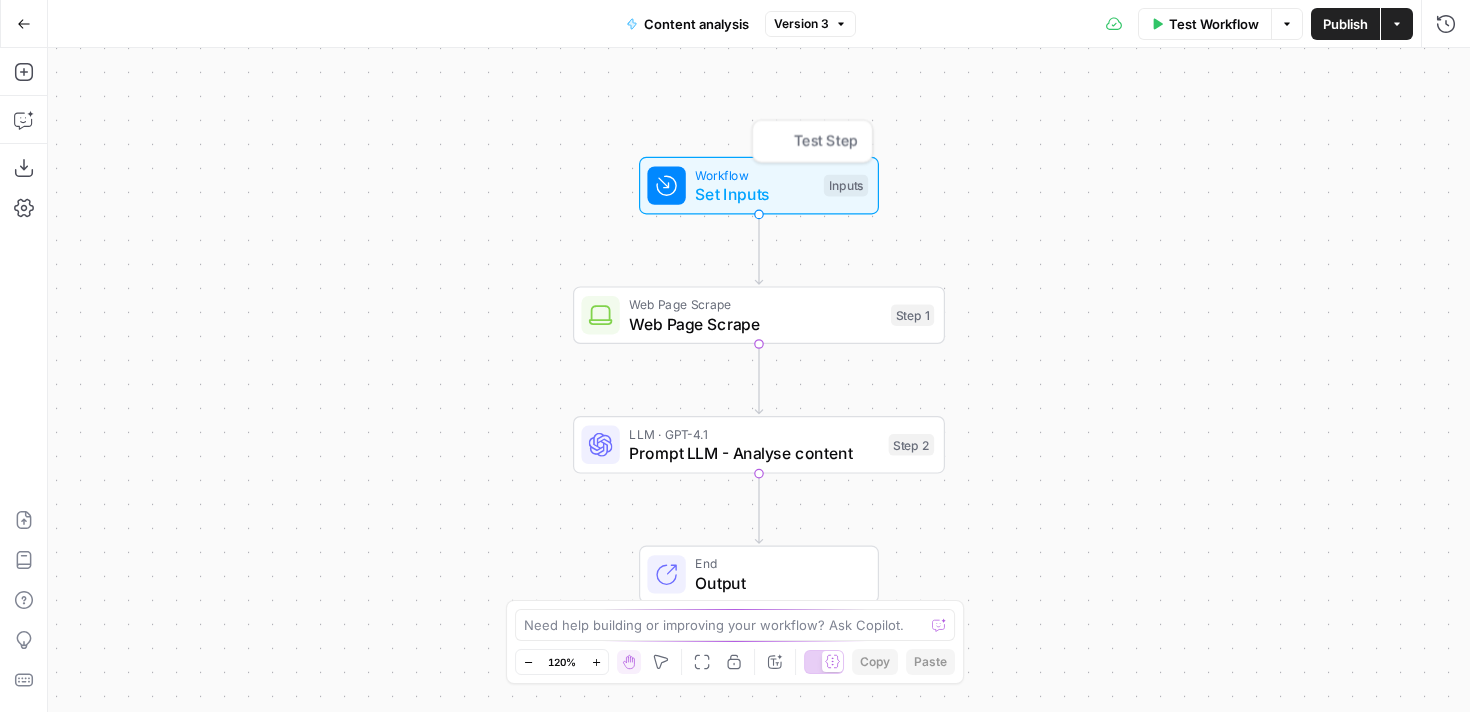click on "Set Inputs" at bounding box center [754, 194] 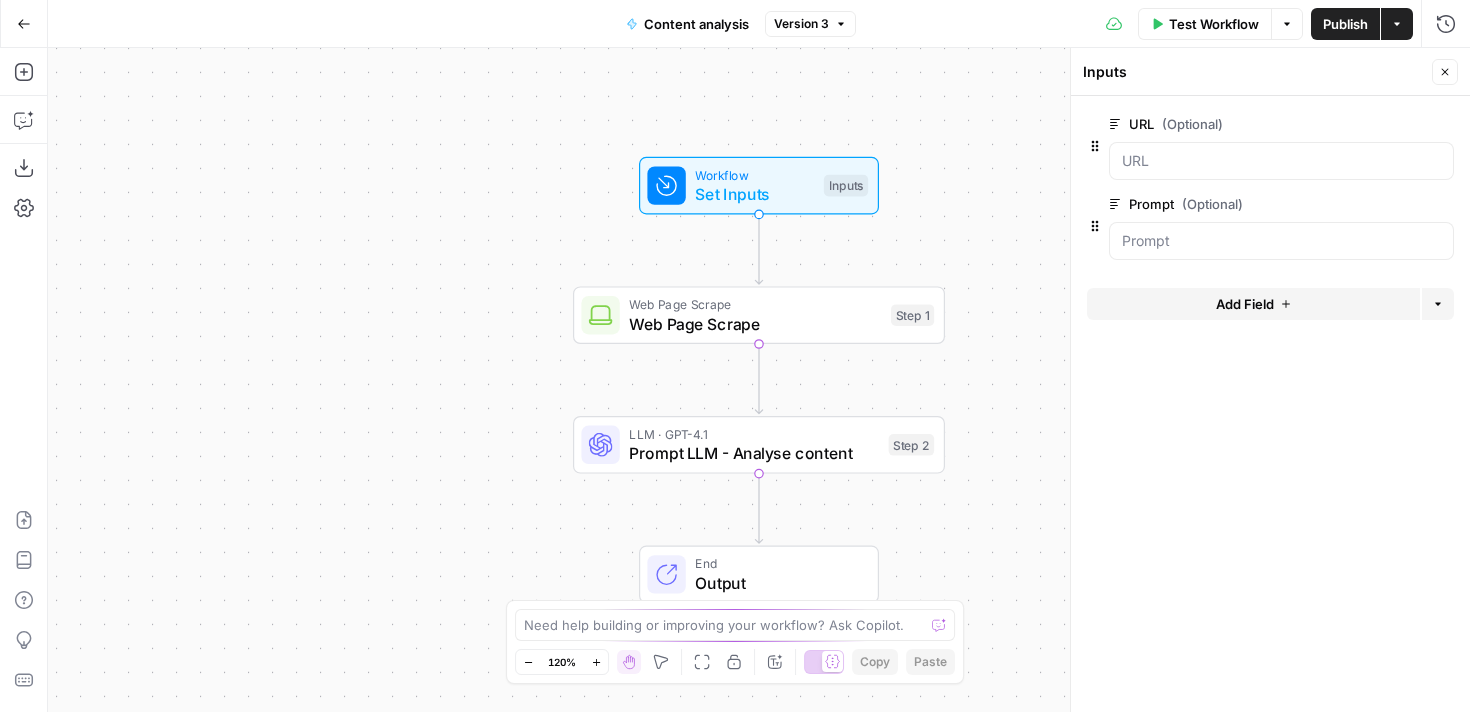 click on "Add Field" at bounding box center (1245, 304) 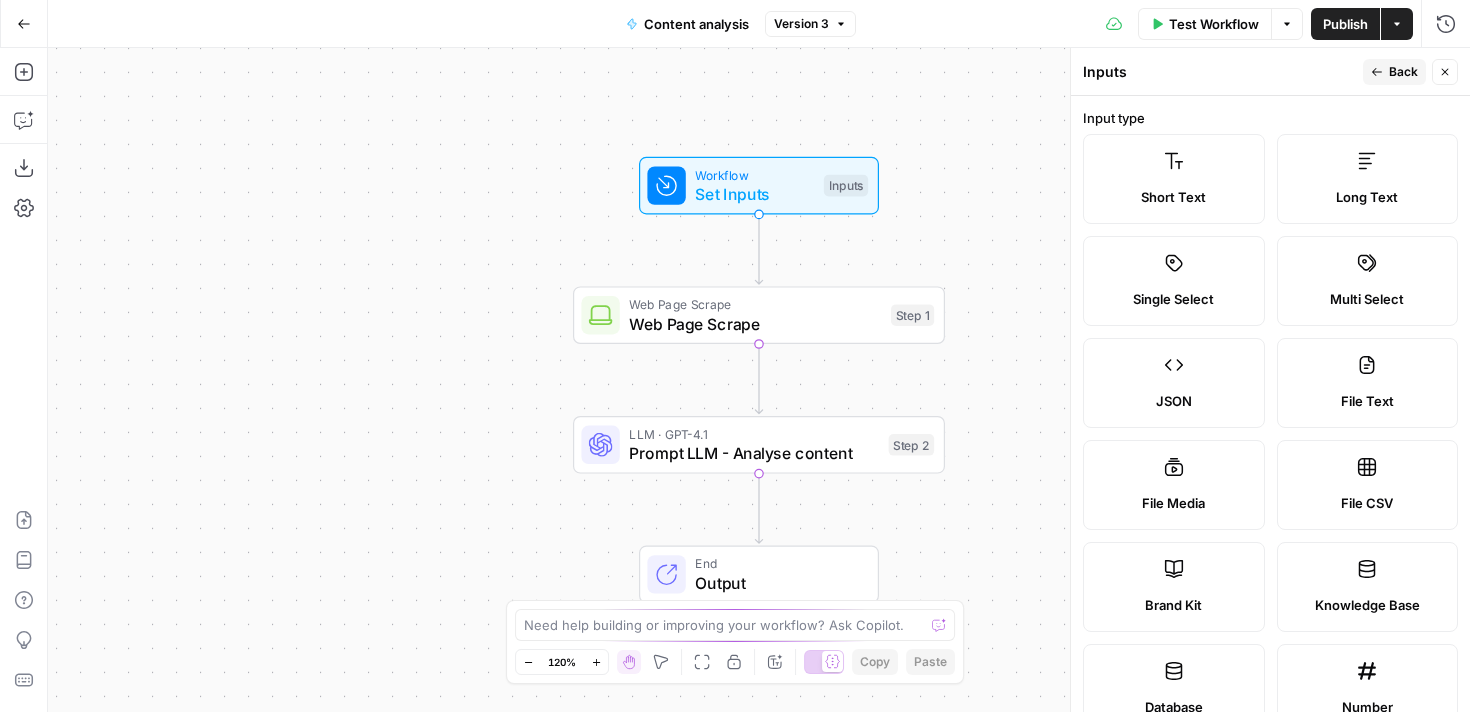 click on "Long Text" at bounding box center [1368, 179] 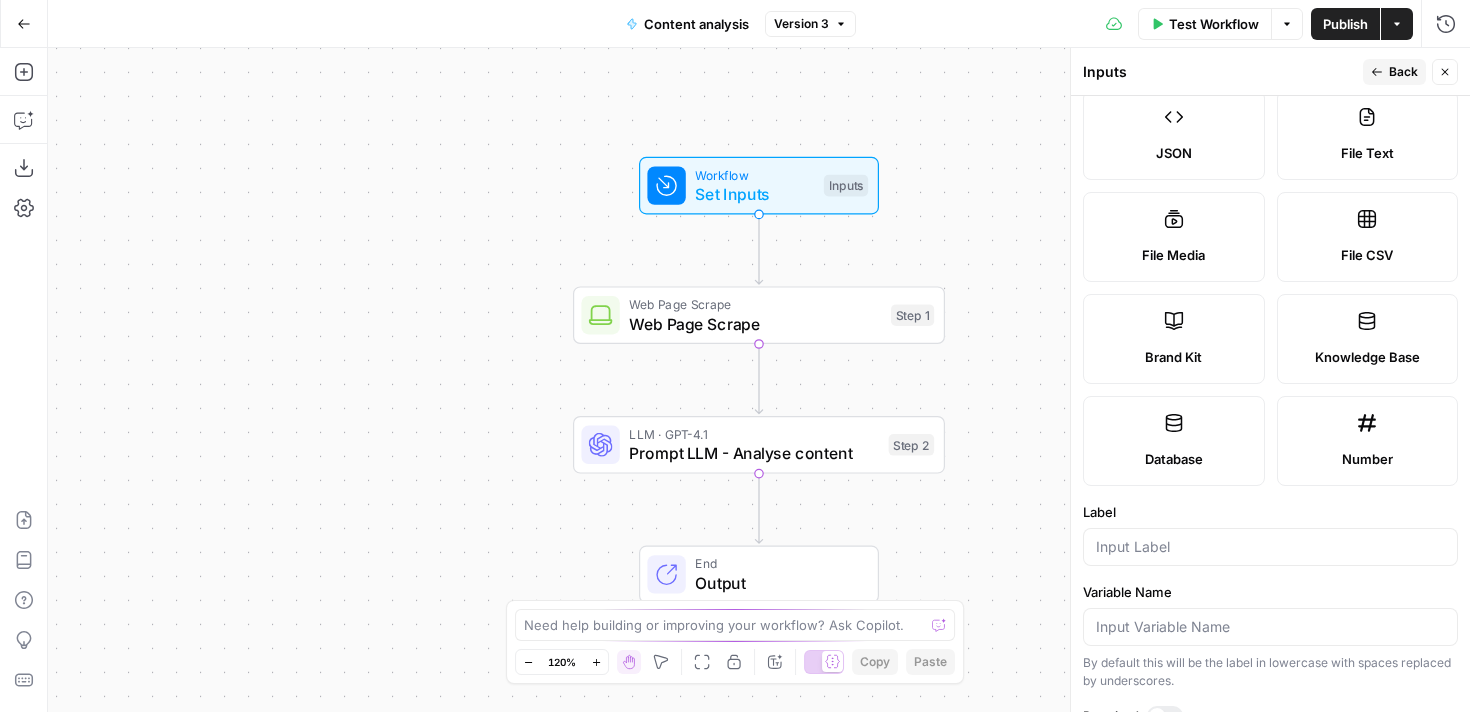 scroll, scrollTop: 639, scrollLeft: 0, axis: vertical 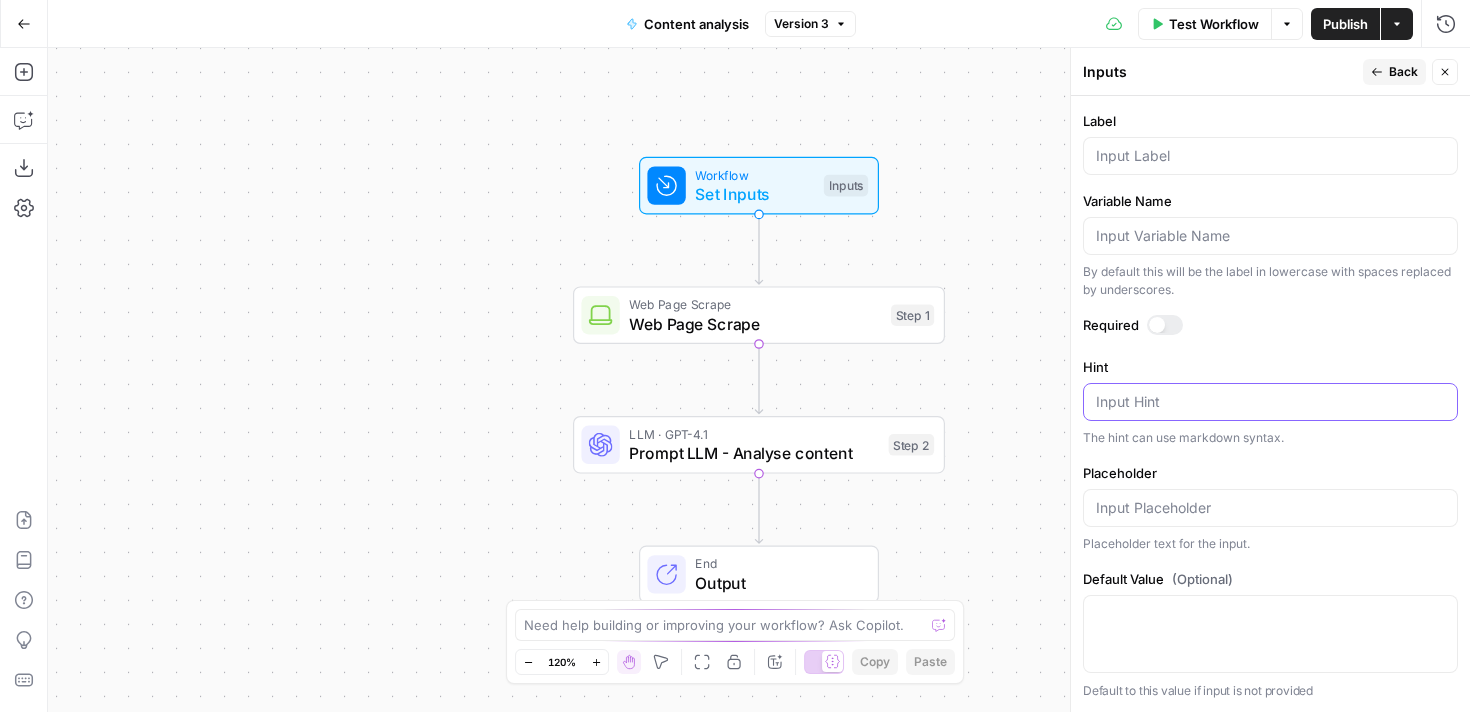 click on "Hint" at bounding box center [1270, 402] 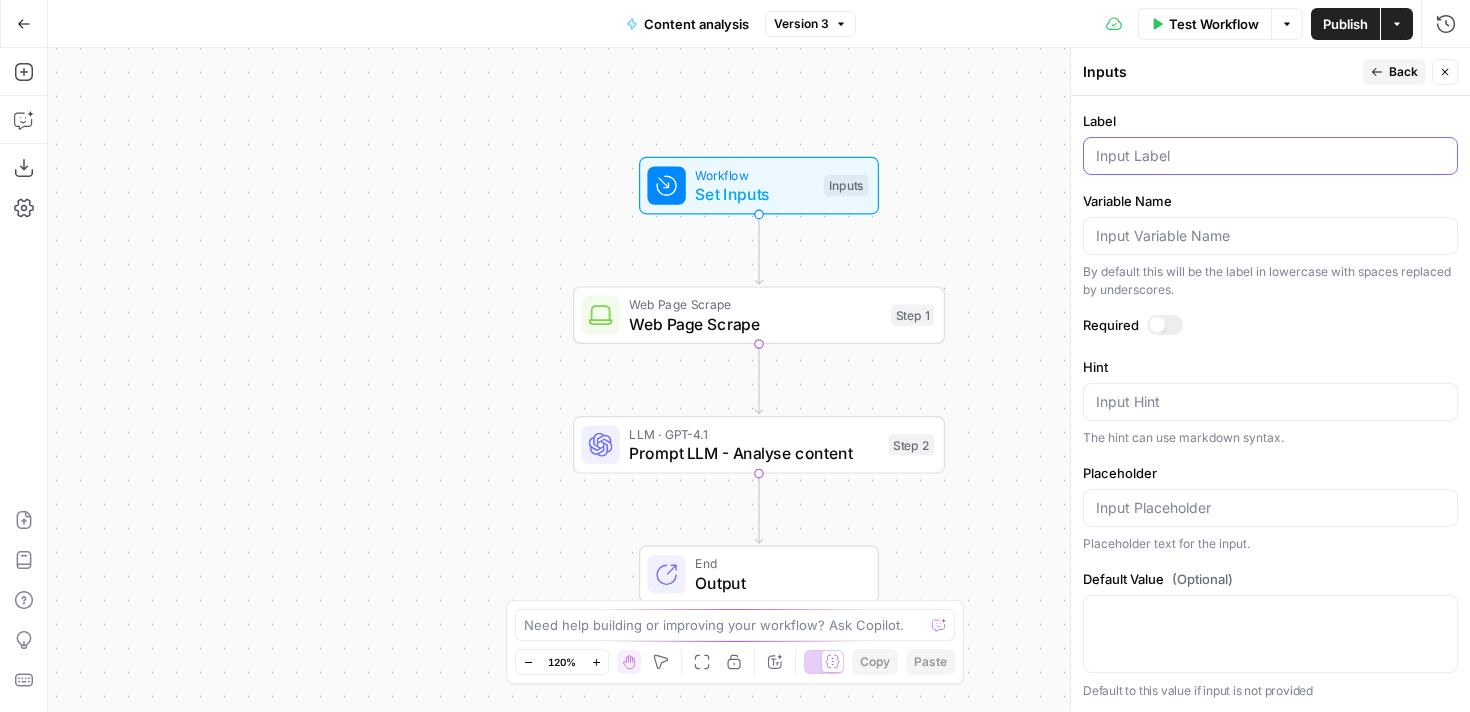 click on "Label" at bounding box center [1270, 156] 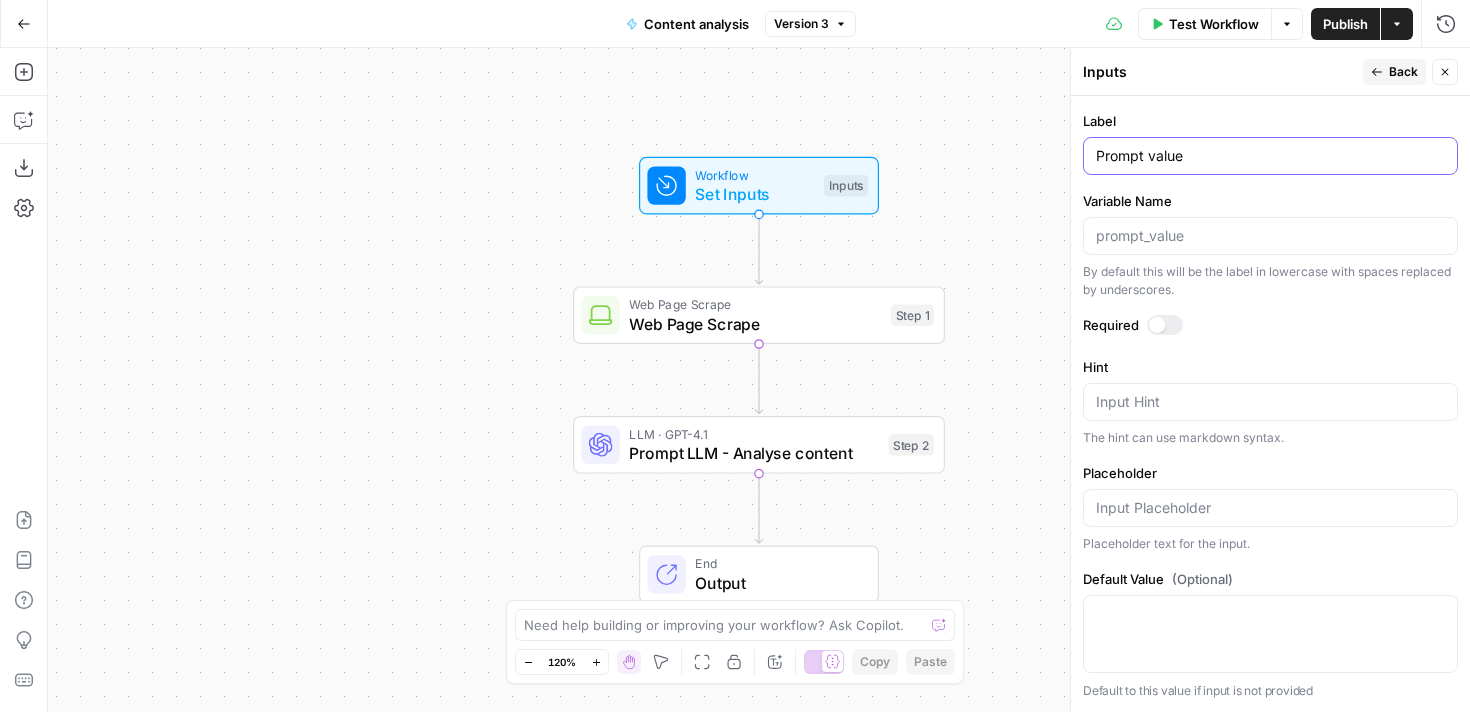 scroll, scrollTop: 0, scrollLeft: 0, axis: both 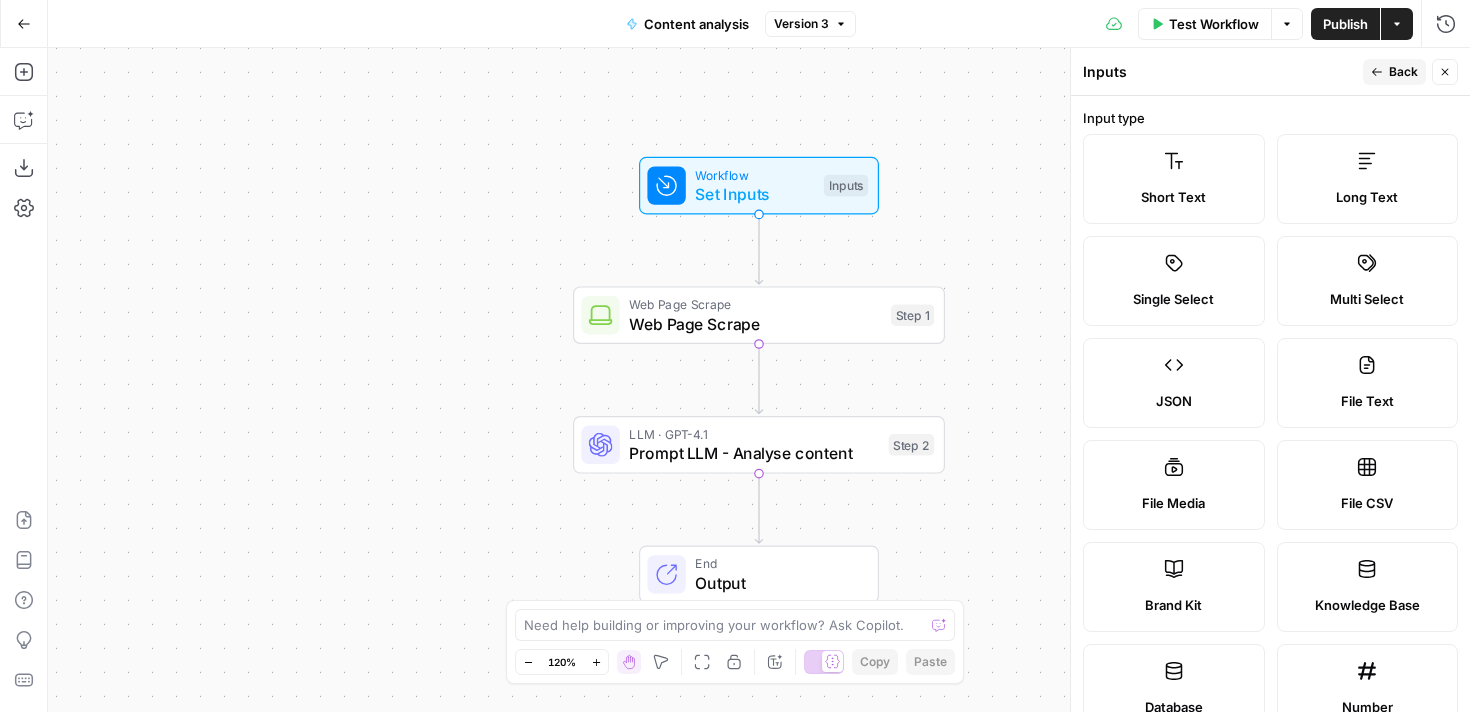 type on "Prompt value" 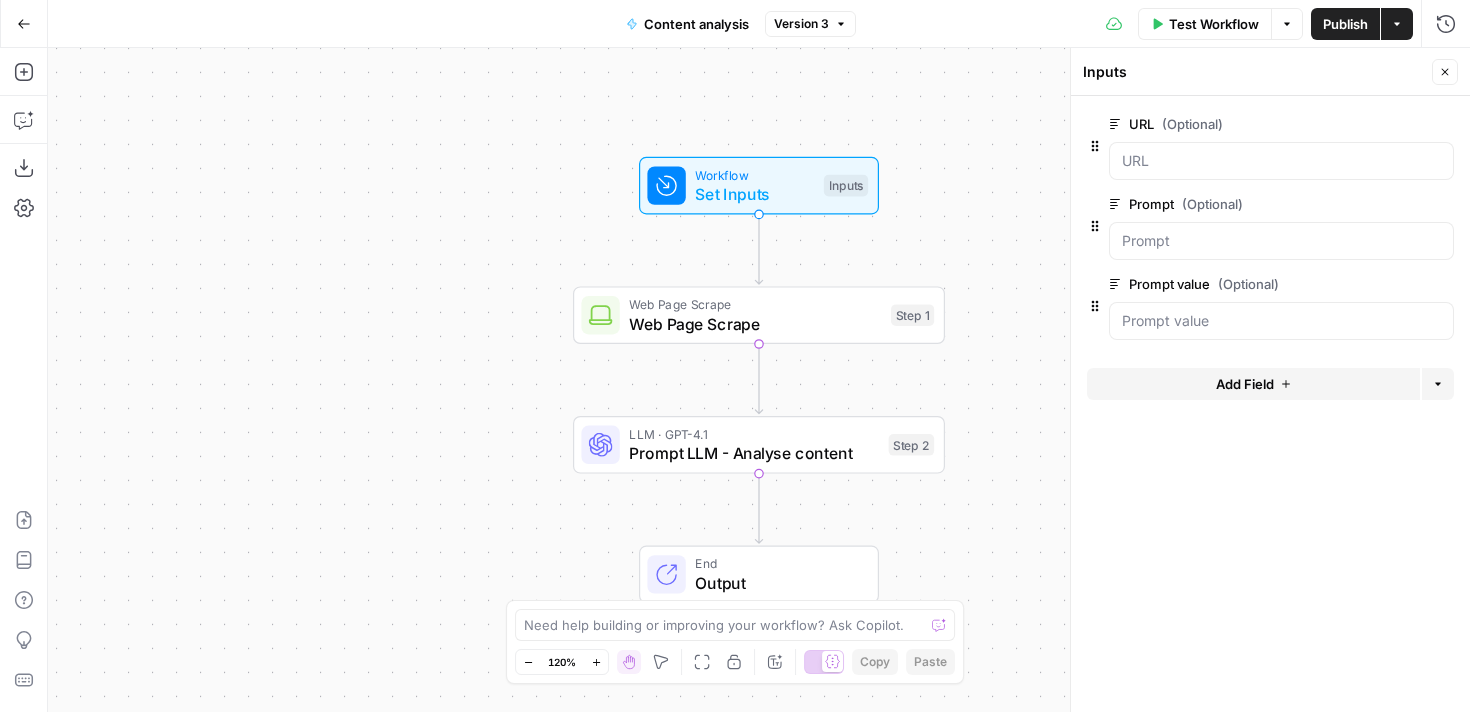 click on "Add Field" at bounding box center [1245, 384] 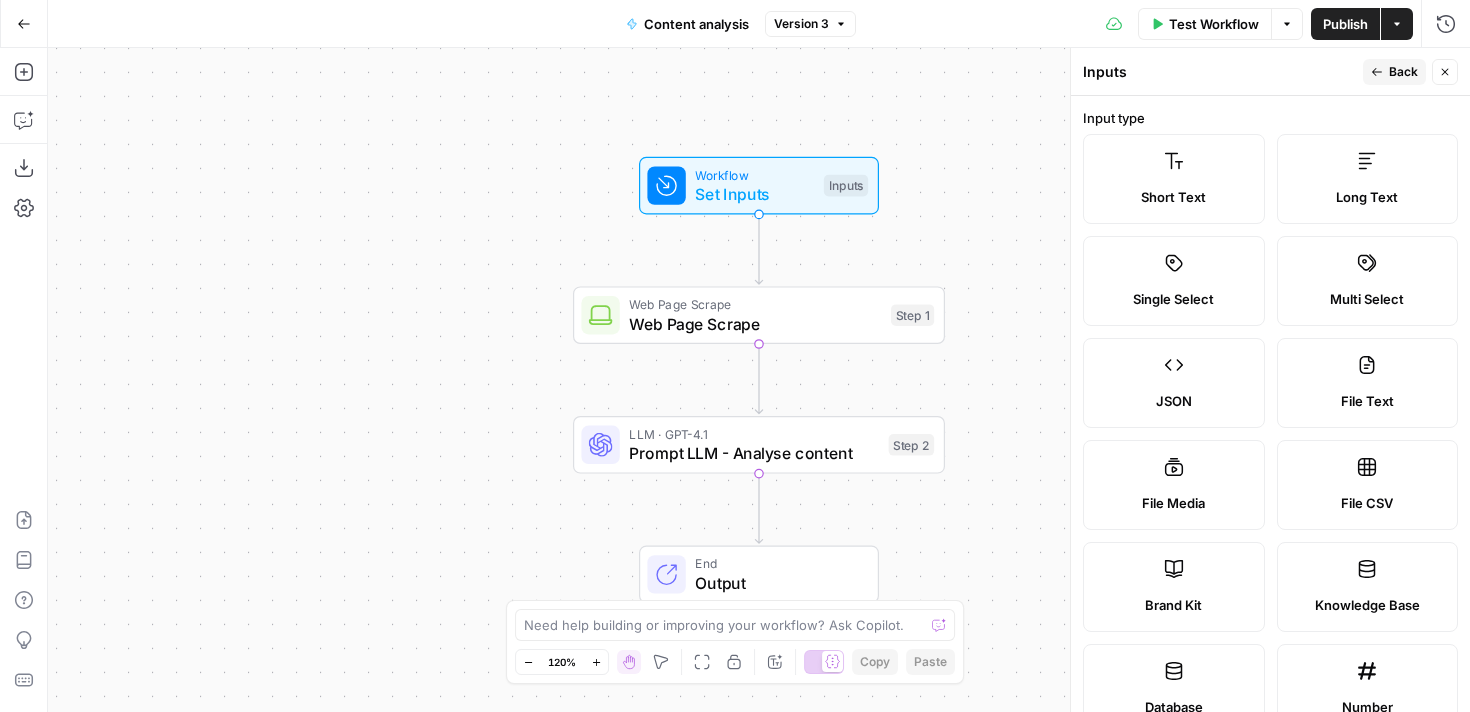 click on "Long Text" at bounding box center [1368, 179] 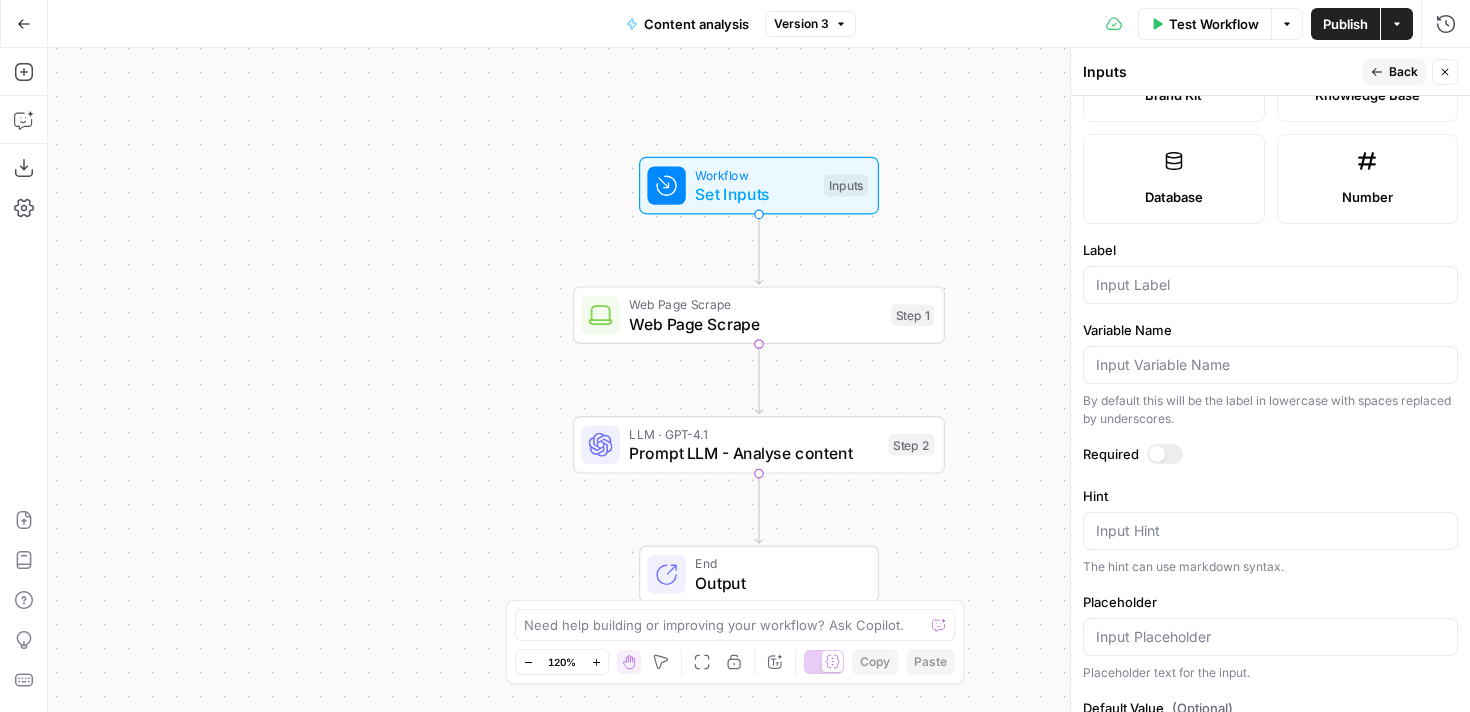 scroll, scrollTop: 461, scrollLeft: 0, axis: vertical 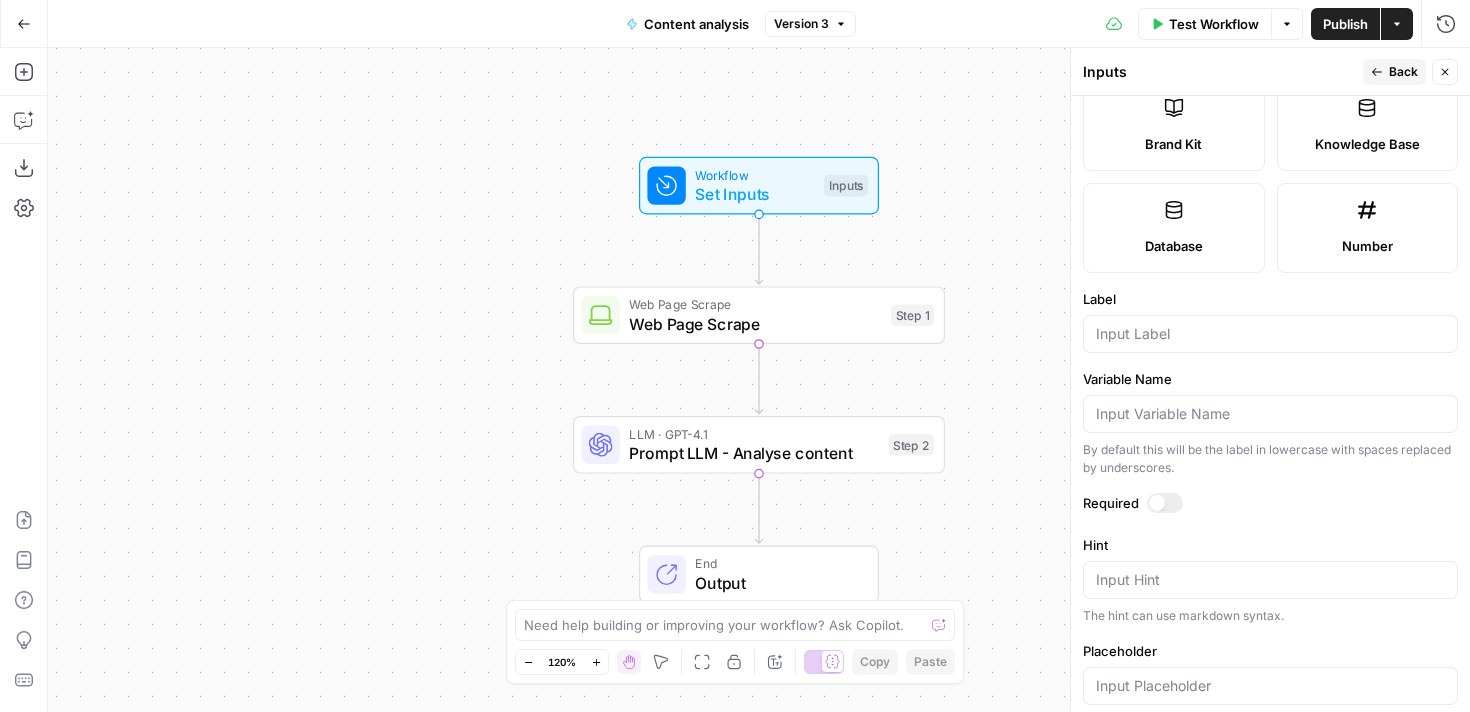 click at bounding box center [1270, 334] 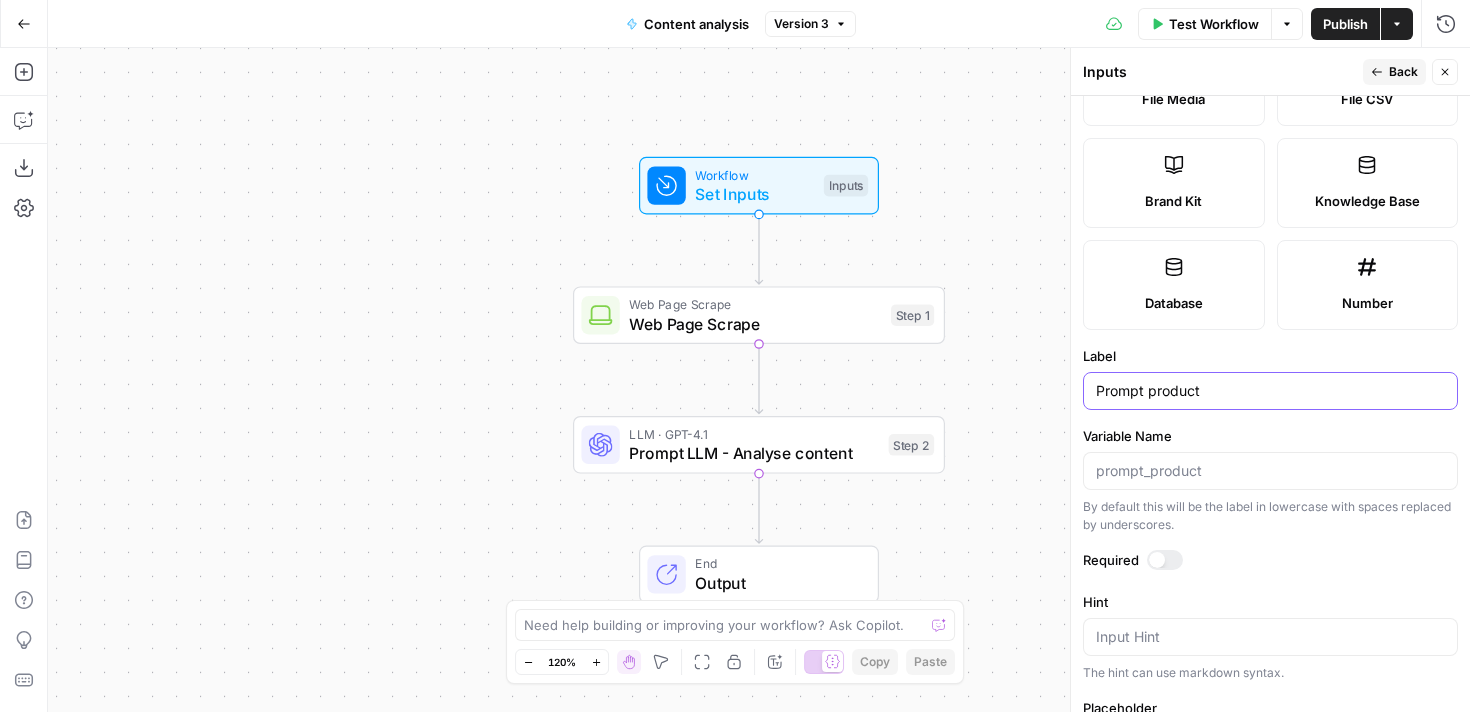 scroll, scrollTop: 185, scrollLeft: 0, axis: vertical 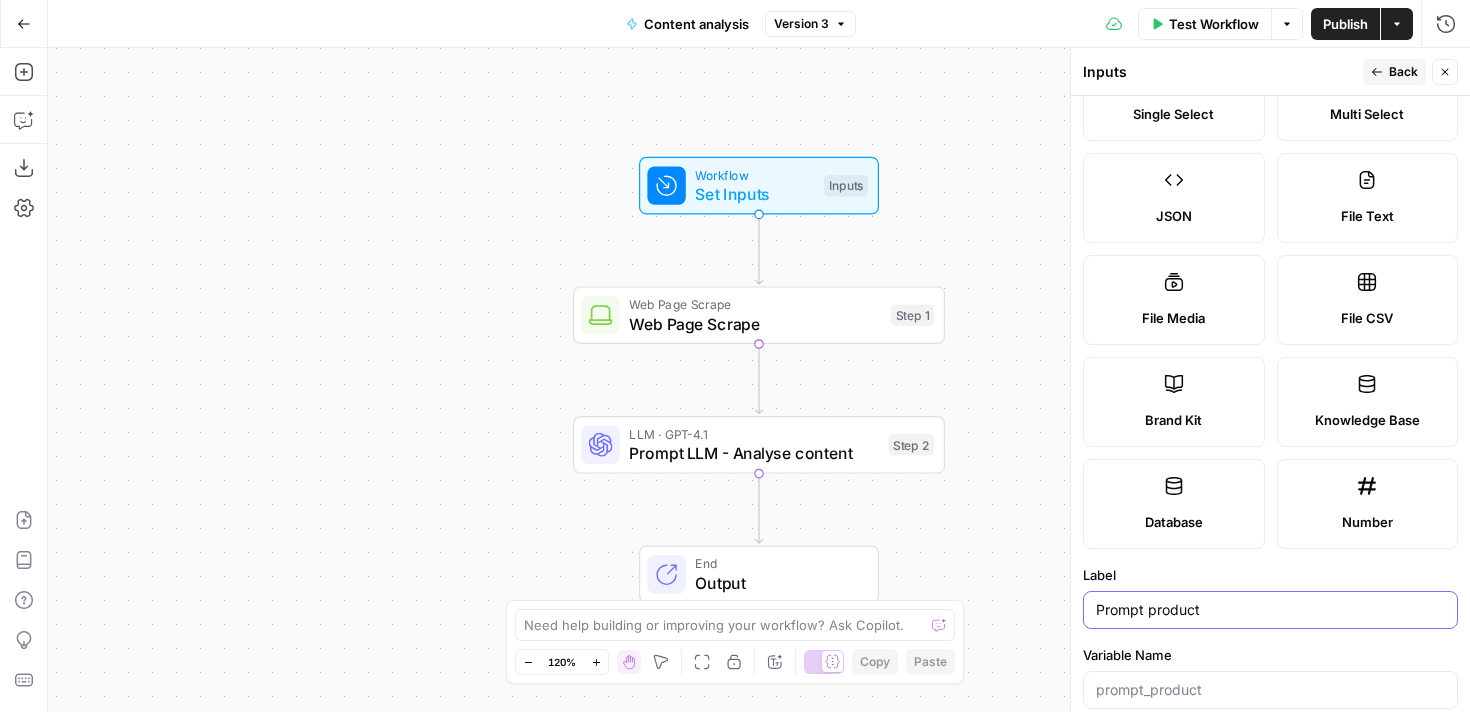 type on "Prompt product" 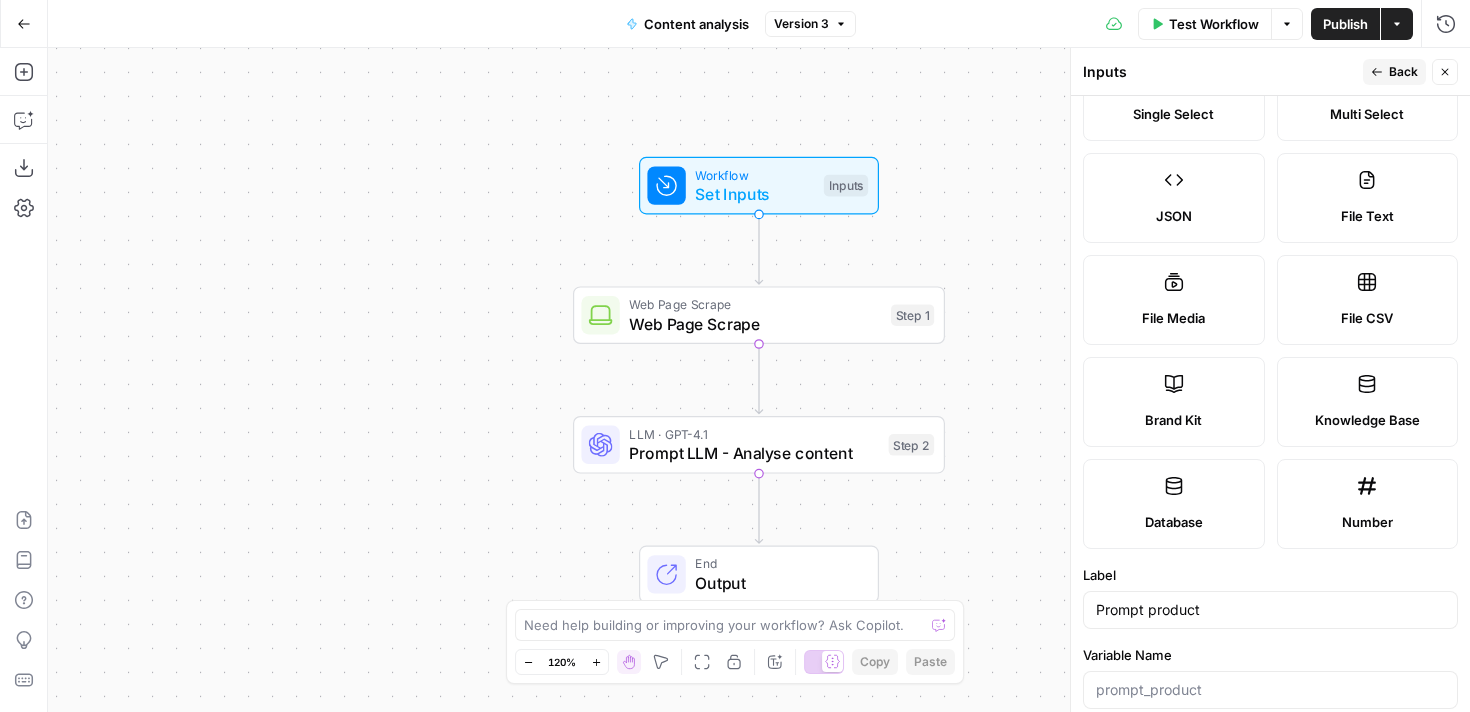 click on "Back" at bounding box center (1403, 72) 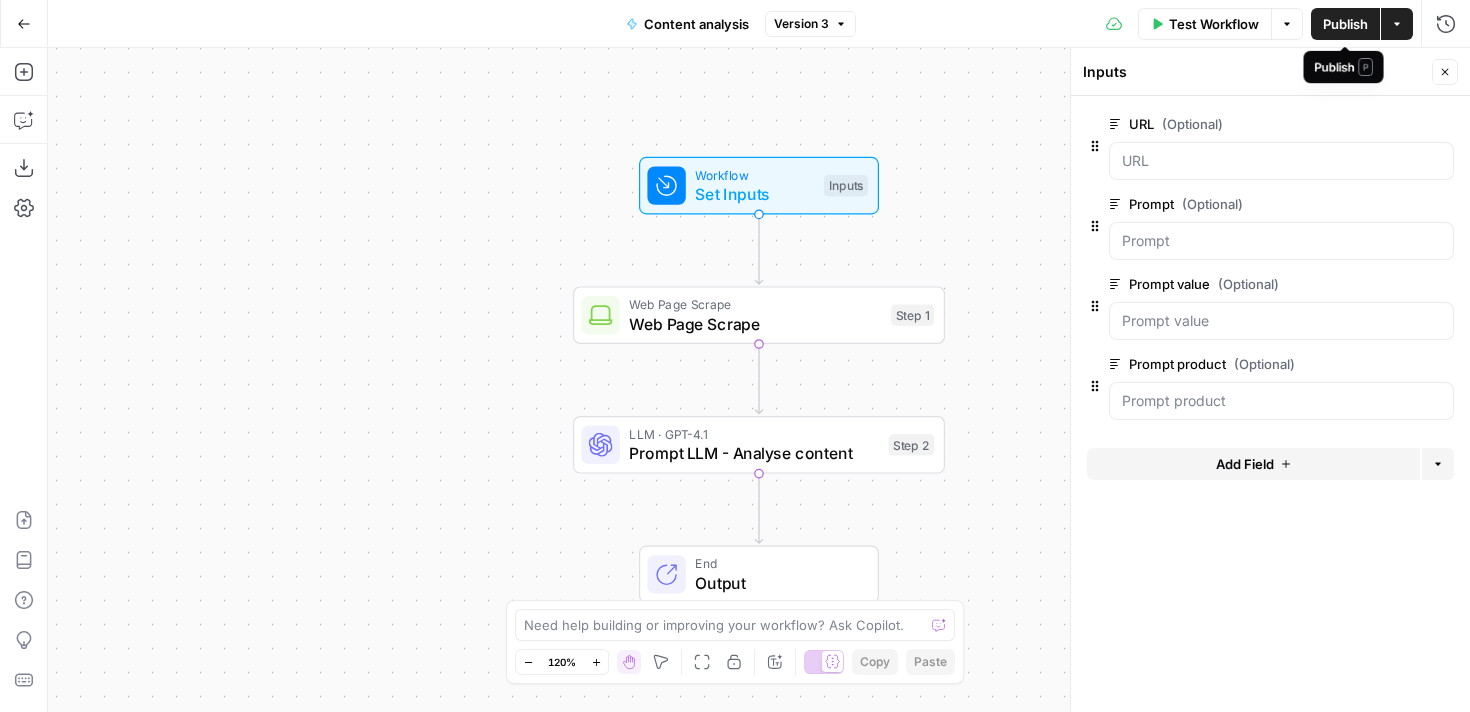 click on "Publish" at bounding box center (1345, 24) 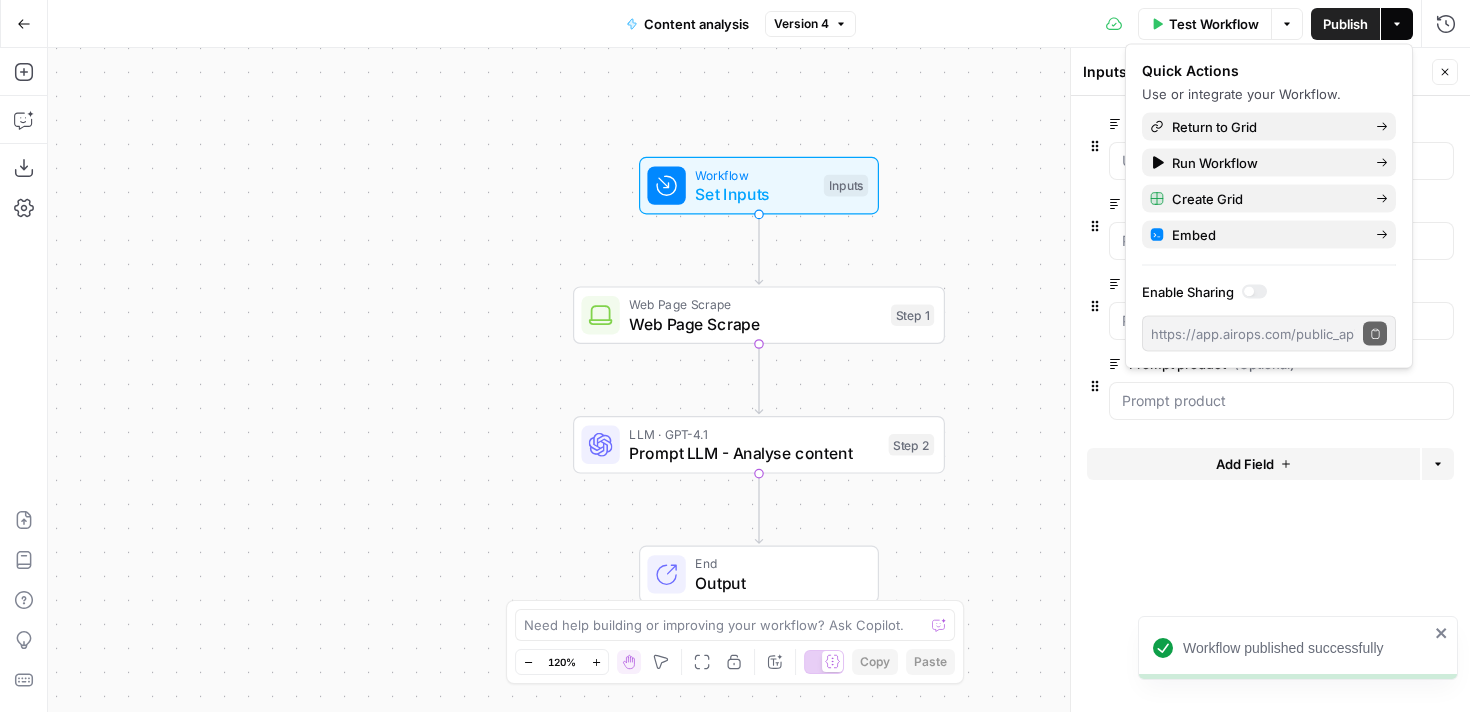 click on "Workflow Set Inputs Inputs" at bounding box center [759, 186] 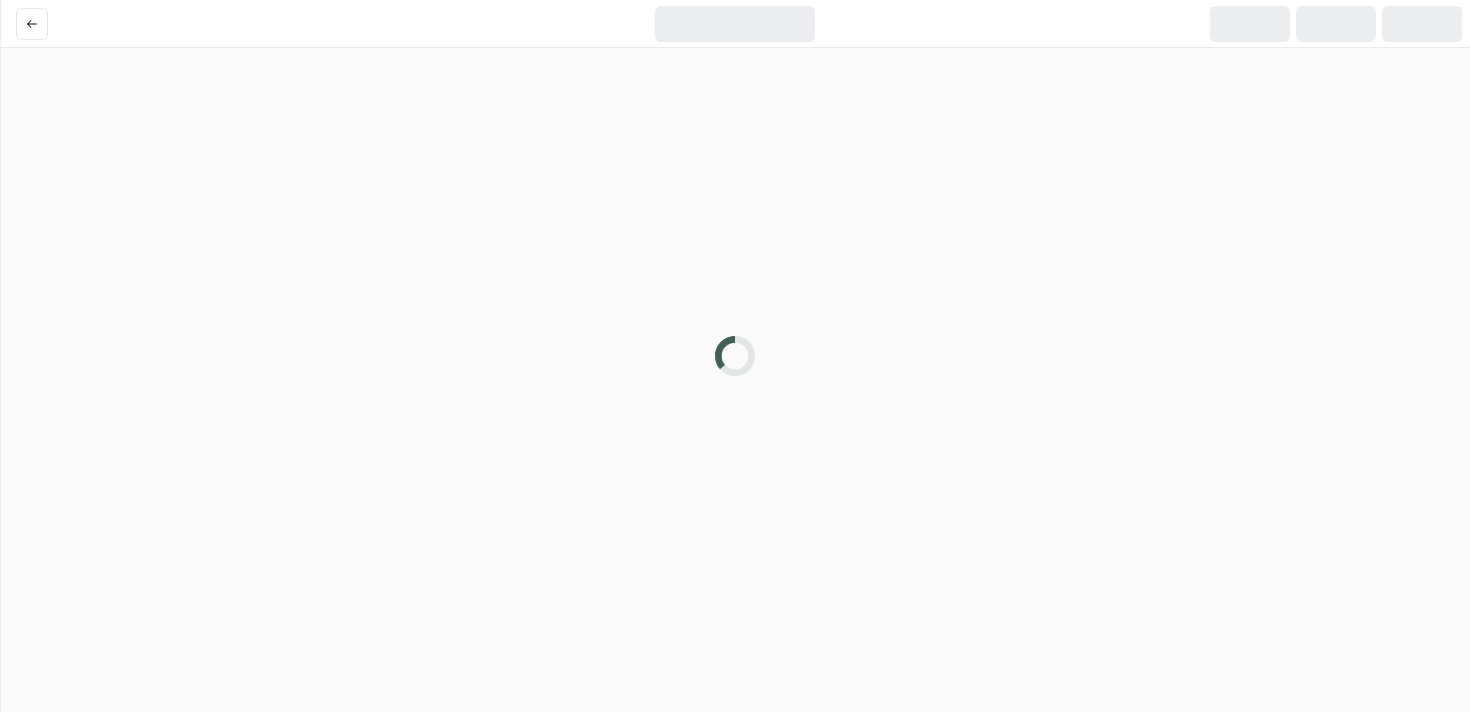 scroll, scrollTop: 0, scrollLeft: 0, axis: both 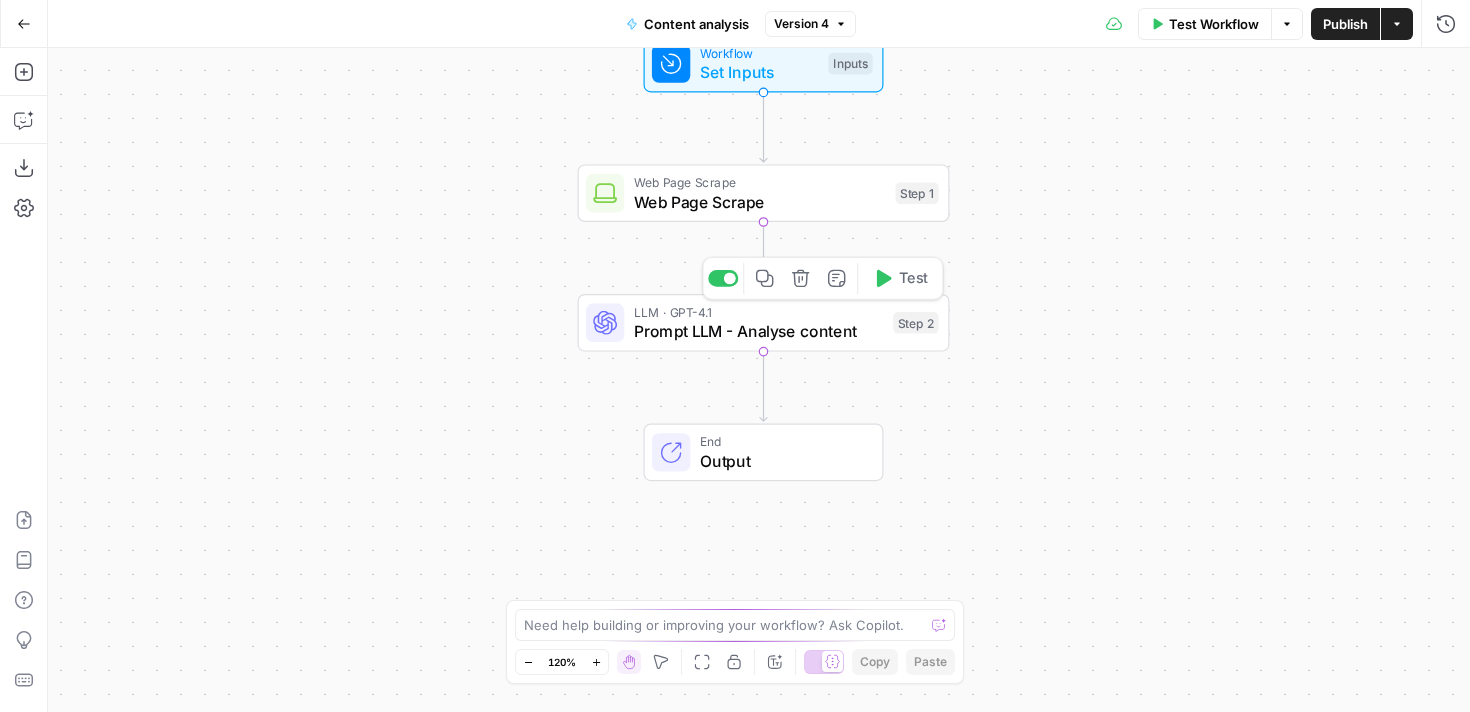 click on "Prompt LLM - Analyse content" at bounding box center [759, 331] 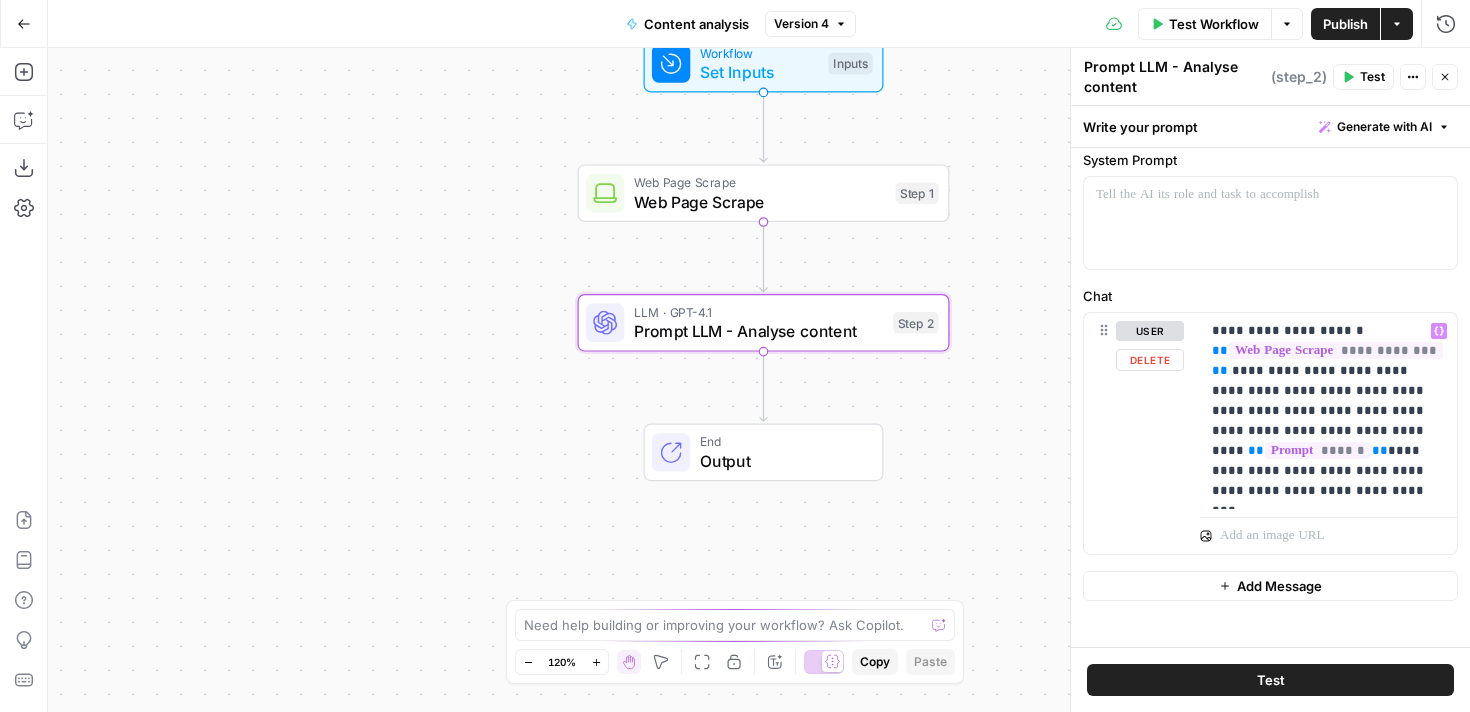 scroll, scrollTop: 78, scrollLeft: 0, axis: vertical 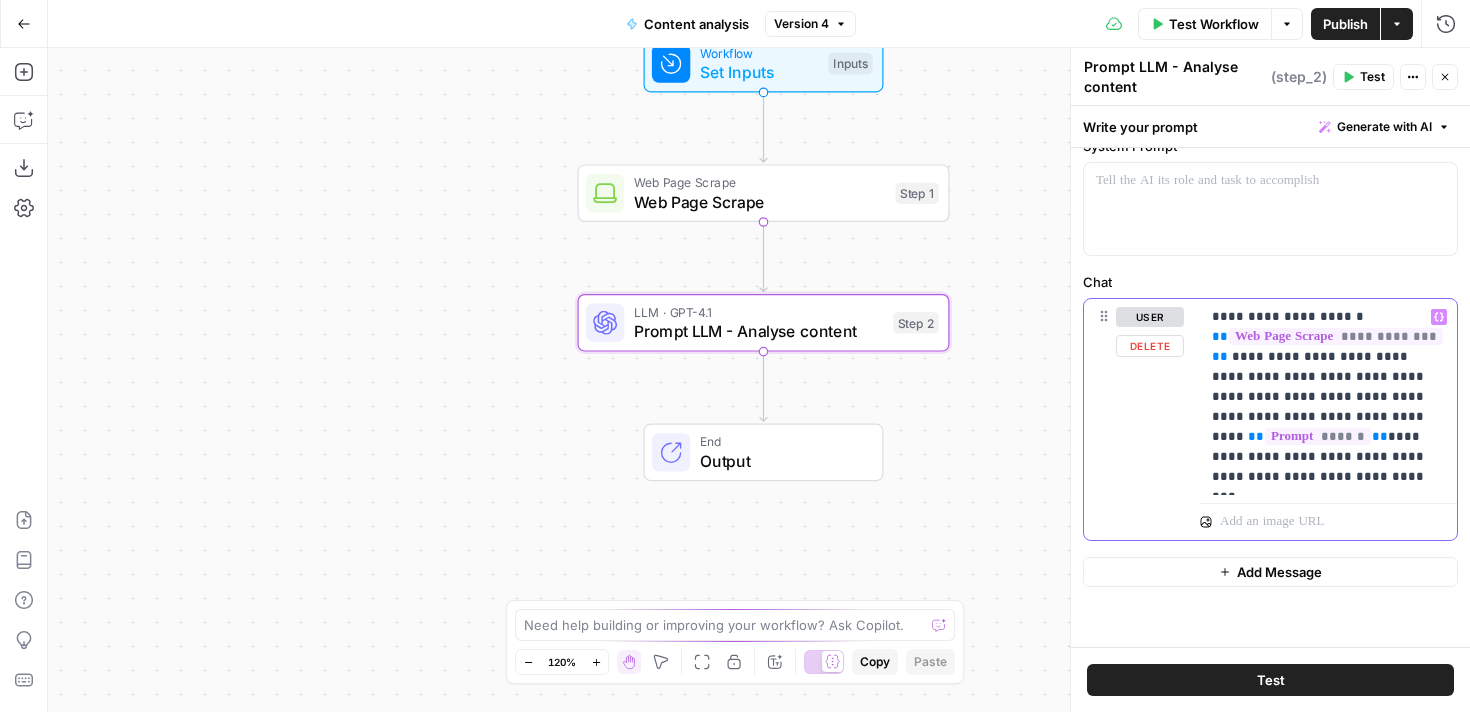 click on "**********" at bounding box center (1328, 397) 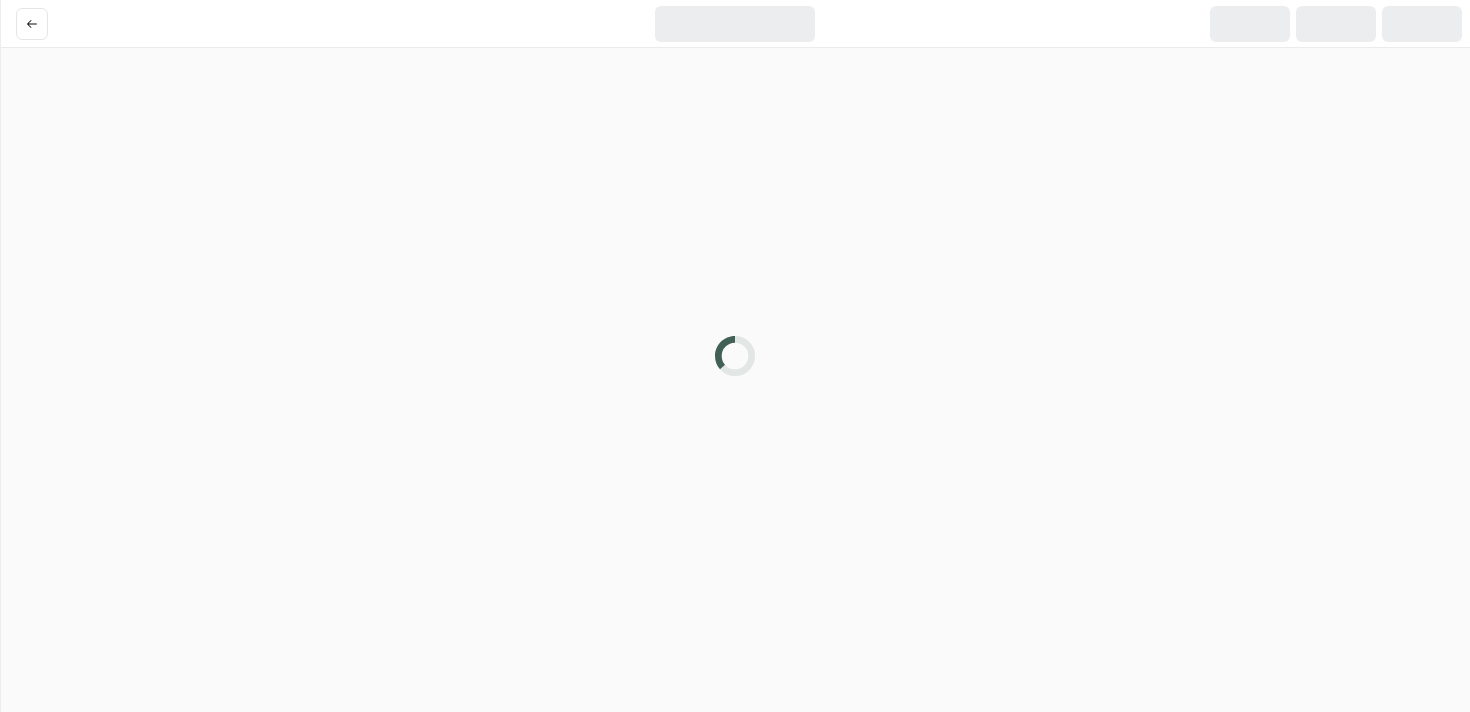scroll, scrollTop: 0, scrollLeft: 0, axis: both 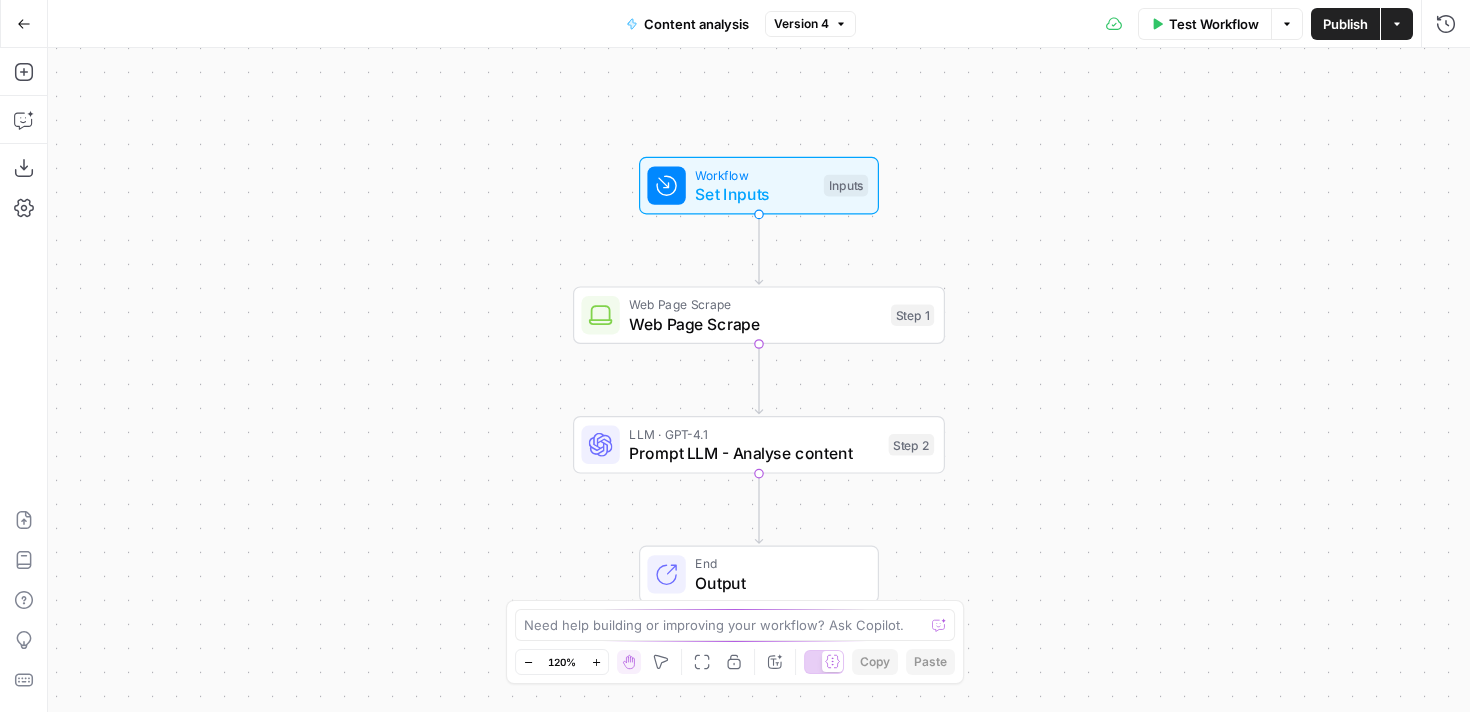 click on "Prompt LLM - Analyse content" at bounding box center (754, 453) 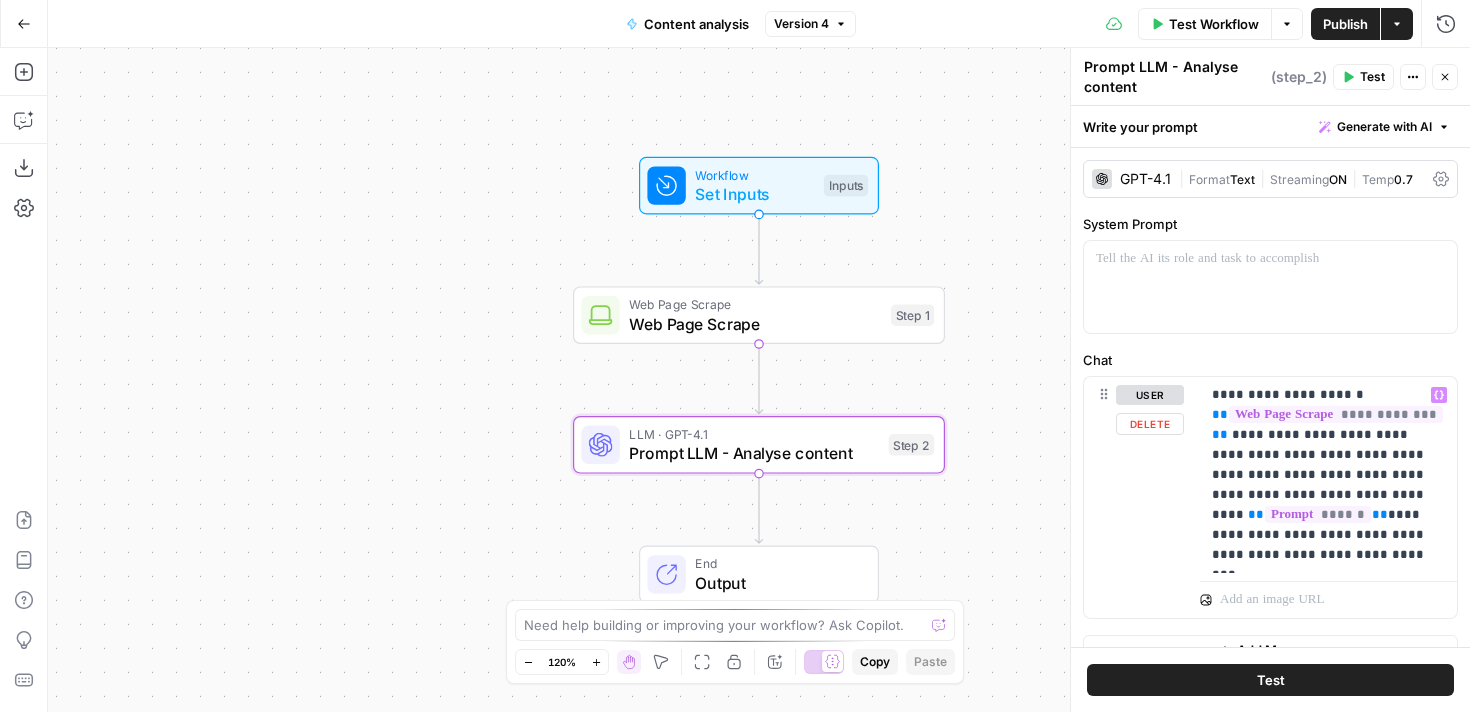 scroll, scrollTop: 78, scrollLeft: 0, axis: vertical 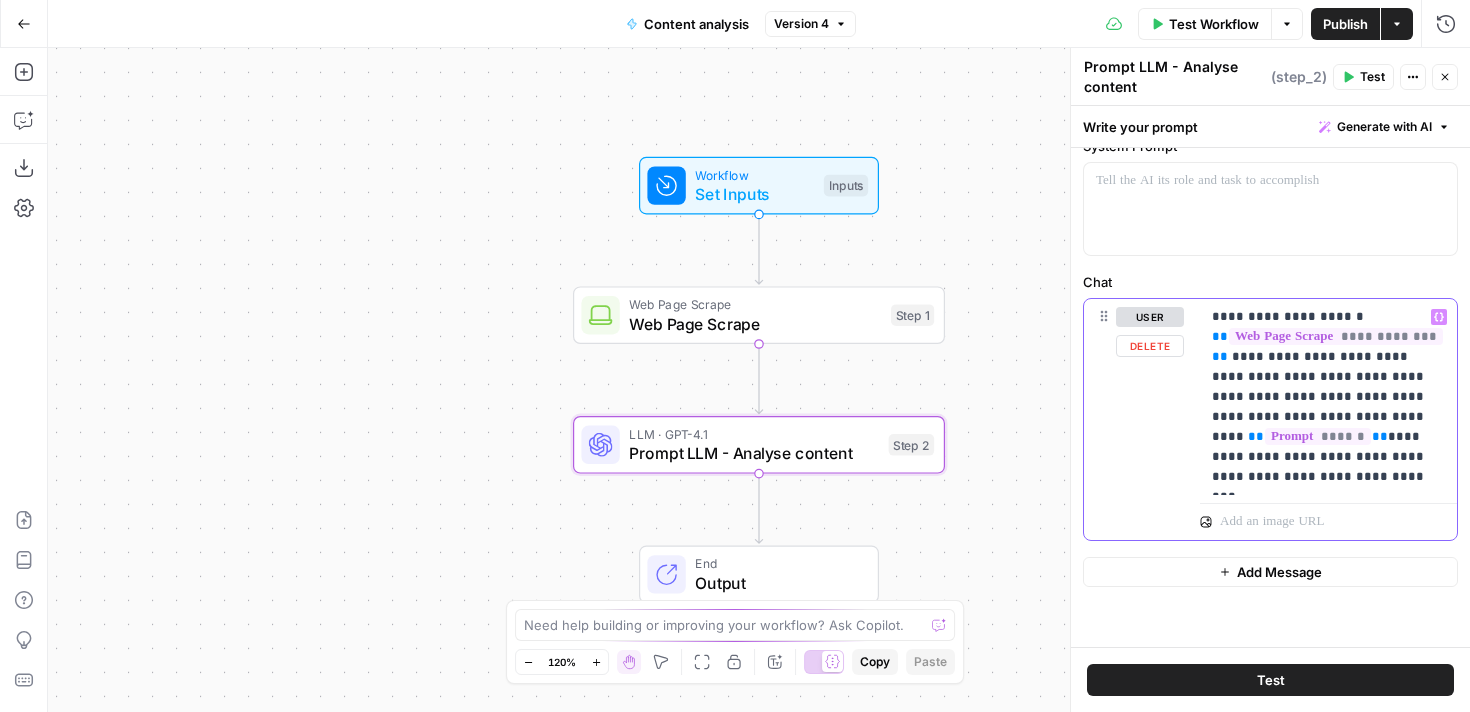 click on "**********" at bounding box center [1328, 397] 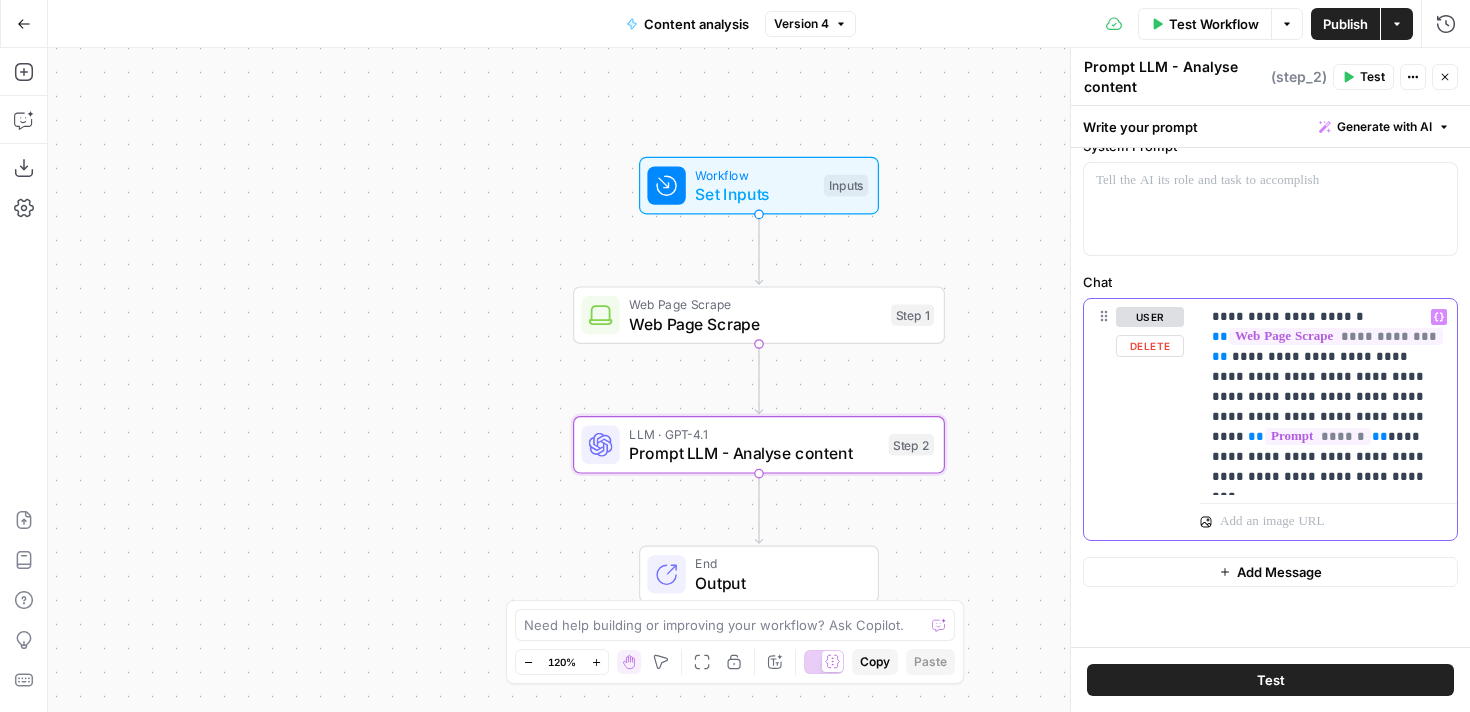 type 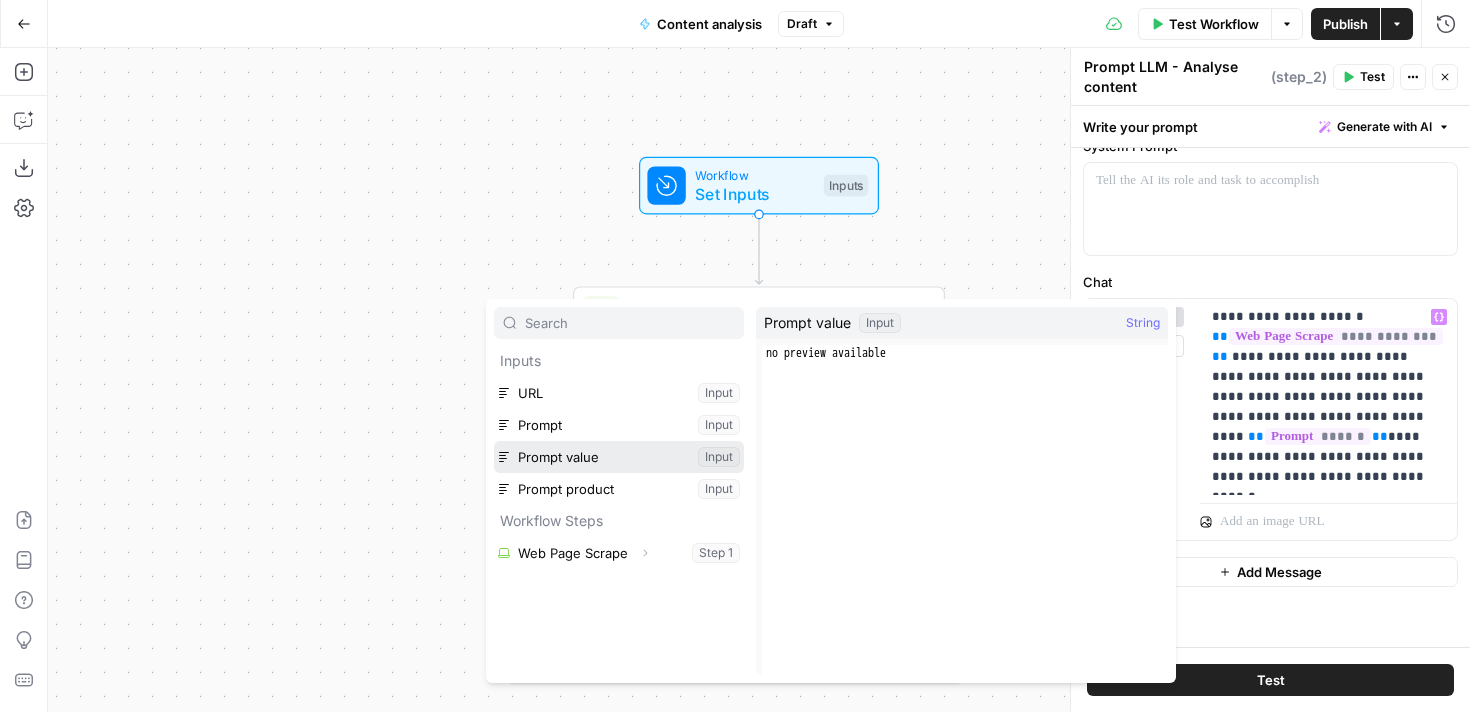 click at bounding box center [619, 457] 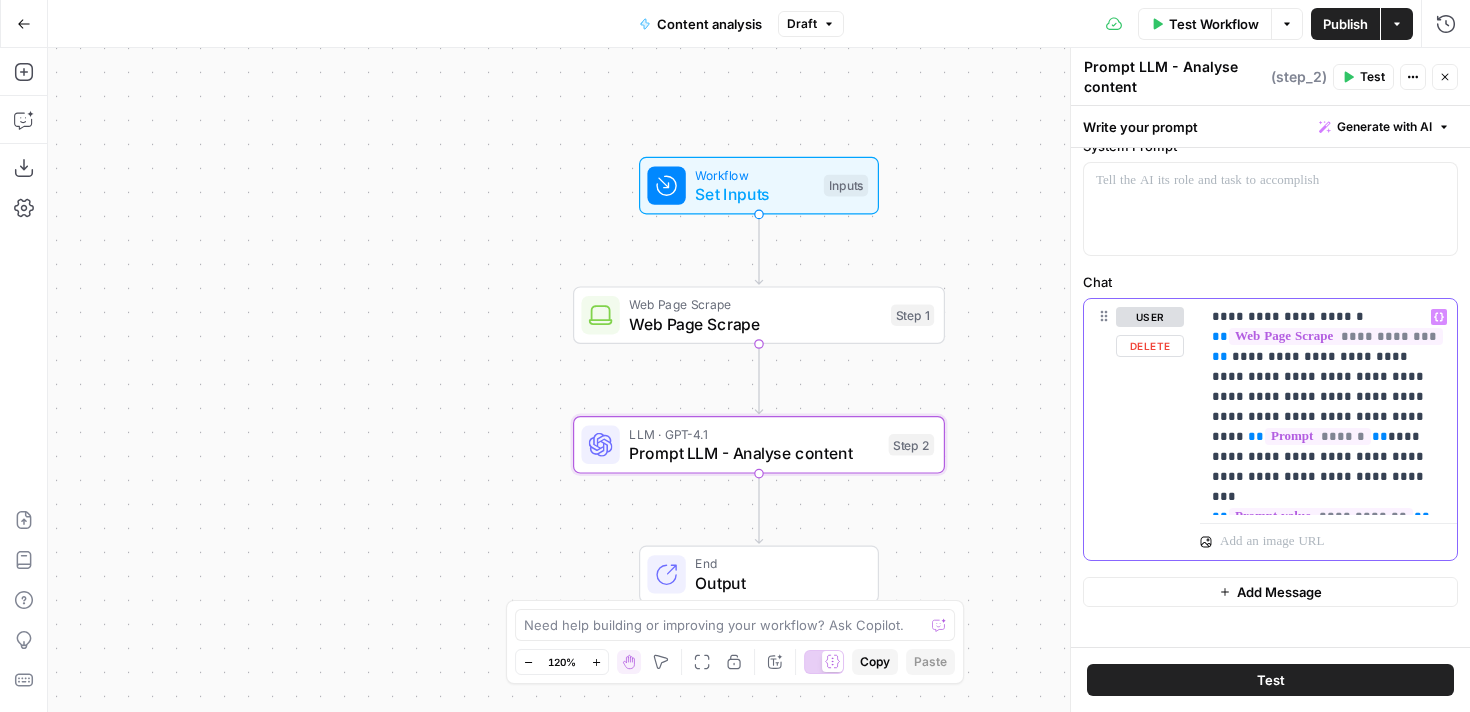 click on "**********" at bounding box center [1328, 407] 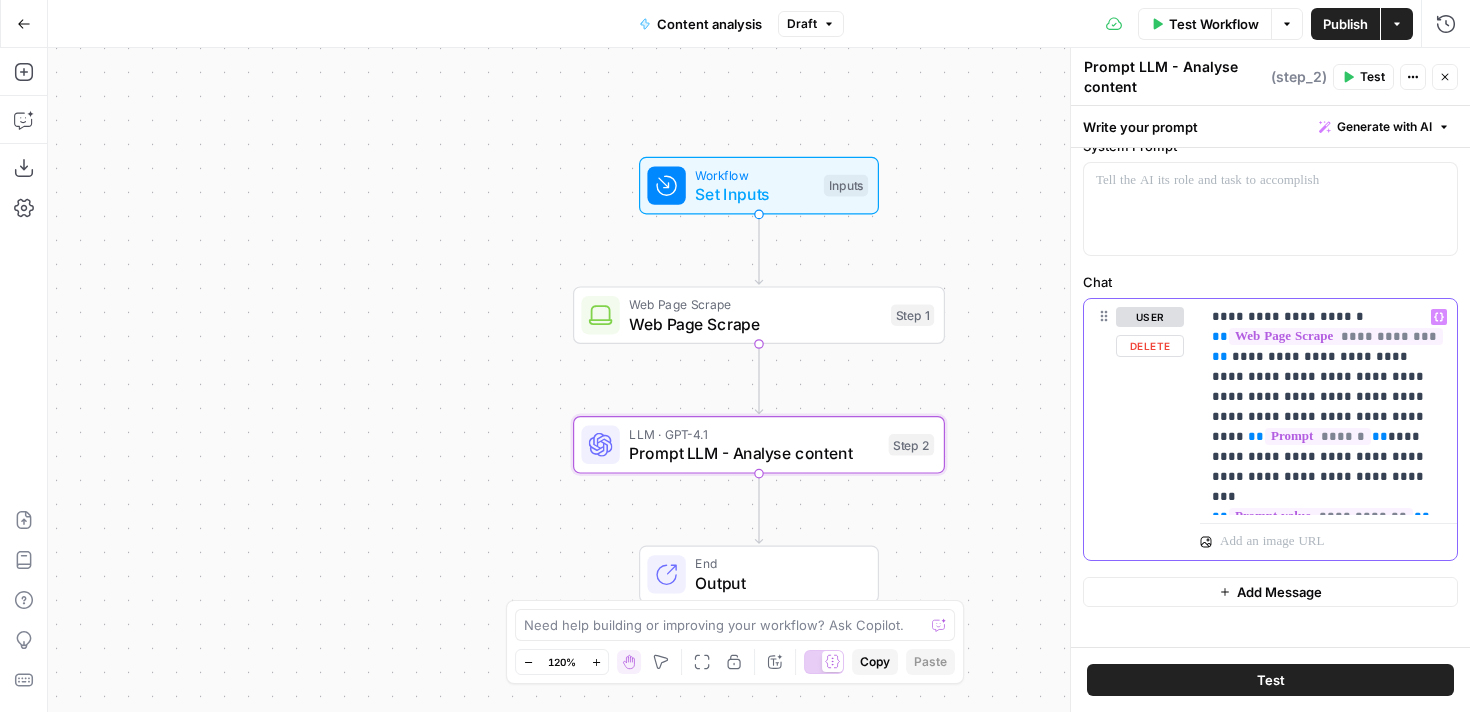 click on "**********" at bounding box center (1328, 407) 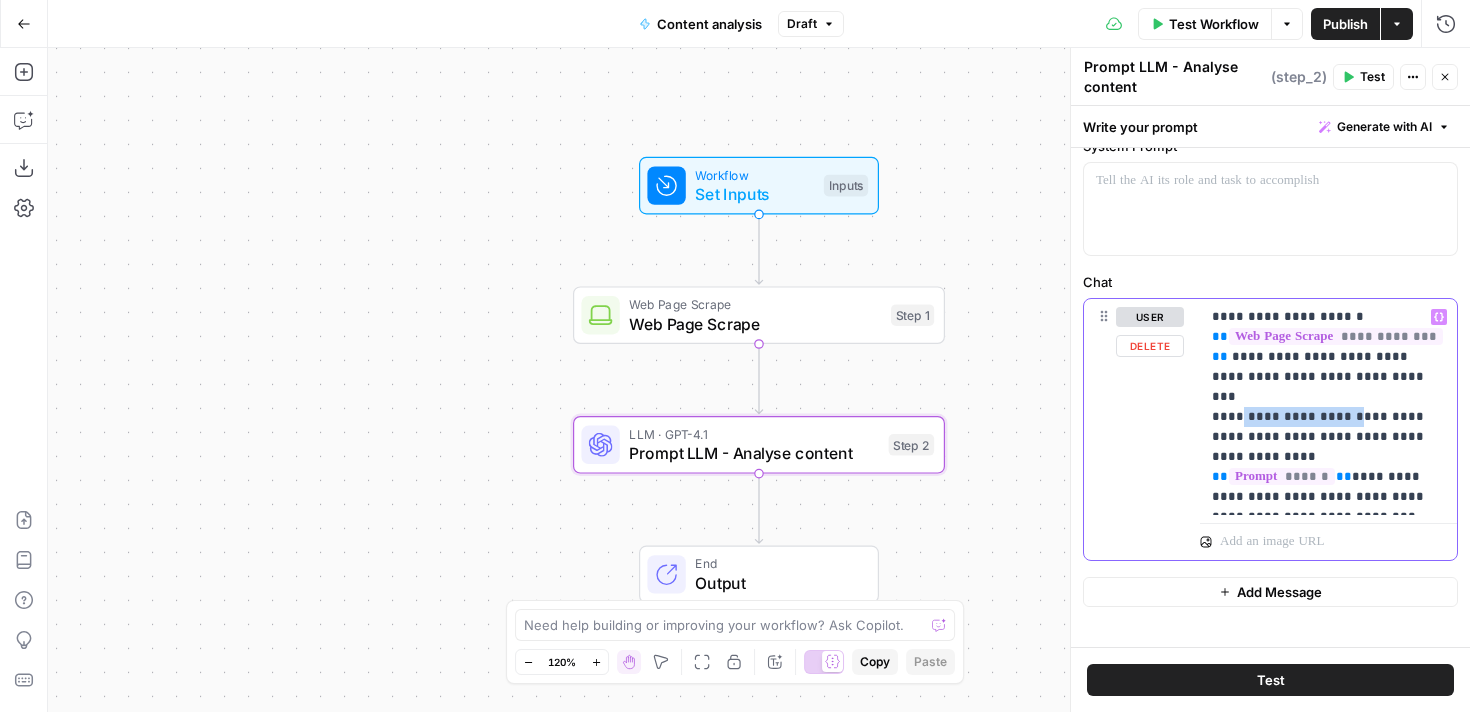 drag, startPoint x: 1314, startPoint y: 397, endPoint x: 1227, endPoint y: 401, distance: 87.0919 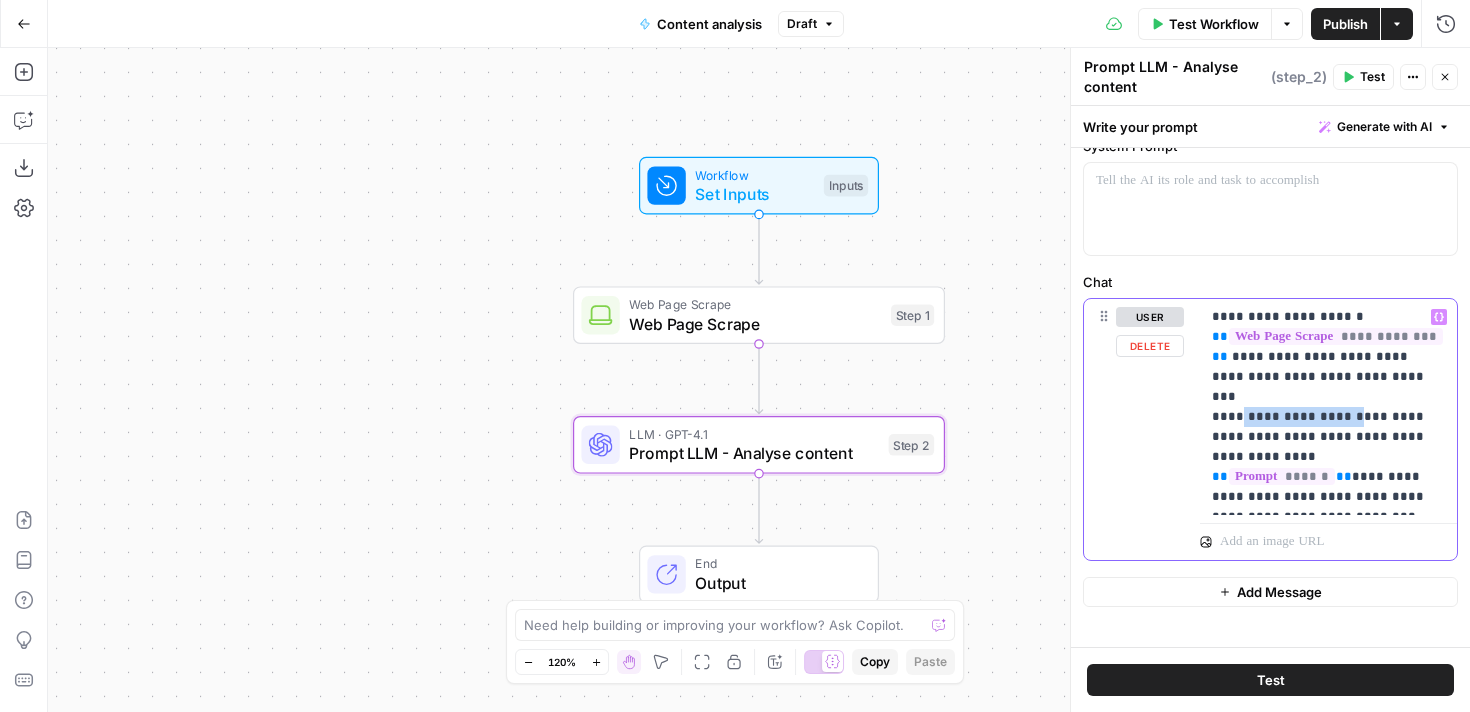 click on "**********" at bounding box center (1328, 407) 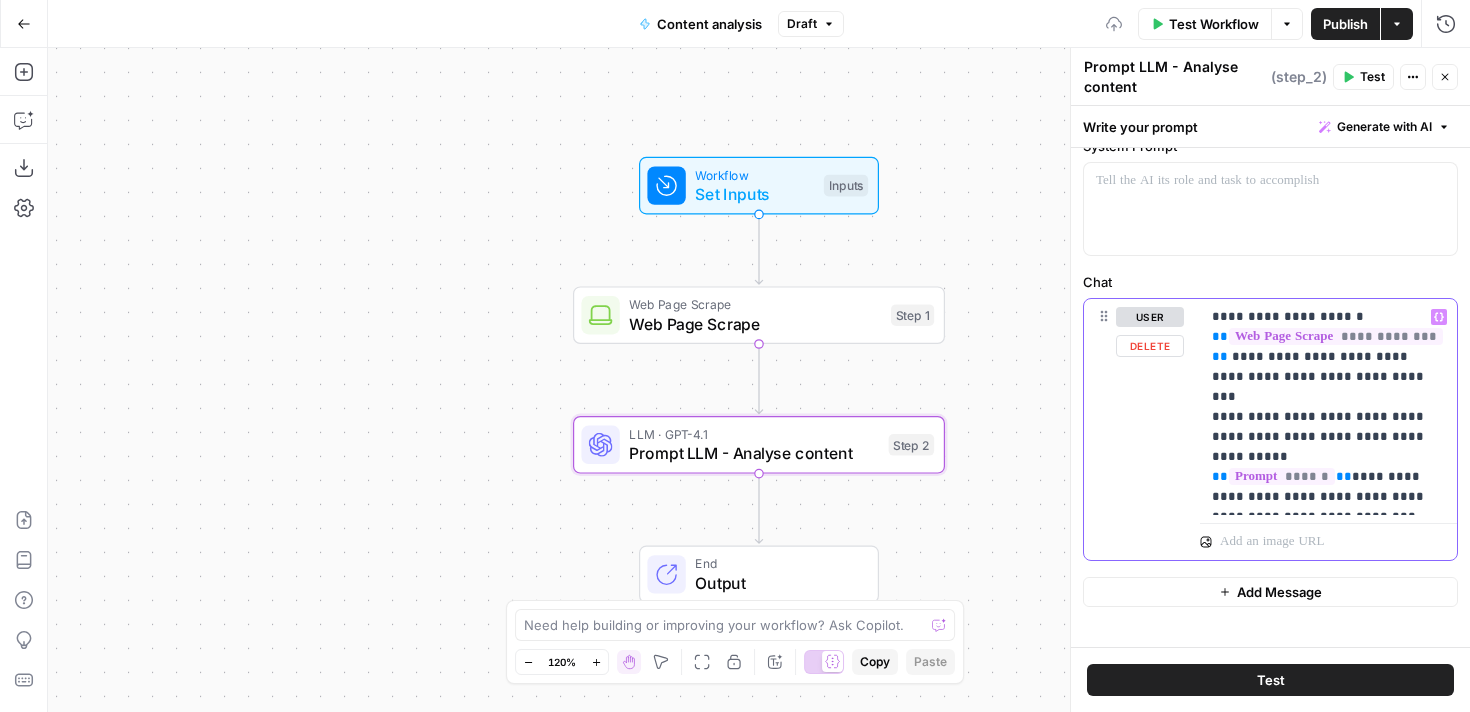 click on "**********" at bounding box center (1328, 407) 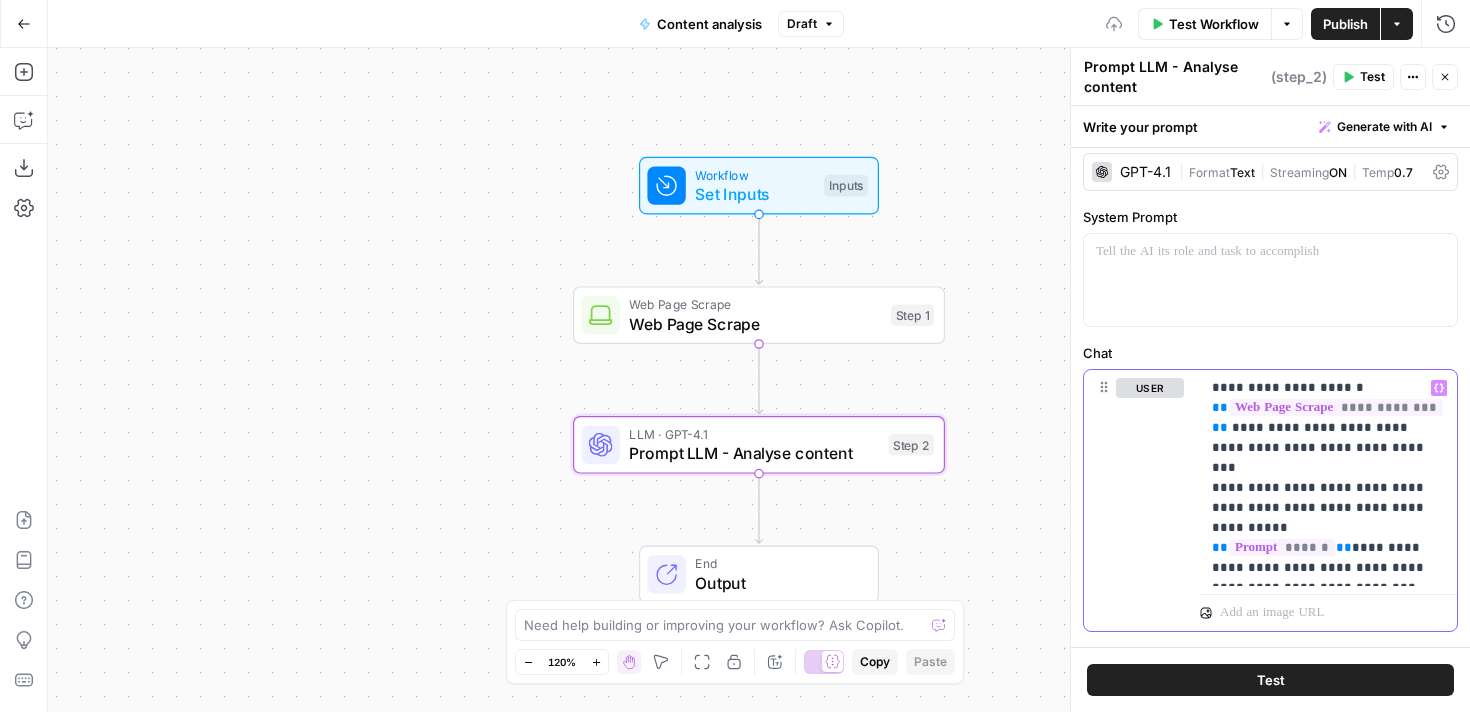 scroll, scrollTop: 0, scrollLeft: 0, axis: both 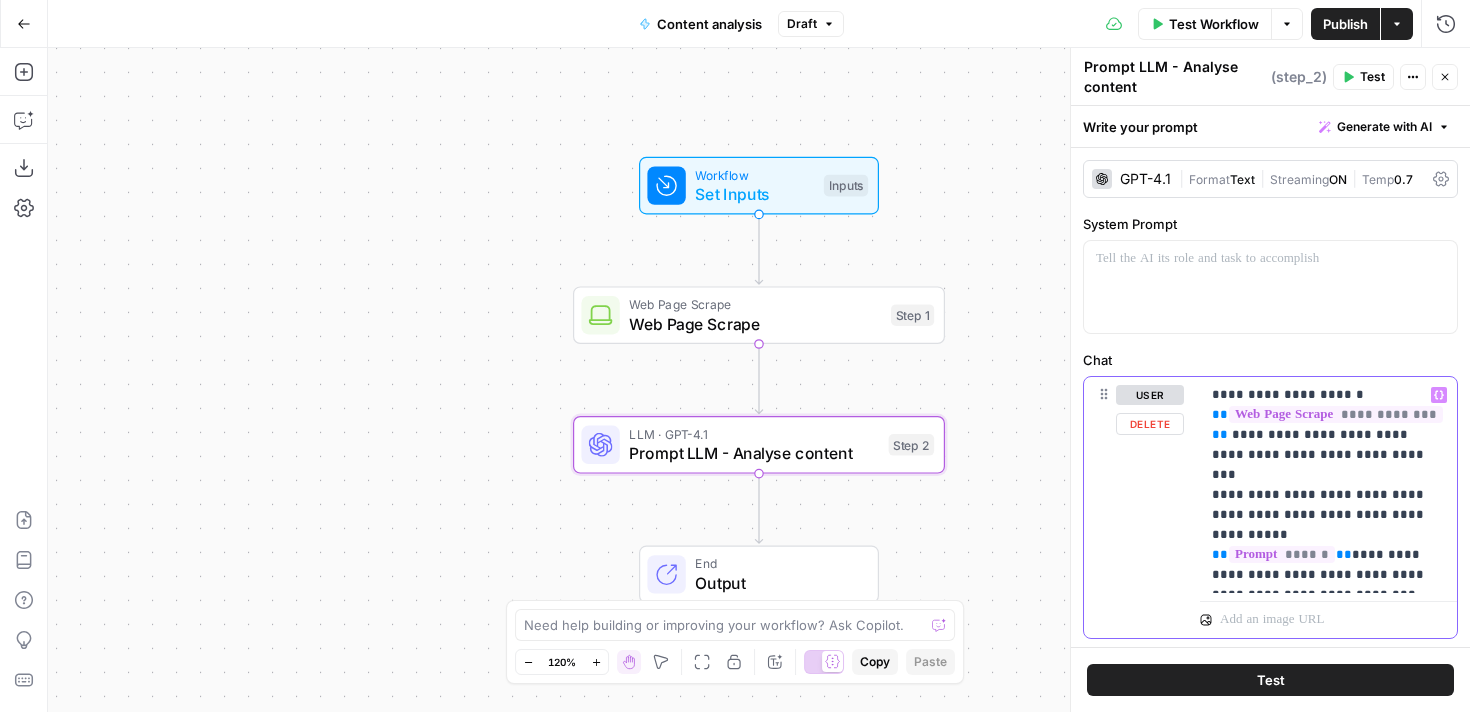 click on "**********" at bounding box center (1328, 485) 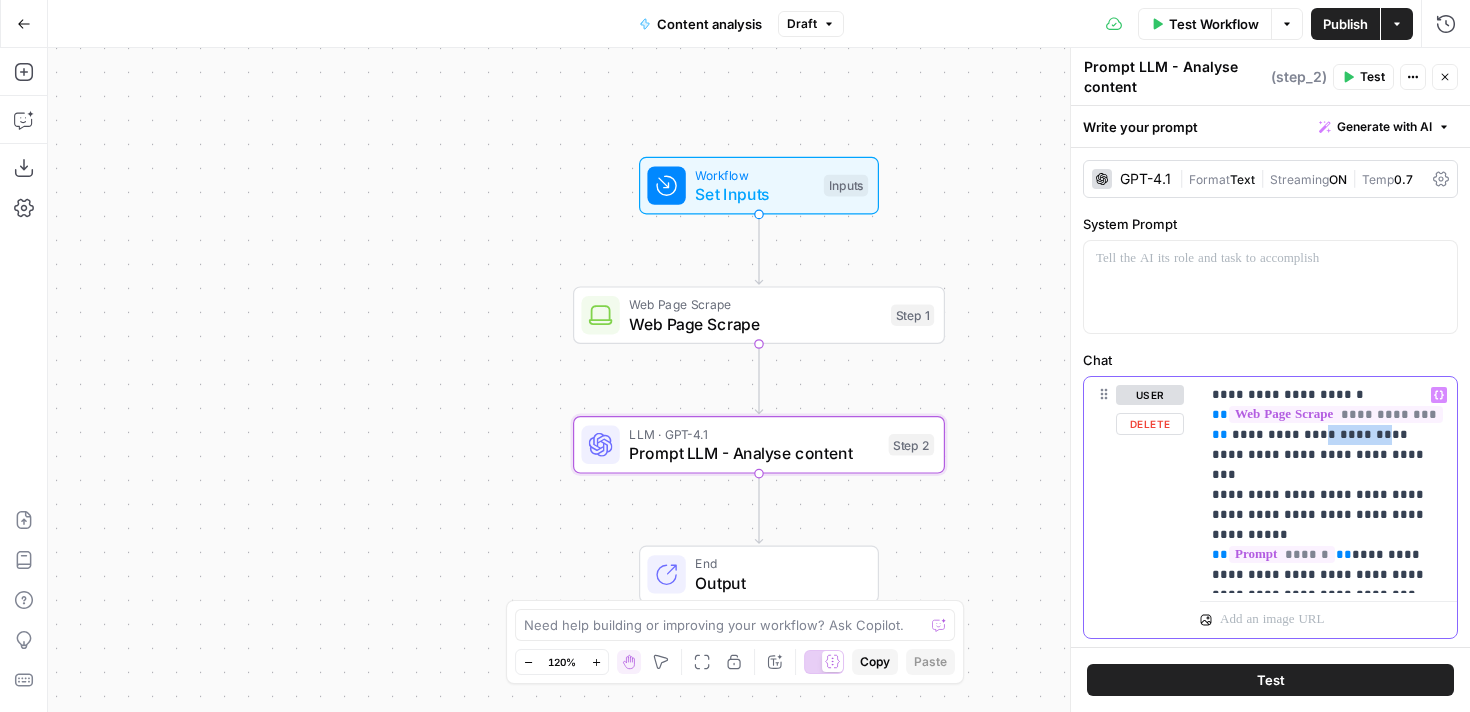 click on "**********" at bounding box center [1328, 485] 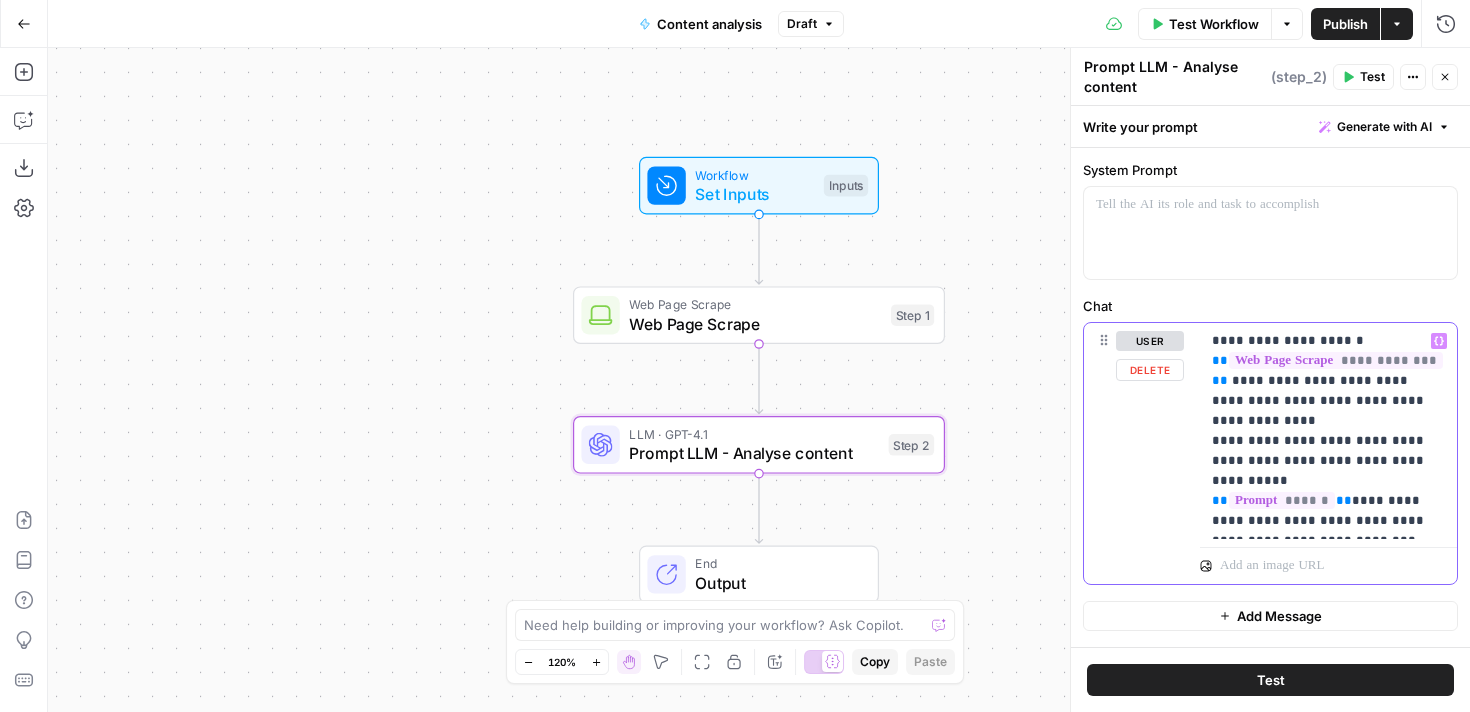 scroll, scrollTop: 98, scrollLeft: 0, axis: vertical 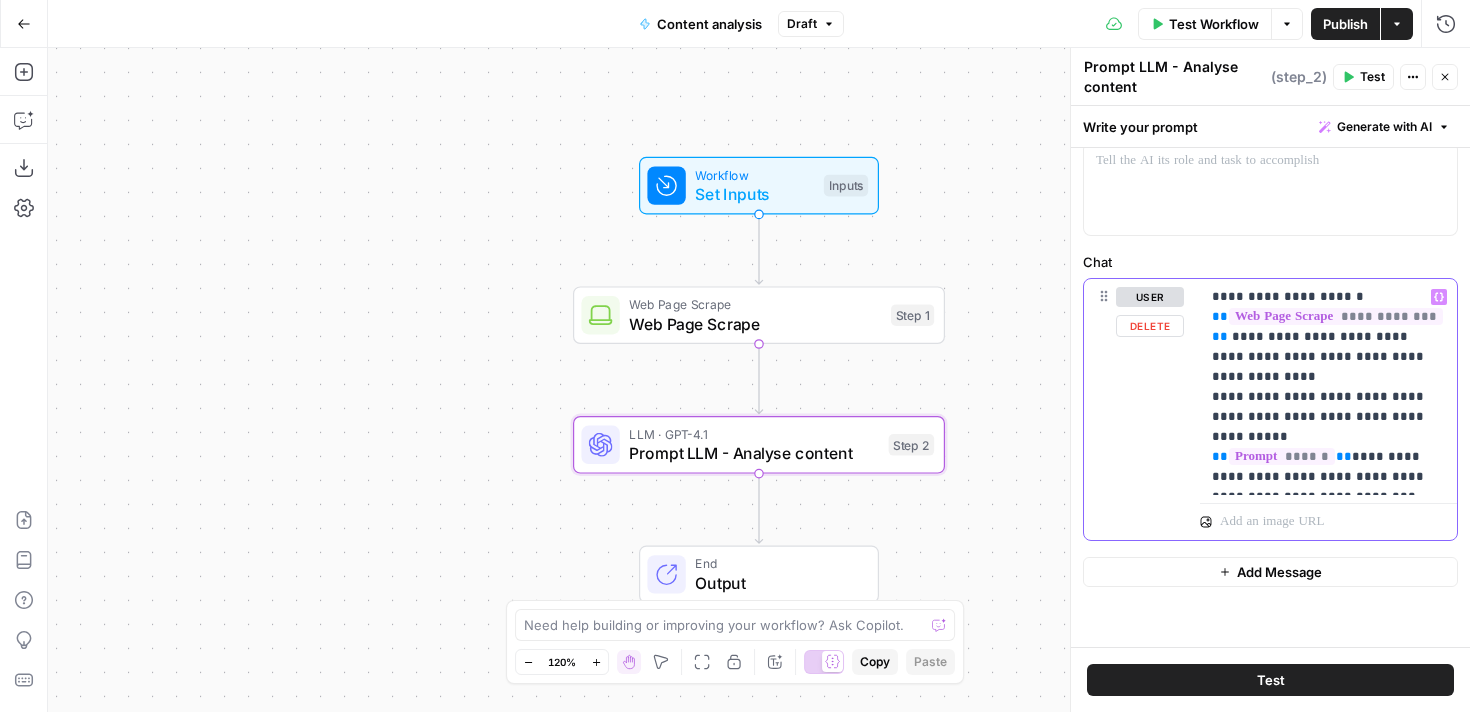 click on "**********" at bounding box center (1328, 387) 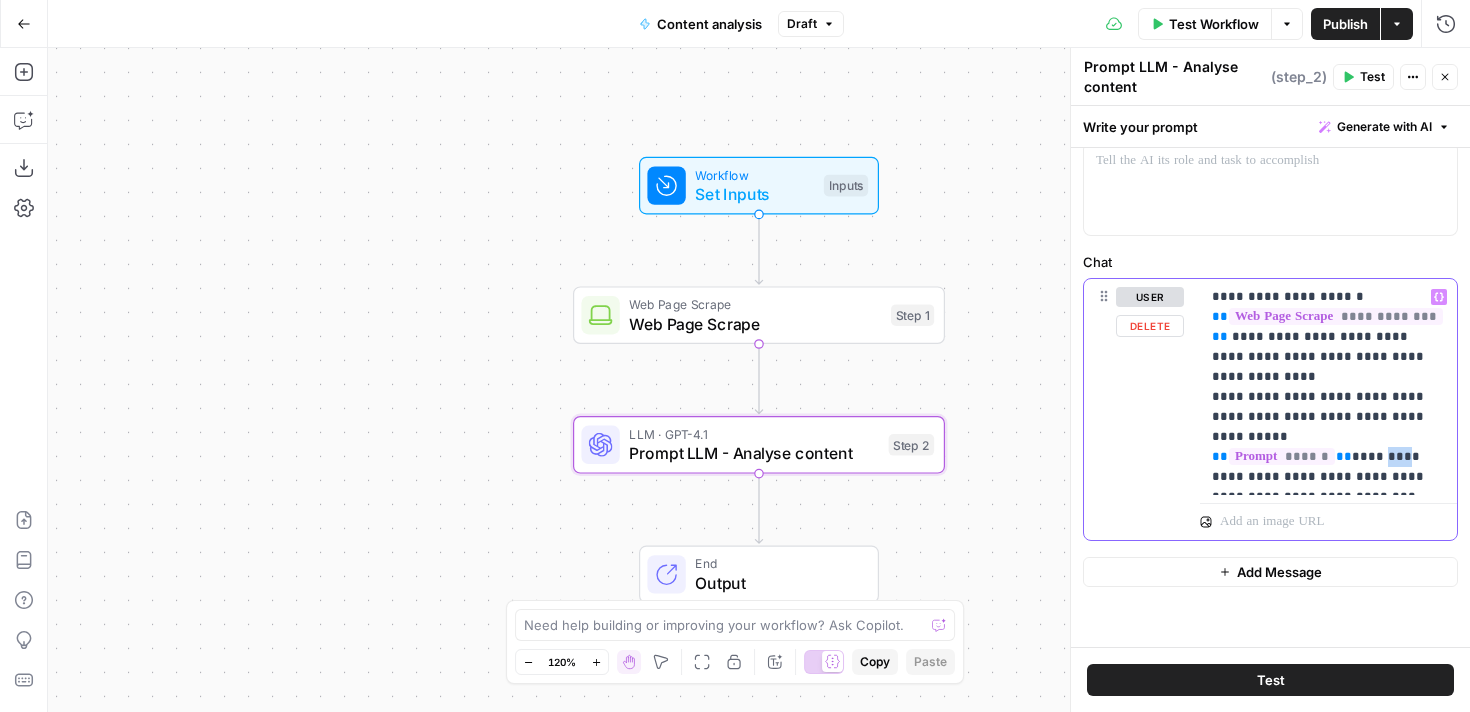 drag, startPoint x: 1395, startPoint y: 418, endPoint x: 1377, endPoint y: 417, distance: 18.027756 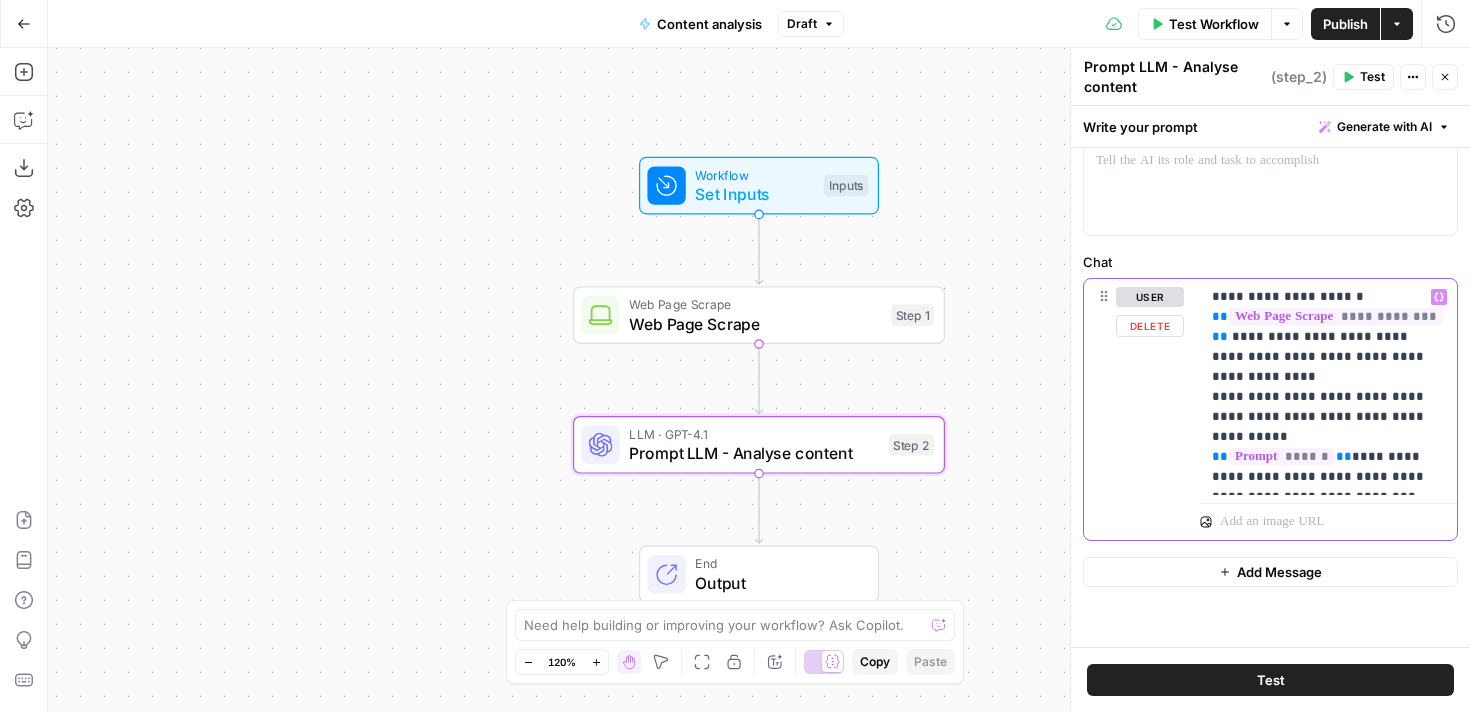 click on "**********" at bounding box center (1328, 387) 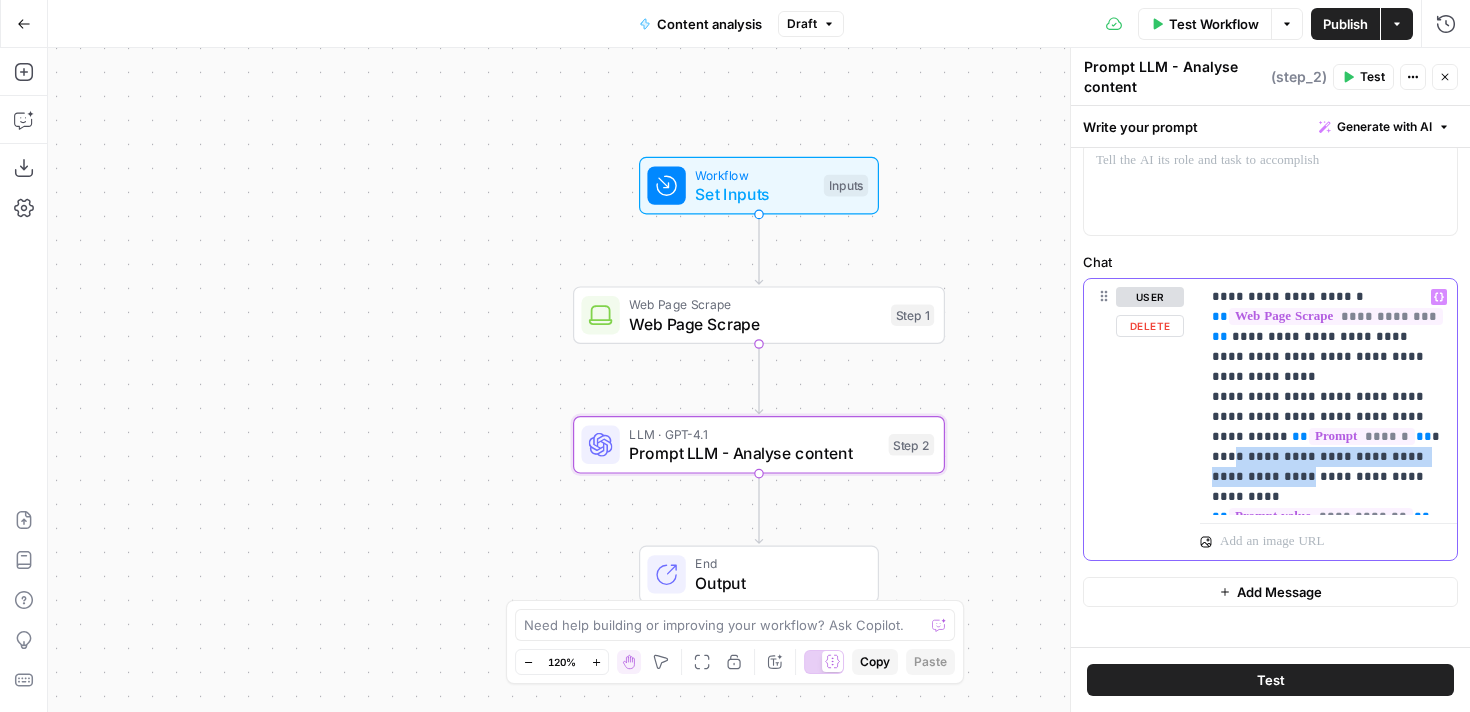 drag, startPoint x: 1288, startPoint y: 455, endPoint x: 1229, endPoint y: 437, distance: 61.68468 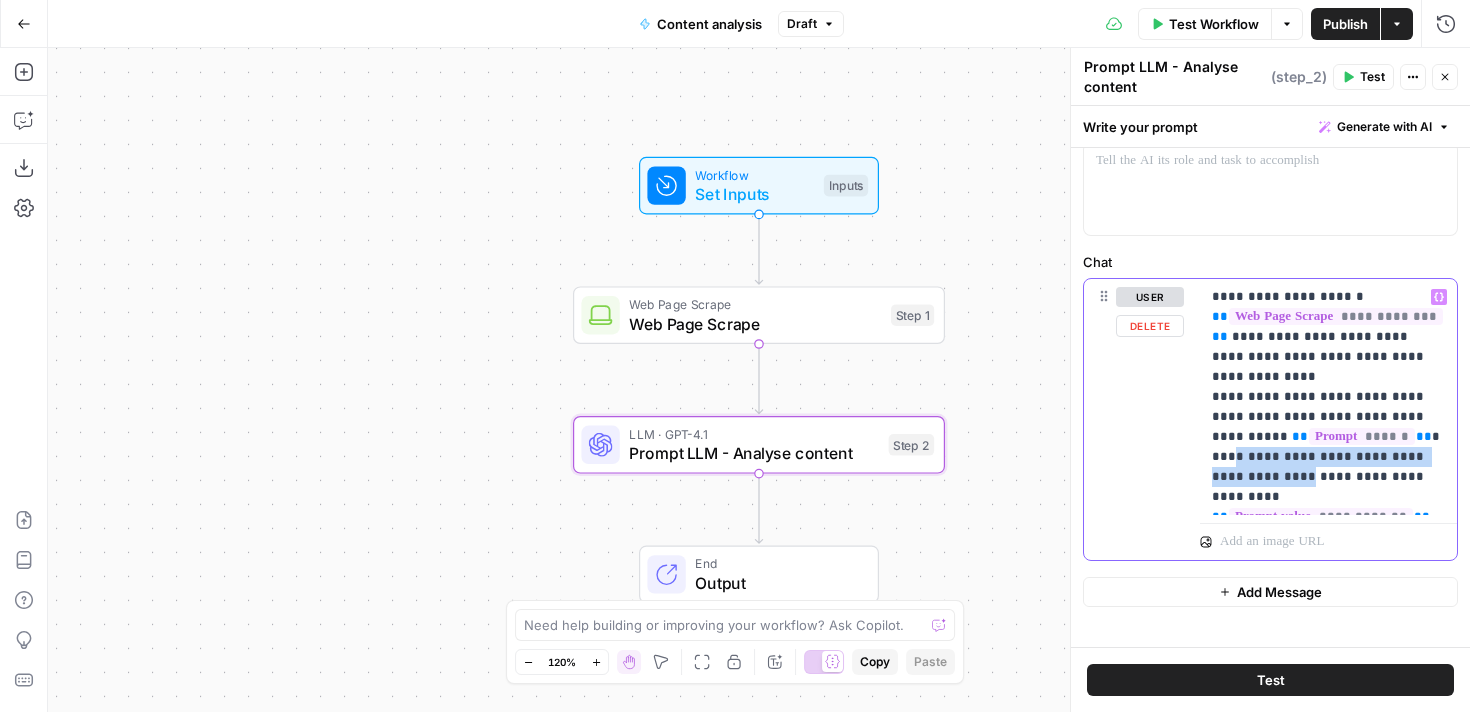click on "**********" at bounding box center [1328, 397] 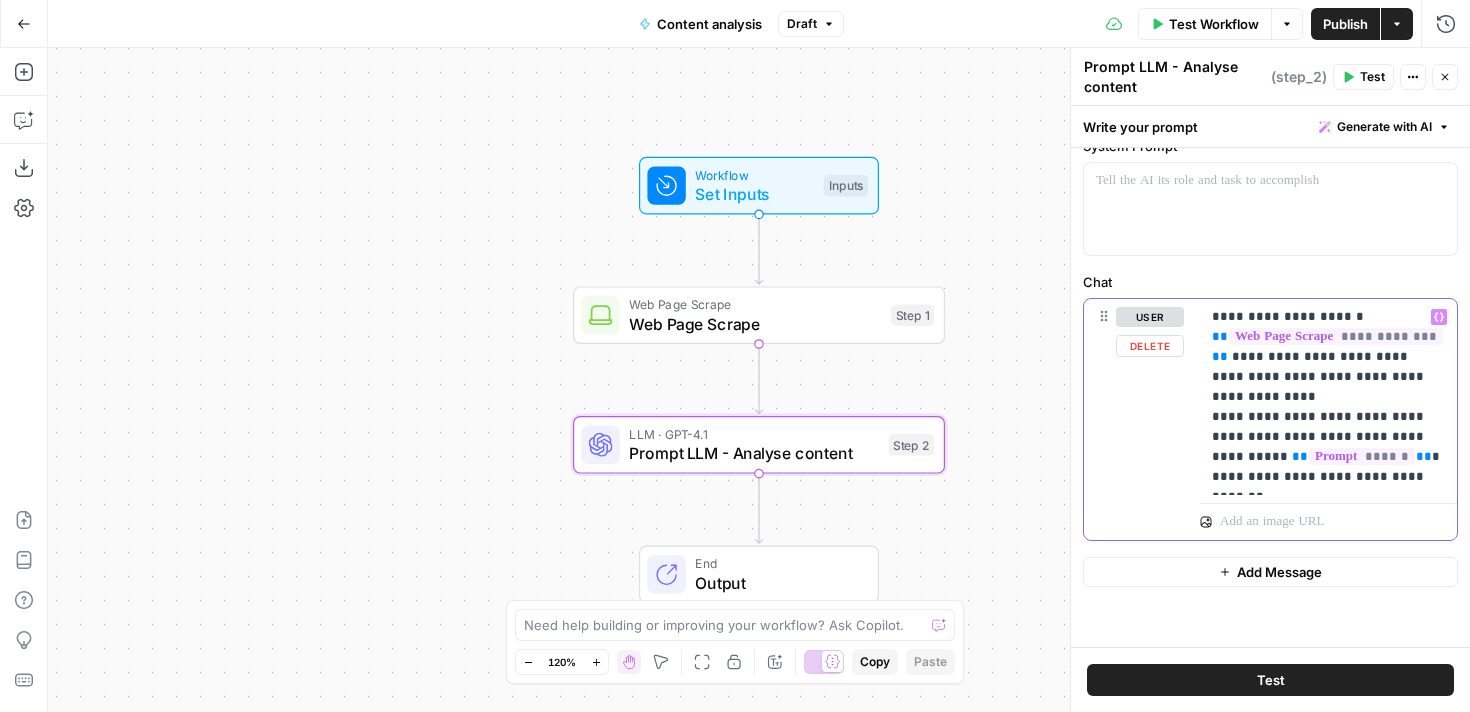 scroll, scrollTop: 98, scrollLeft: 0, axis: vertical 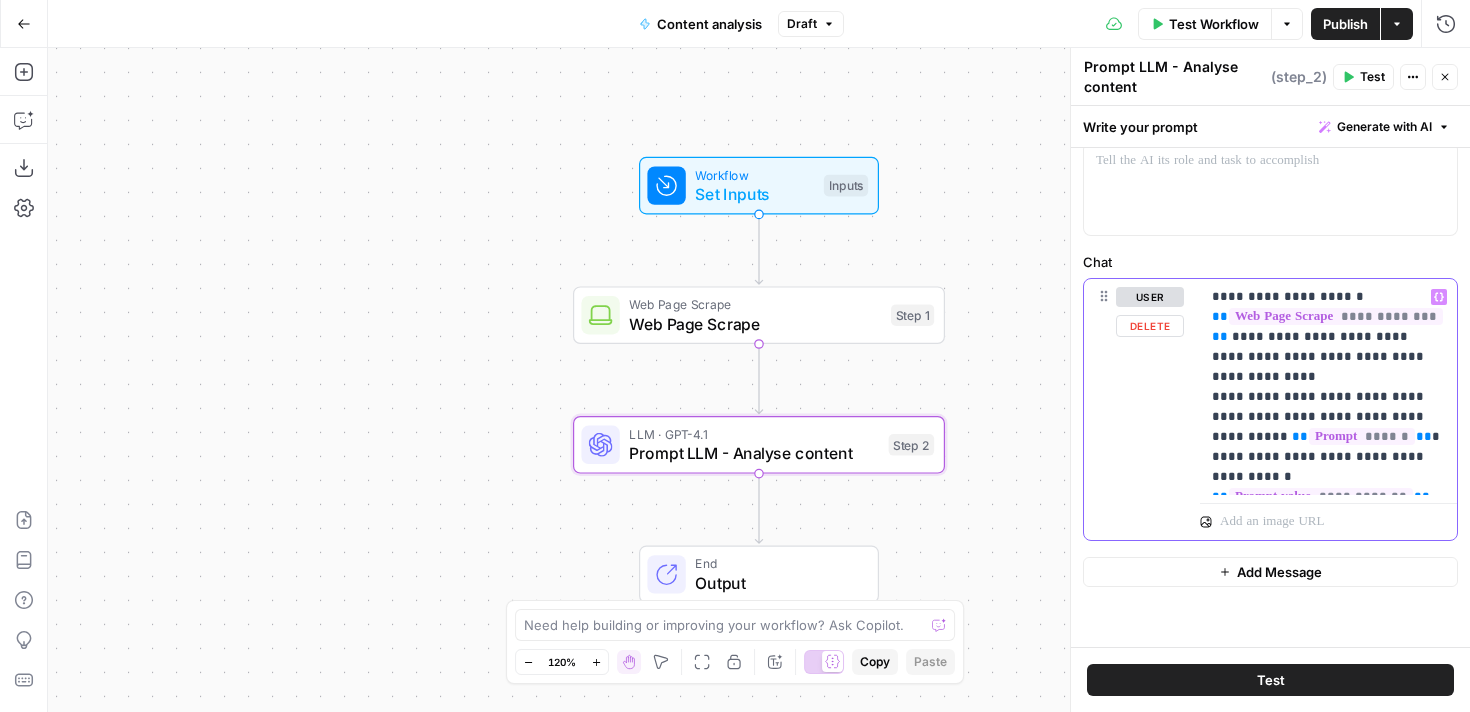 click on "**********" at bounding box center (1328, 387) 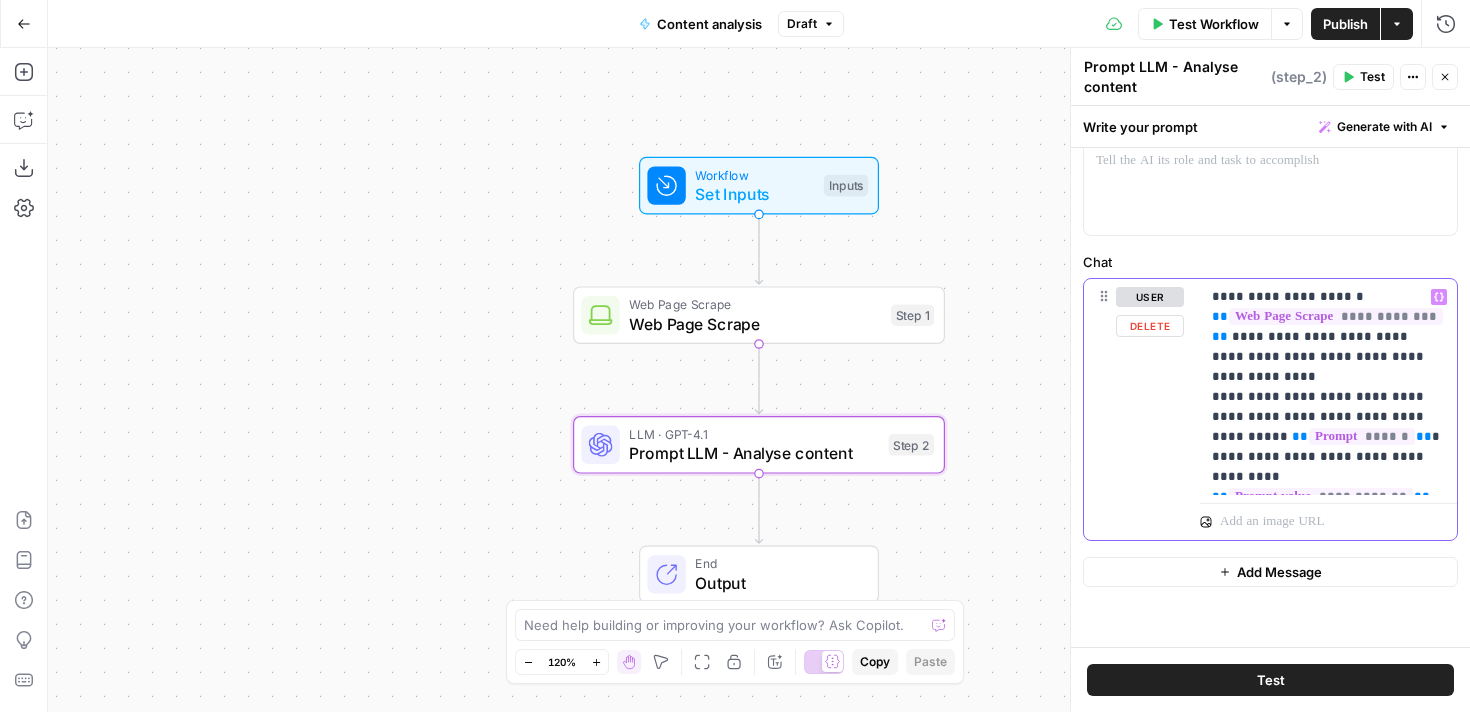 click on "**********" at bounding box center [1328, 387] 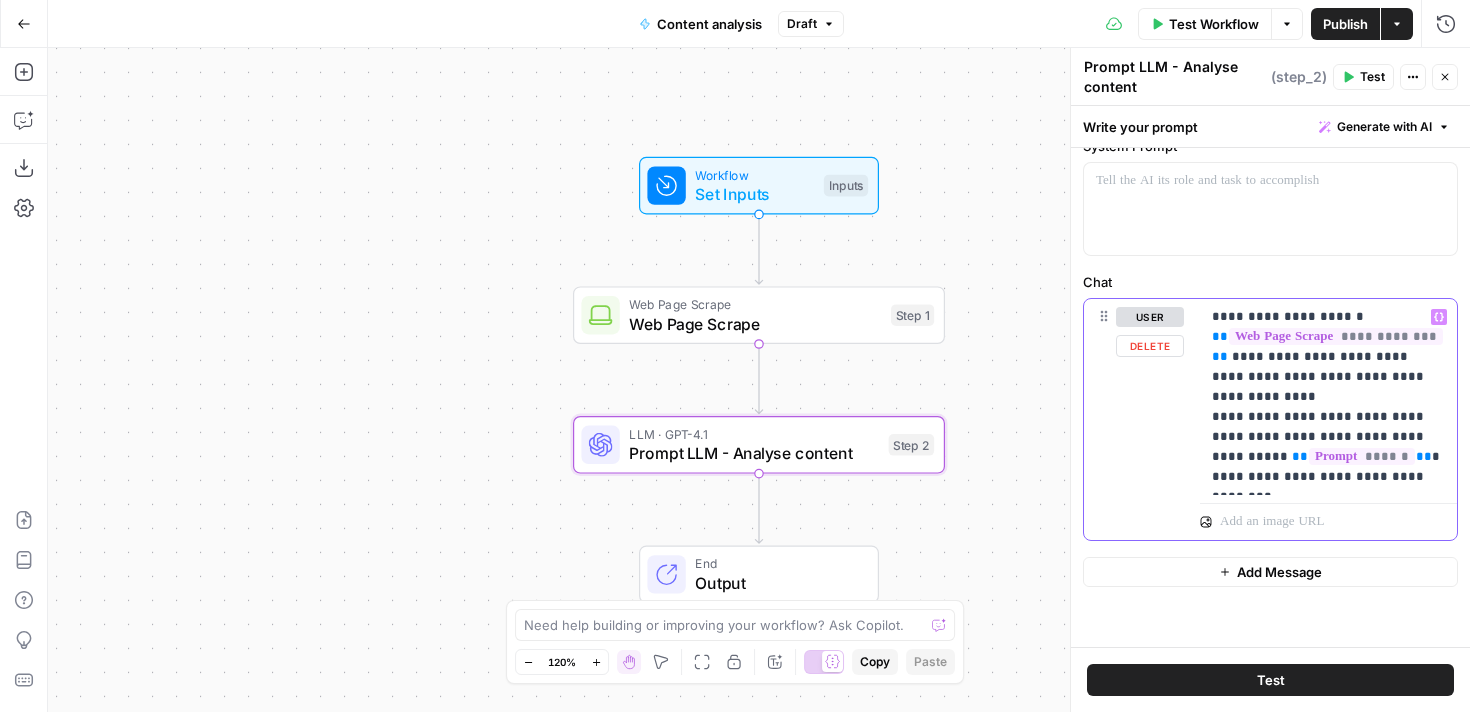 click on "**********" at bounding box center [1328, 397] 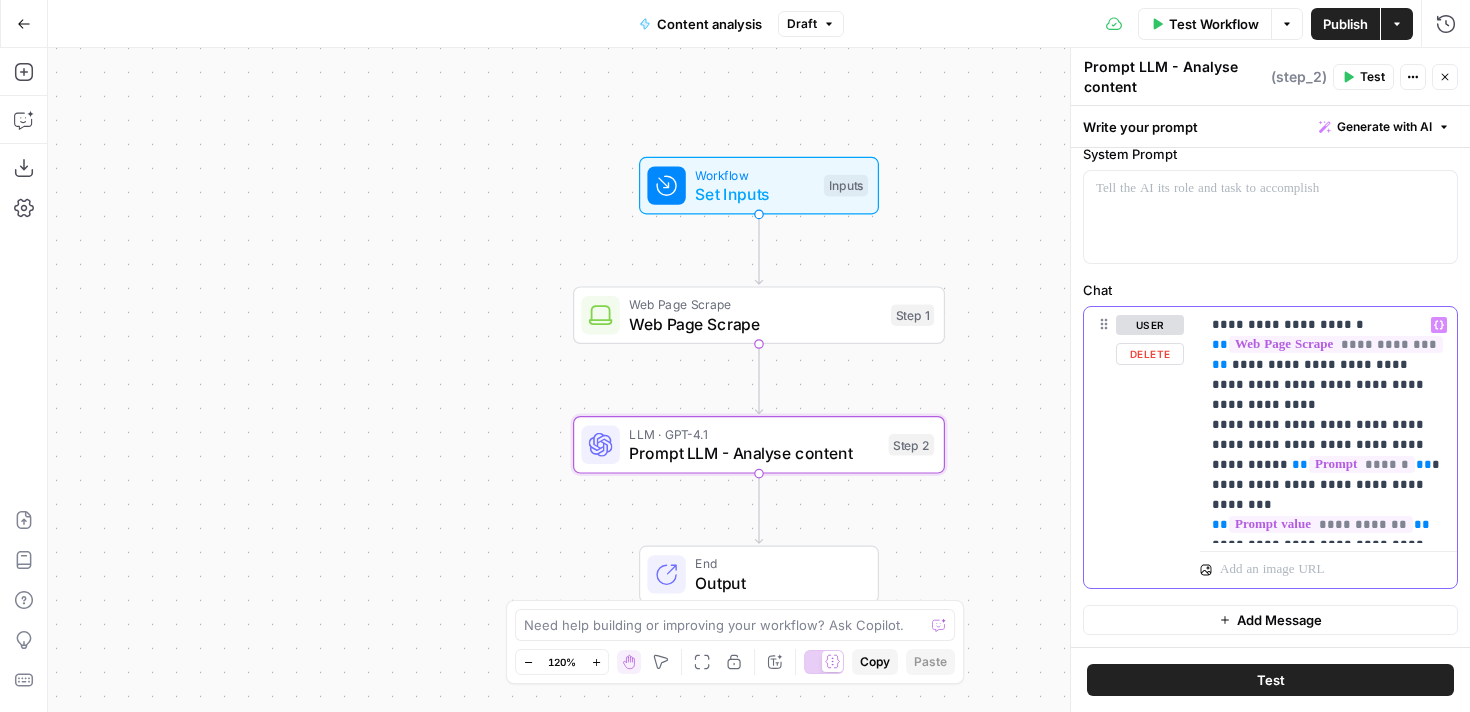 scroll, scrollTop: 74, scrollLeft: 0, axis: vertical 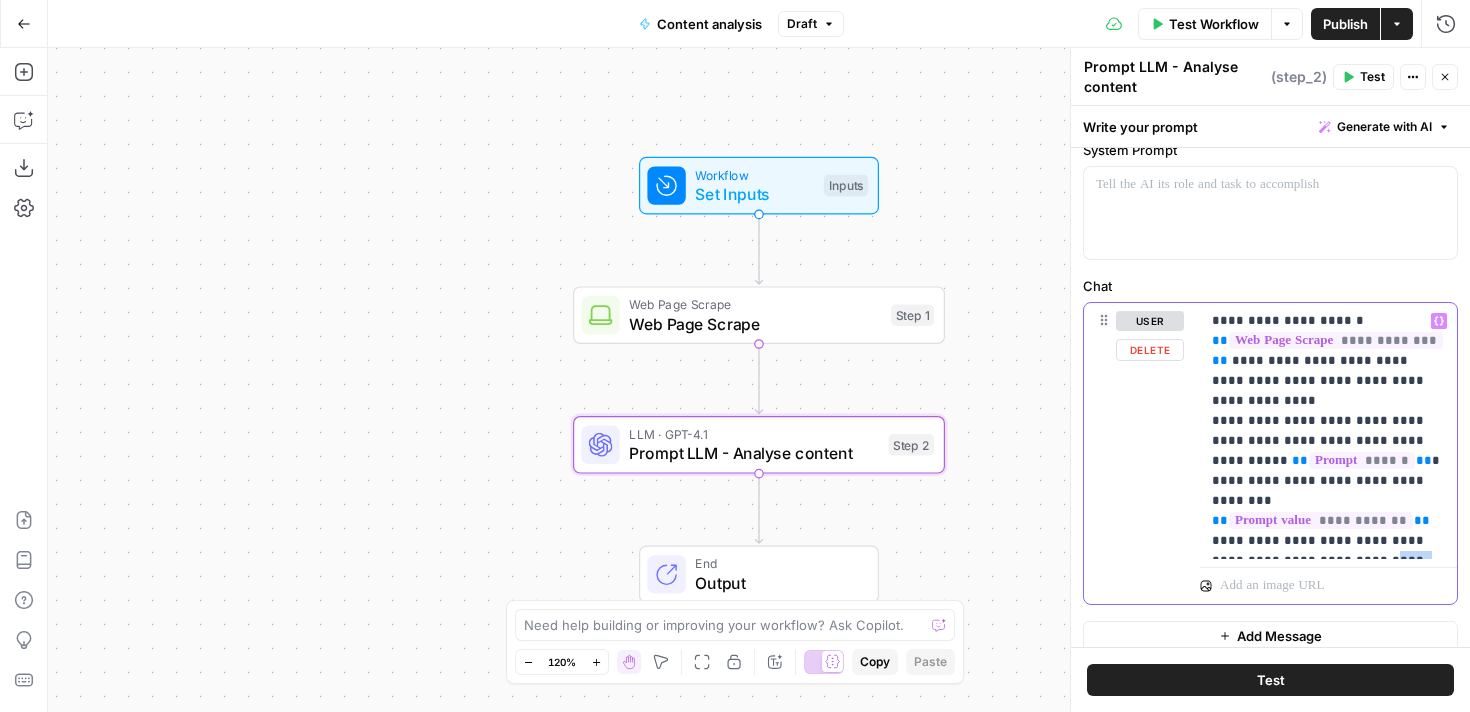 drag, startPoint x: 1323, startPoint y: 543, endPoint x: 1317, endPoint y: 522, distance: 21.84033 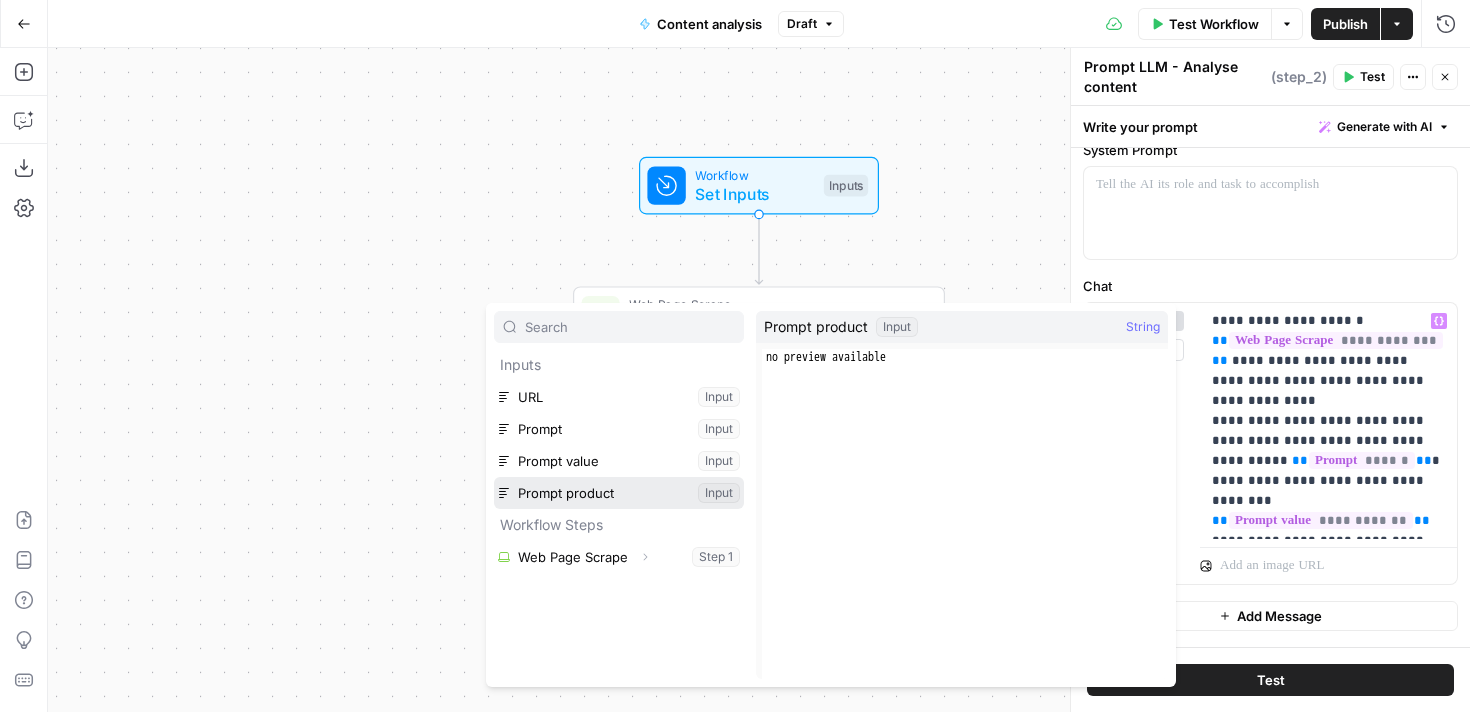 click at bounding box center (619, 493) 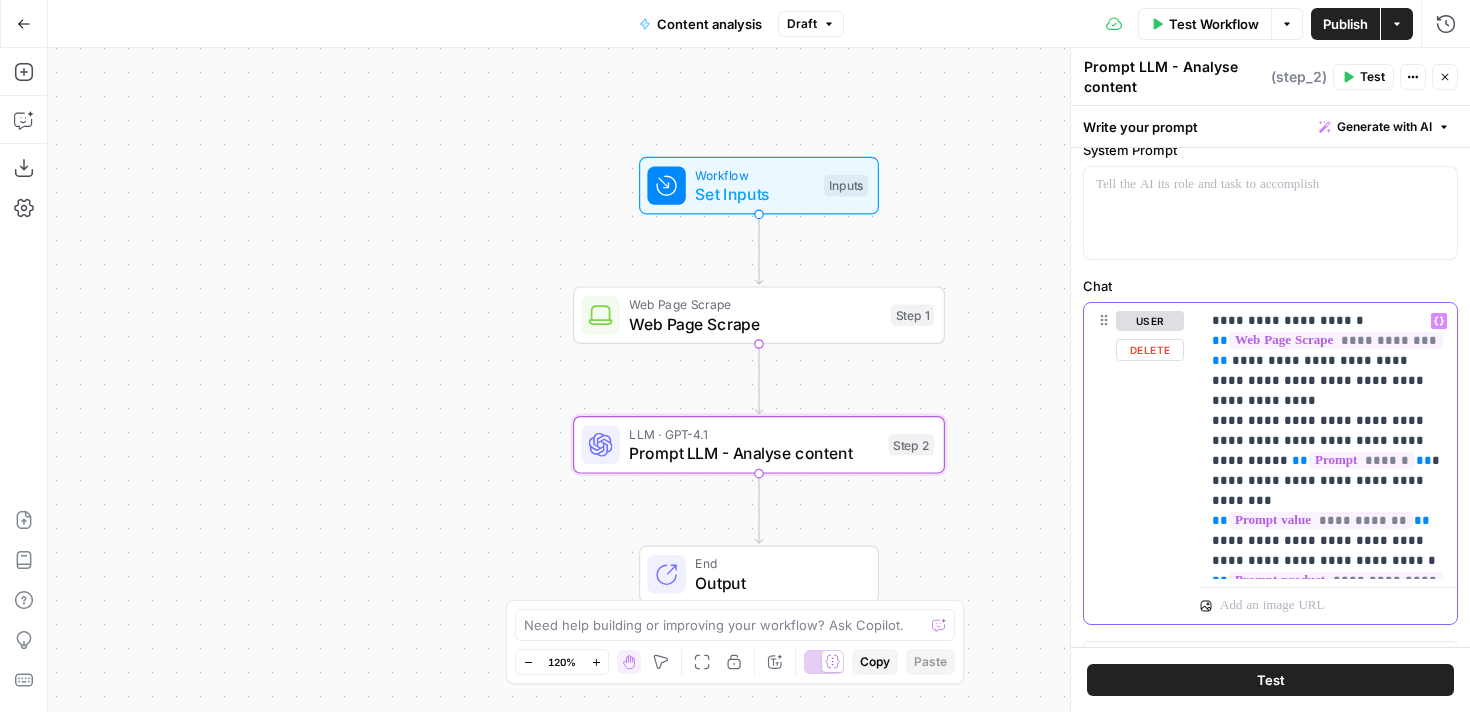 click on "**********" at bounding box center (1328, 441) 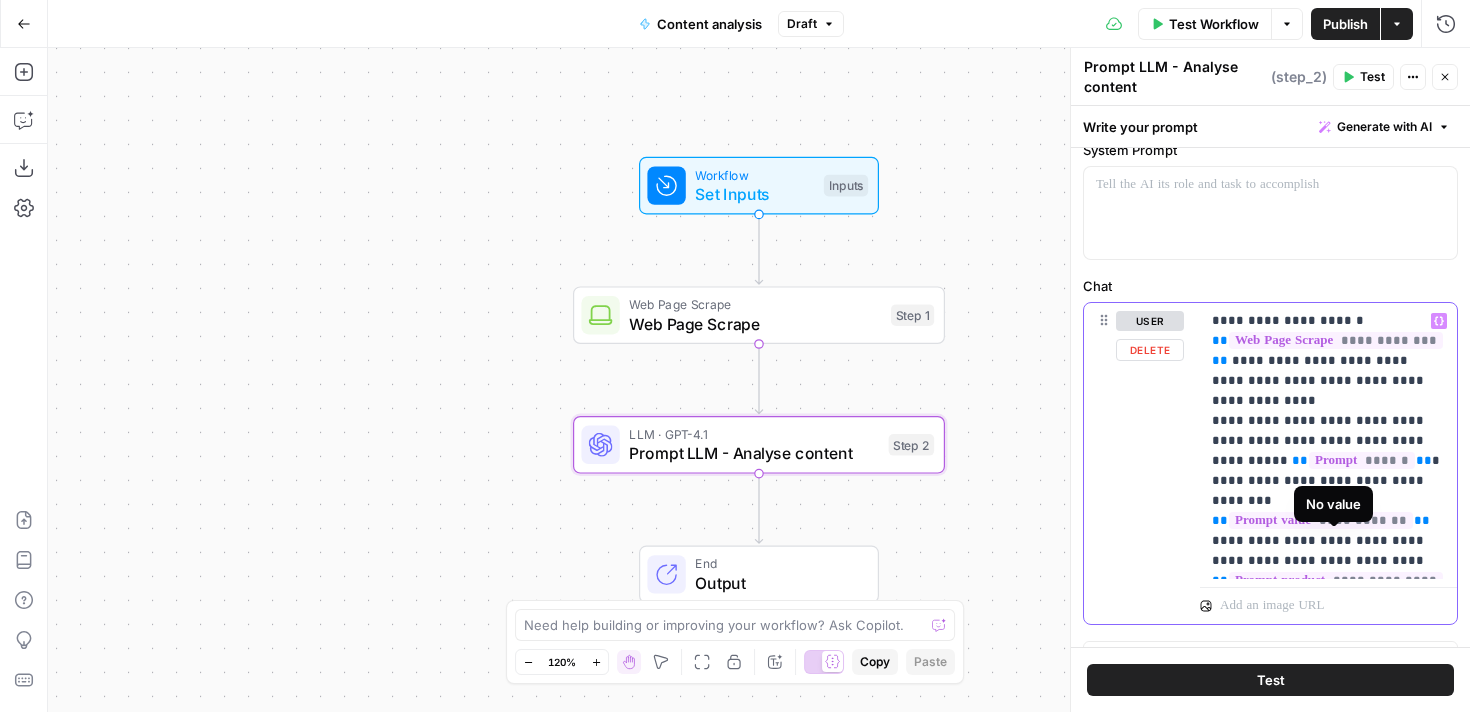 click on "**********" at bounding box center [1328, 441] 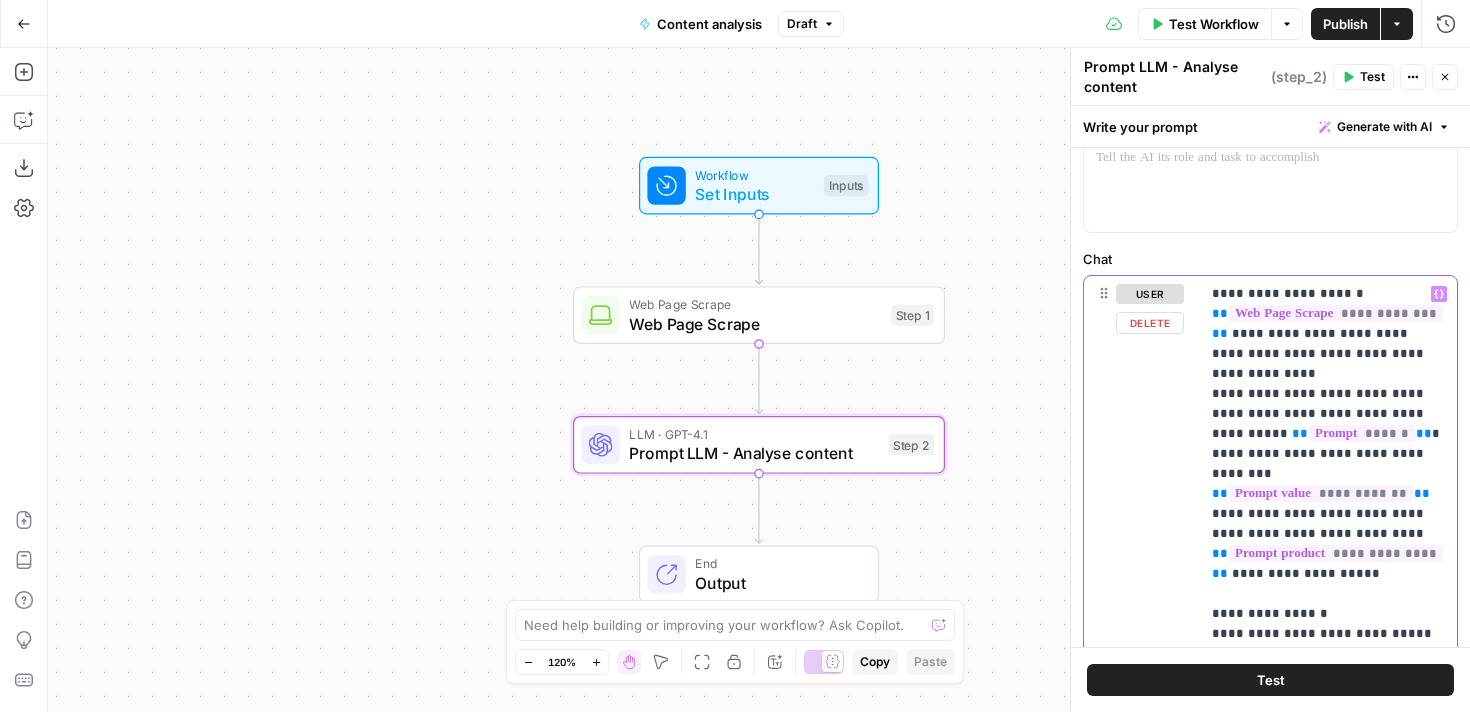 scroll, scrollTop: 121, scrollLeft: 0, axis: vertical 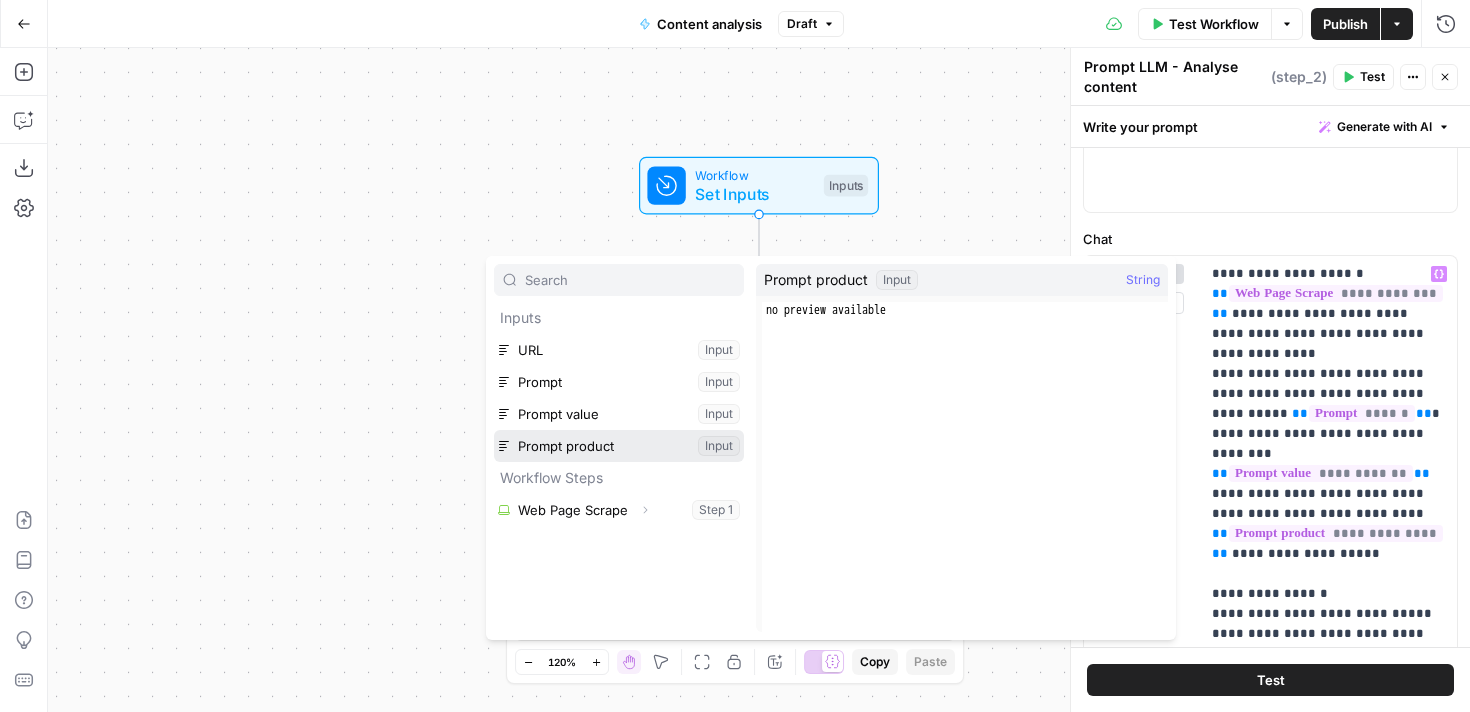 click at bounding box center [619, 446] 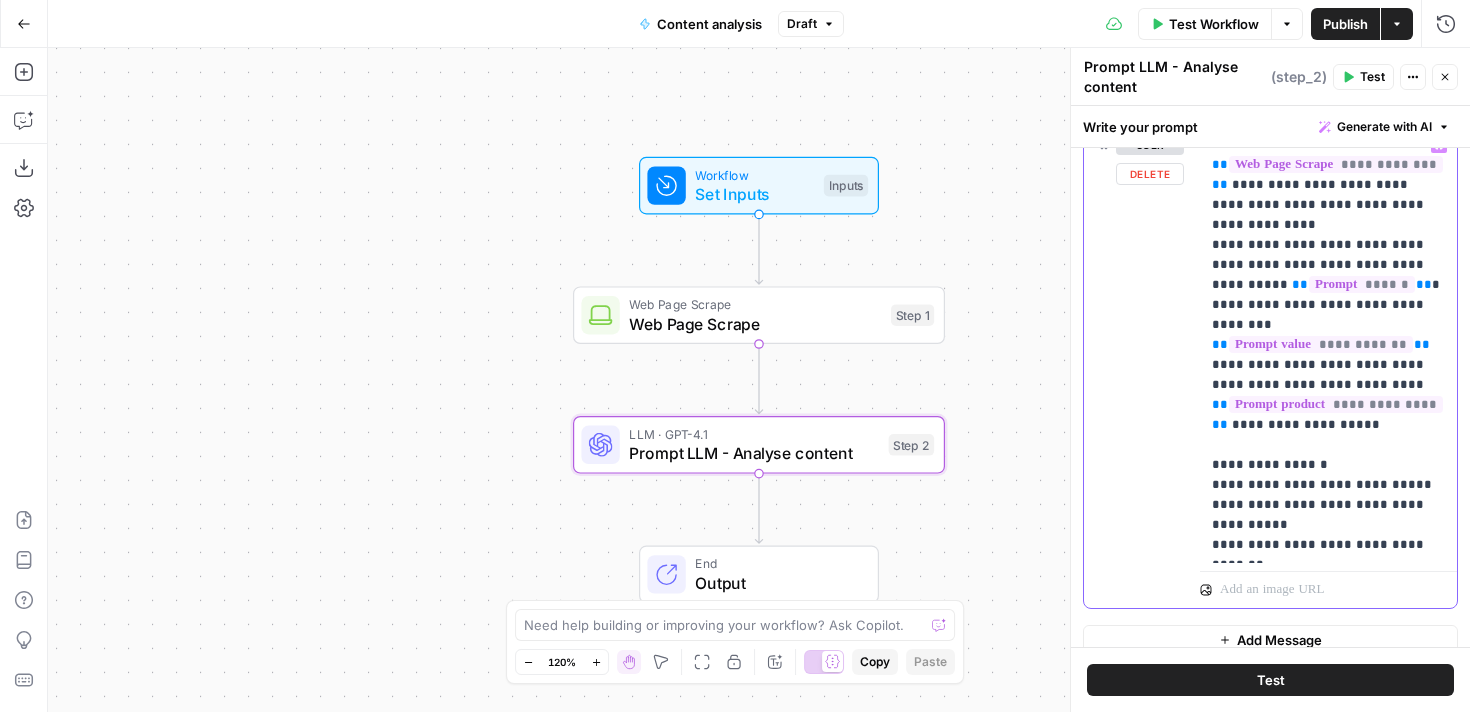 scroll, scrollTop: 253, scrollLeft: 0, axis: vertical 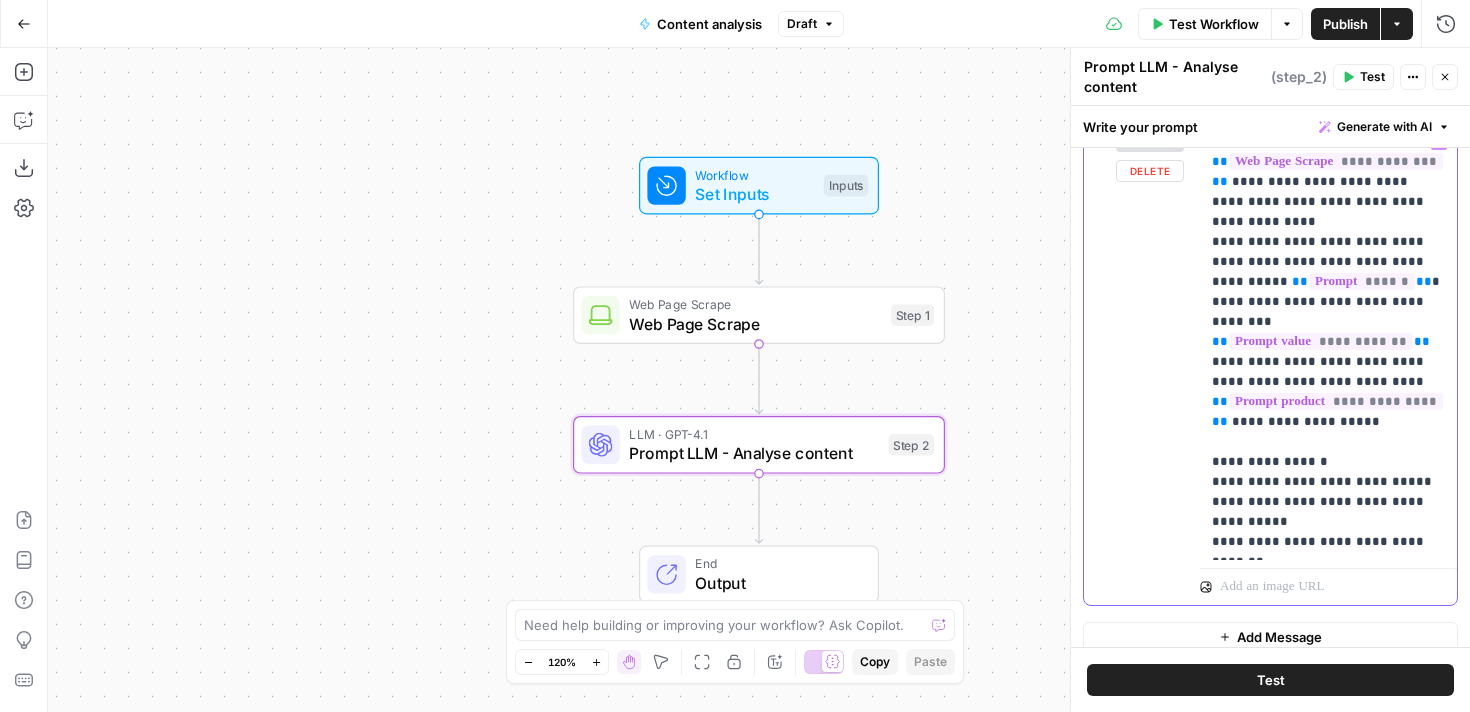 click on "**********" at bounding box center (1328, 342) 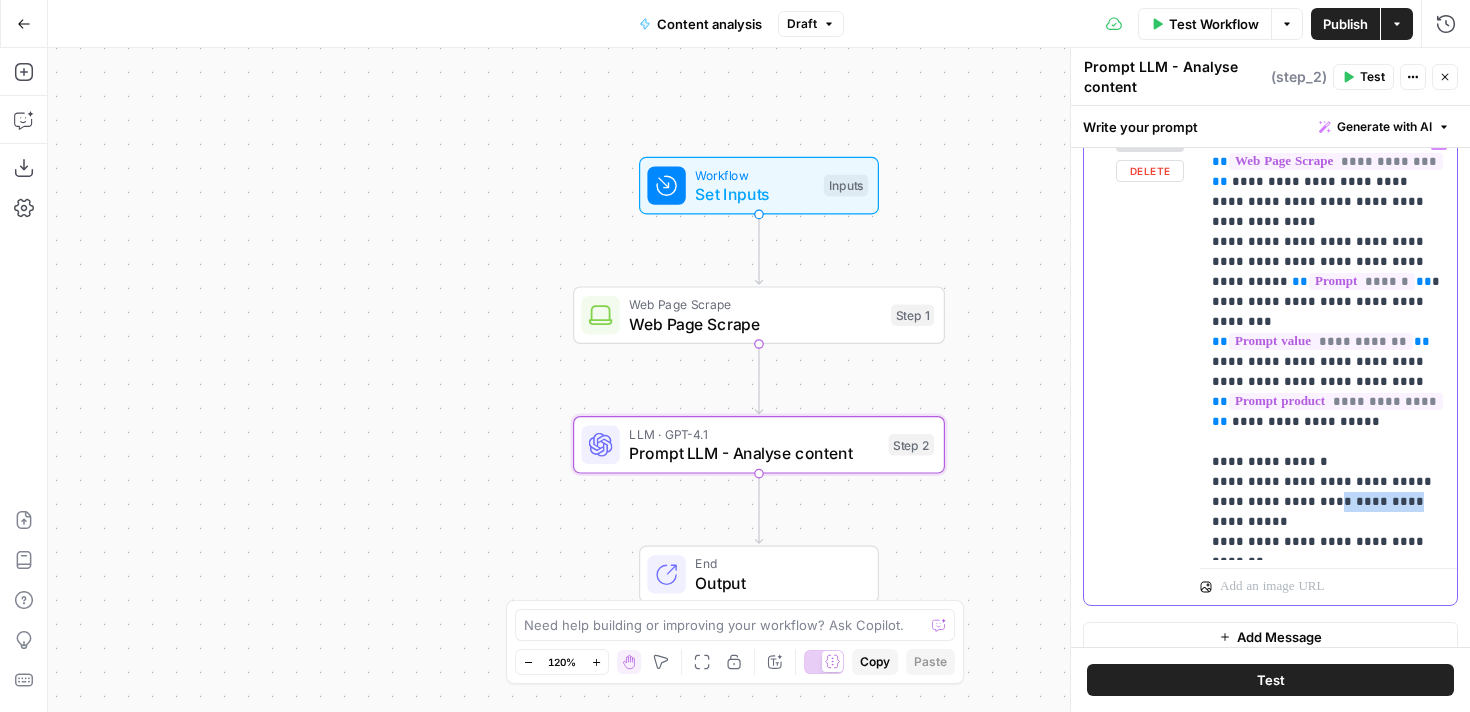 drag, startPoint x: 1399, startPoint y: 464, endPoint x: 1325, endPoint y: 467, distance: 74.06078 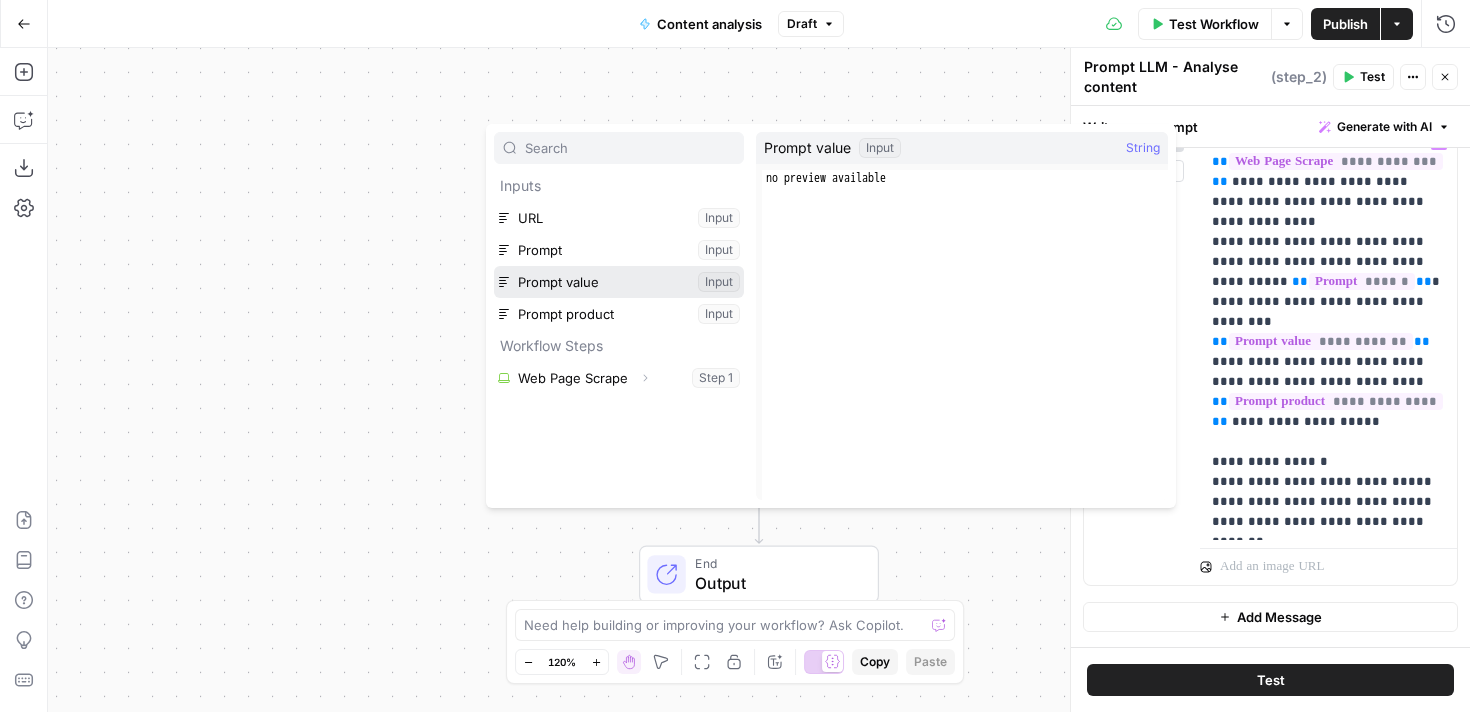 click at bounding box center [619, 282] 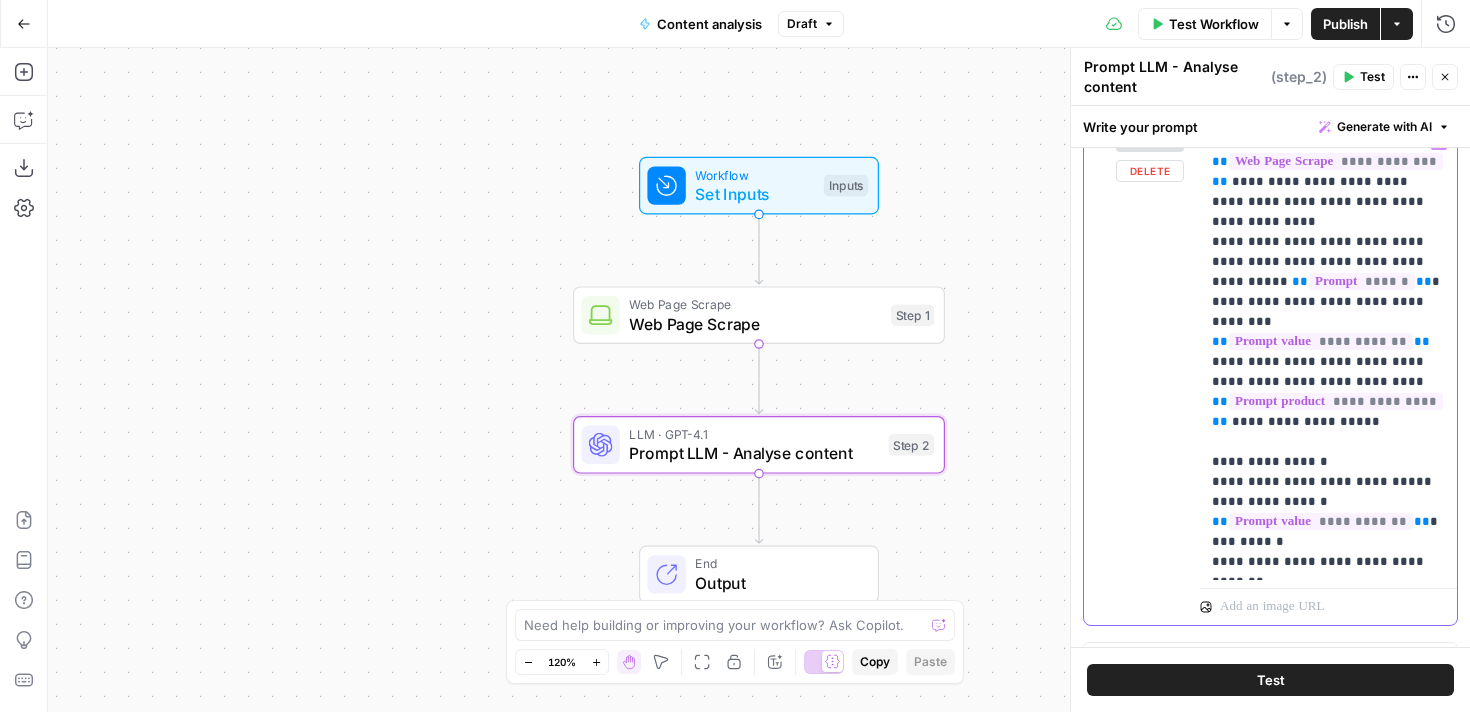 click on "**********" at bounding box center (1328, 352) 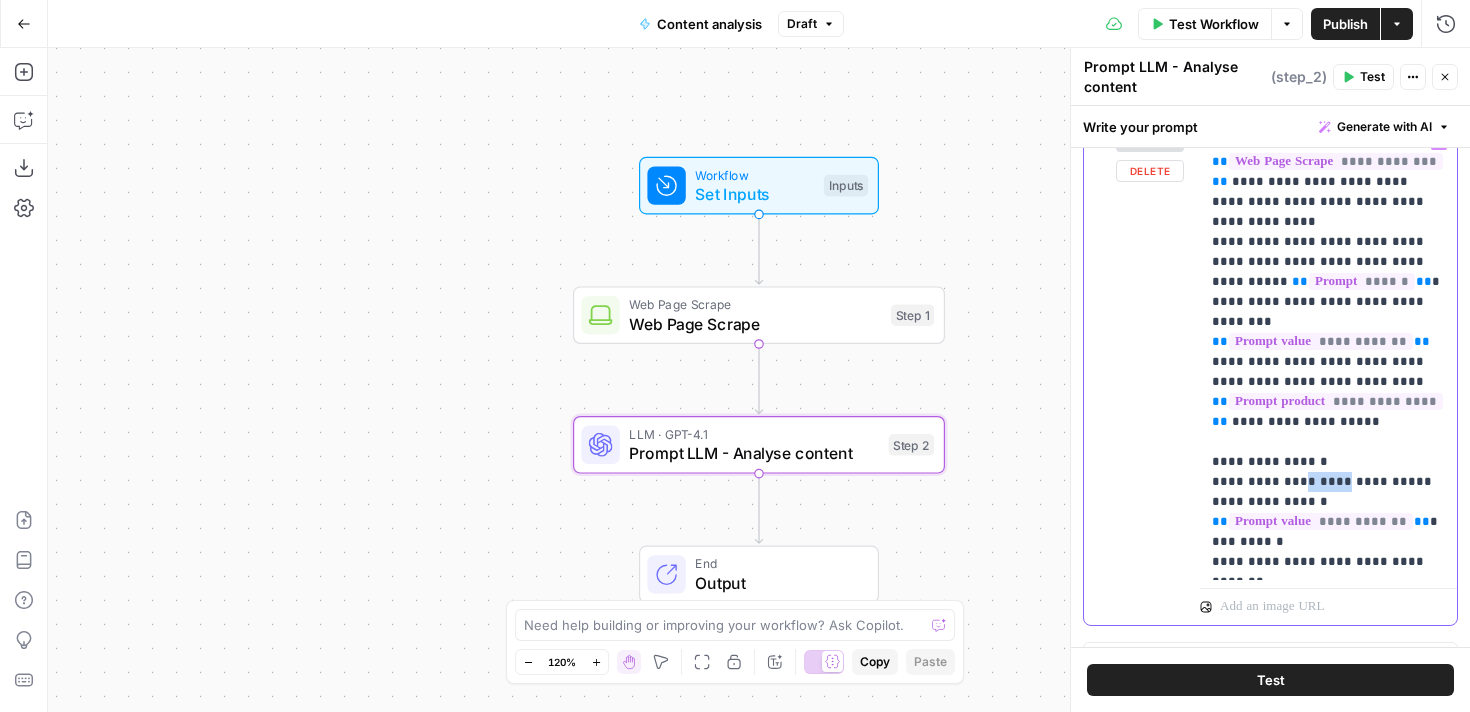 click on "**********" at bounding box center (1328, 352) 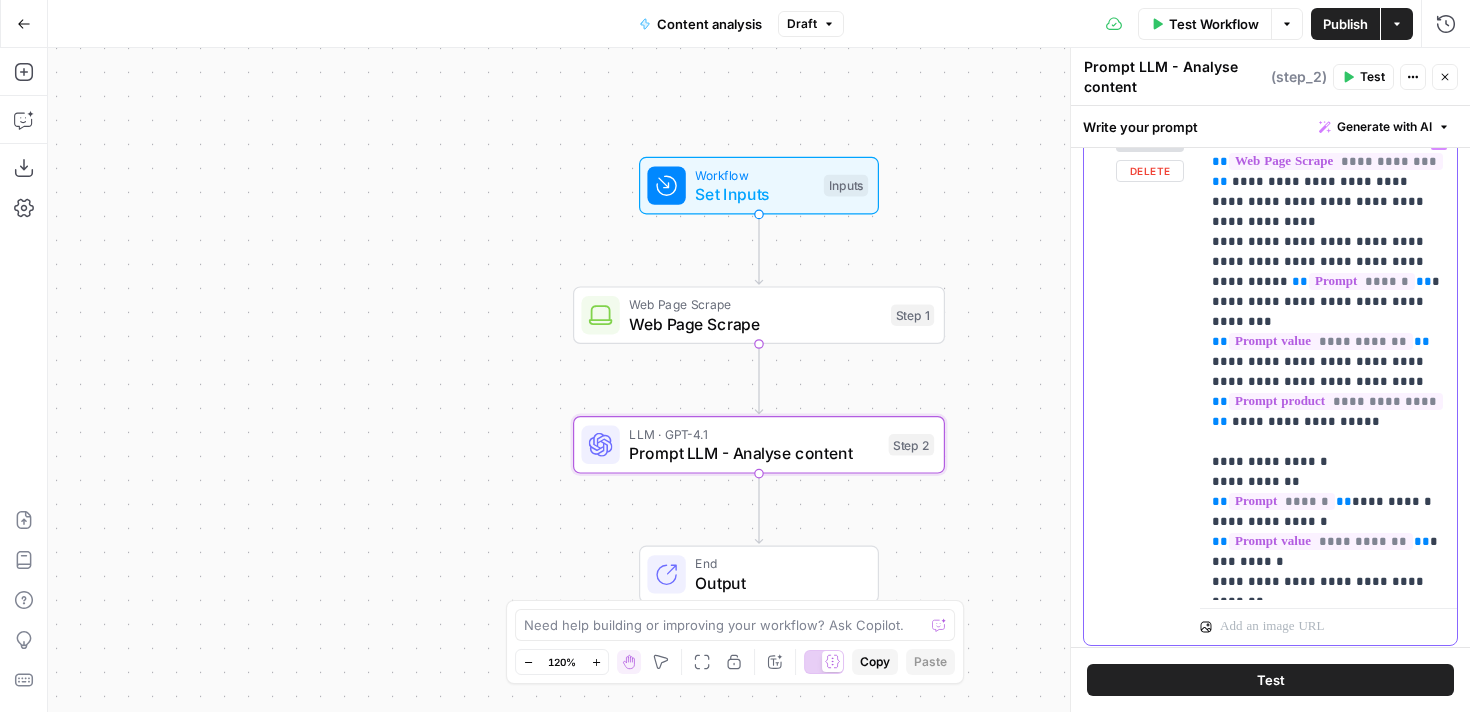 click on "**********" at bounding box center [1328, 362] 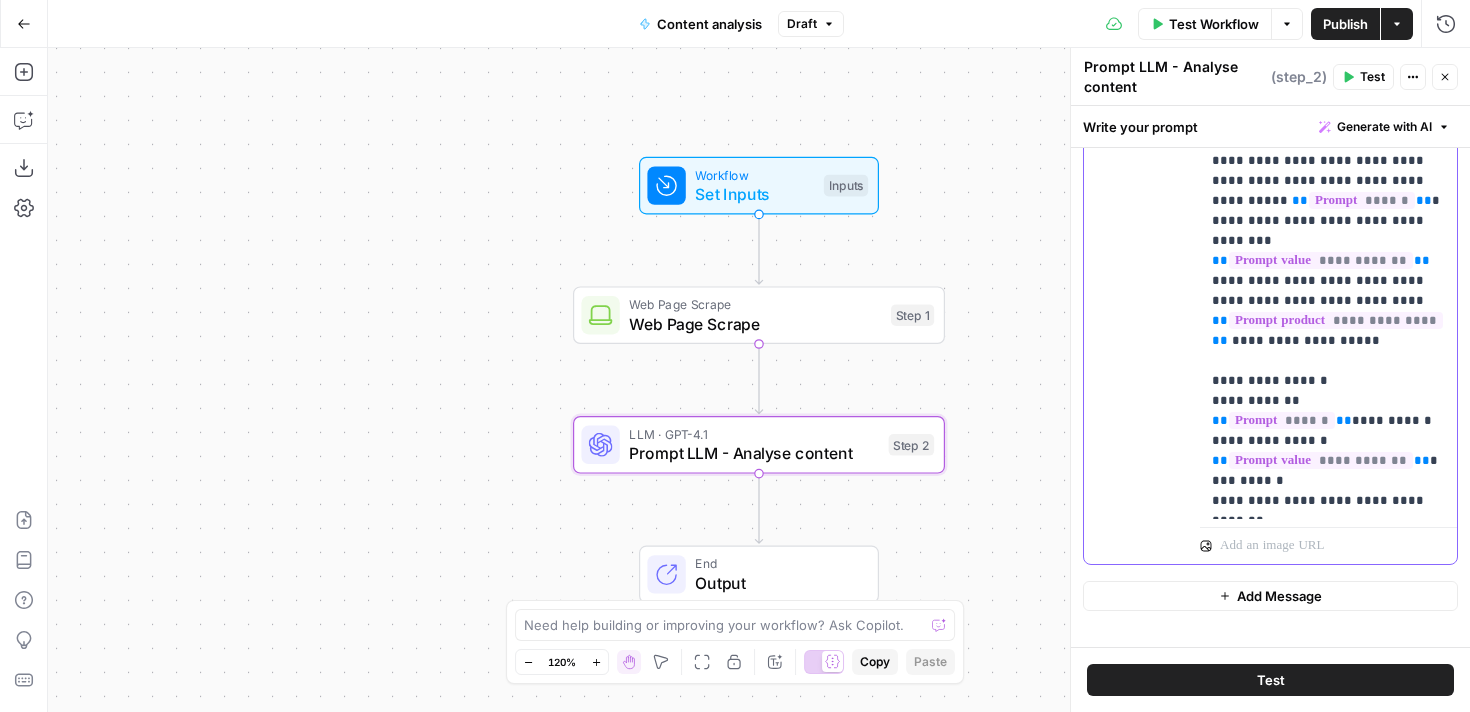 scroll, scrollTop: 358, scrollLeft: 0, axis: vertical 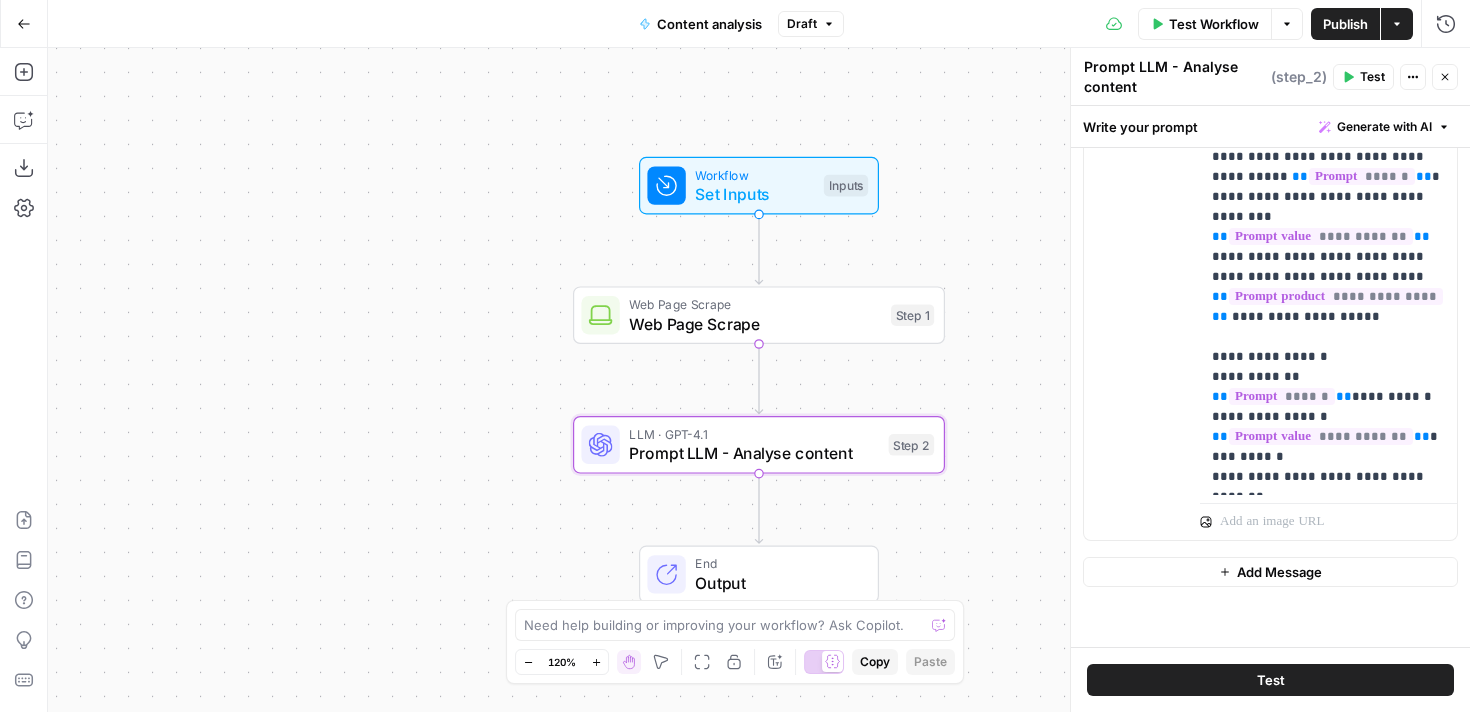 click on "Test" at bounding box center [1270, 680] 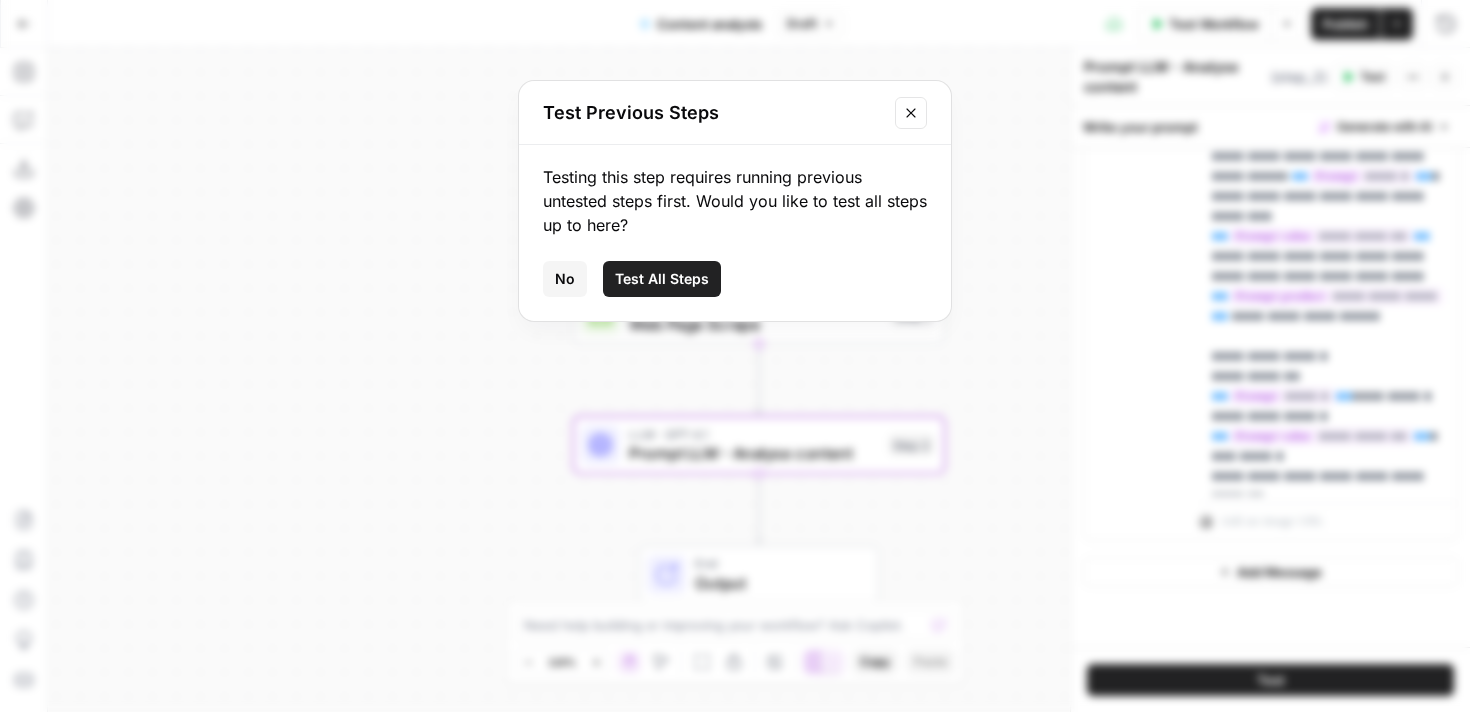 click on "Test All Steps" at bounding box center (662, 279) 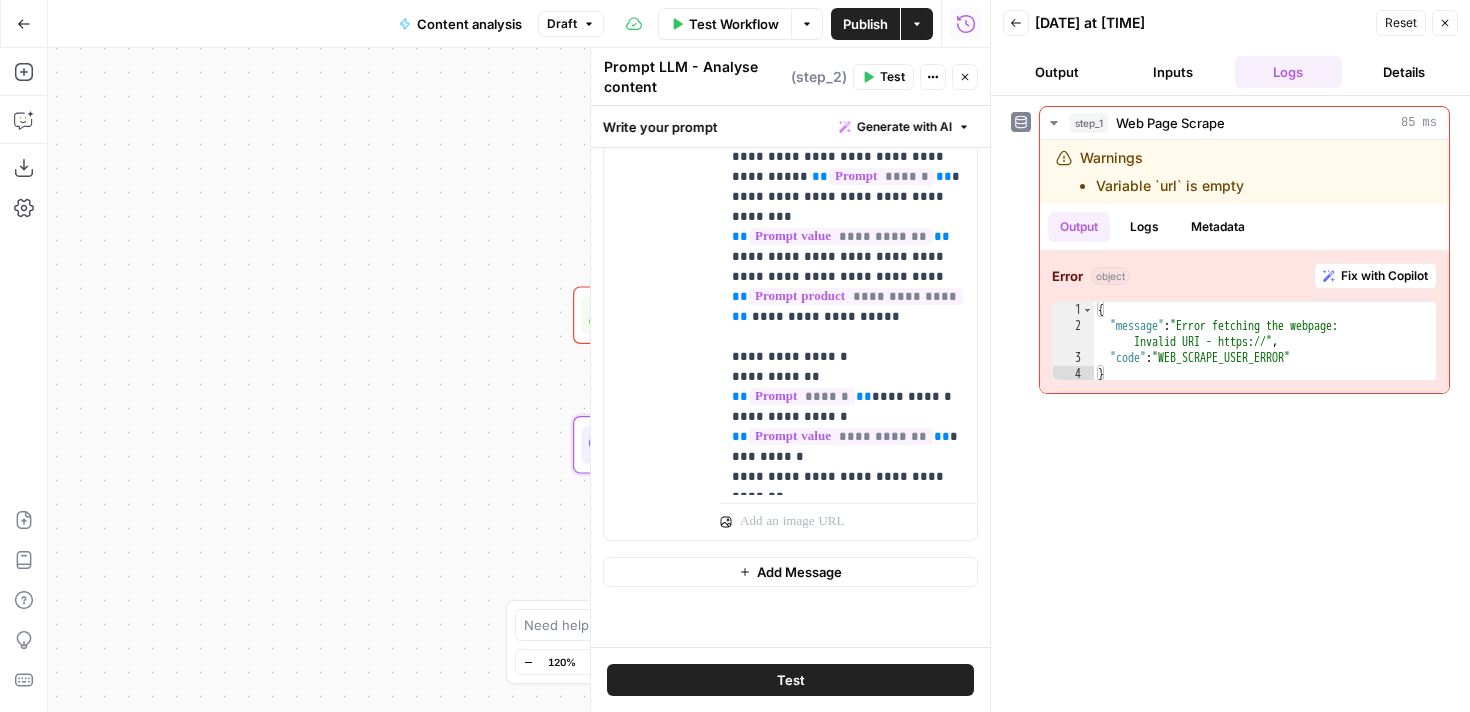 click on "Workflow Set Inputs Inputs Error Web Page Scrape Web Page Scrape Step 1 LLM · GPT-4.1 Prompt LLM - Analyse content Step 2 End Output" at bounding box center [519, 380] 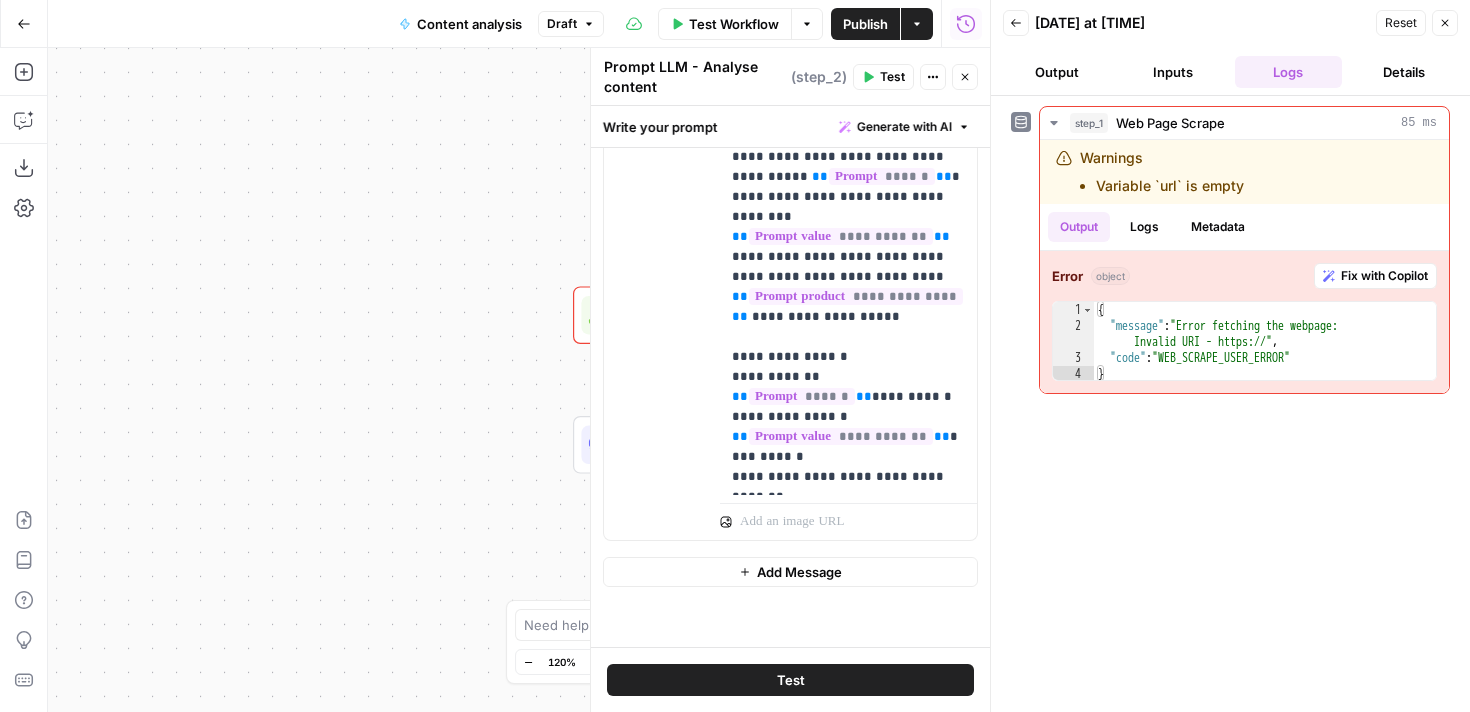 click on "Close" at bounding box center (1445, 23) 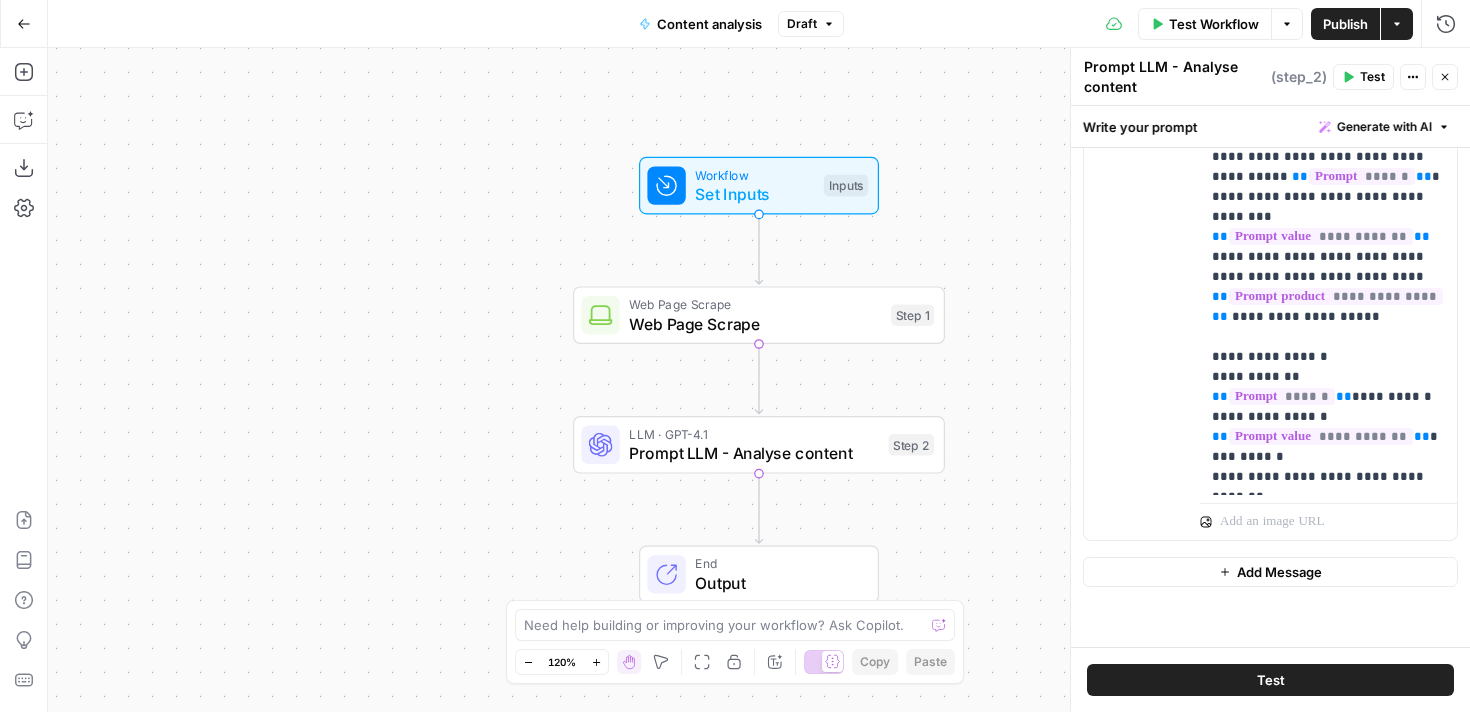 click on "Set Inputs" at bounding box center (754, 194) 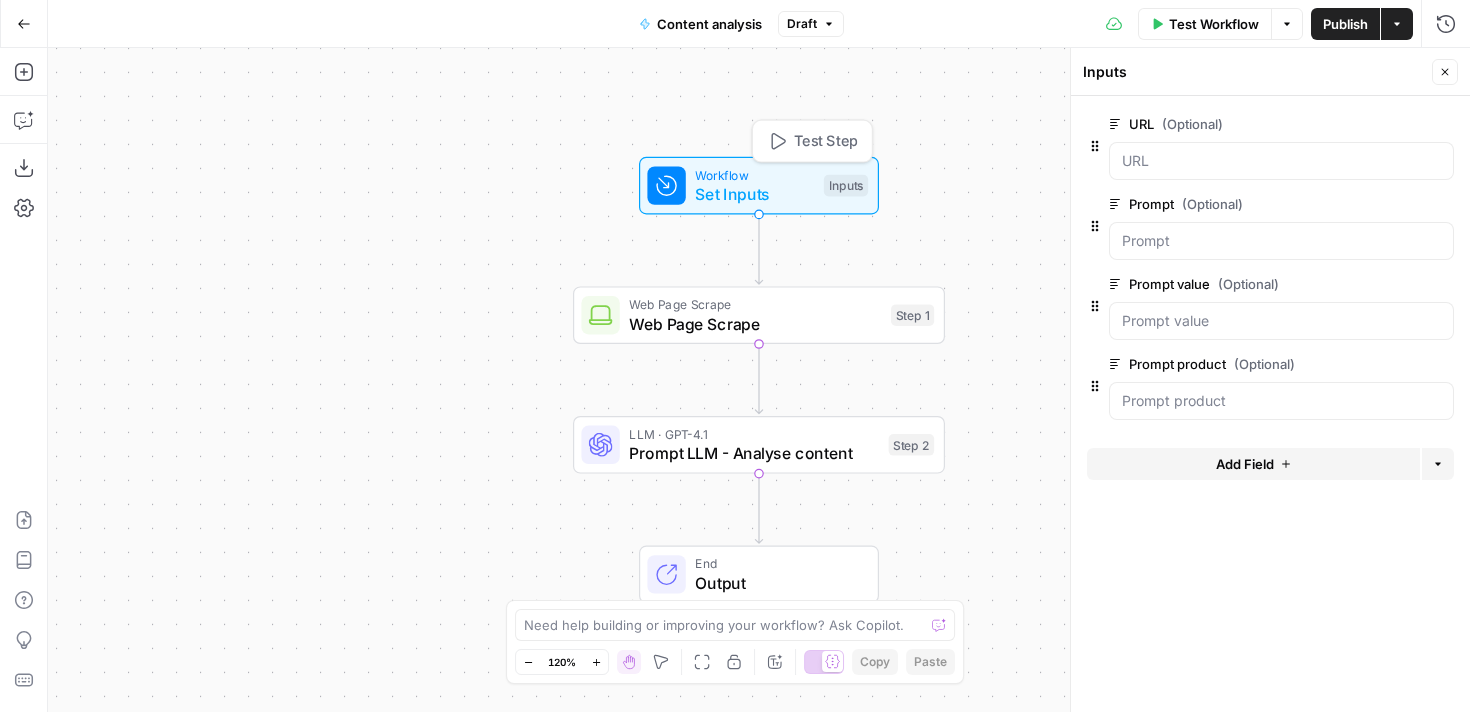 click on "Test Step" at bounding box center [812, 141] 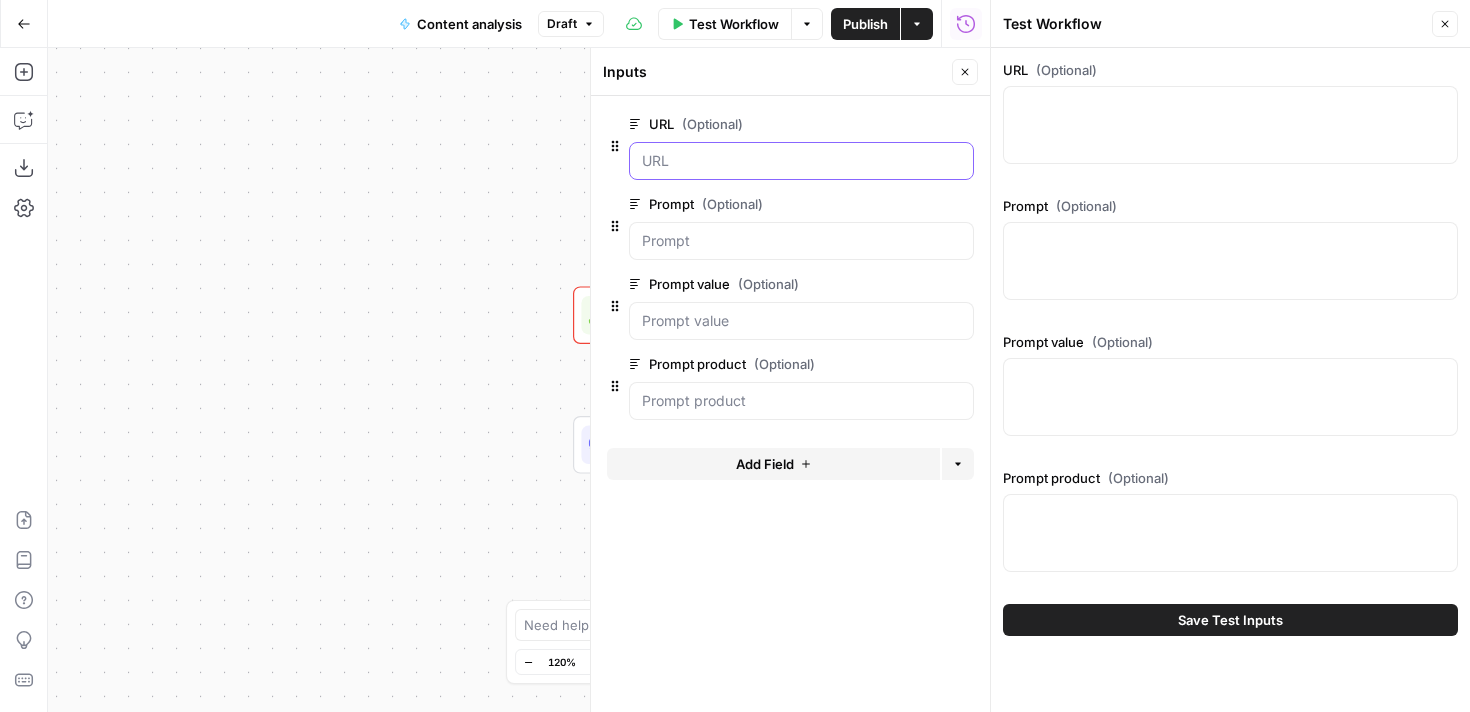 click on "URL   (Optional)" at bounding box center (801, 161) 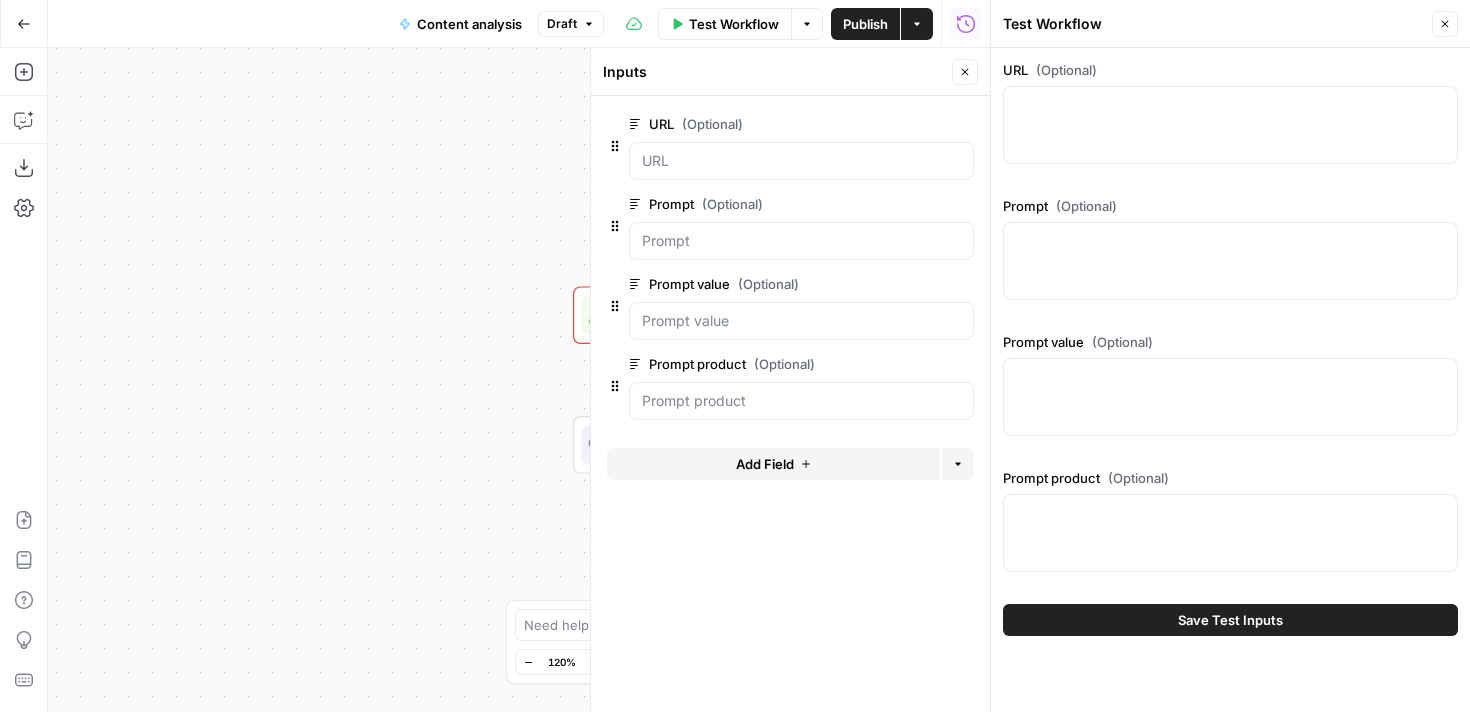 click on "Publish" at bounding box center [865, 24] 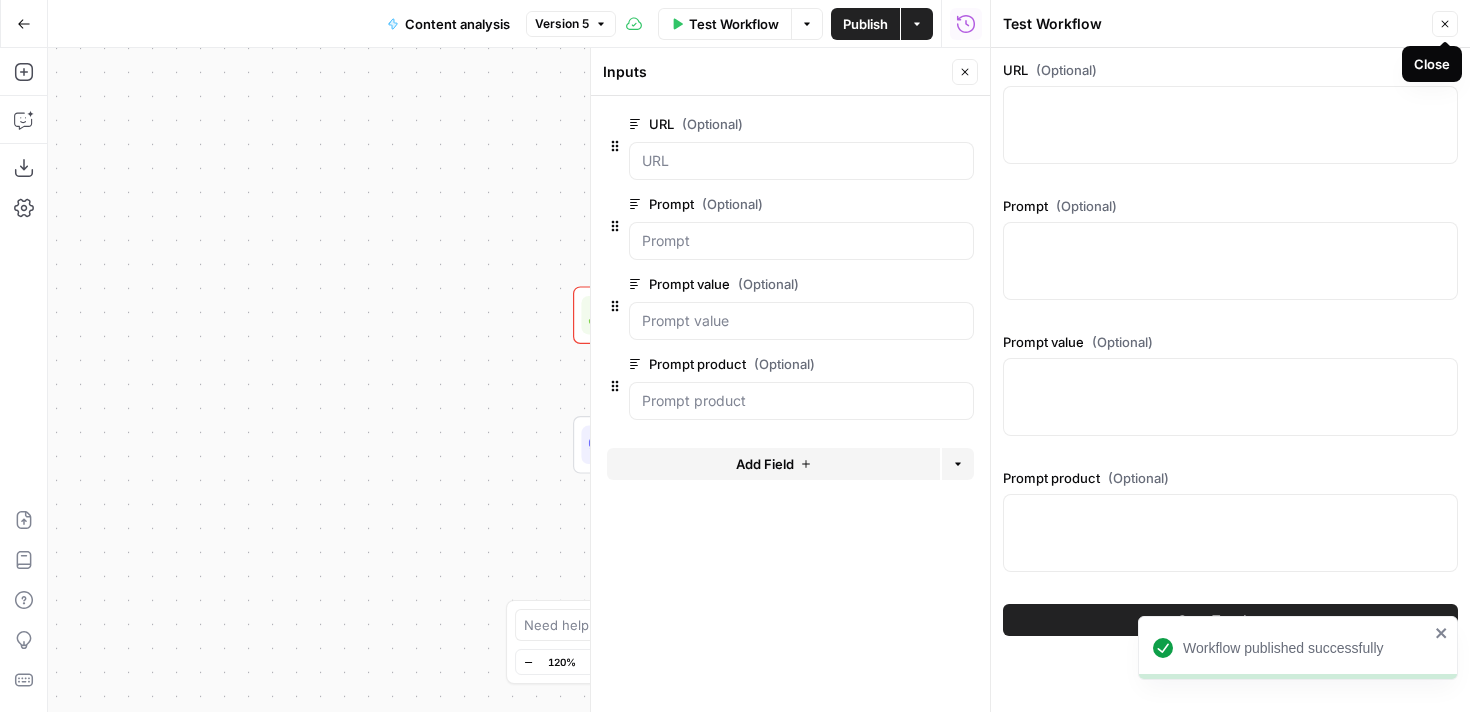 click on "Close" at bounding box center [1445, 24] 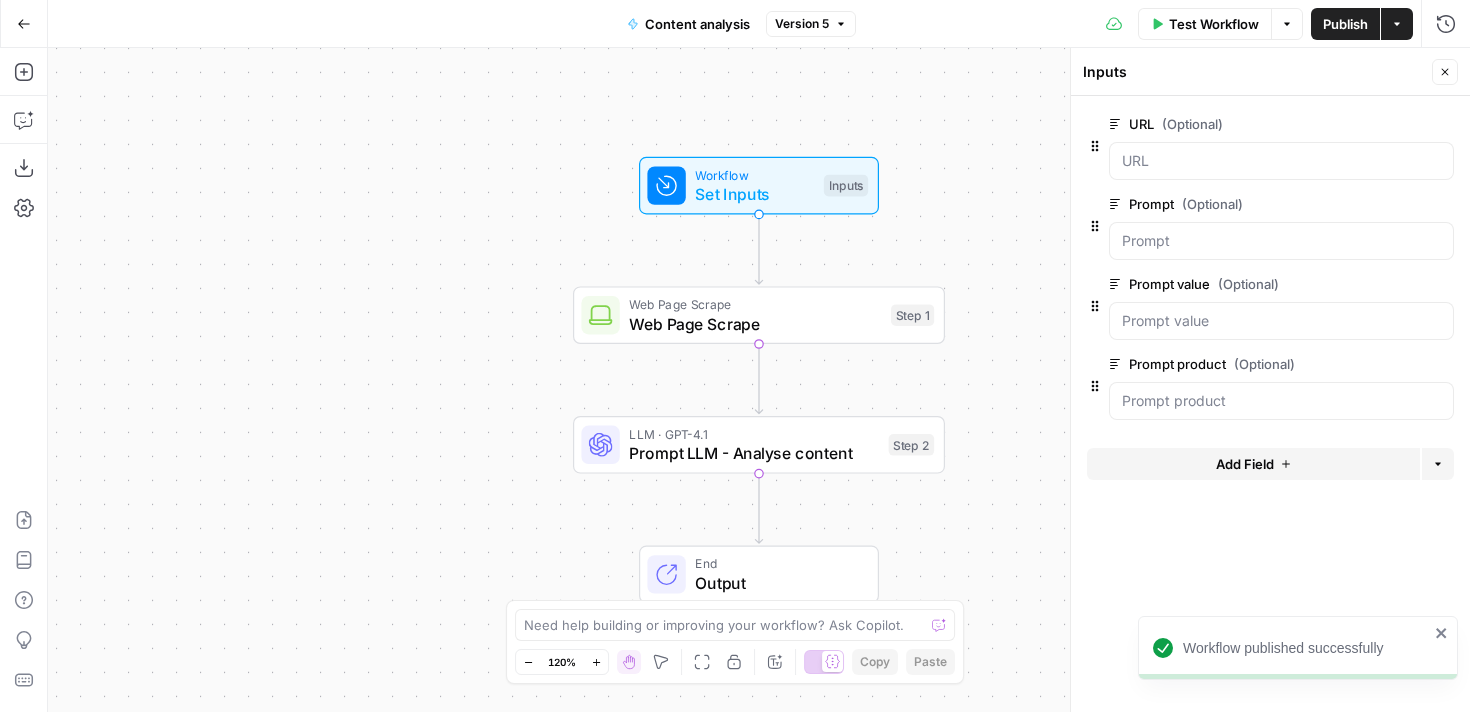 click on "LLM · GPT-4.1 Prompt LLM - Analyse content Step 2 Copy step Delete step Add Note Test" at bounding box center (759, 445) 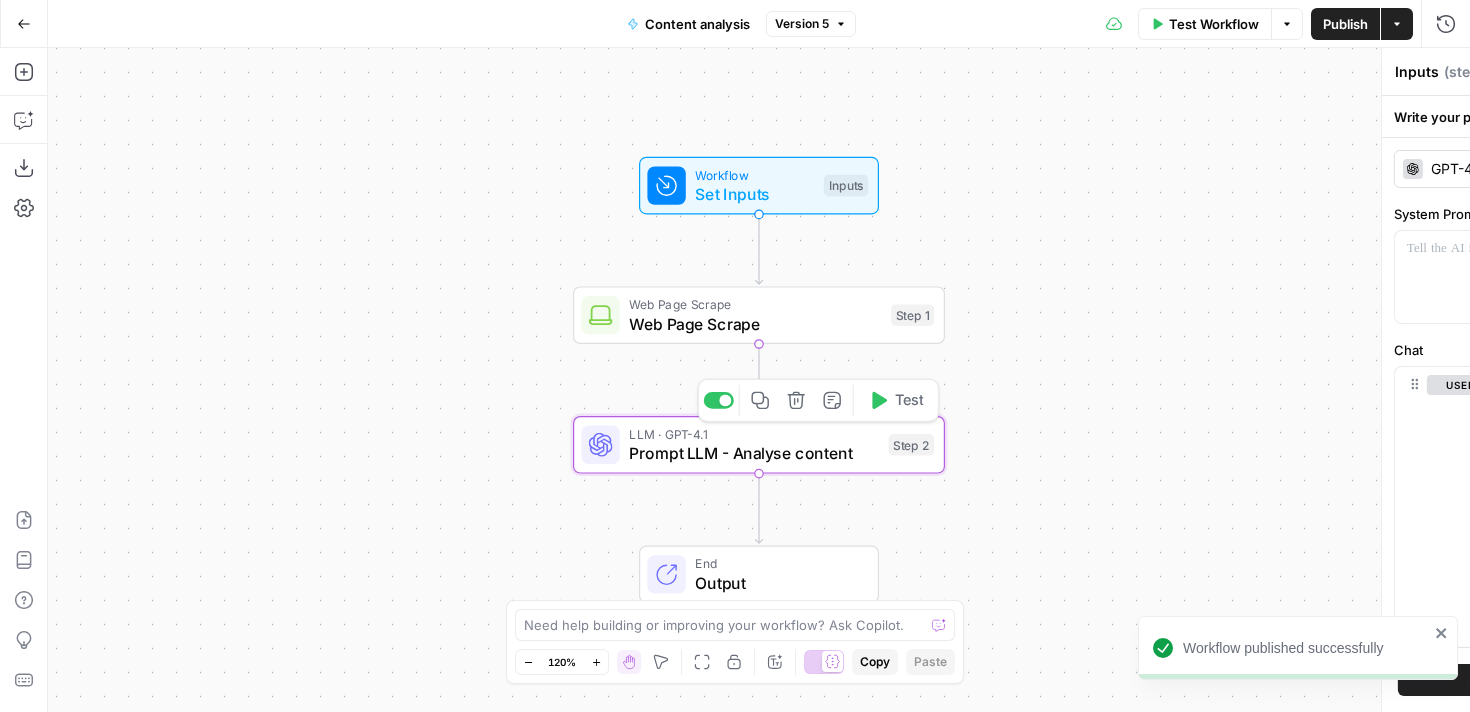 type on "Prompt LLM - Analyse content" 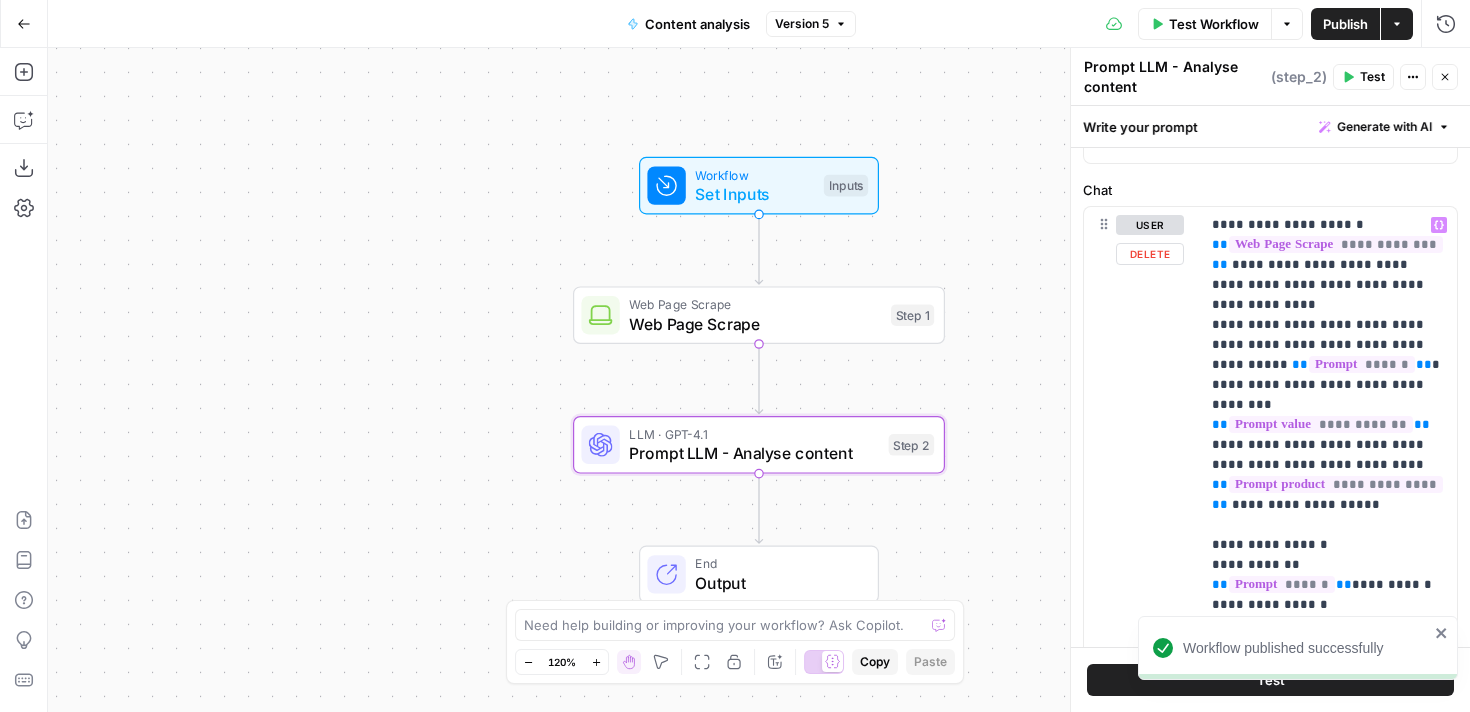 scroll, scrollTop: 172, scrollLeft: 0, axis: vertical 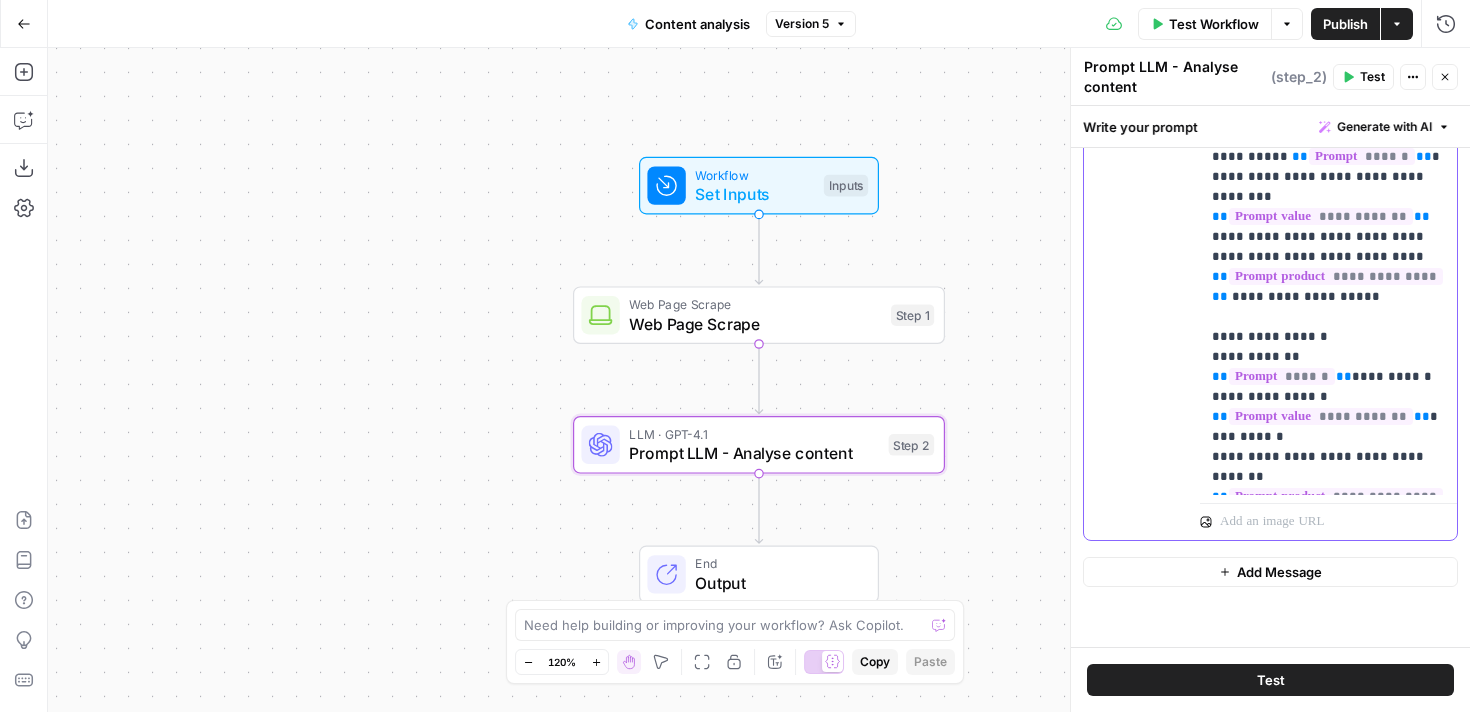 drag, startPoint x: 1210, startPoint y: 226, endPoint x: 1361, endPoint y: 536, distance: 344.82025 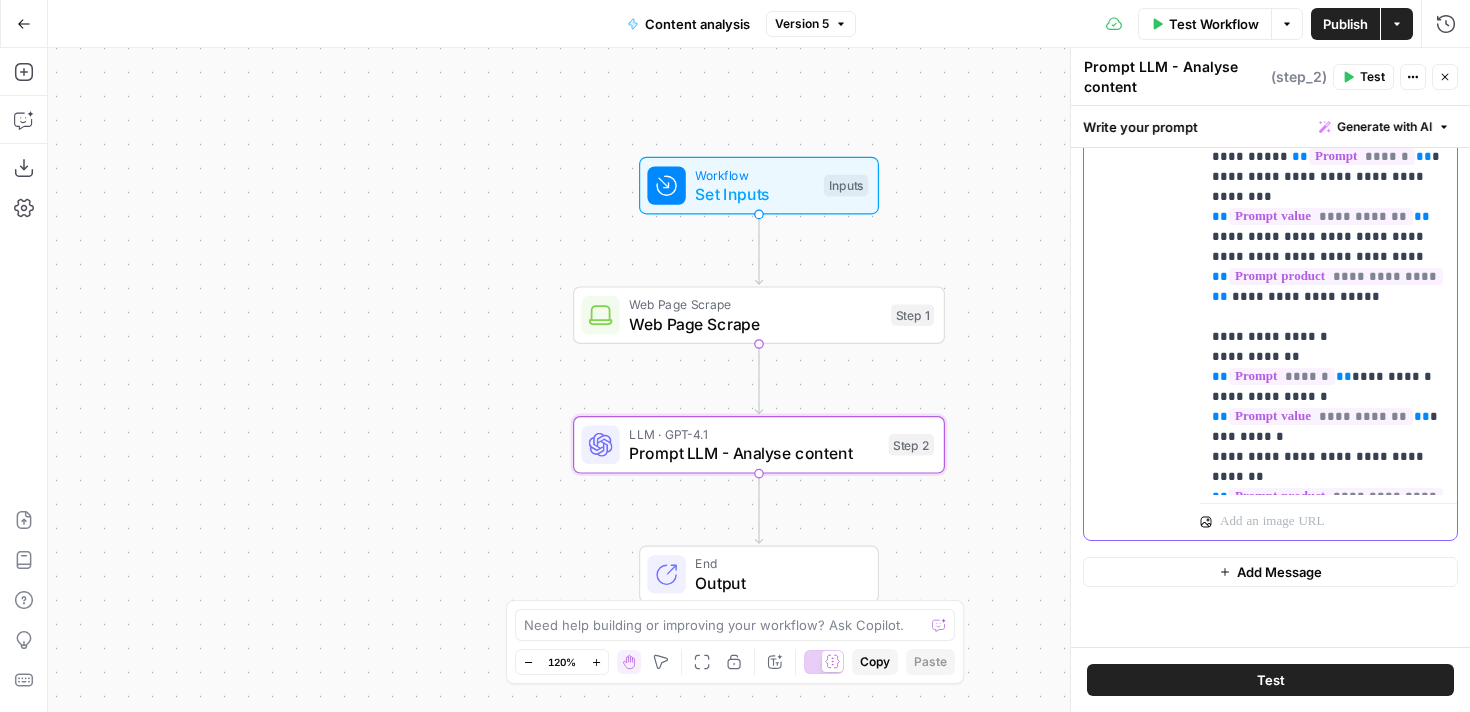copy on "**********" 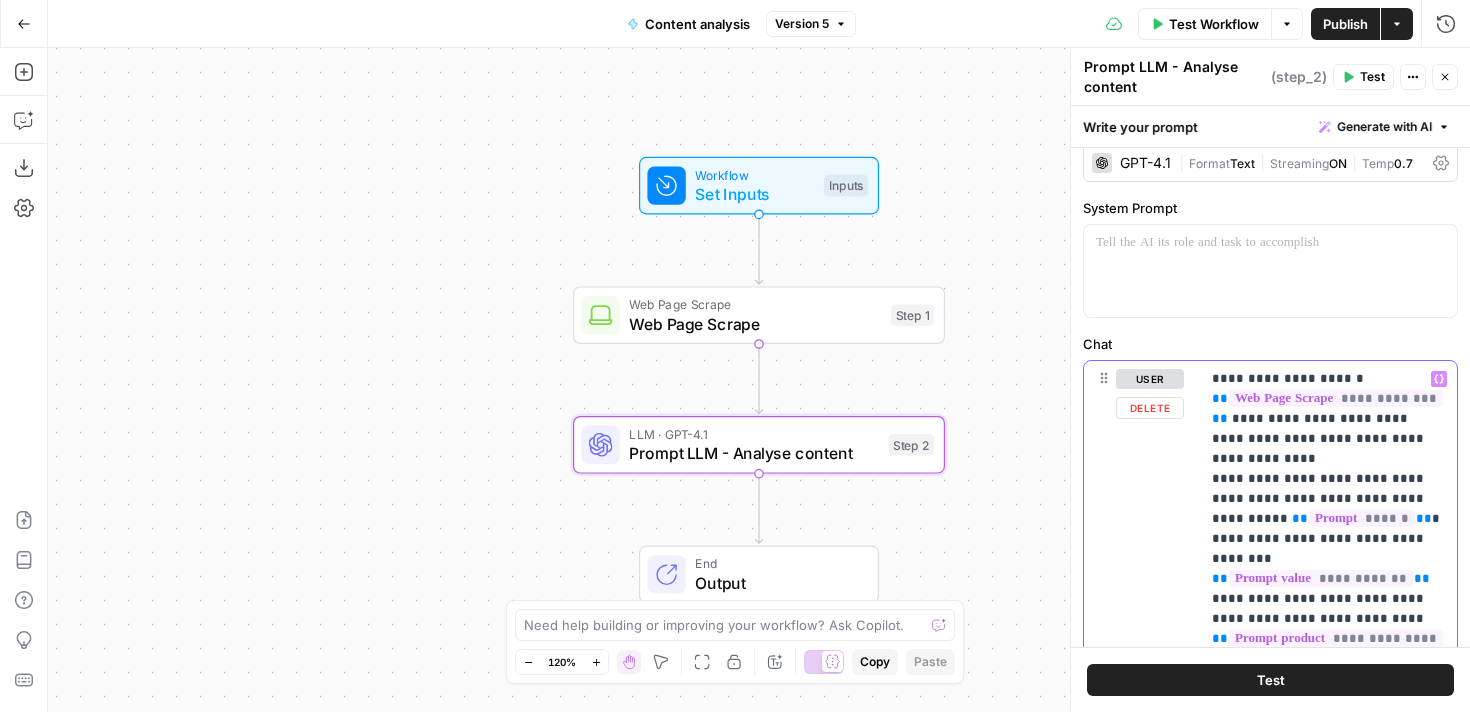 scroll, scrollTop: 0, scrollLeft: 0, axis: both 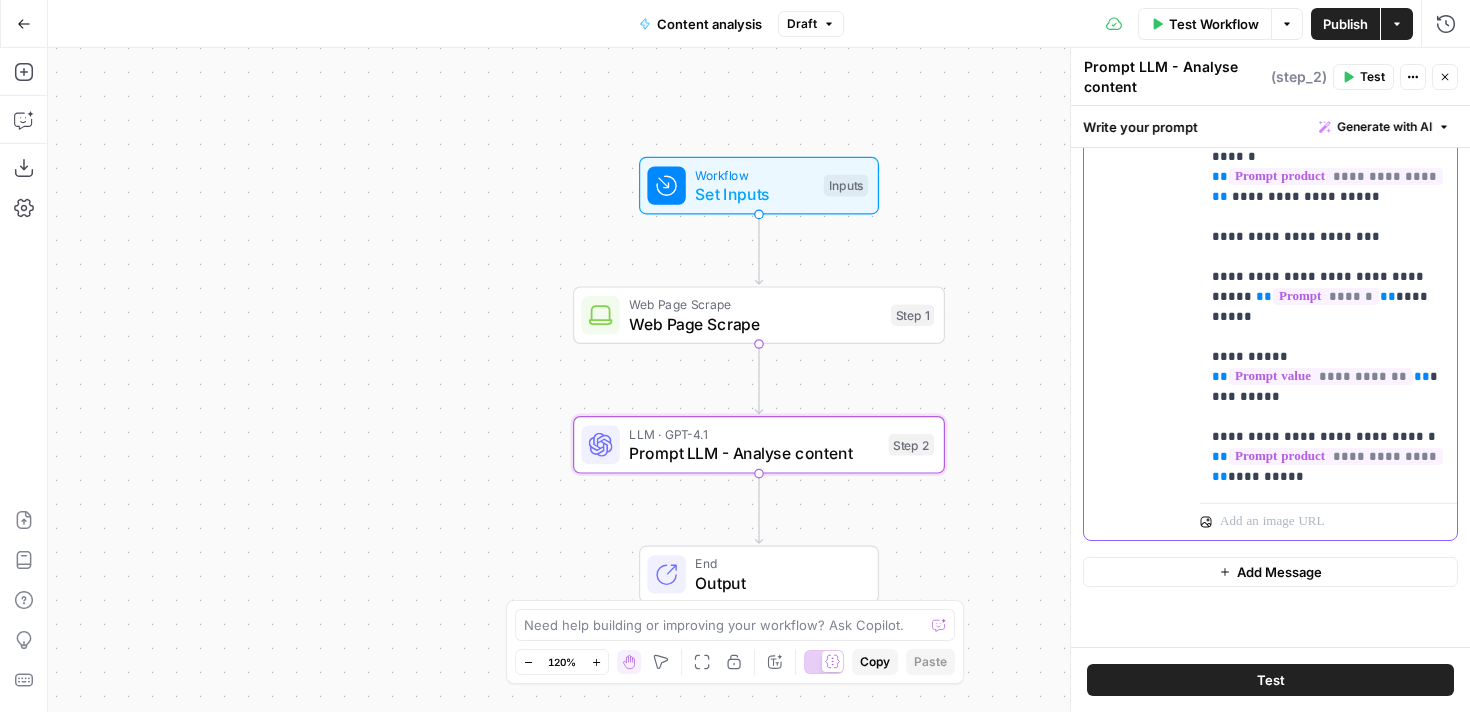 drag, startPoint x: 1211, startPoint y: 400, endPoint x: 1346, endPoint y: 697, distance: 326.24225 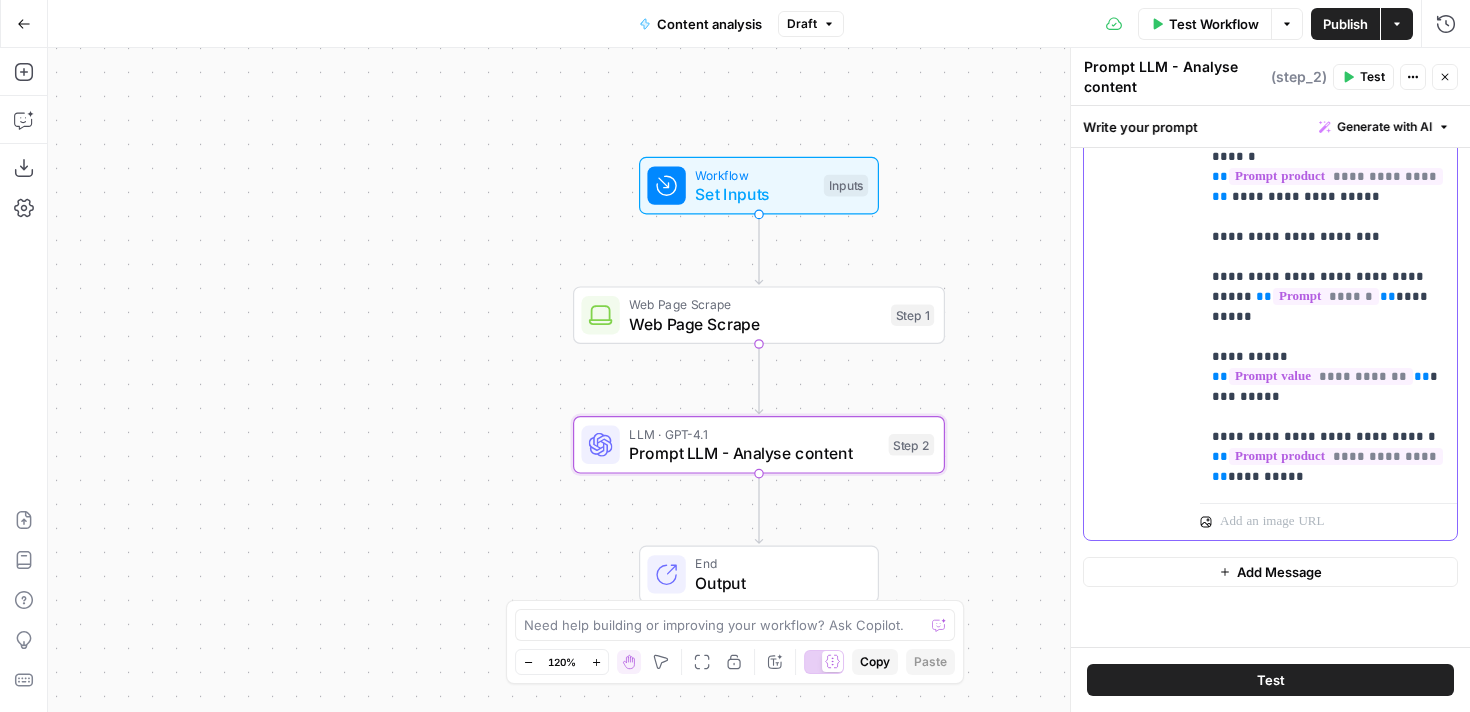 click on "**********" at bounding box center [1270, 409] 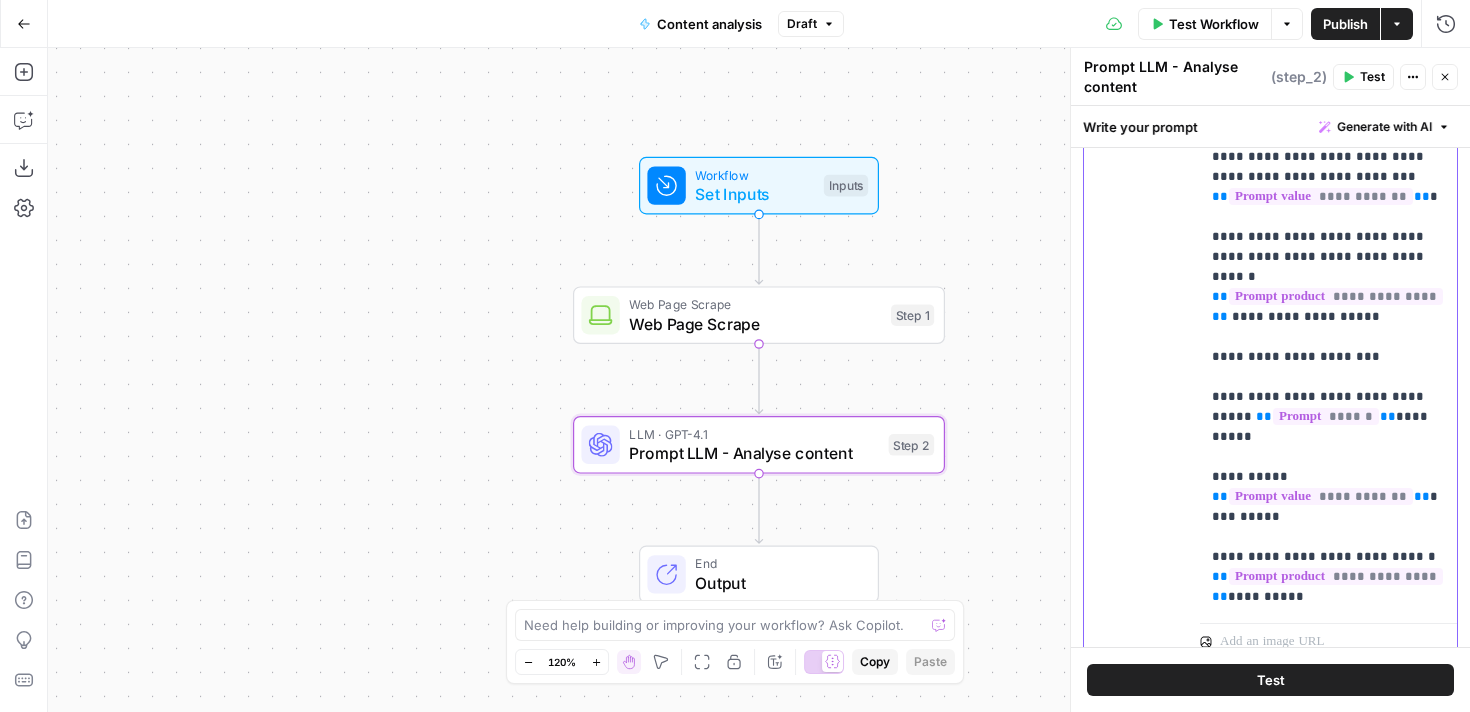 scroll, scrollTop: 479, scrollLeft: 0, axis: vertical 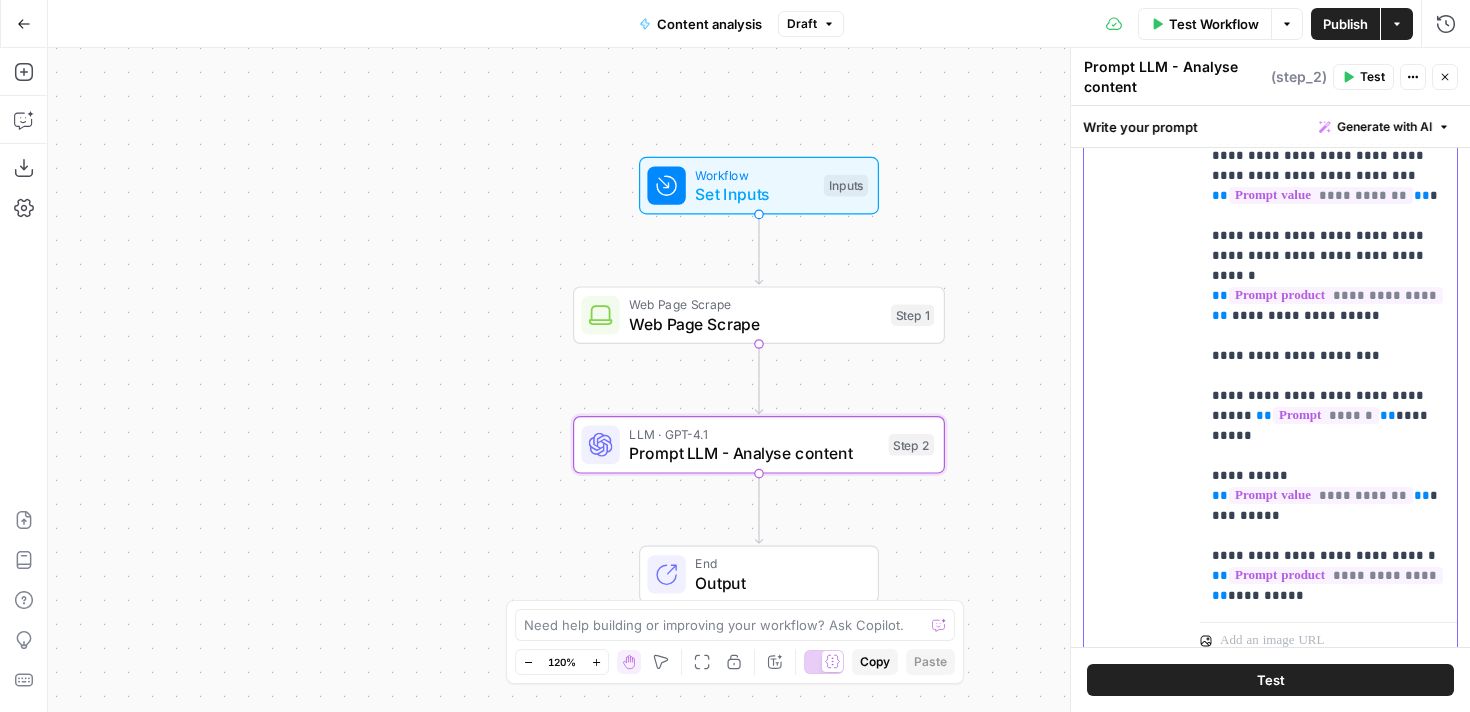 drag, startPoint x: 1277, startPoint y: 555, endPoint x: 1174, endPoint y: 555, distance: 103 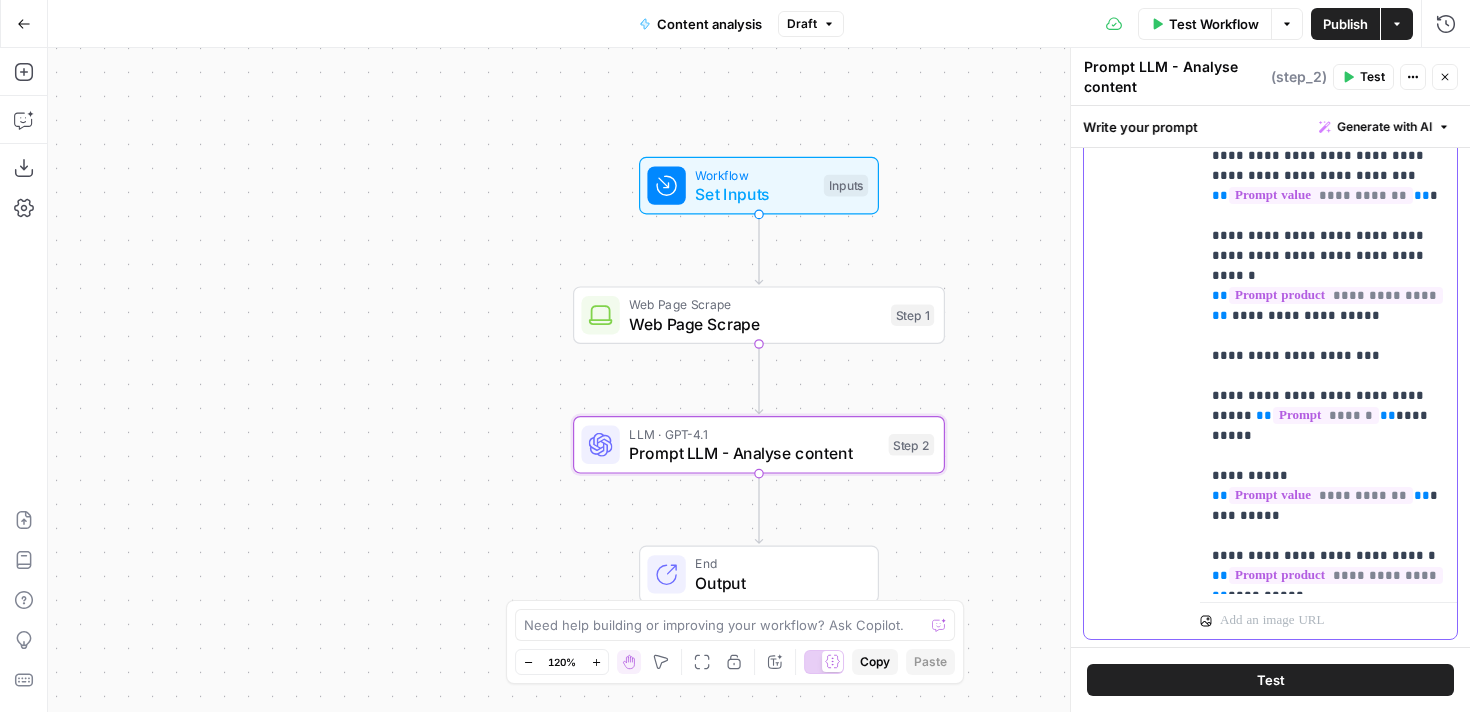 click on "**********" at bounding box center [1328, 246] 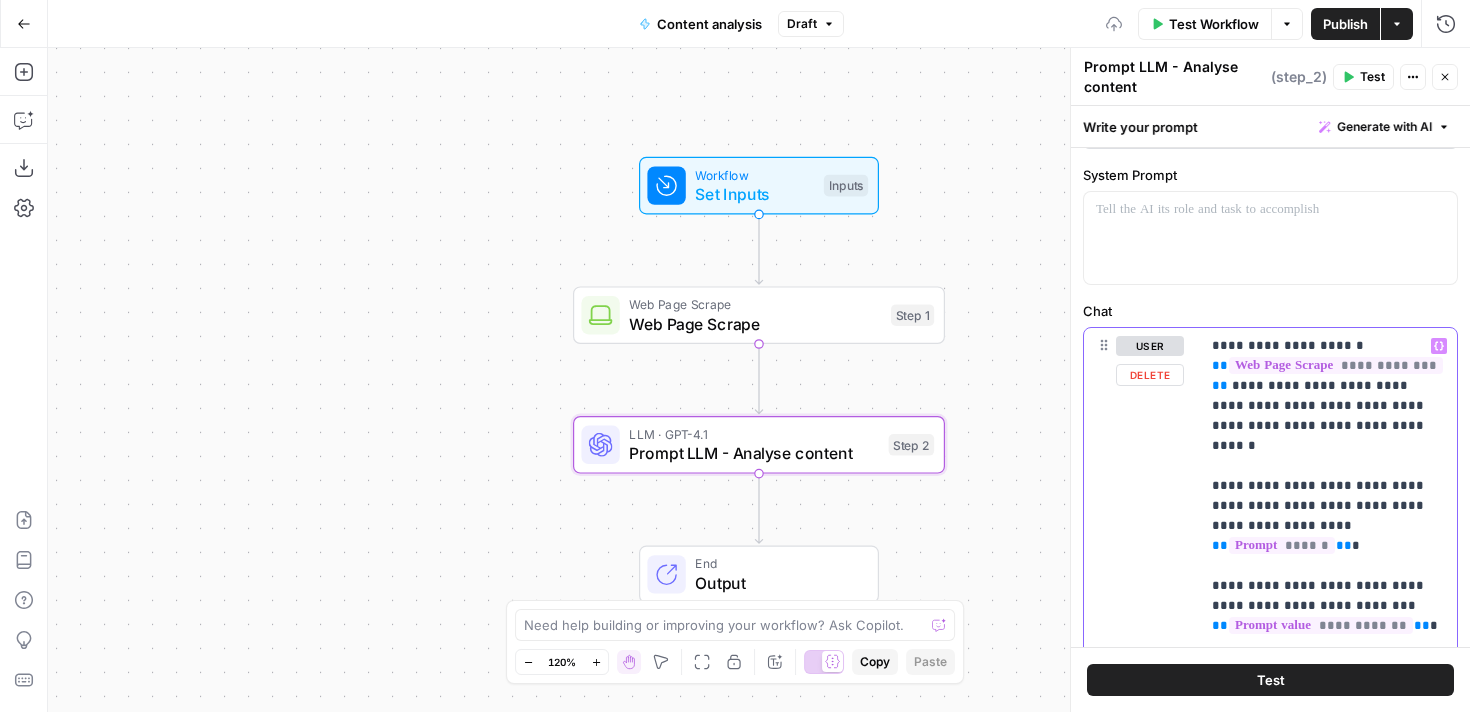 scroll, scrollTop: 0, scrollLeft: 0, axis: both 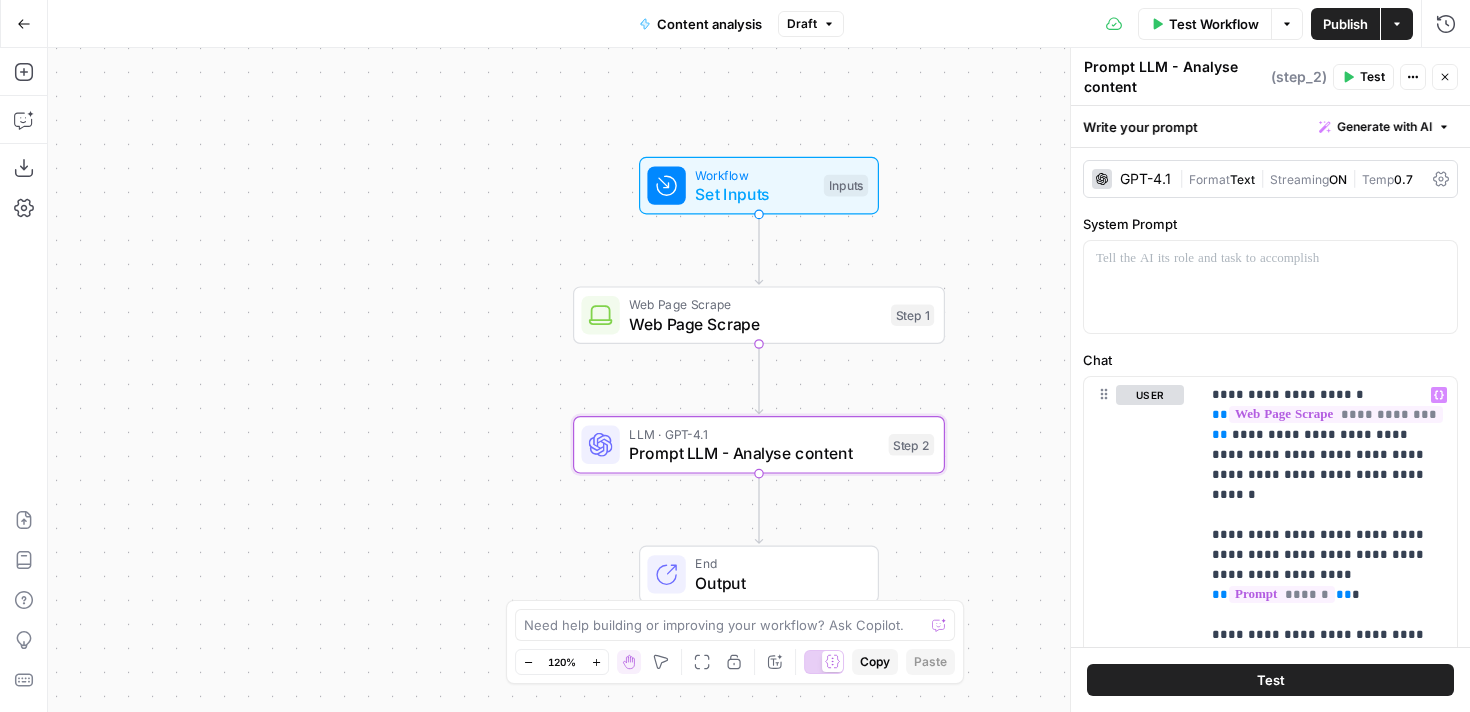 click on "Publish" at bounding box center [1345, 24] 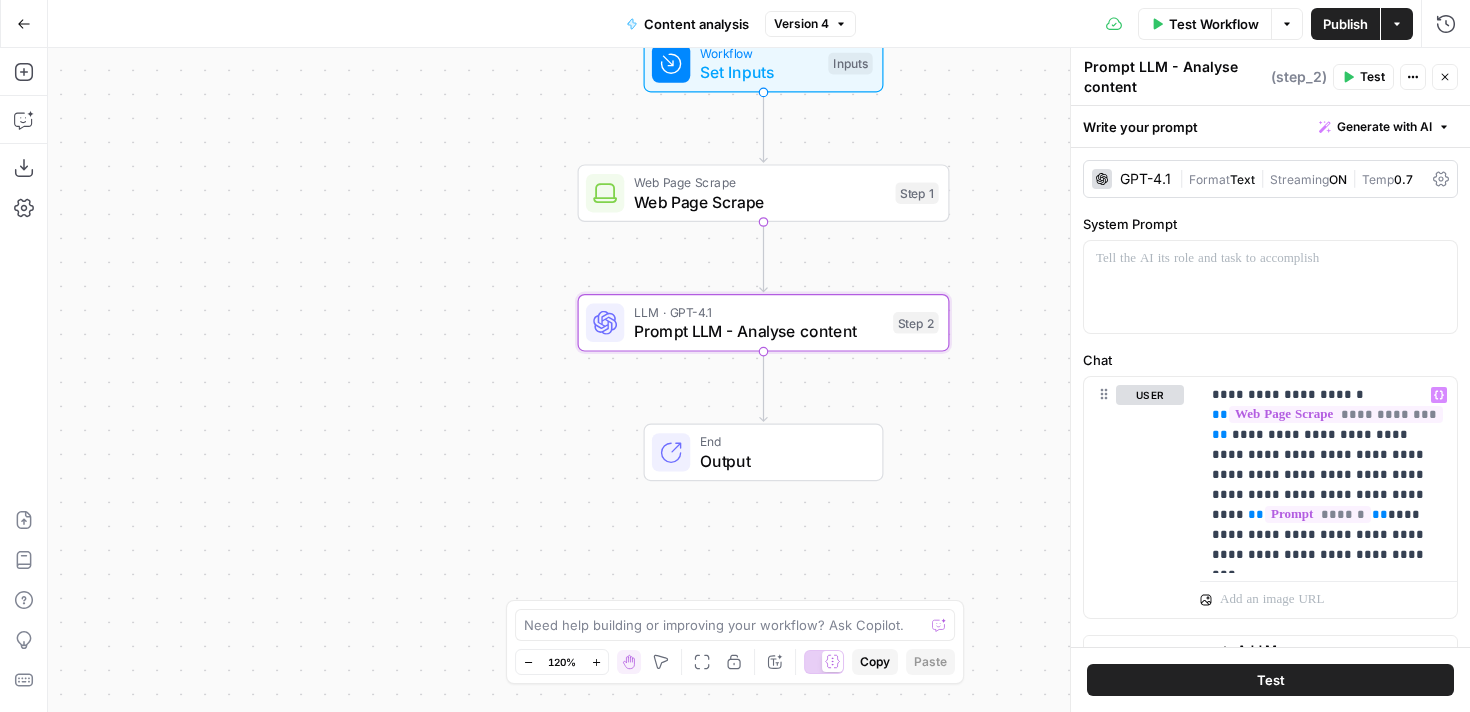 scroll, scrollTop: 0, scrollLeft: 0, axis: both 